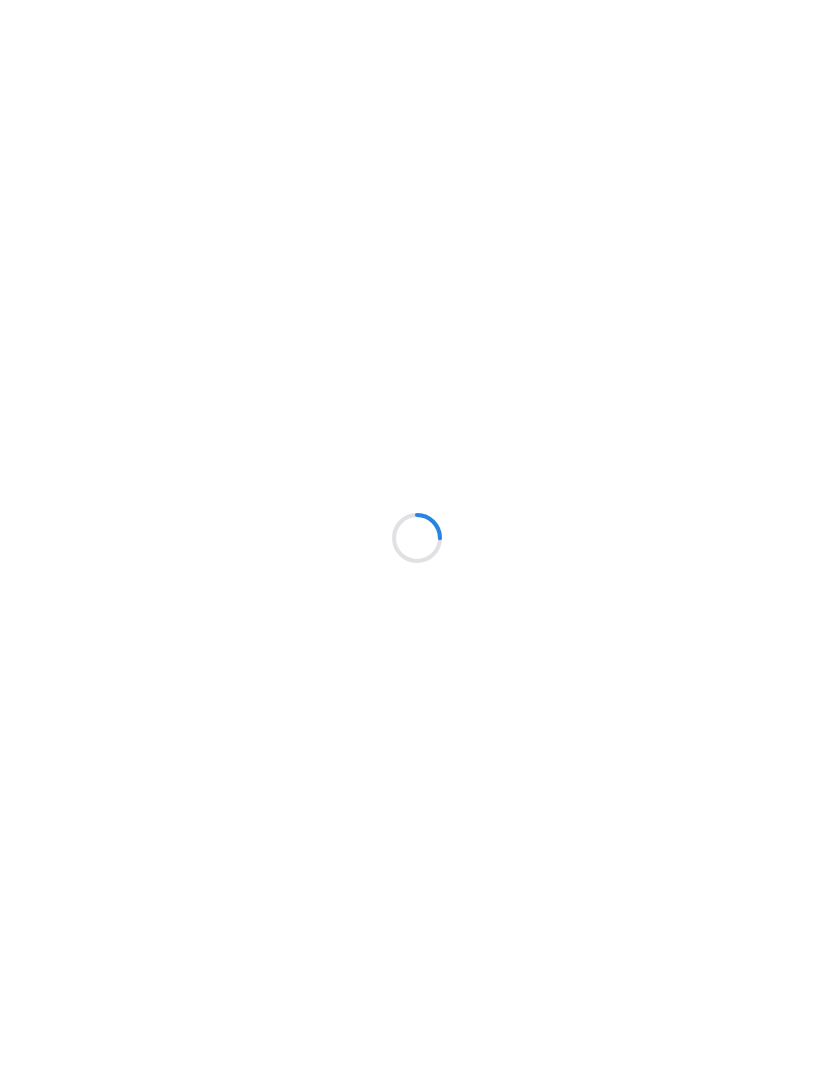 scroll, scrollTop: 0, scrollLeft: 0, axis: both 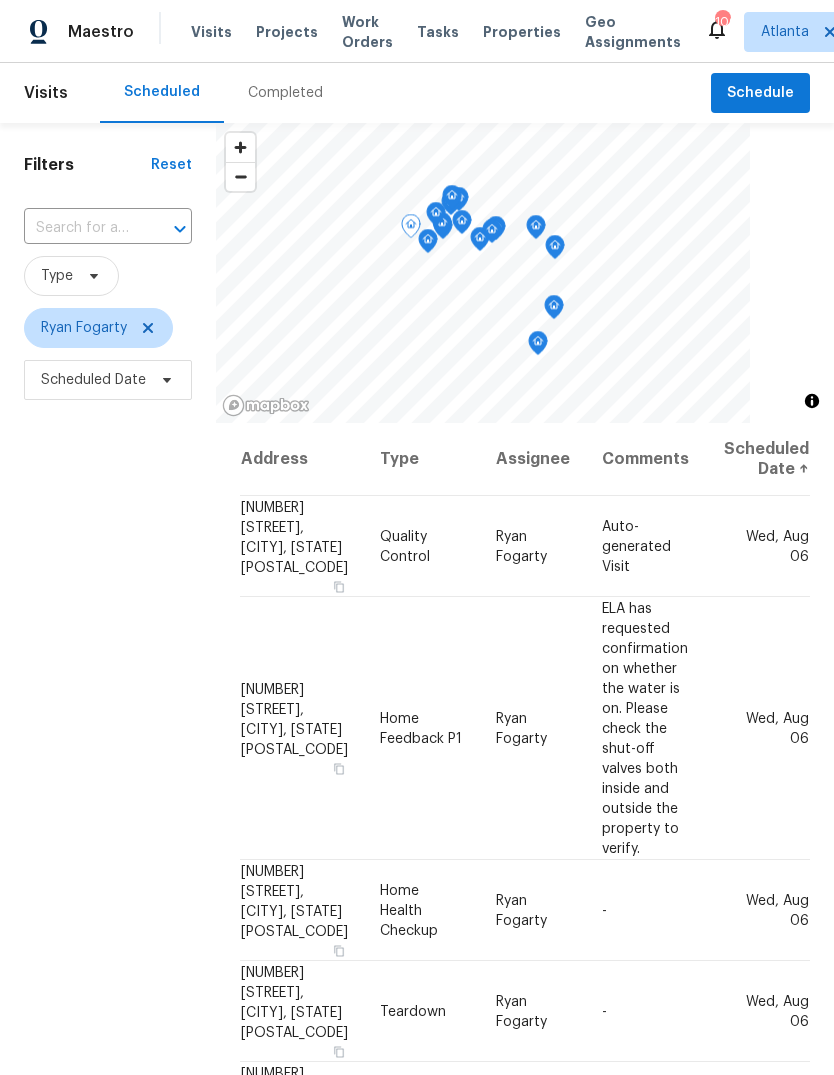 click 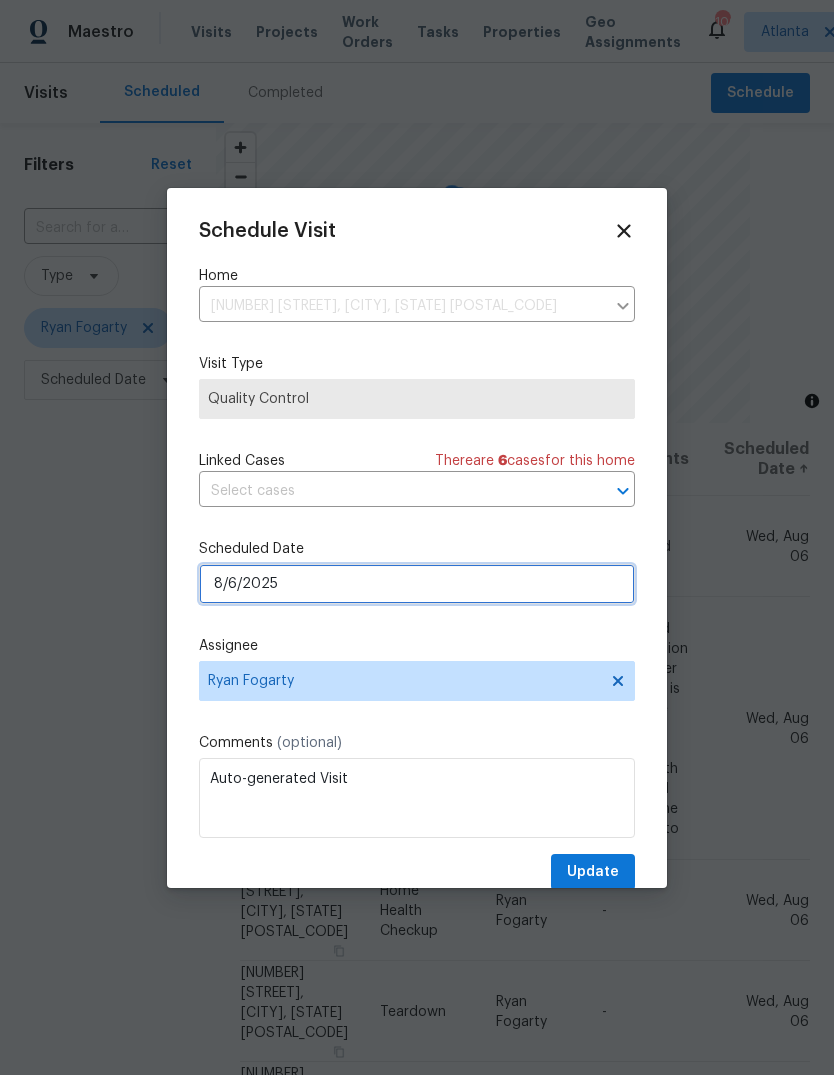 click on "8/6/2025" at bounding box center [417, 584] 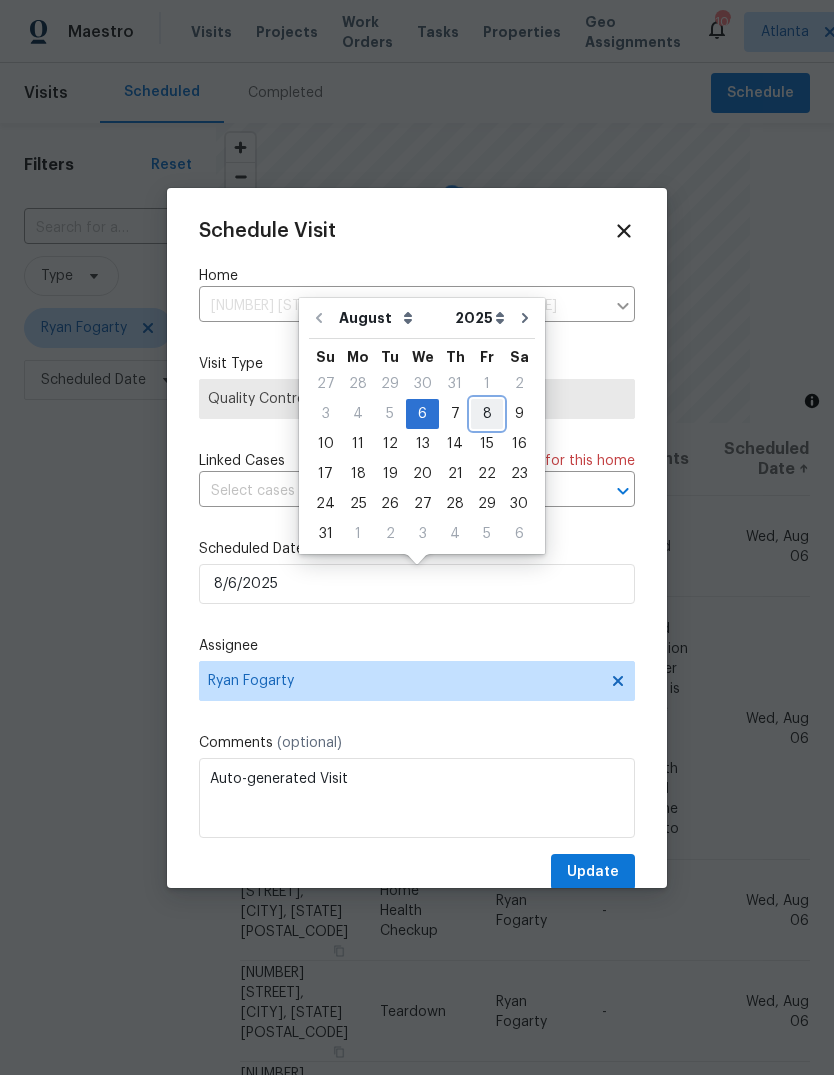 click on "8" at bounding box center [487, 414] 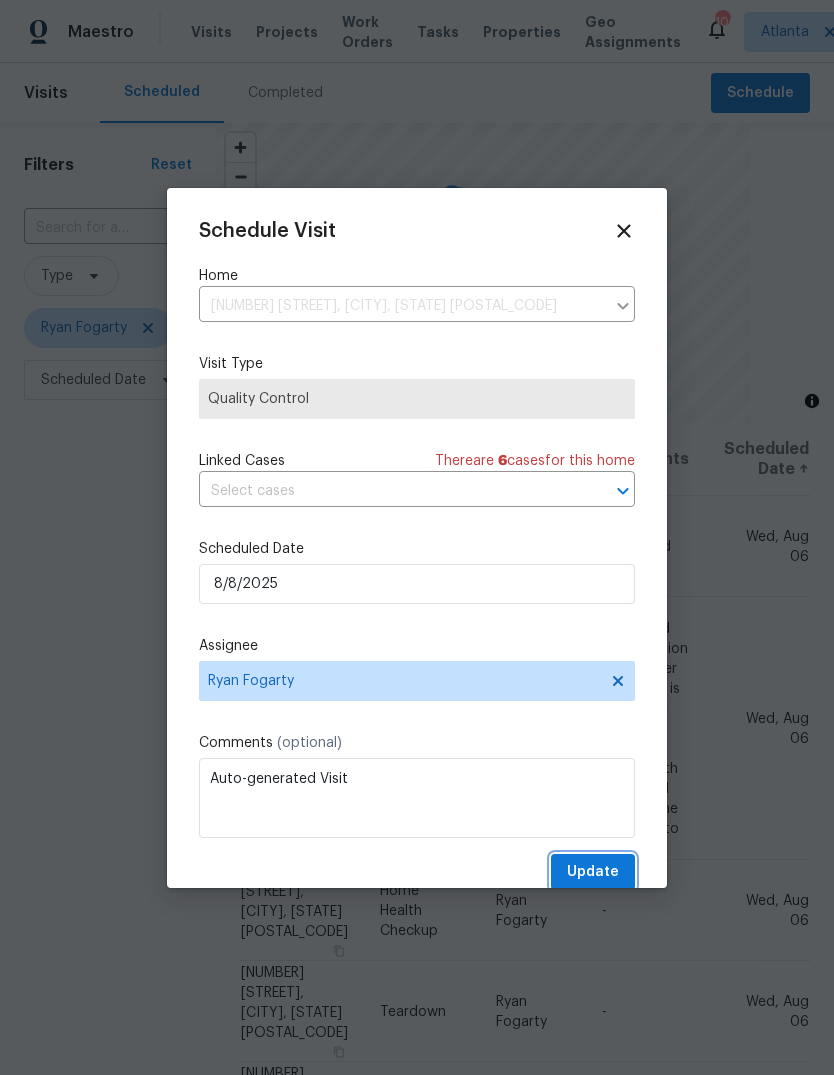 click on "Update" at bounding box center (593, 872) 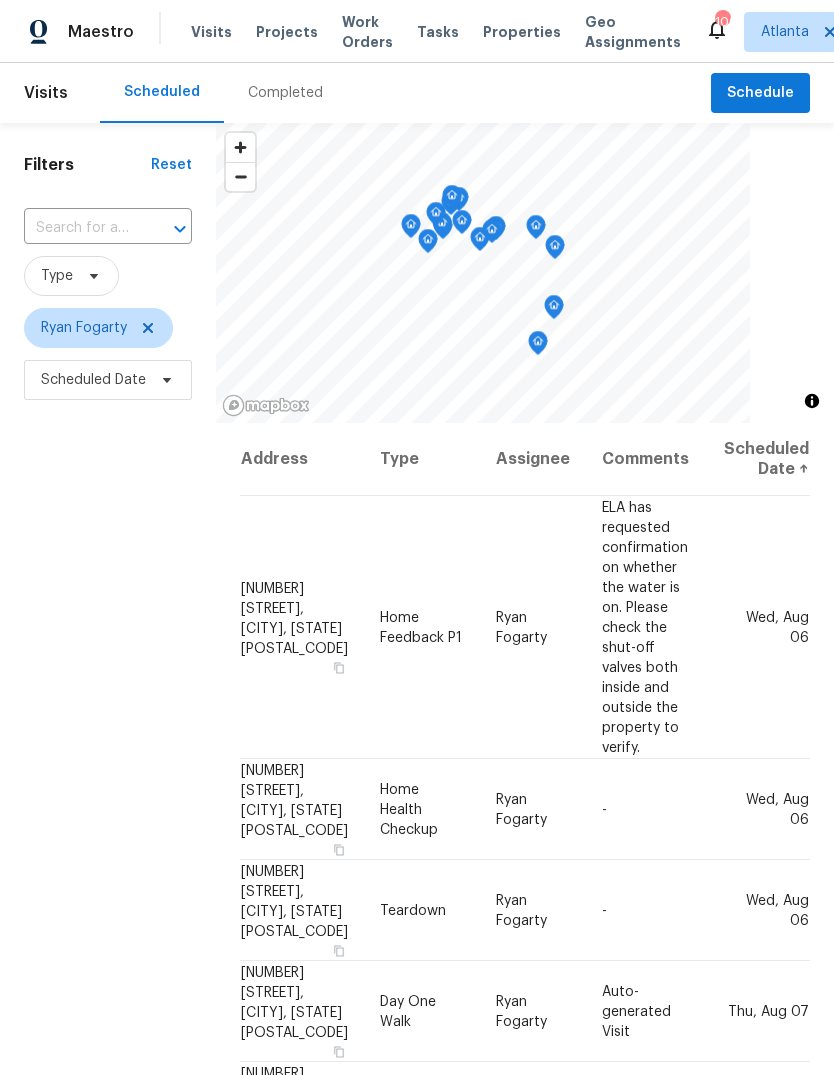 click 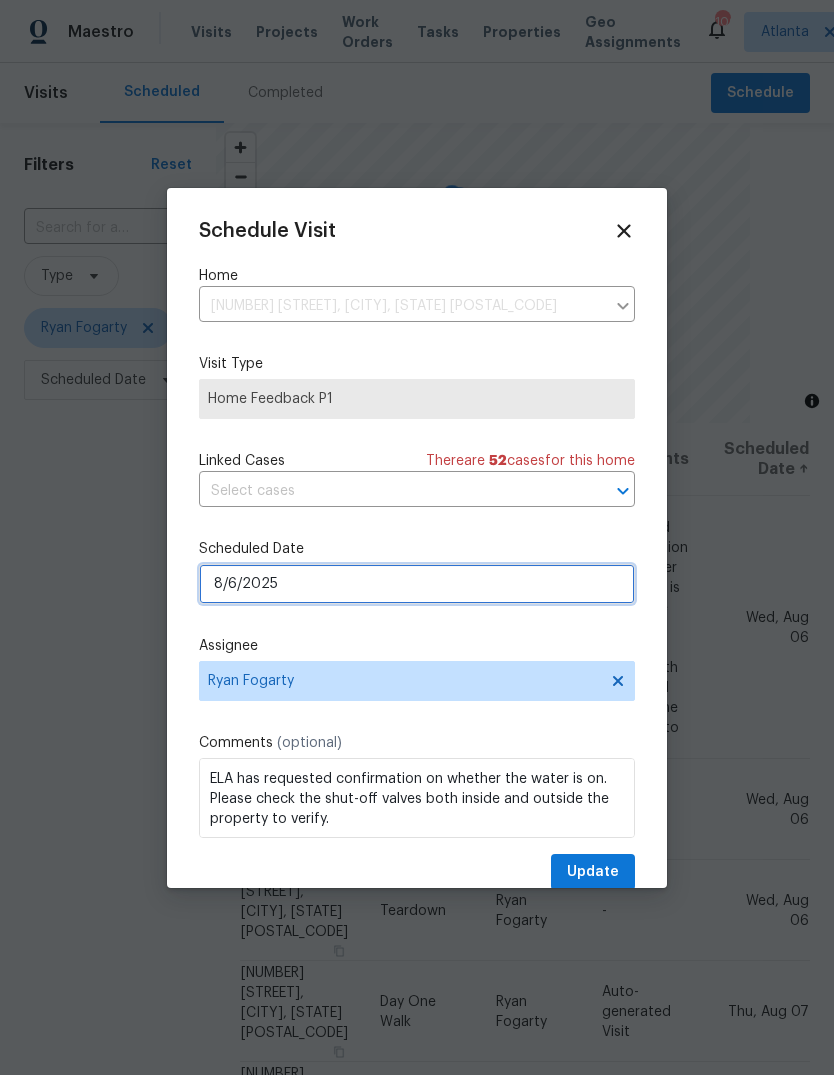click on "8/6/2025" at bounding box center [417, 584] 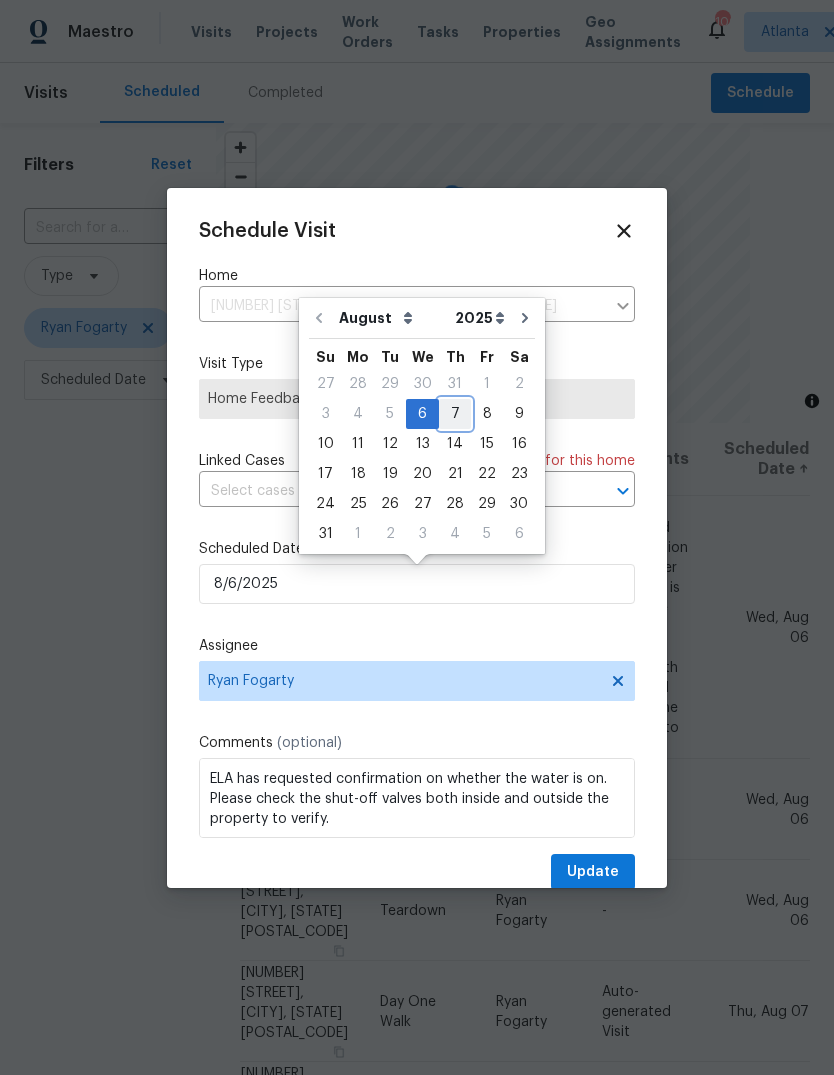 click on "7" at bounding box center (455, 414) 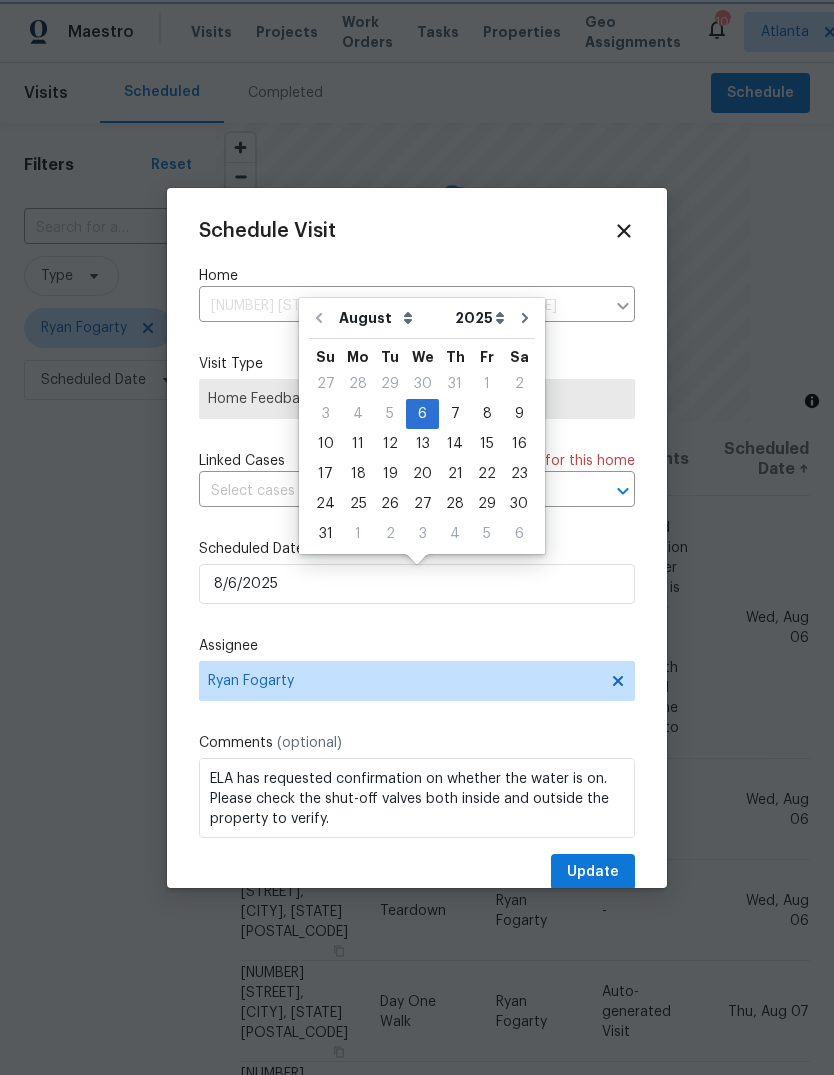 type on "8/7/2025" 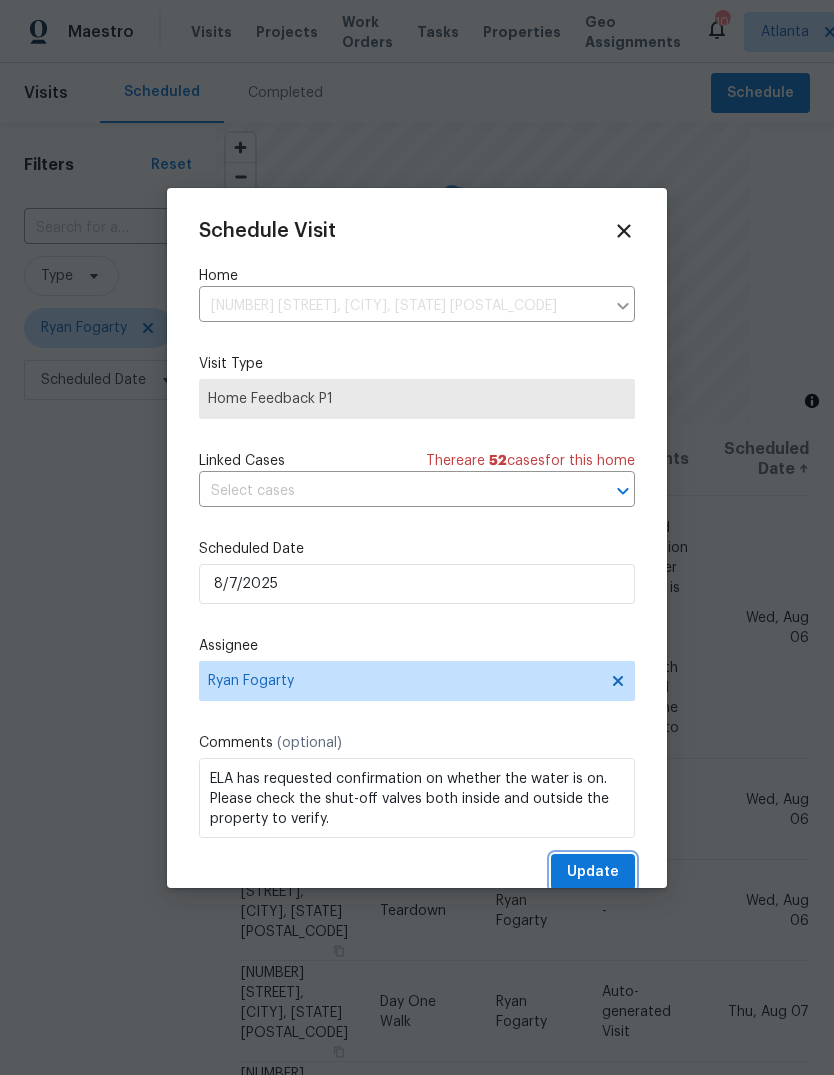click on "Update" at bounding box center [593, 872] 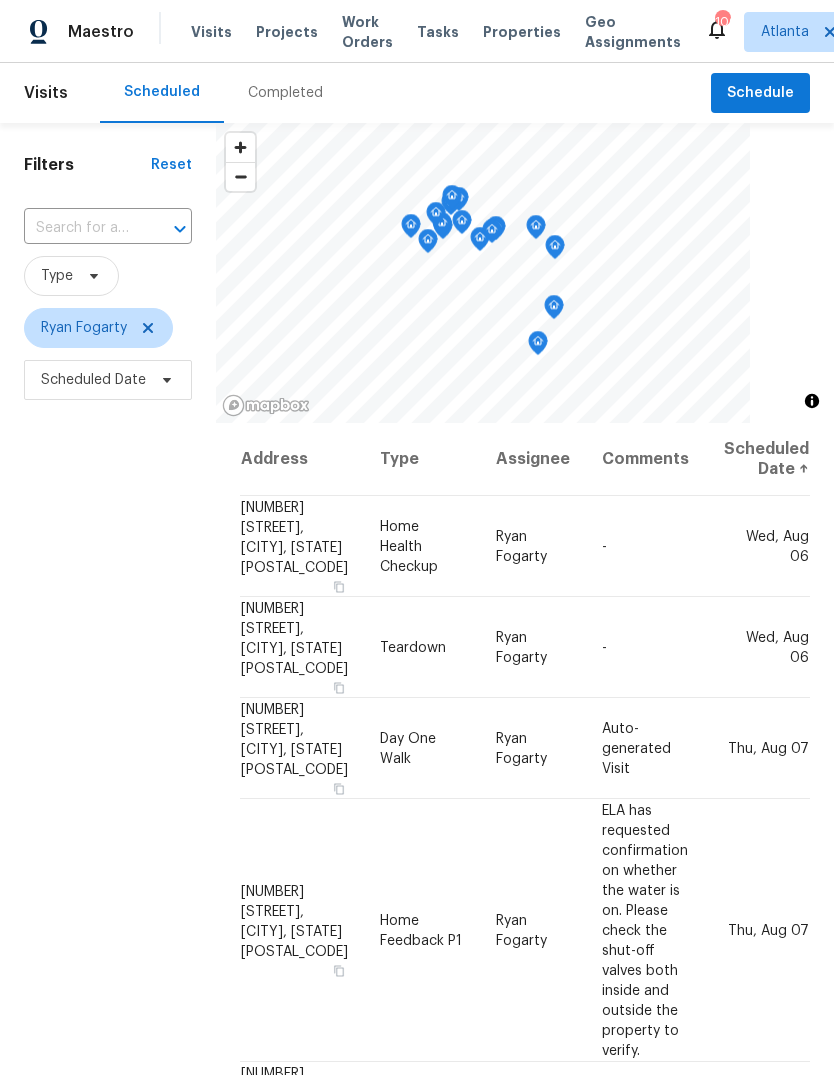 click 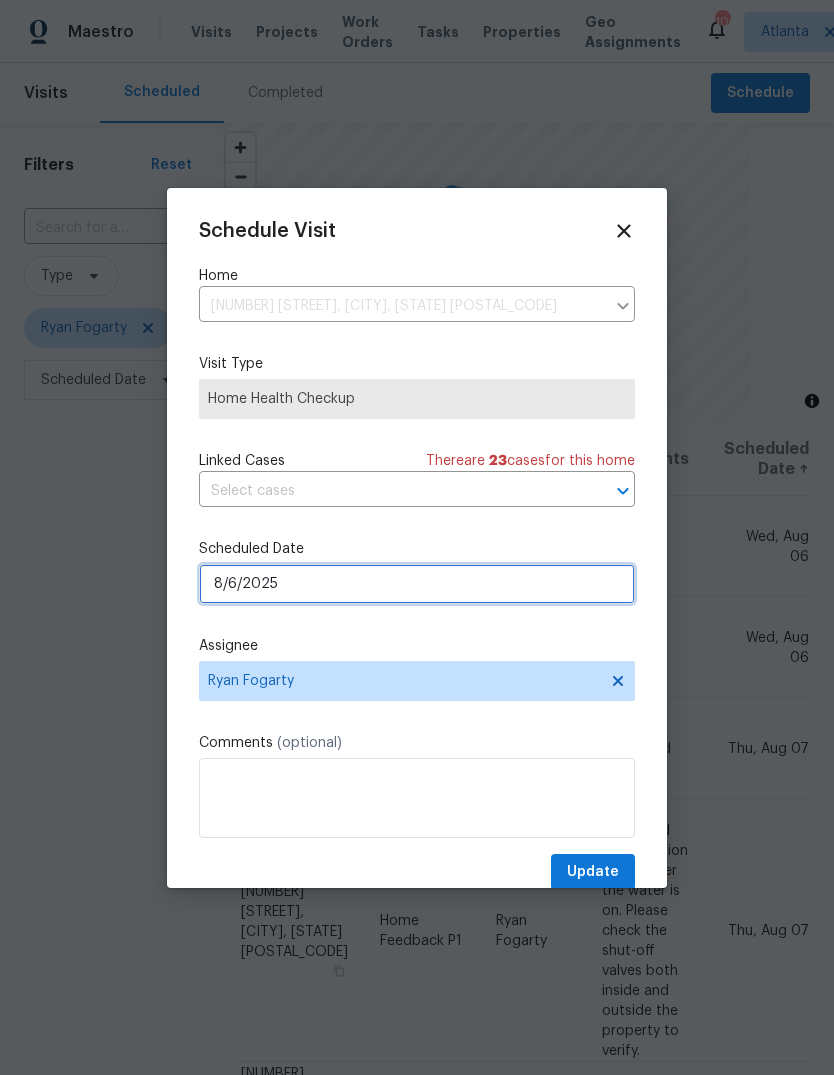 click on "8/6/2025" at bounding box center [417, 584] 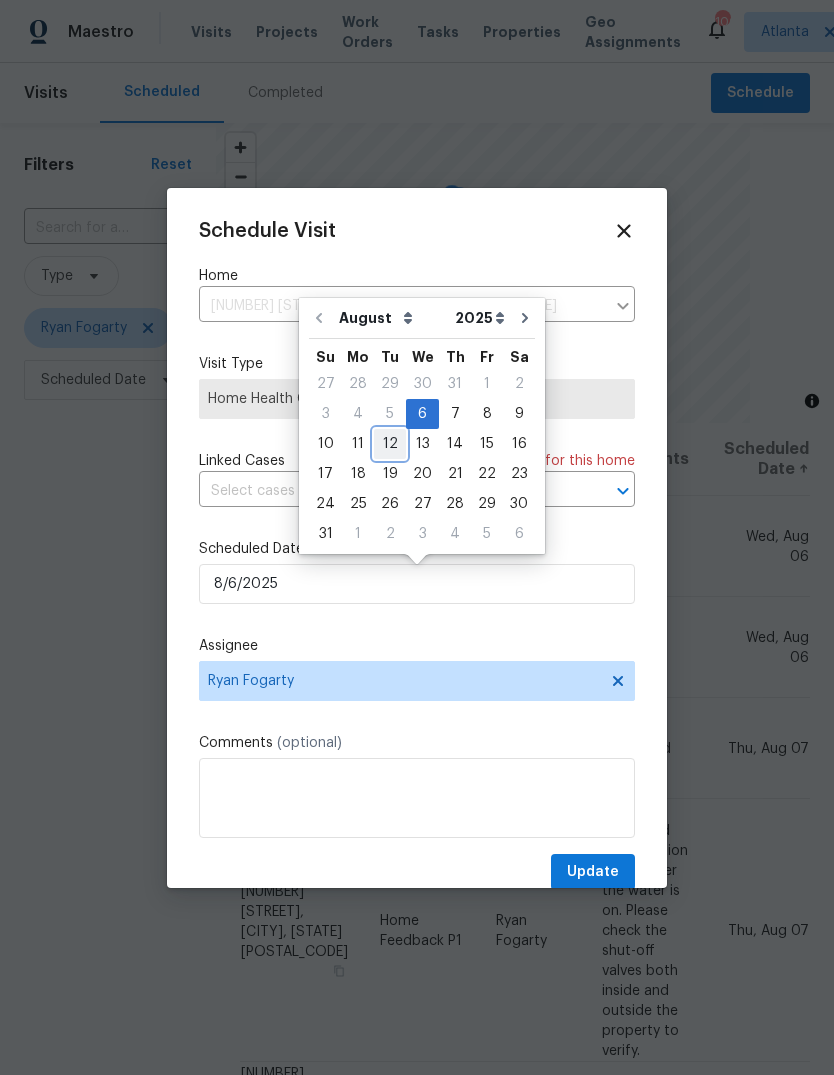 click on "12" at bounding box center (390, 444) 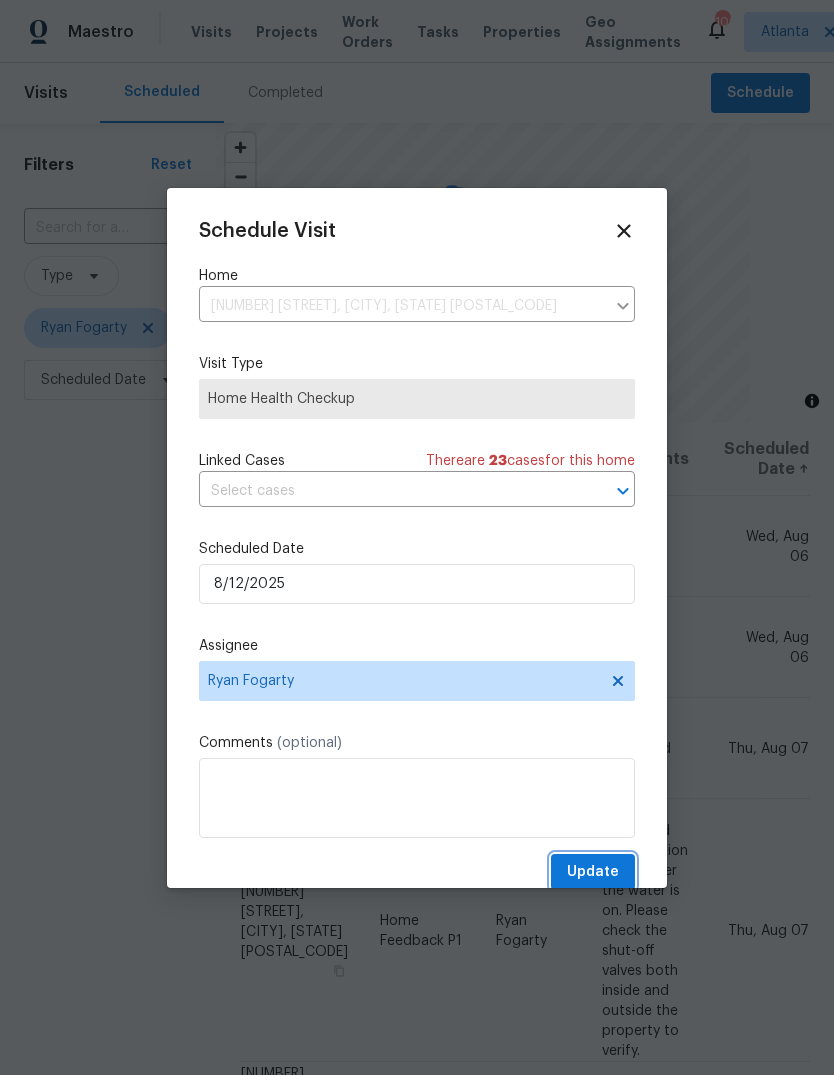 click on "Update" at bounding box center [593, 872] 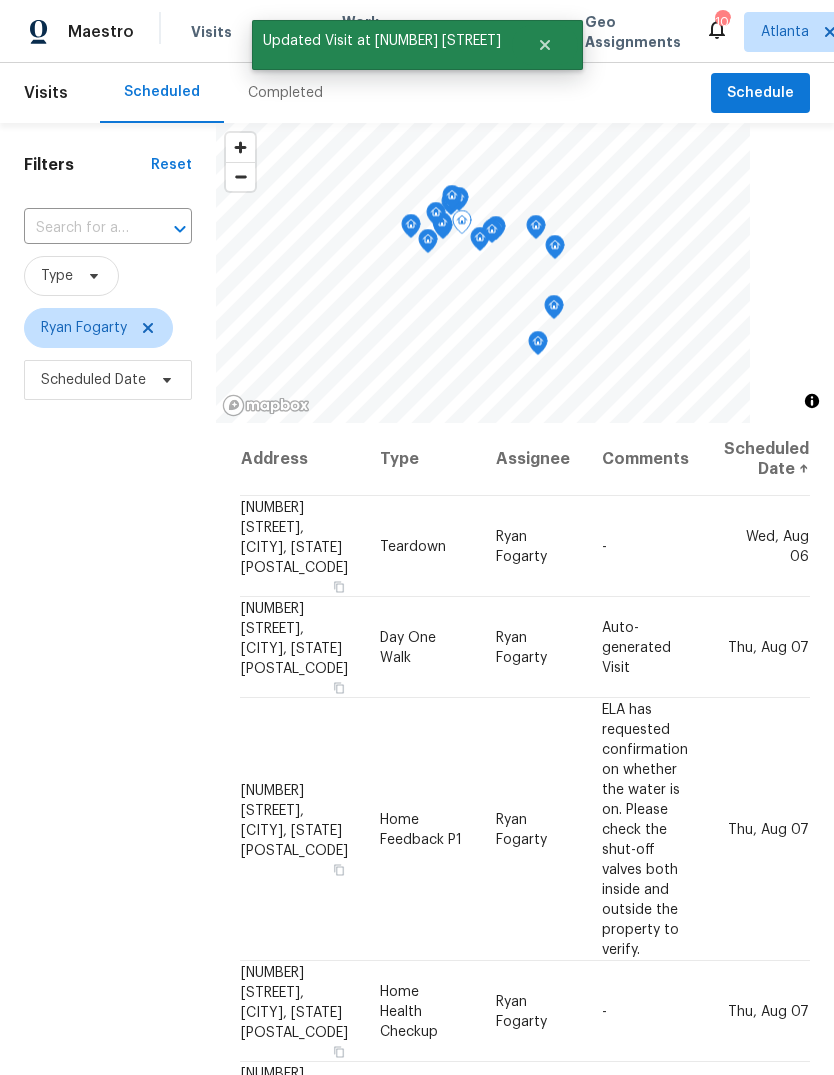 click 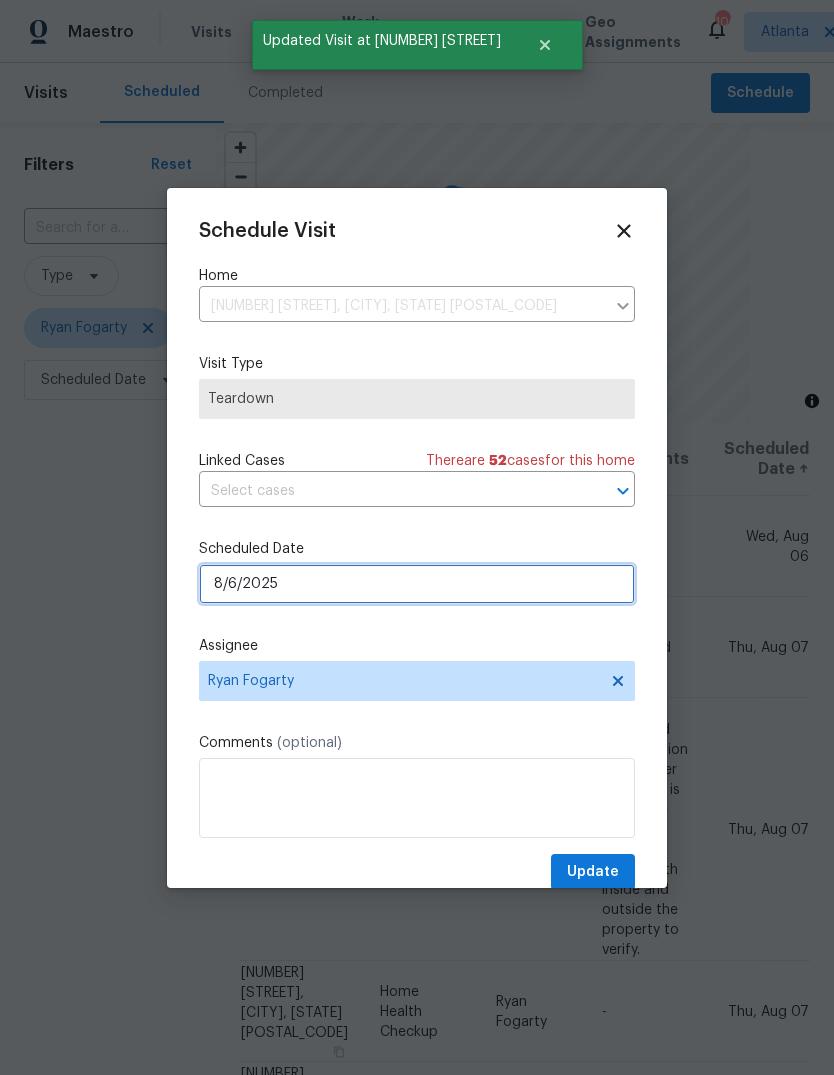 click on "8/6/2025" at bounding box center [417, 584] 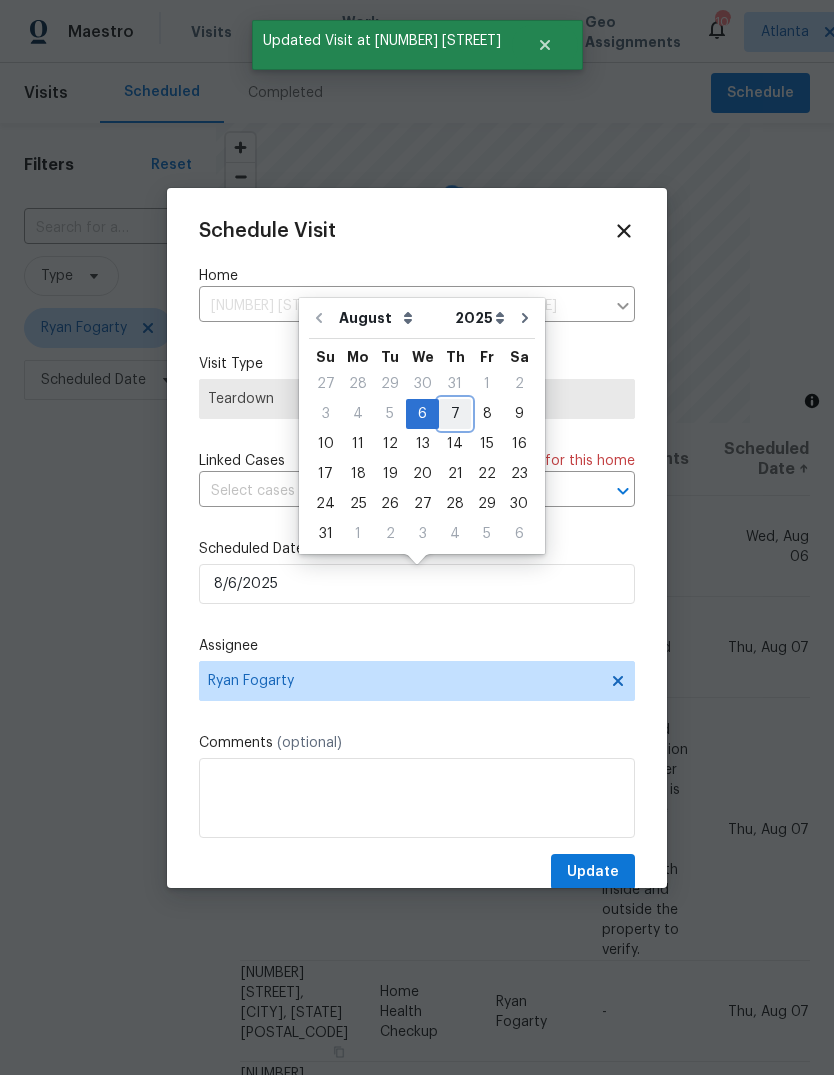 click on "7" at bounding box center [455, 414] 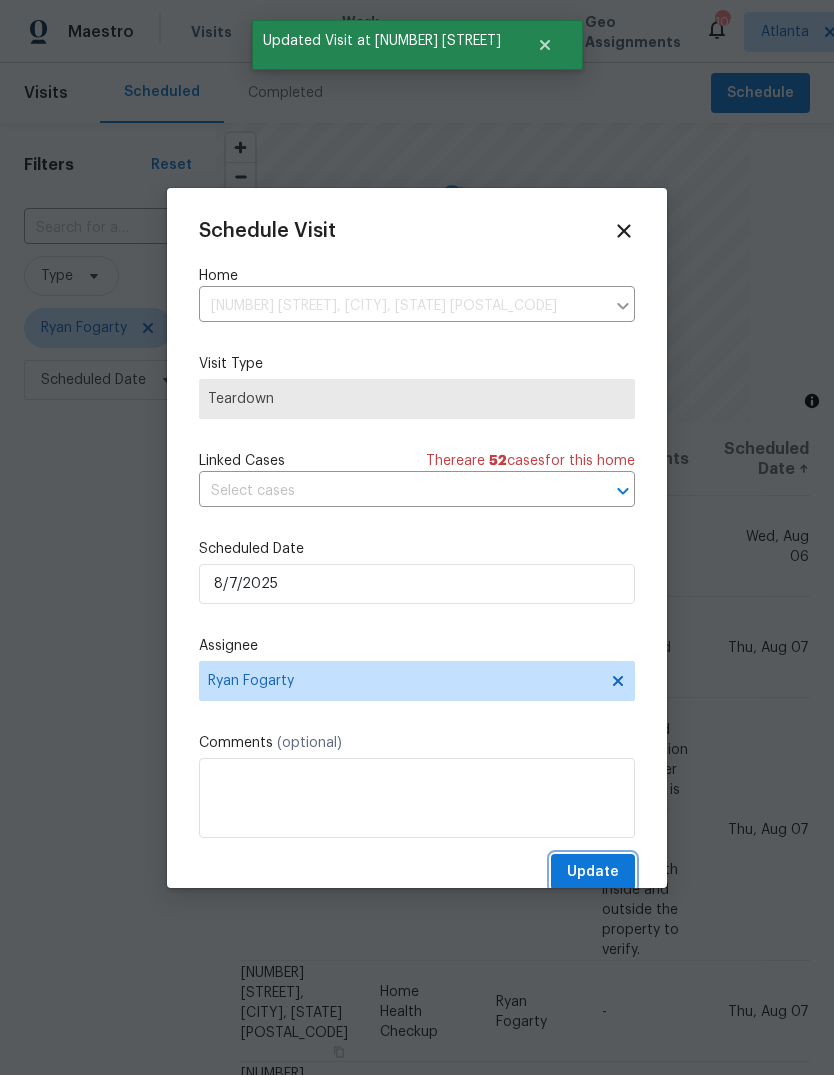 click on "Update" at bounding box center [593, 872] 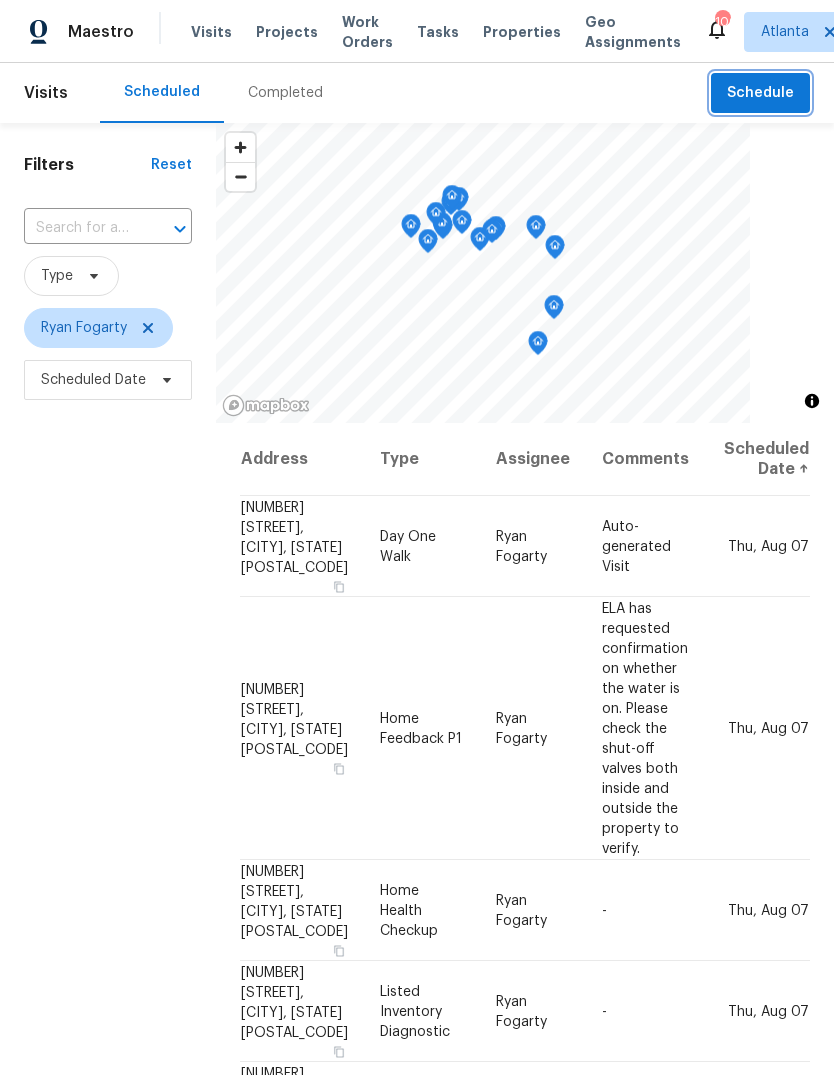 click on "Schedule" at bounding box center (760, 93) 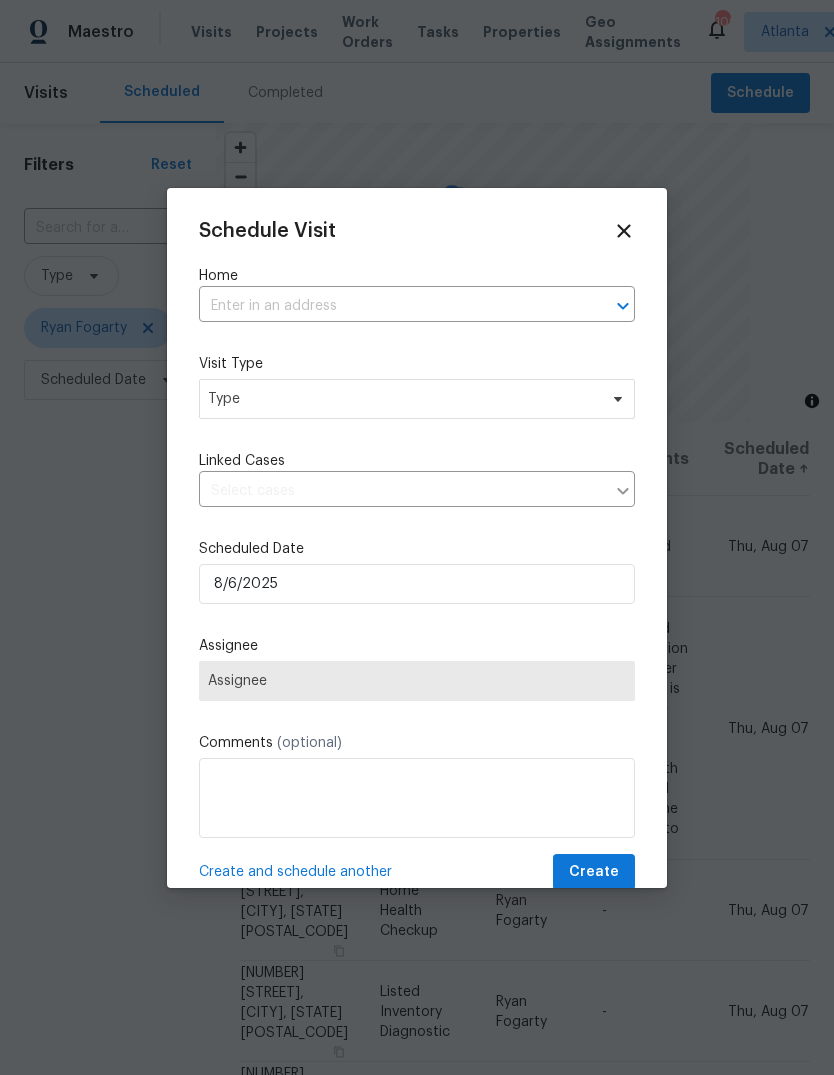 click at bounding box center [389, 306] 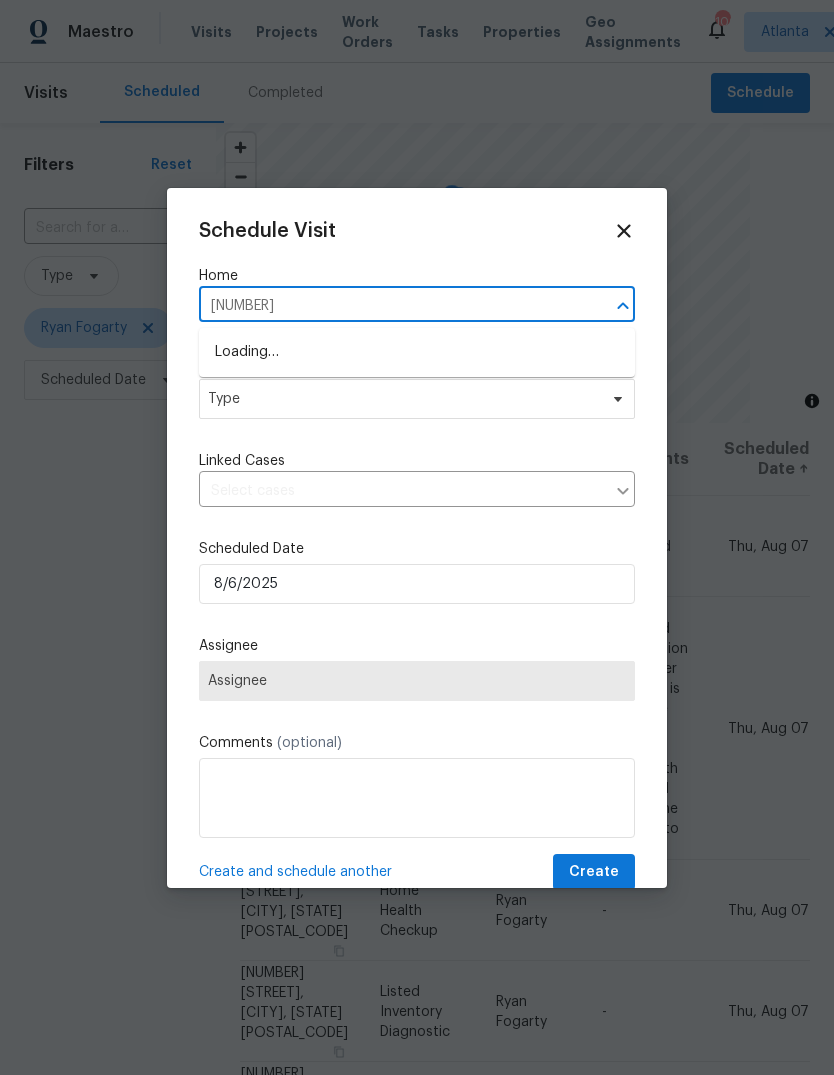 type on "3145" 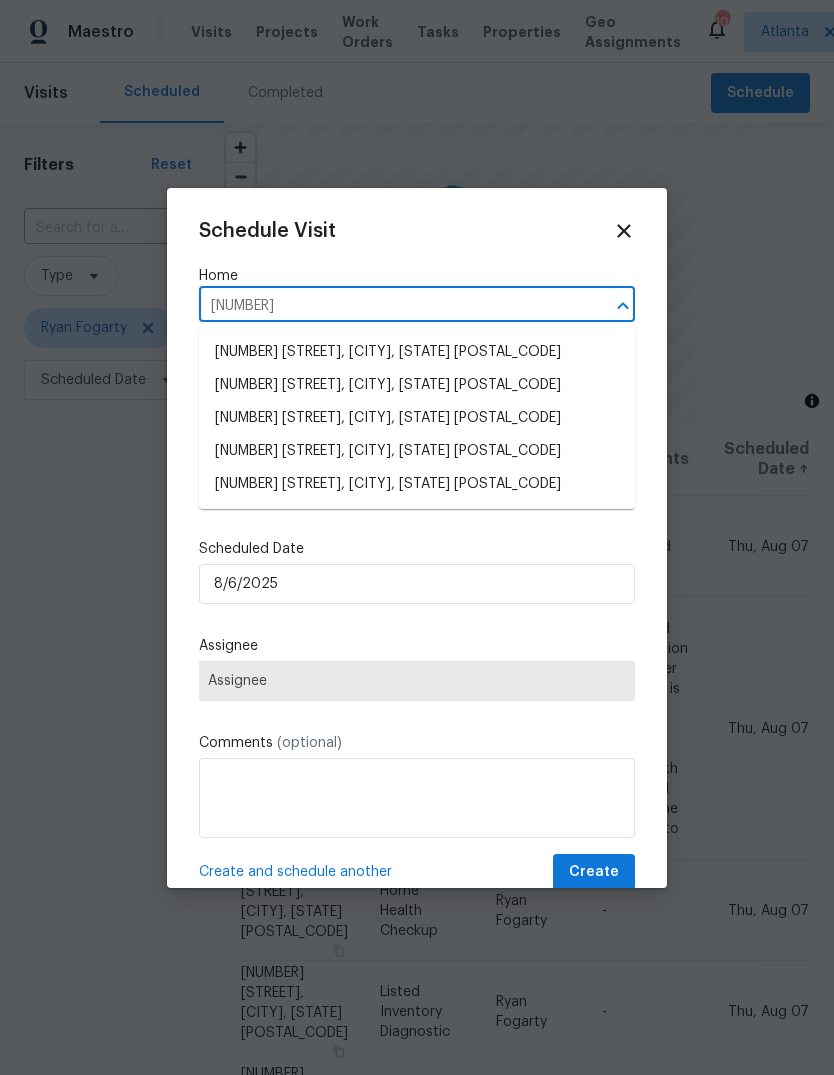 click on "3145 Oxbridge Way, Lithonia, GA 30038" at bounding box center (417, 484) 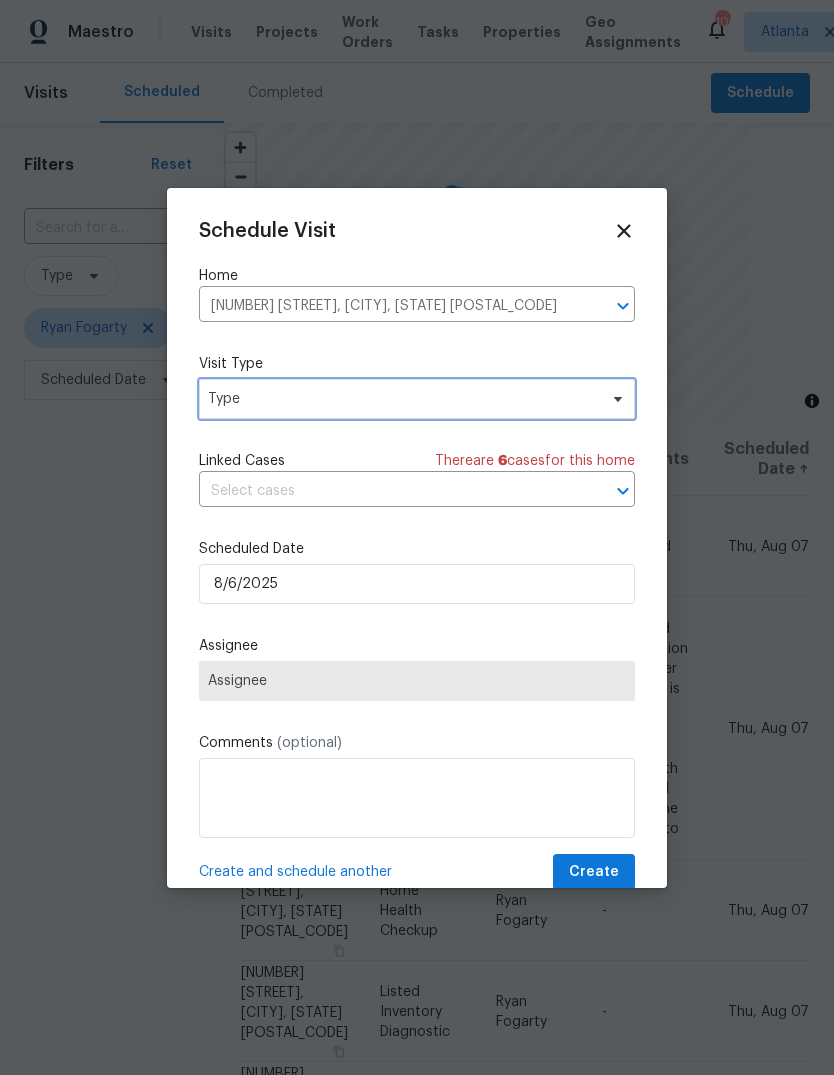 click on "Type" at bounding box center [402, 399] 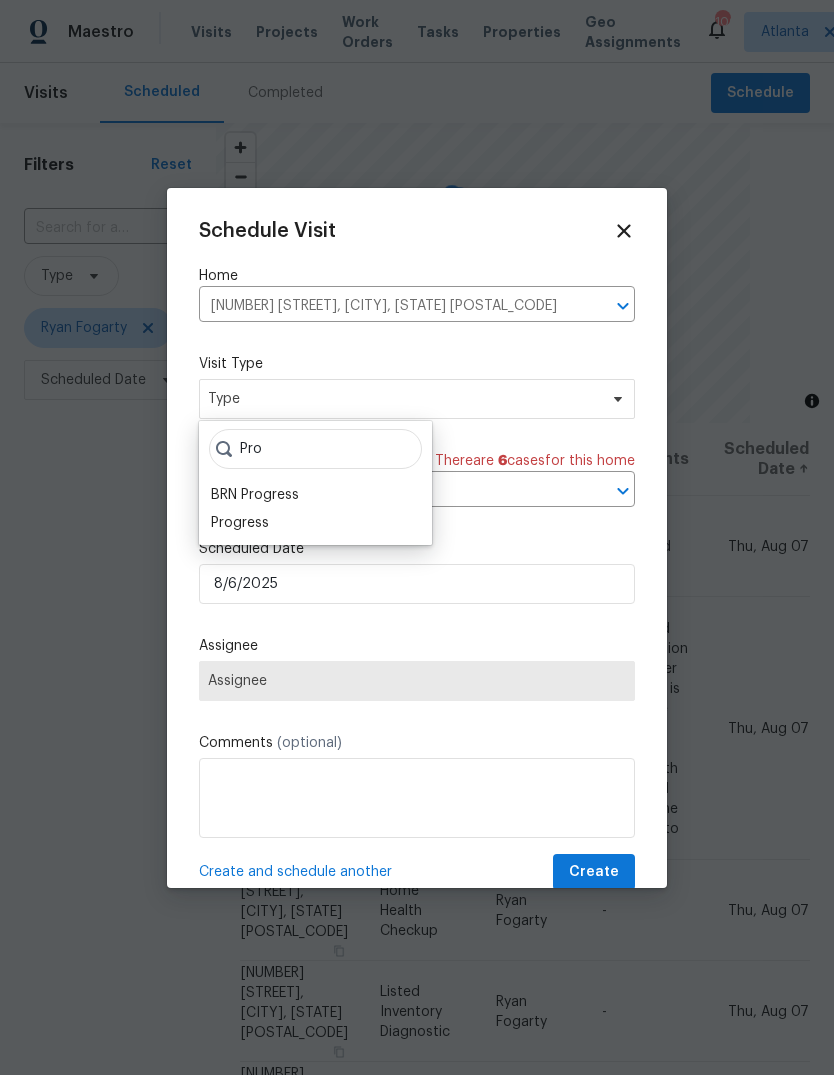 type on "Pro" 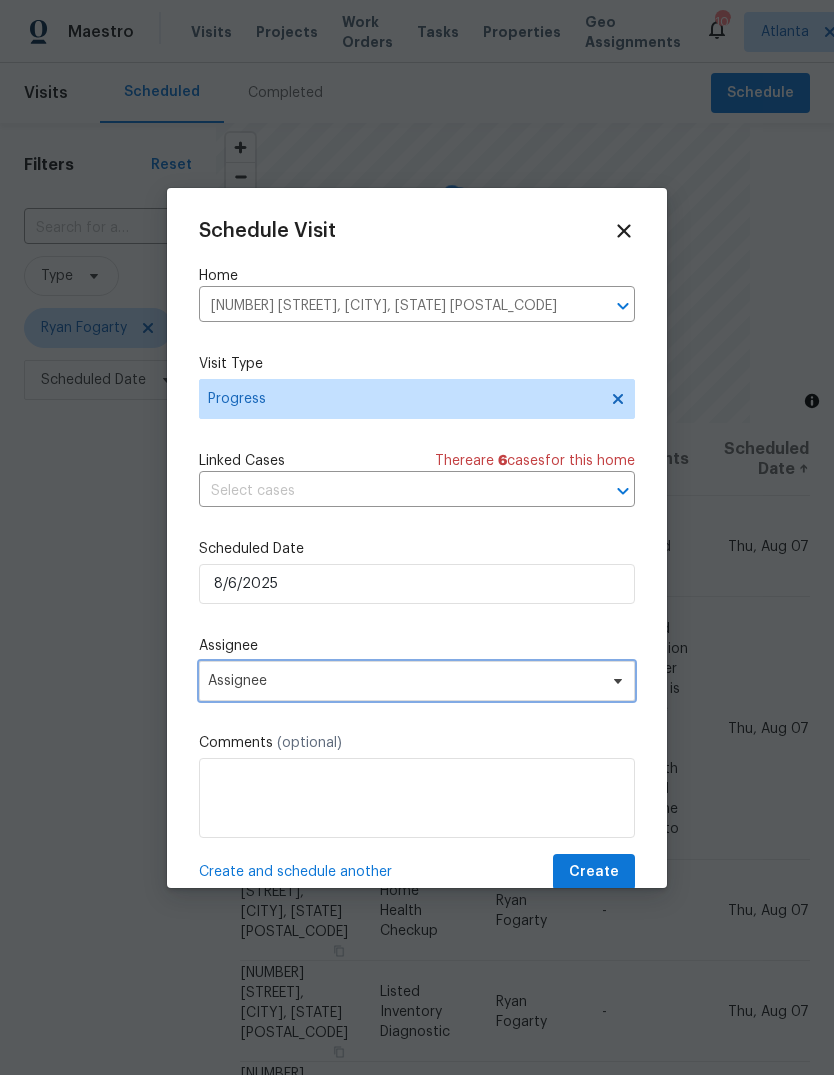 click on "Assignee" at bounding box center (417, 681) 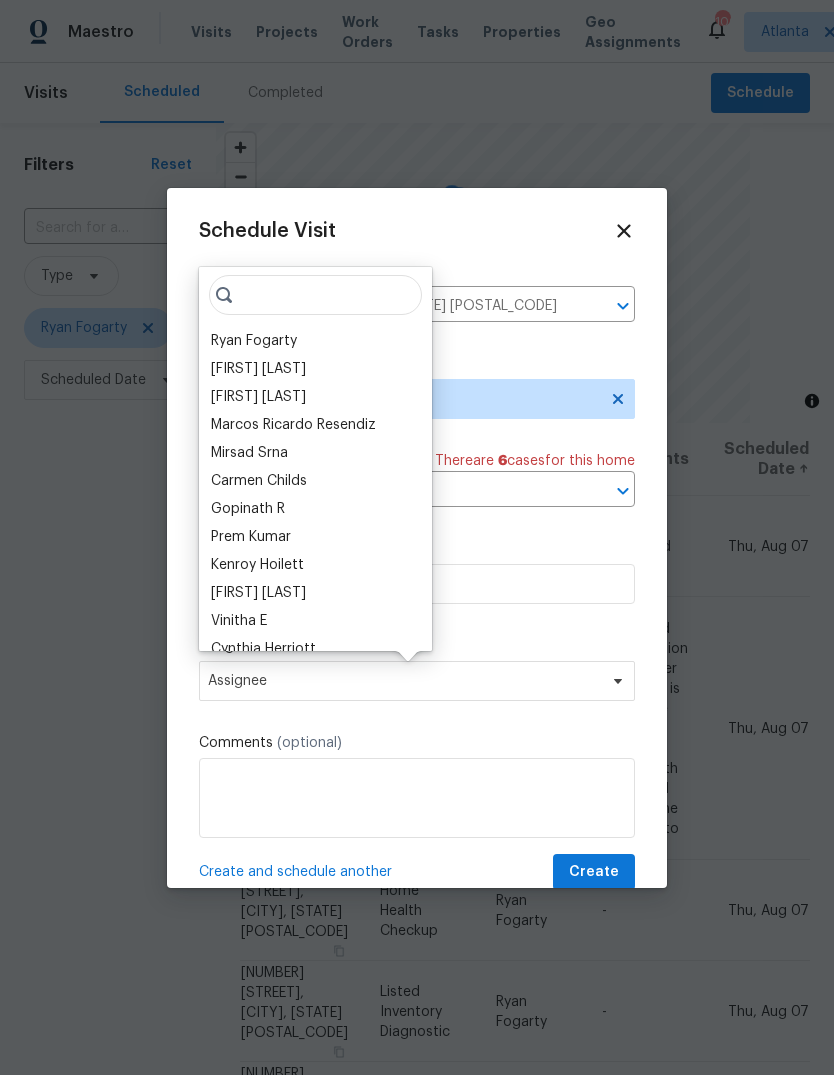 click on "Ryan Fogarty" at bounding box center [254, 341] 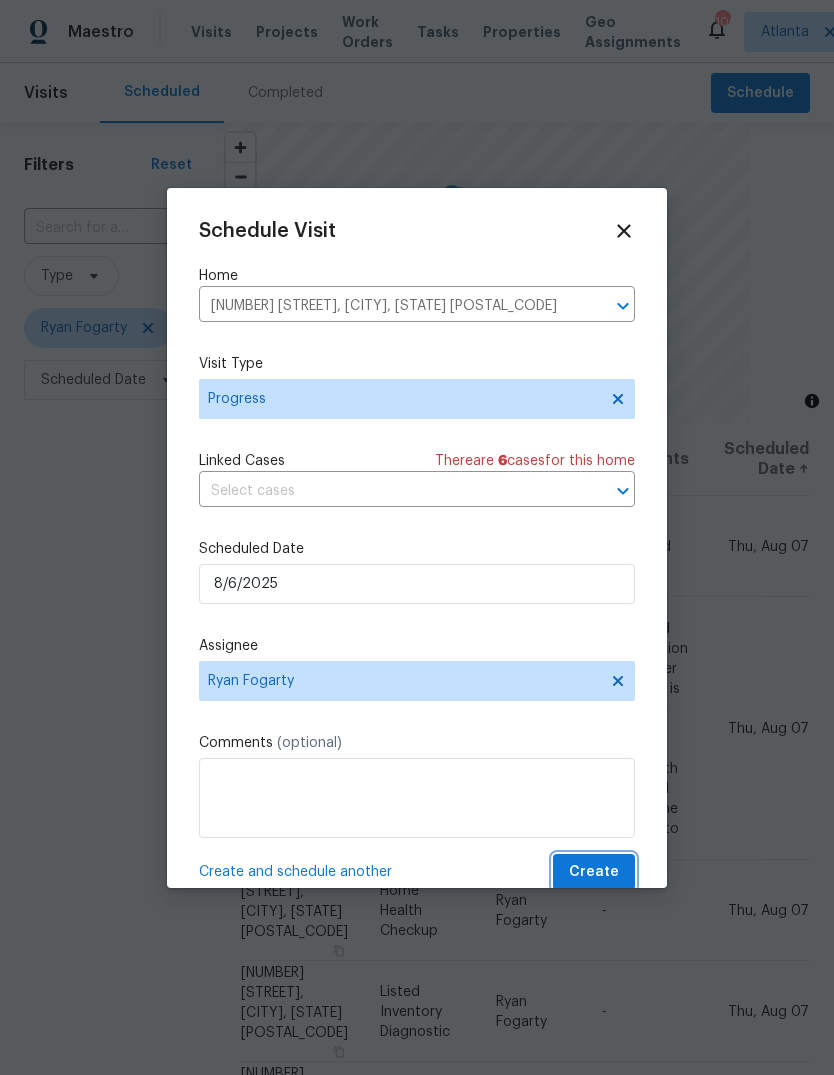 click on "Create" at bounding box center (594, 872) 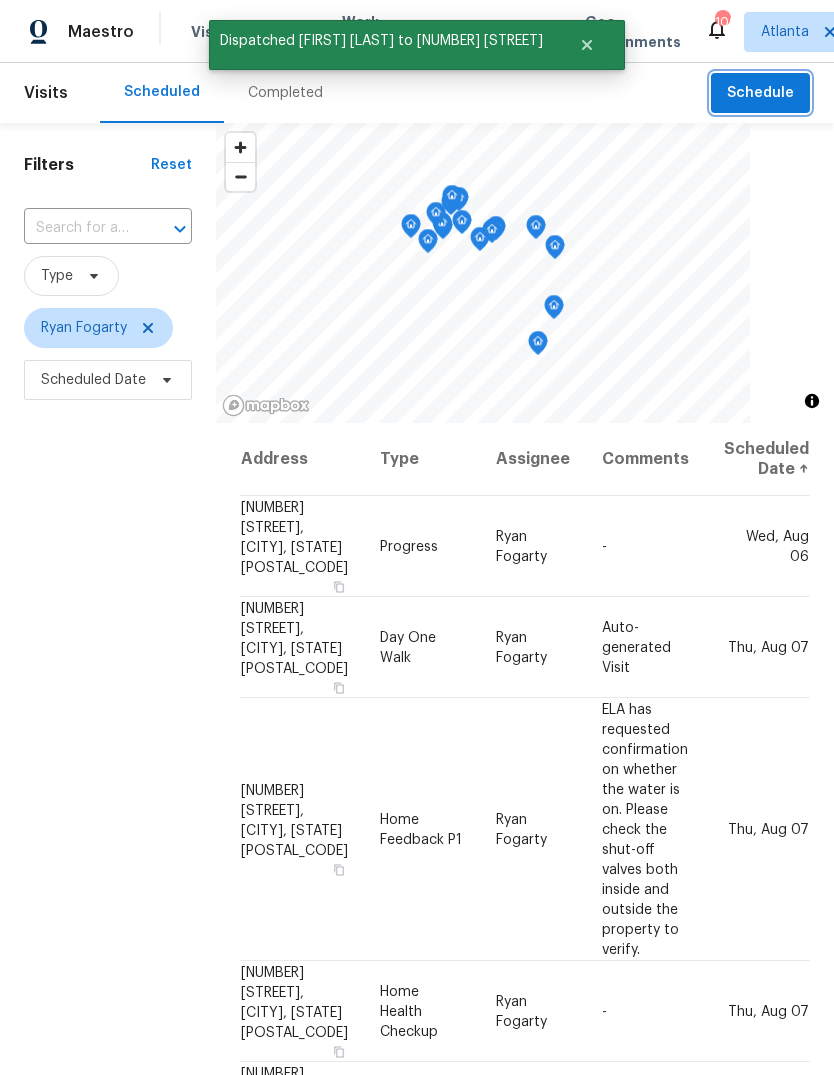 click on "Schedule" at bounding box center (760, 93) 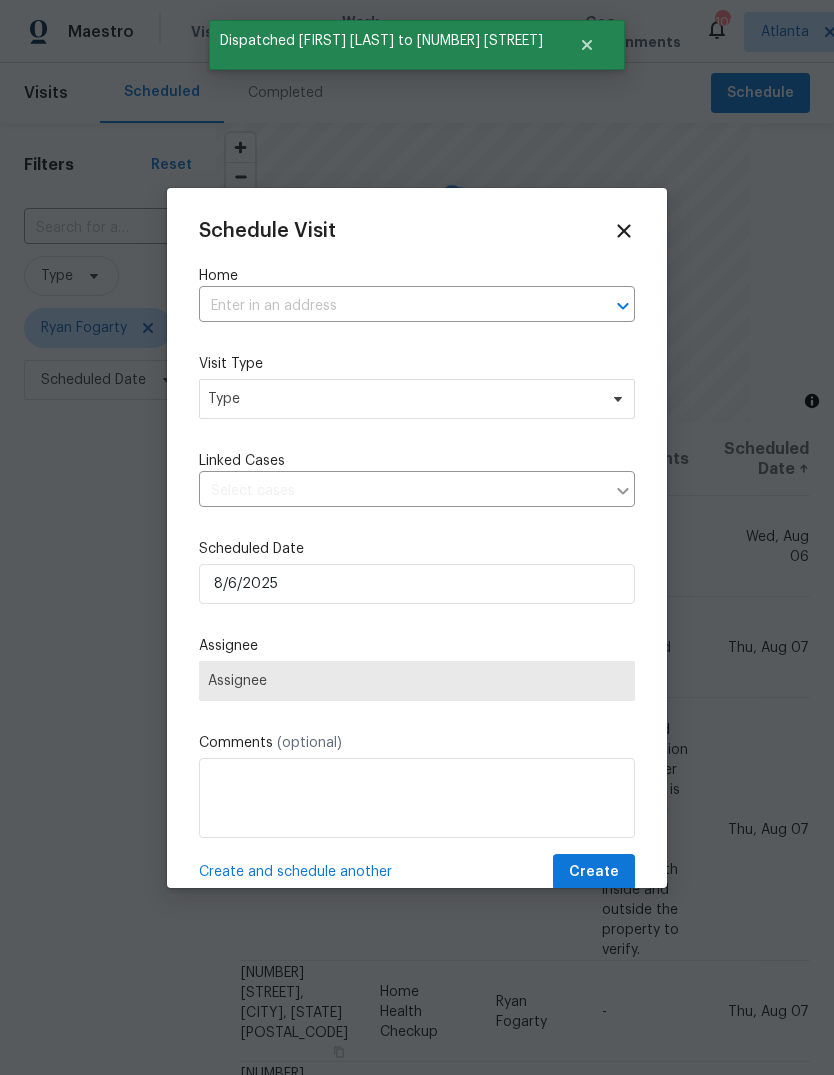 click at bounding box center [389, 306] 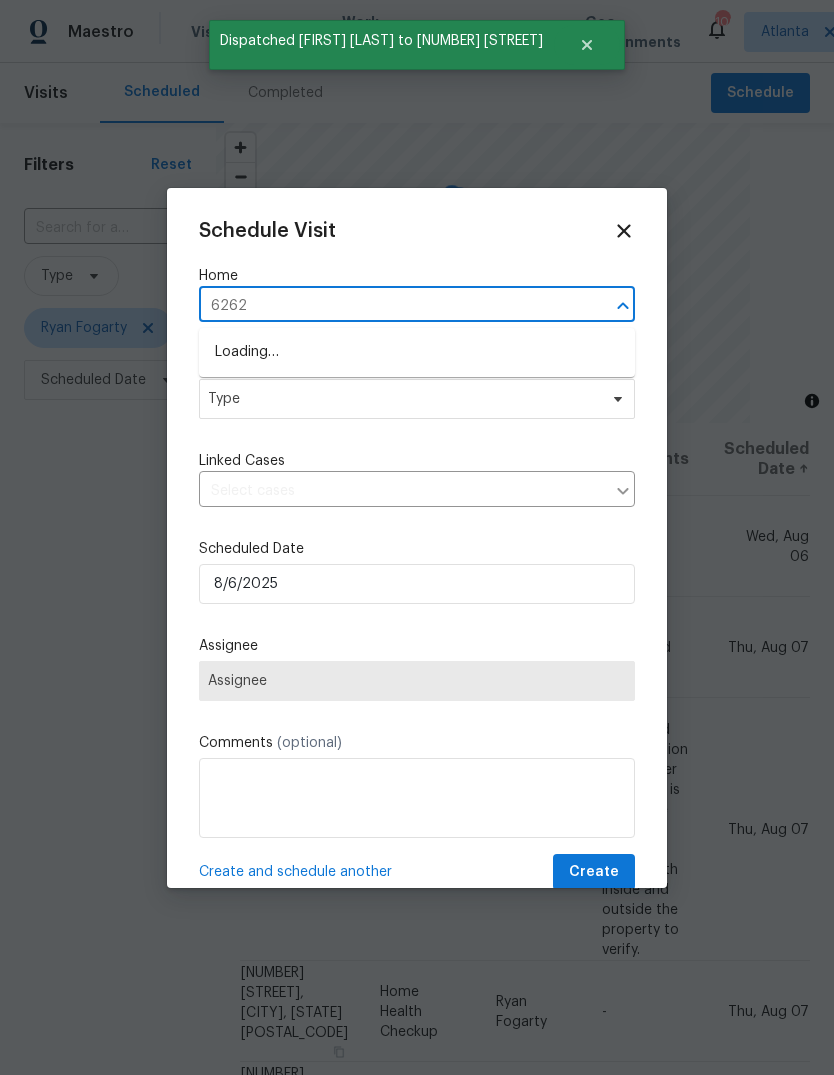 type on "6262" 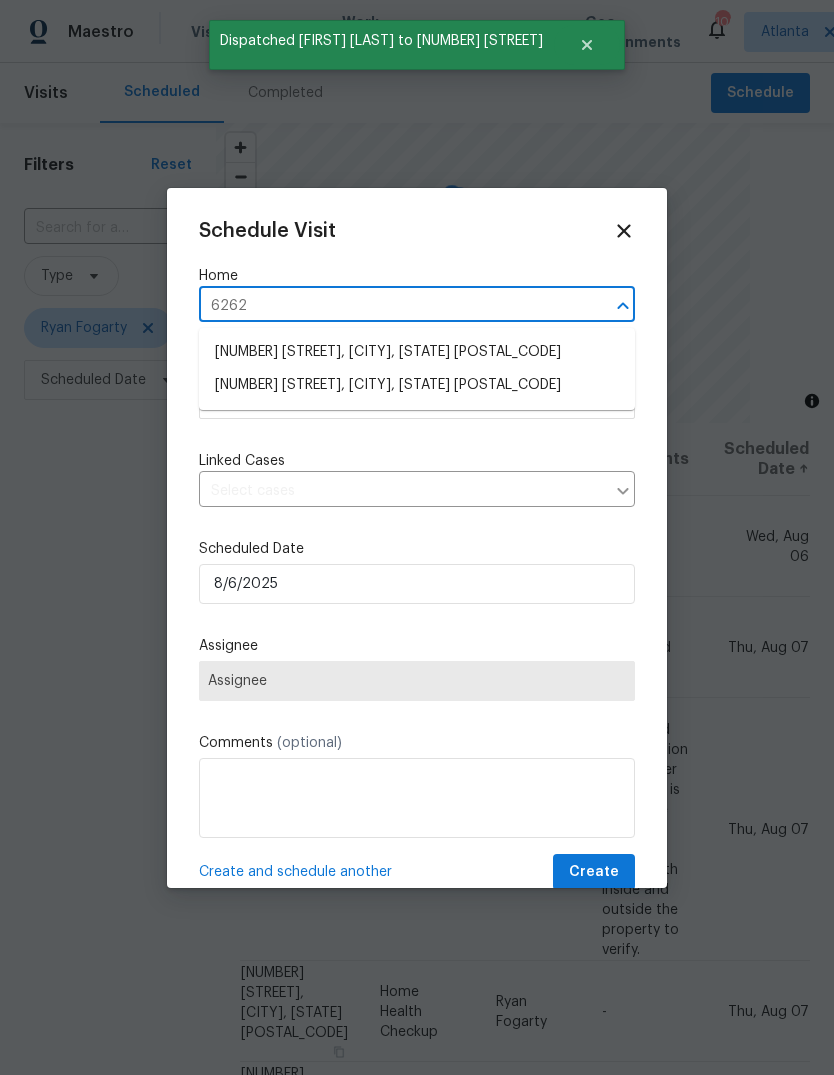 click on "6262 Phillips Lake Ct, Lithonia, GA 30058" at bounding box center [417, 385] 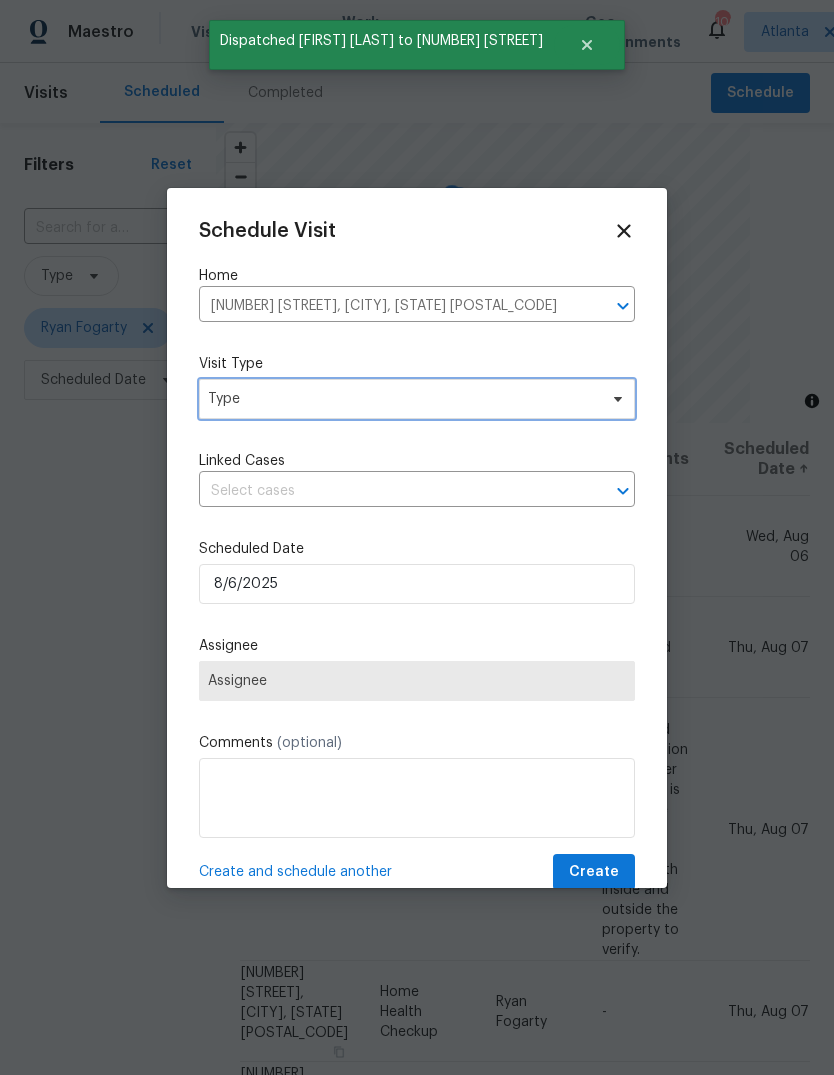 click on "Type" at bounding box center (417, 399) 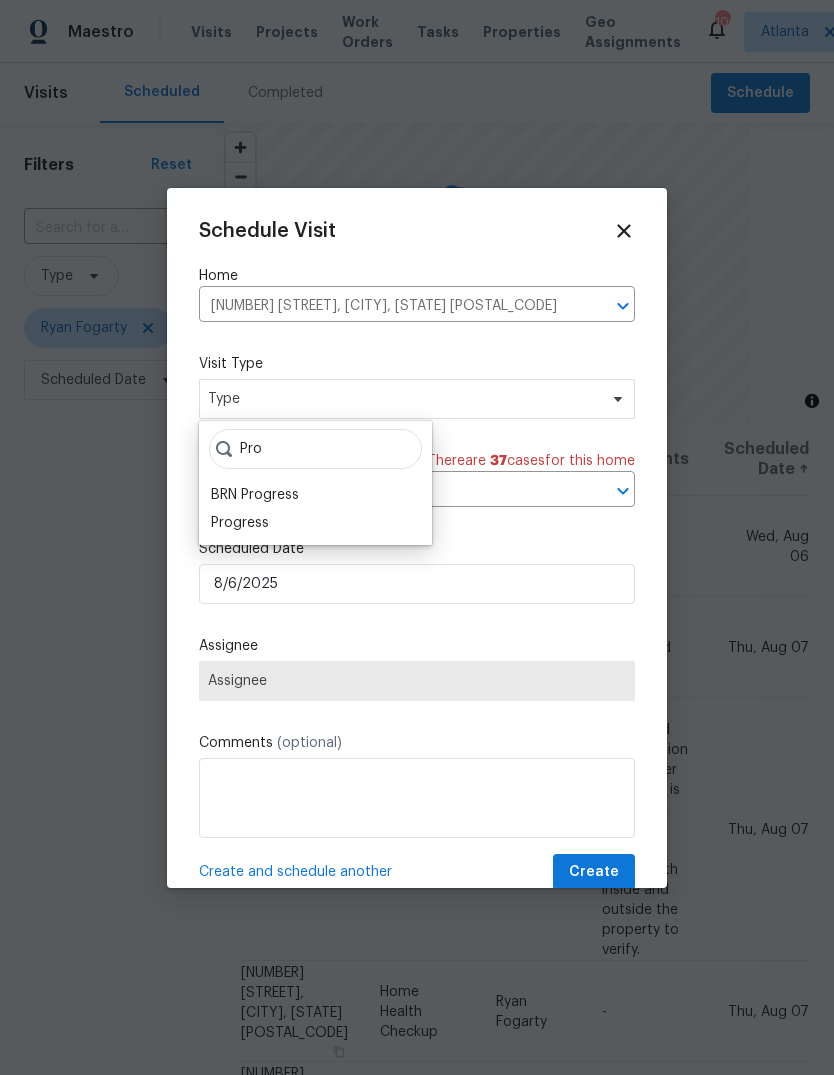 type on "Pro" 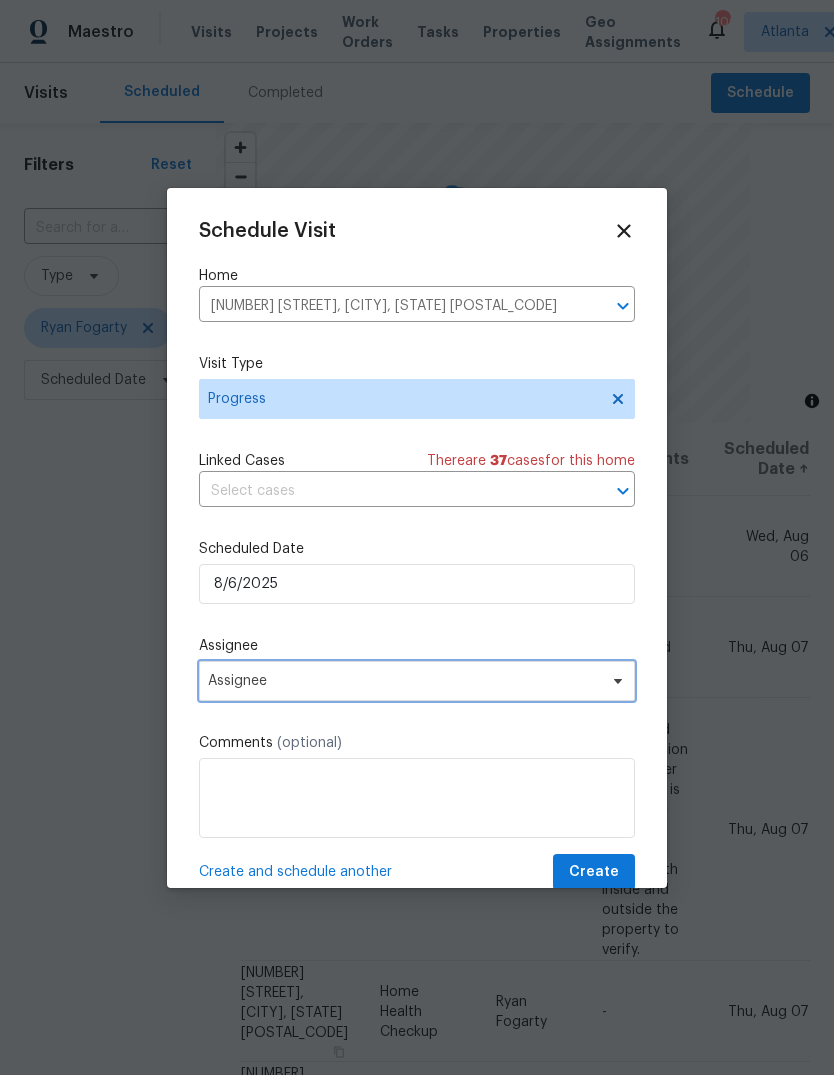 click on "Assignee" at bounding box center (404, 681) 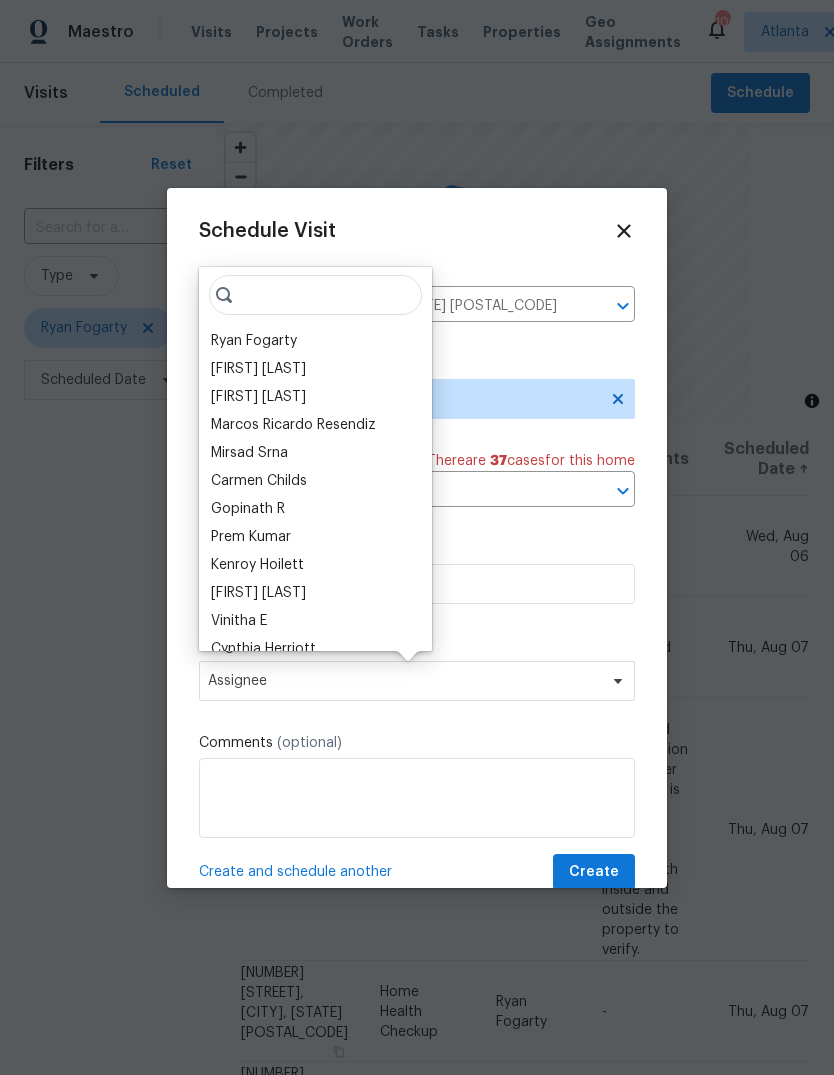 click on "Ryan Fogarty" at bounding box center (254, 341) 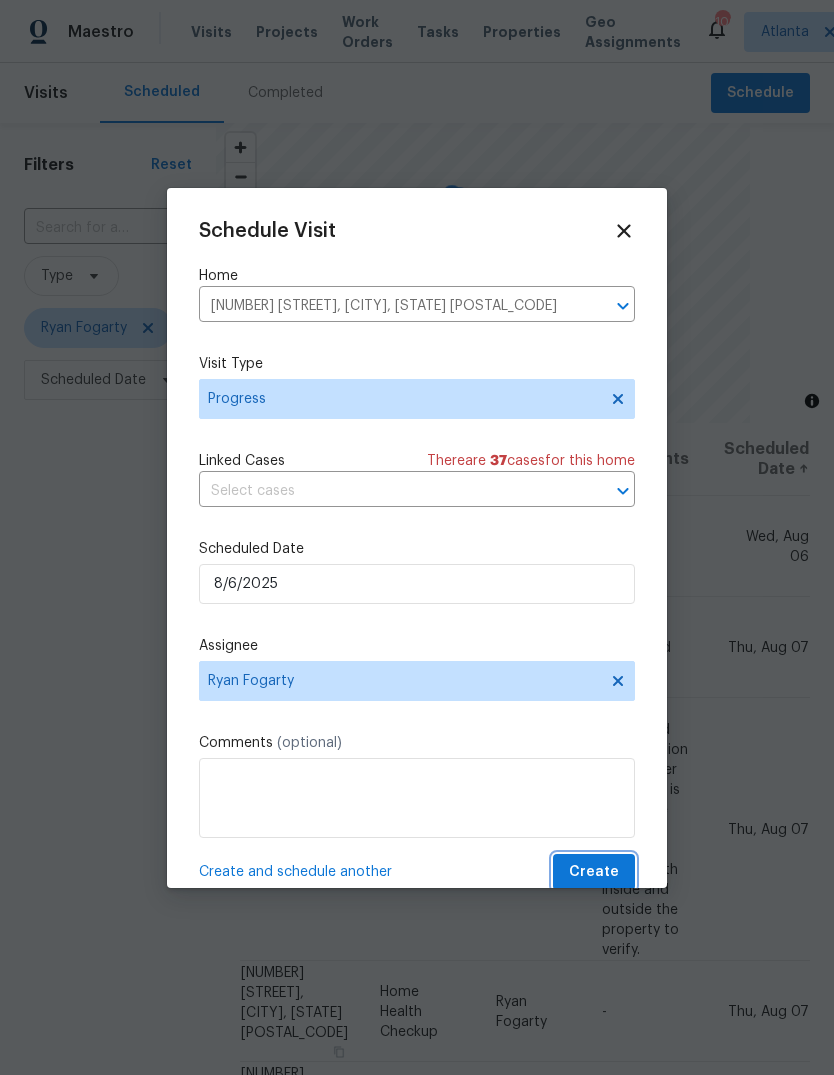 click on "Create" at bounding box center [594, 872] 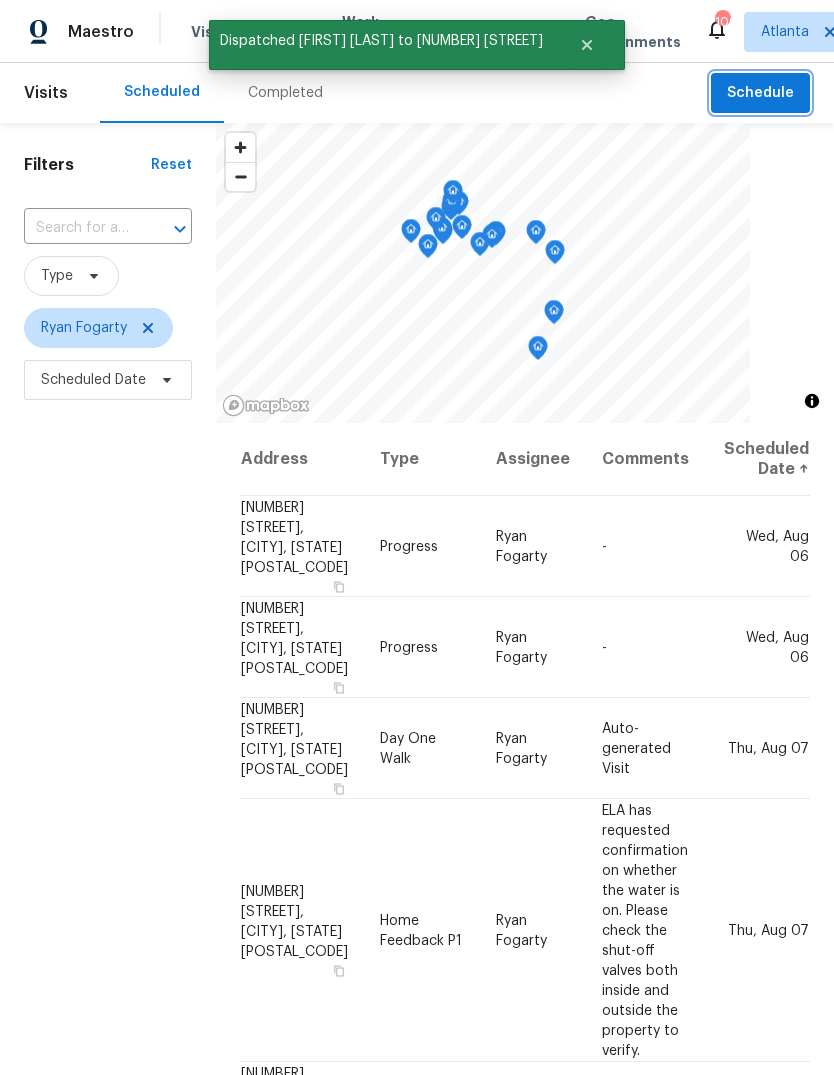 click on "Schedule" at bounding box center (760, 93) 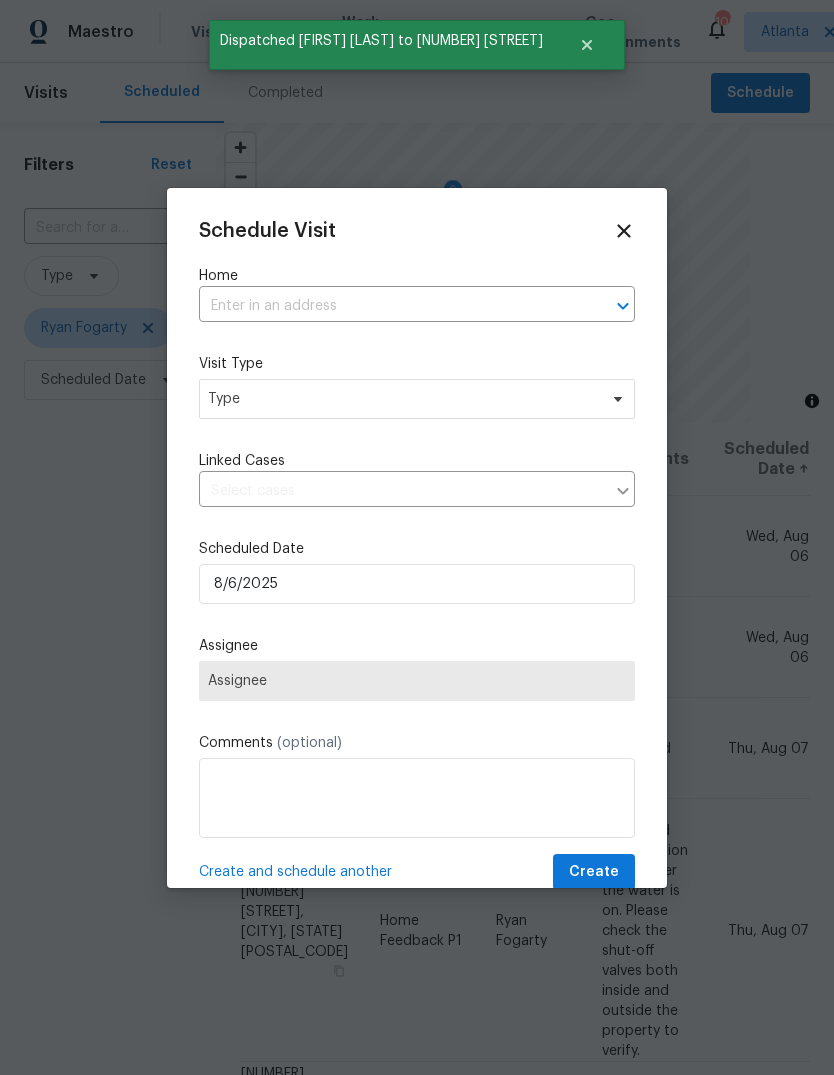 click at bounding box center [389, 306] 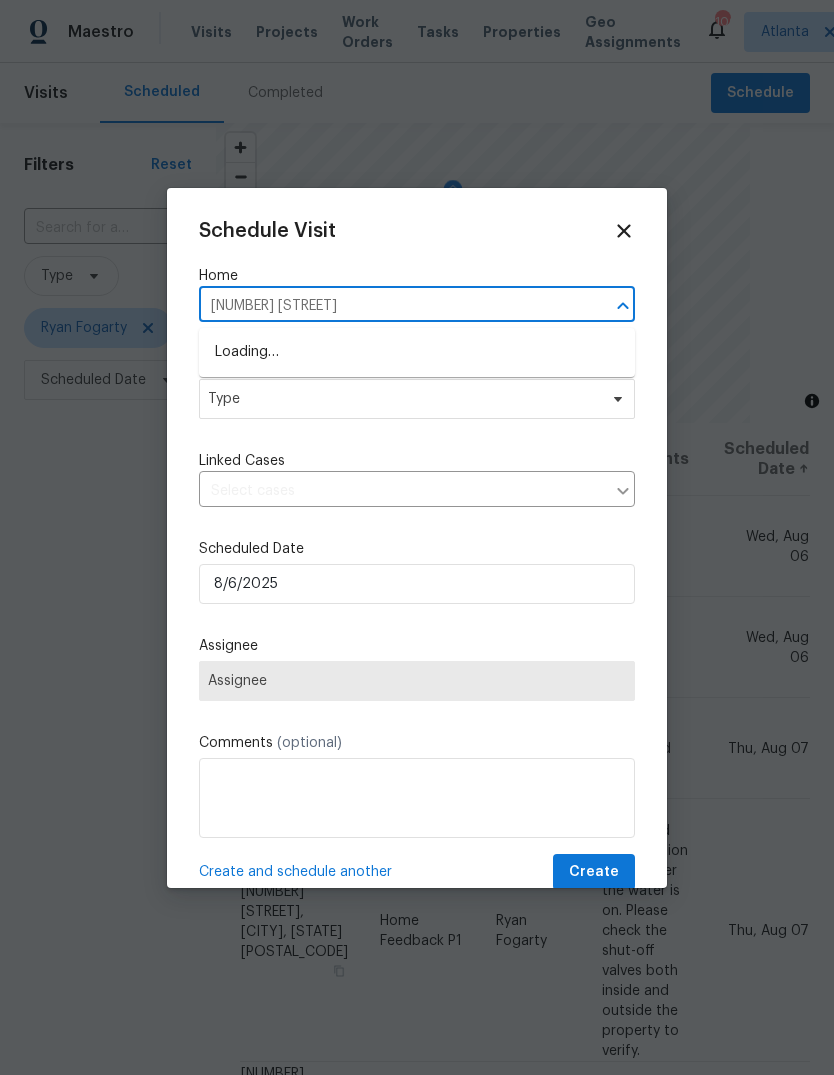 type on "1365 river club" 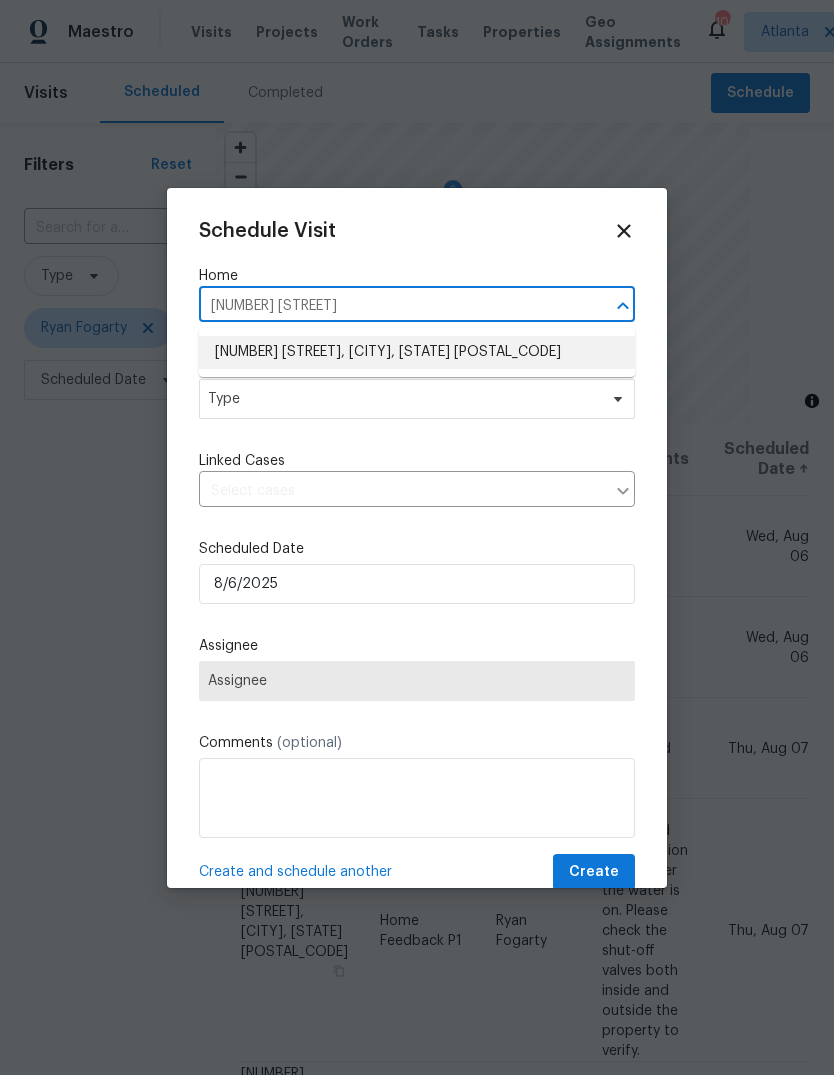 click on "1365 River Club Dr NE, Conyers, GA 30012" at bounding box center (417, 352) 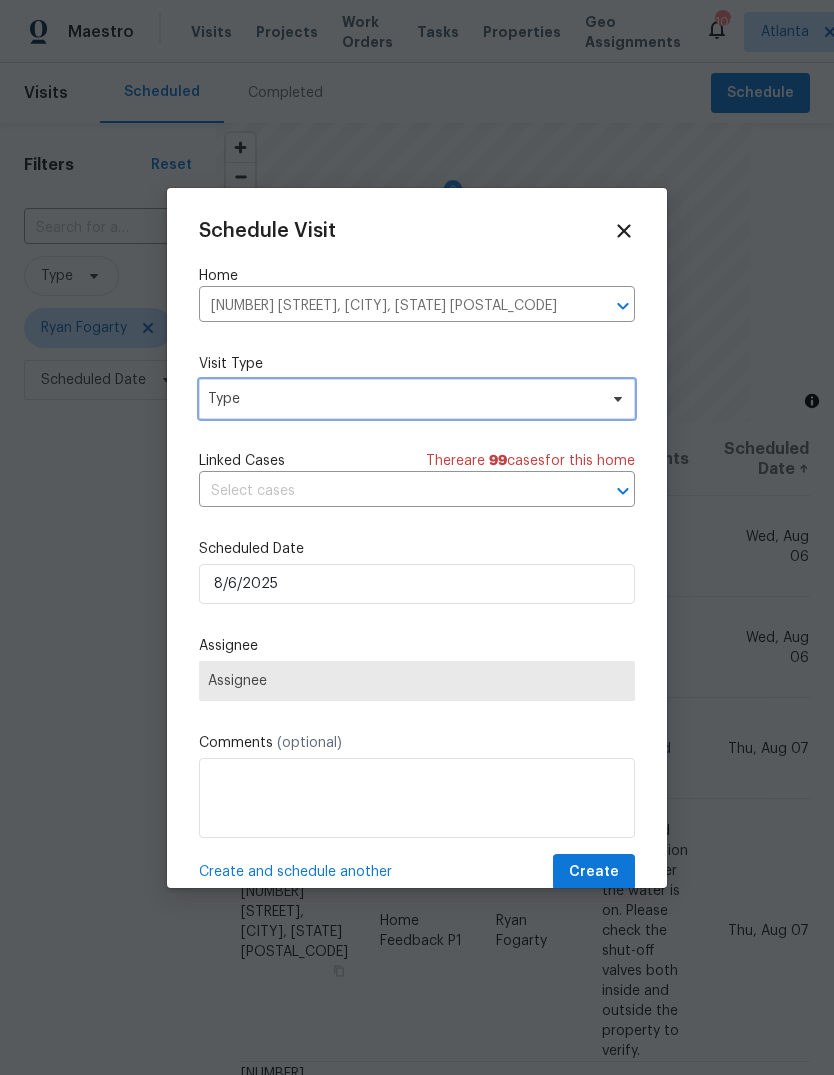 click on "Type" at bounding box center (402, 399) 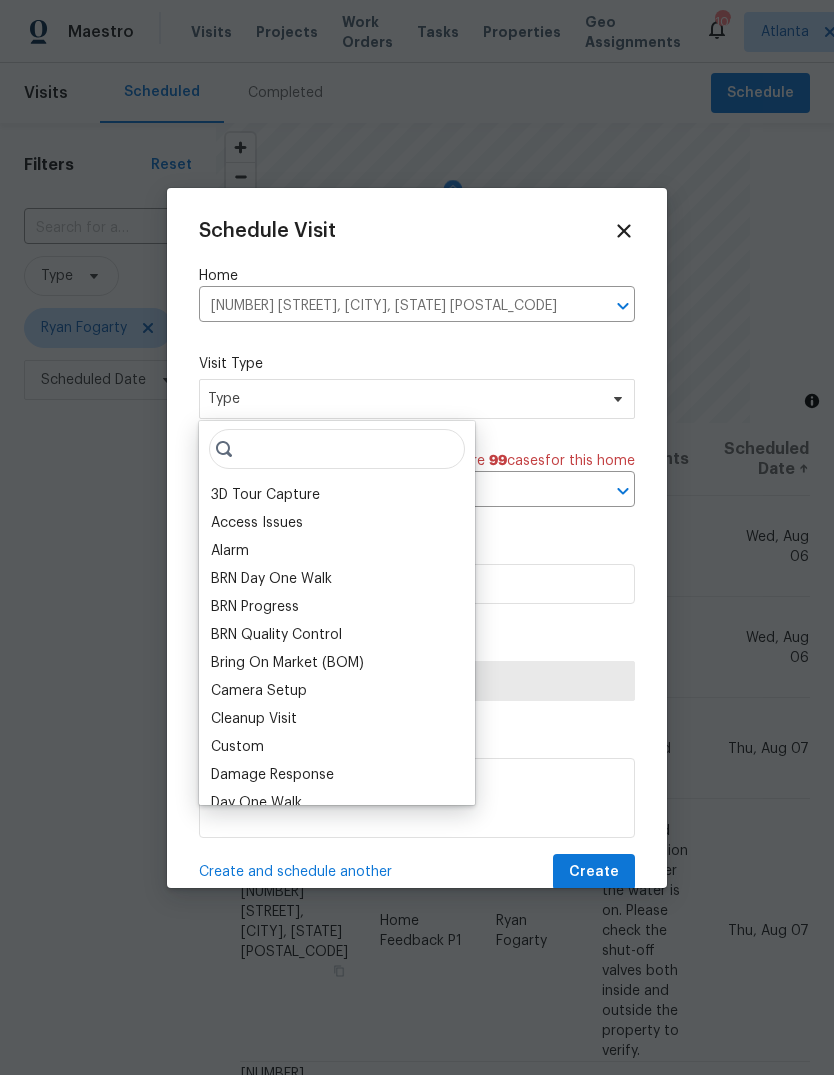 type on "C" 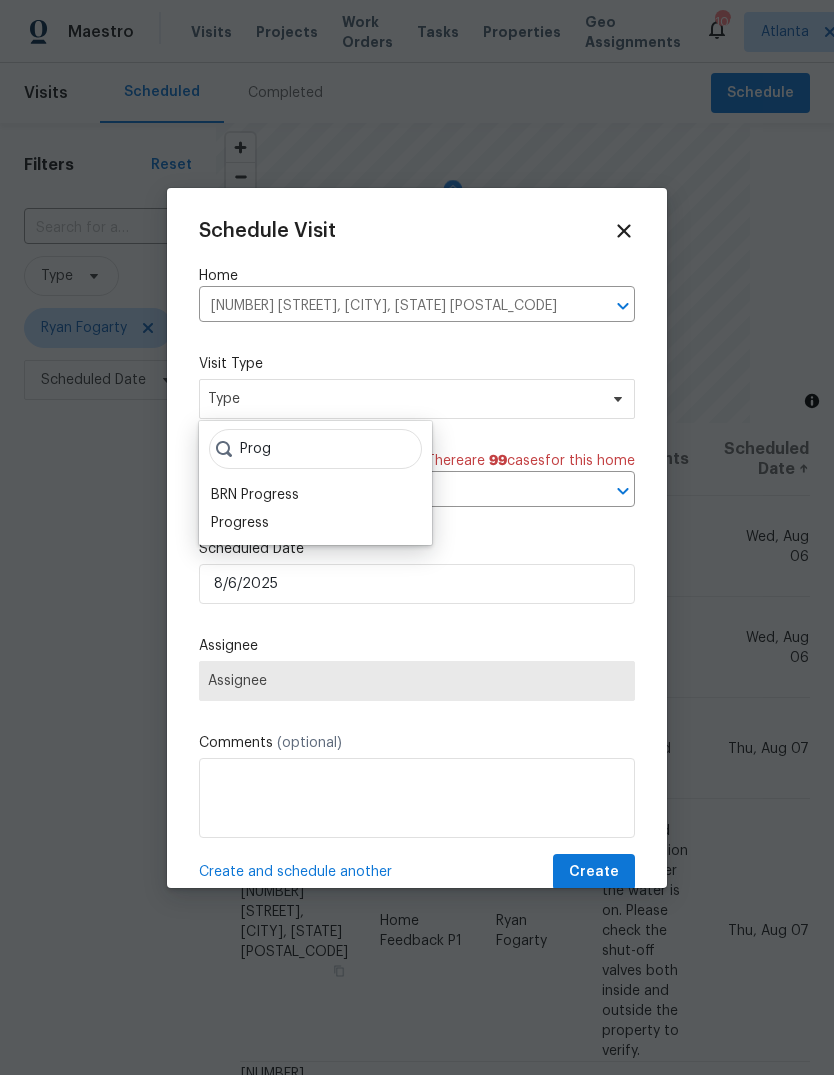 type on "Prog" 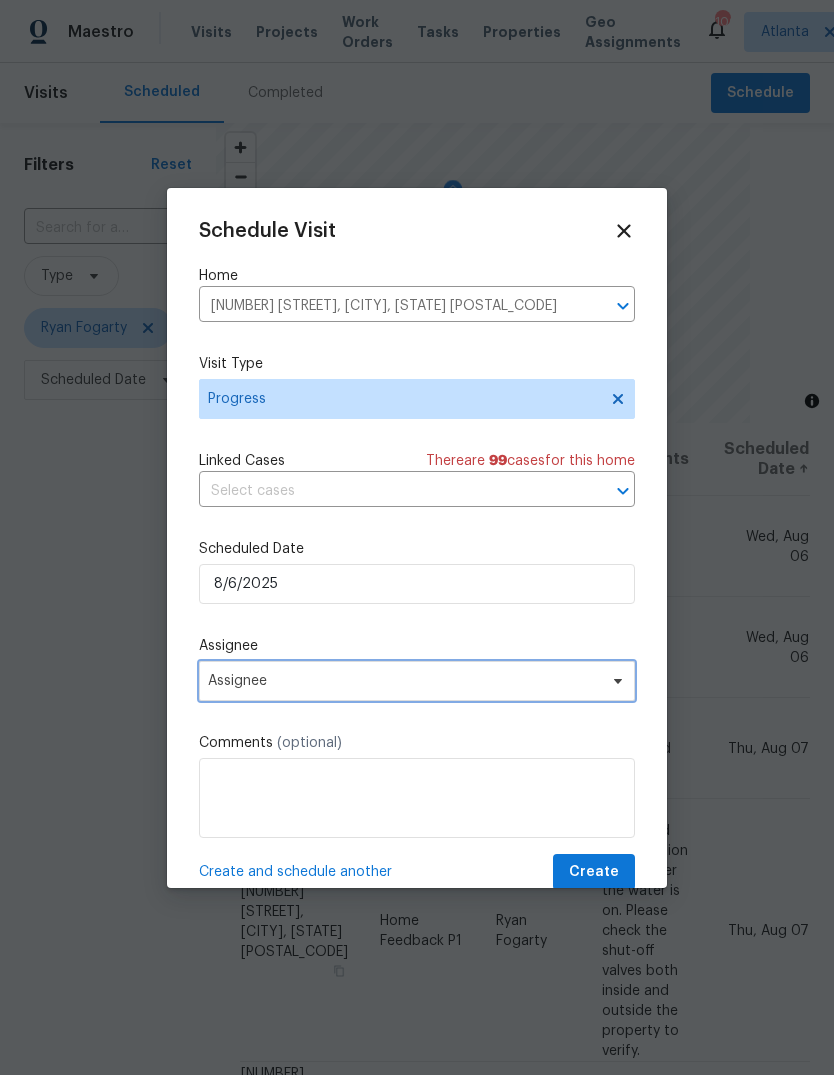 click on "Assignee" at bounding box center (417, 681) 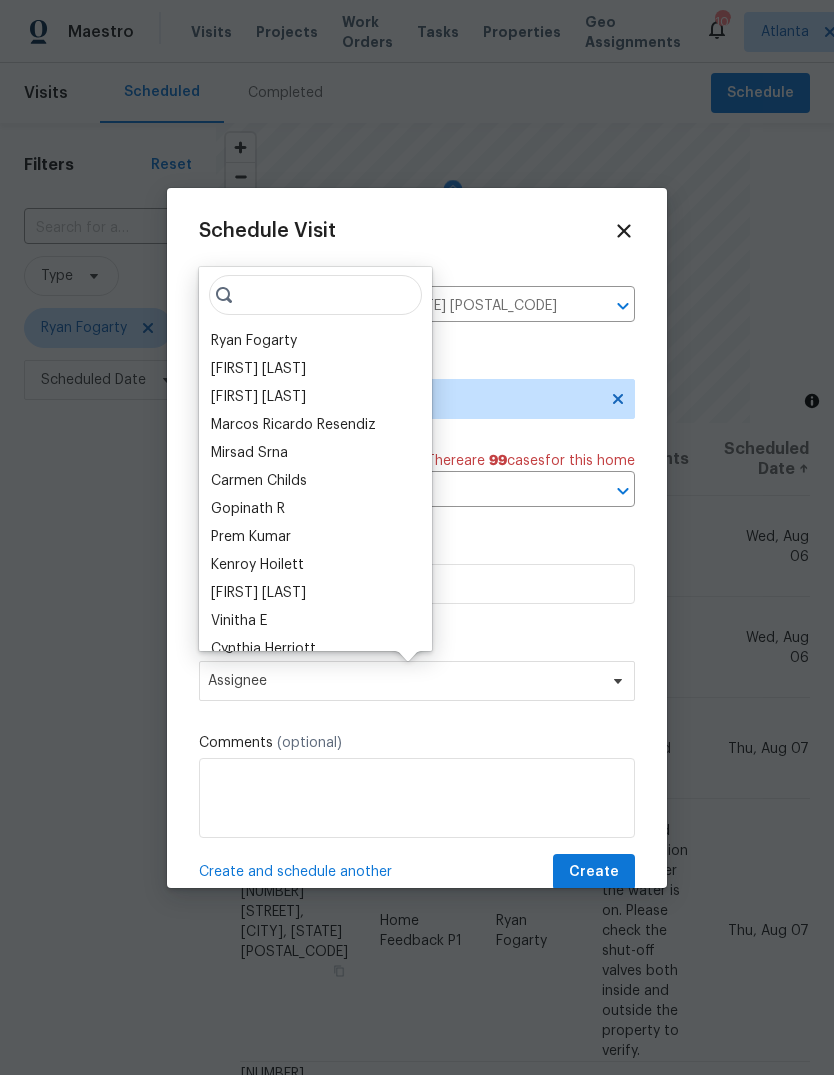 click on "Ryan Fogarty" at bounding box center [254, 341] 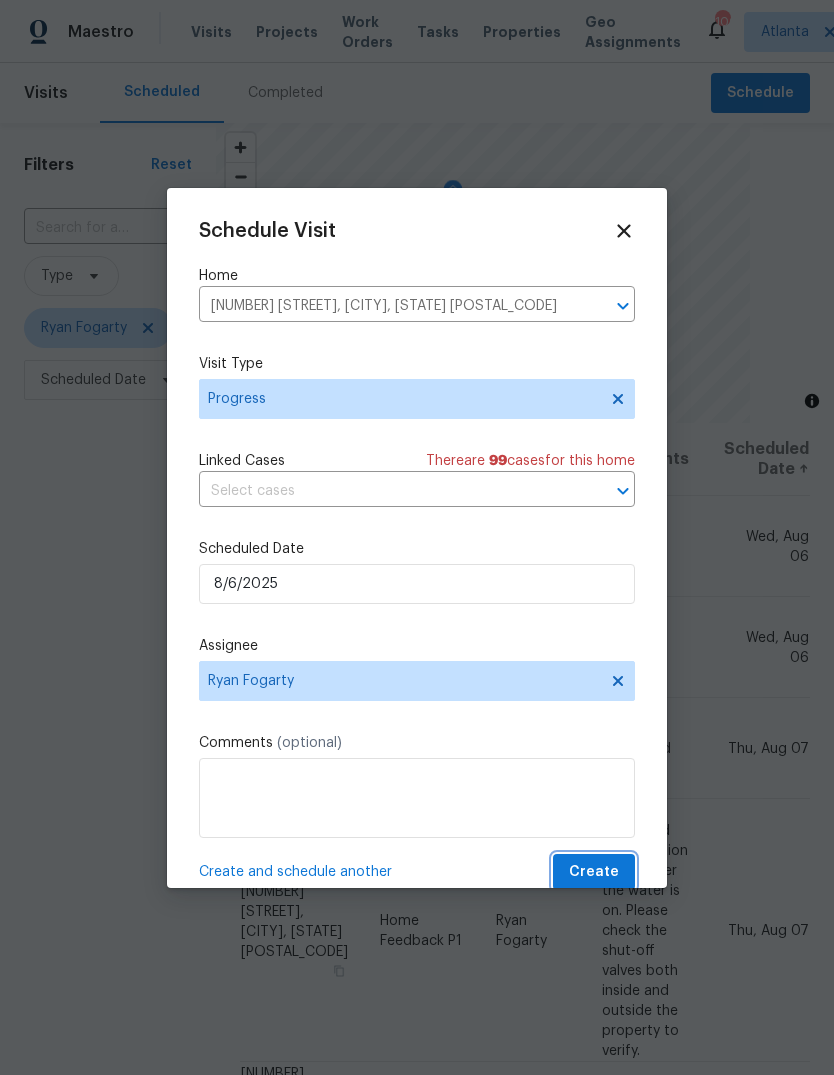 click on "Create" at bounding box center (594, 872) 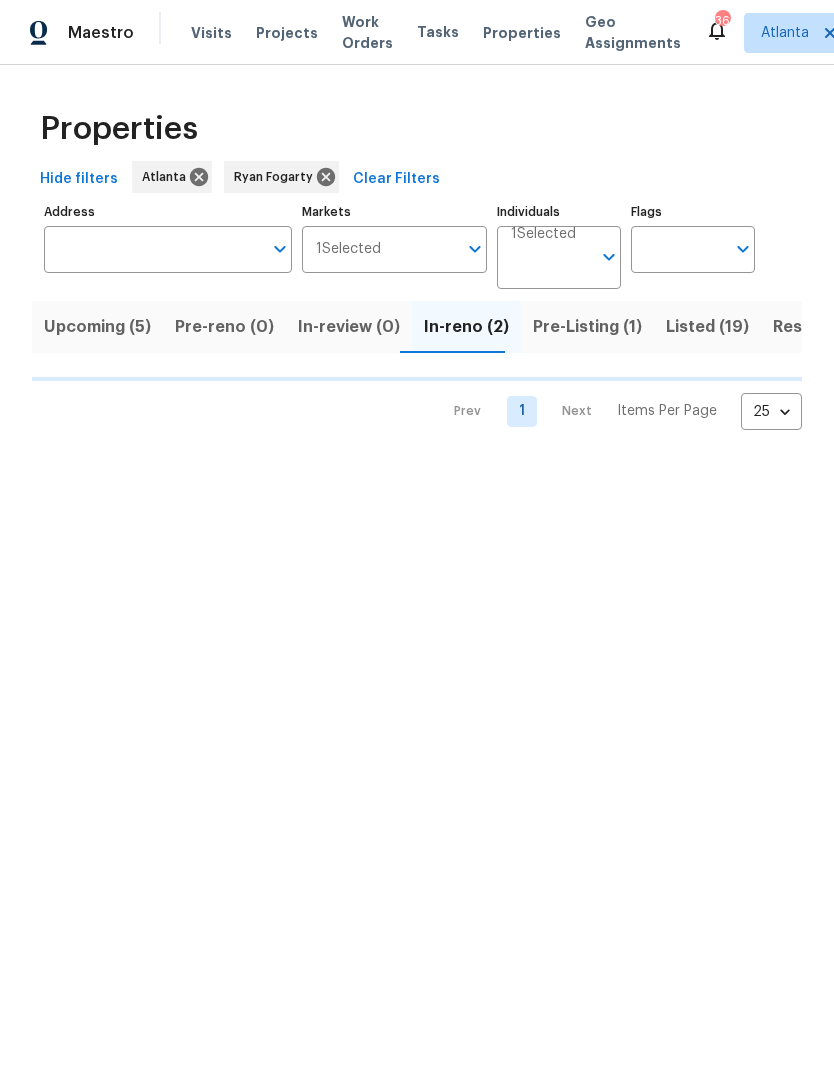 scroll, scrollTop: 0, scrollLeft: 0, axis: both 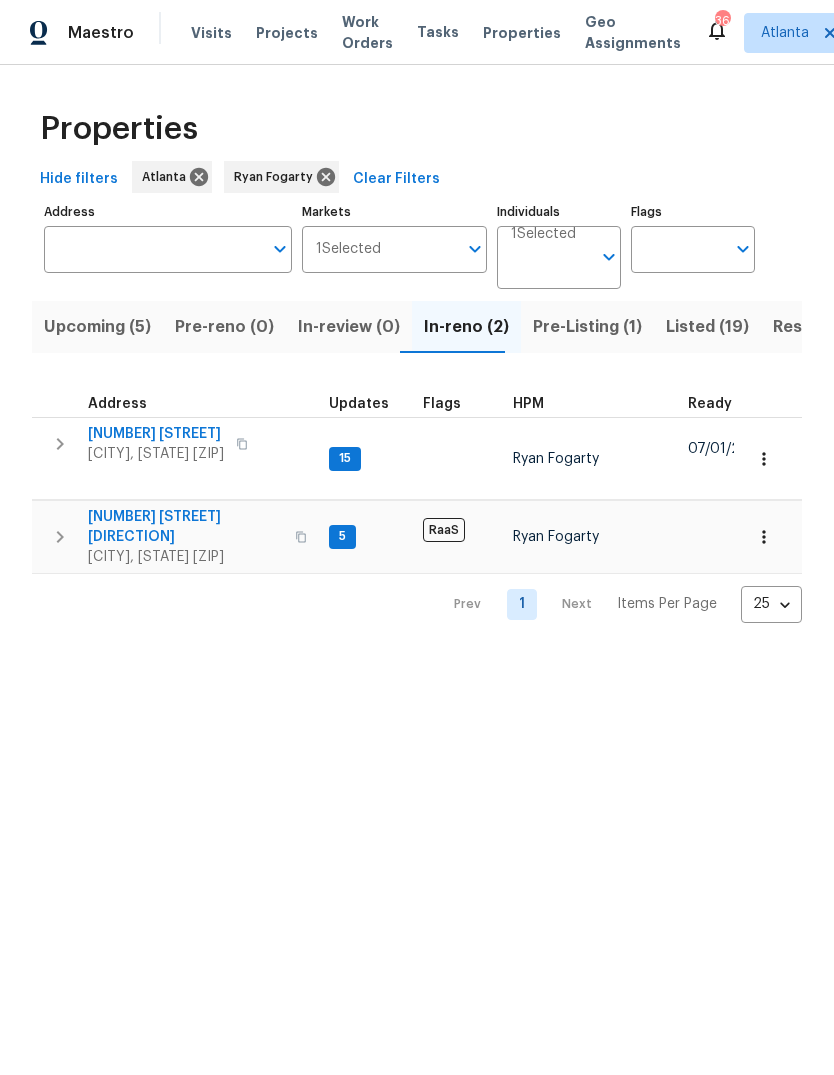 click 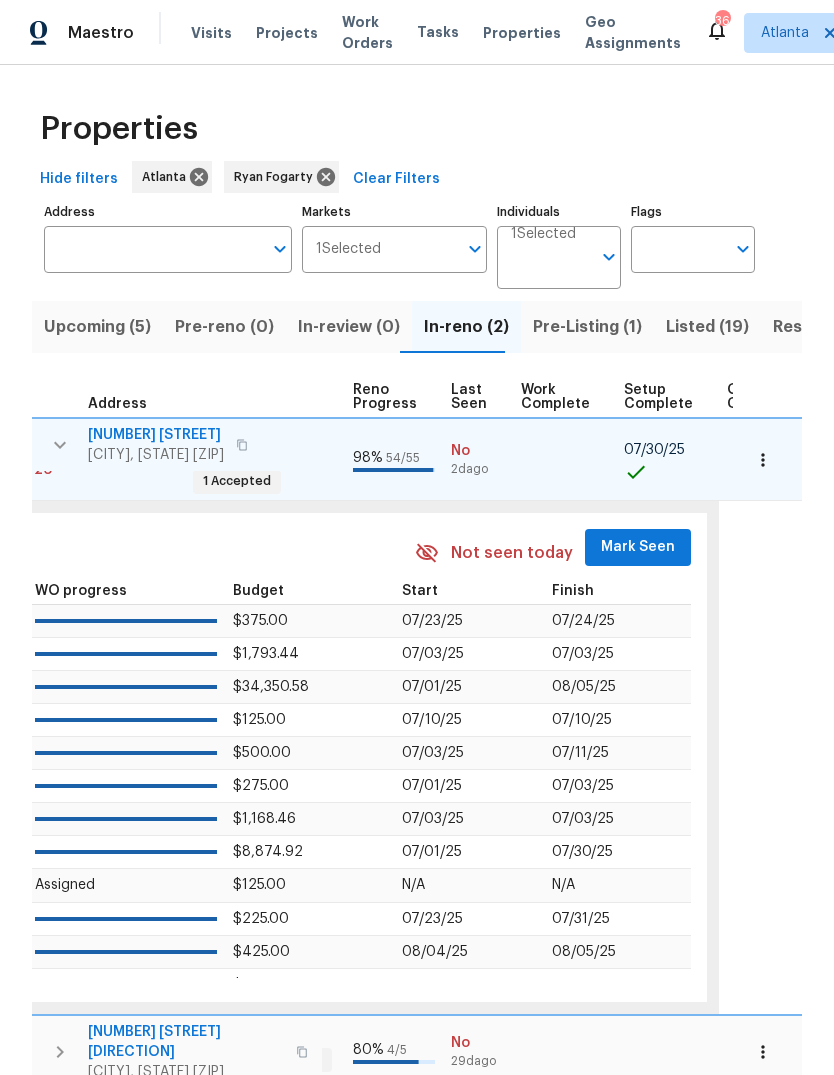 scroll, scrollTop: 0, scrollLeft: 907, axis: horizontal 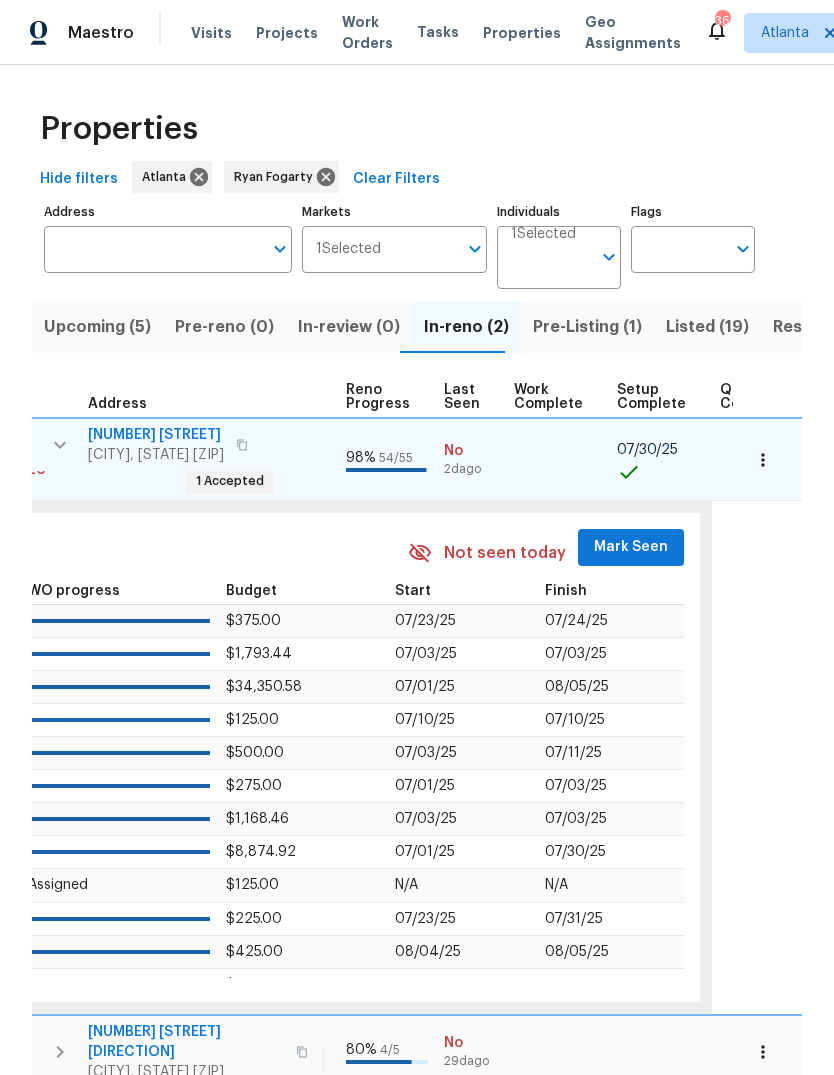 click on "Mark Seen" at bounding box center (631, 547) 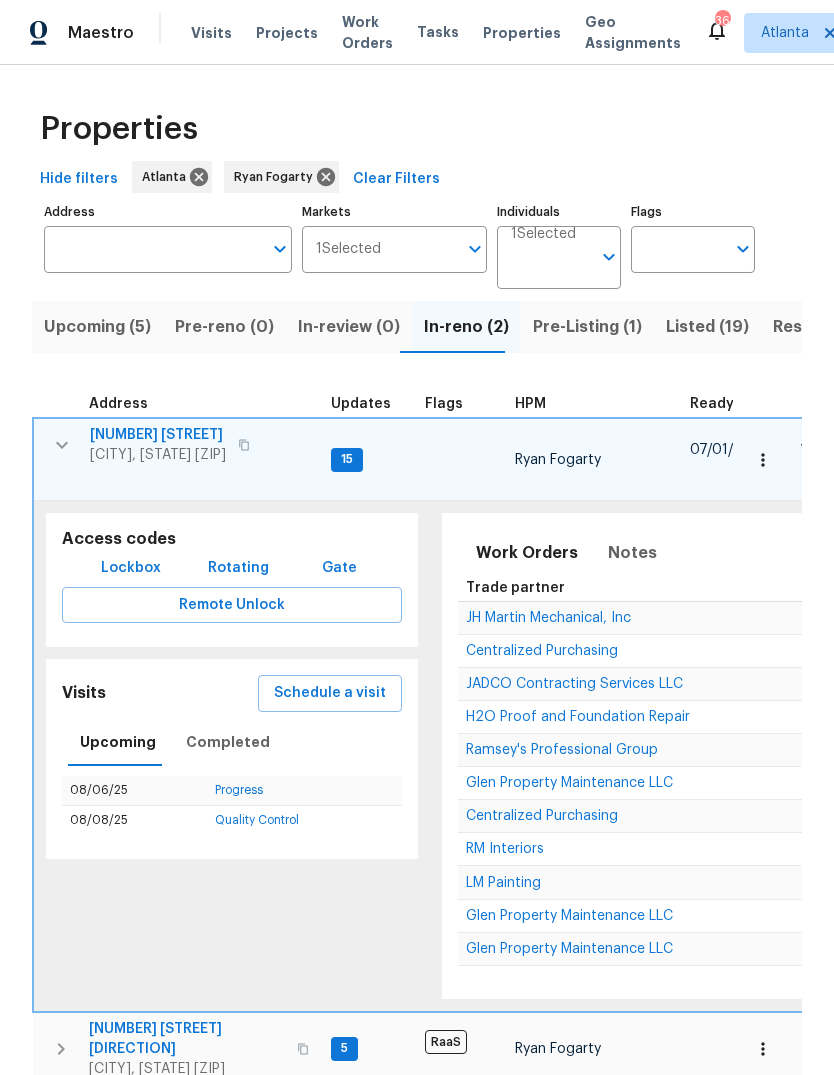 scroll, scrollTop: 0, scrollLeft: 0, axis: both 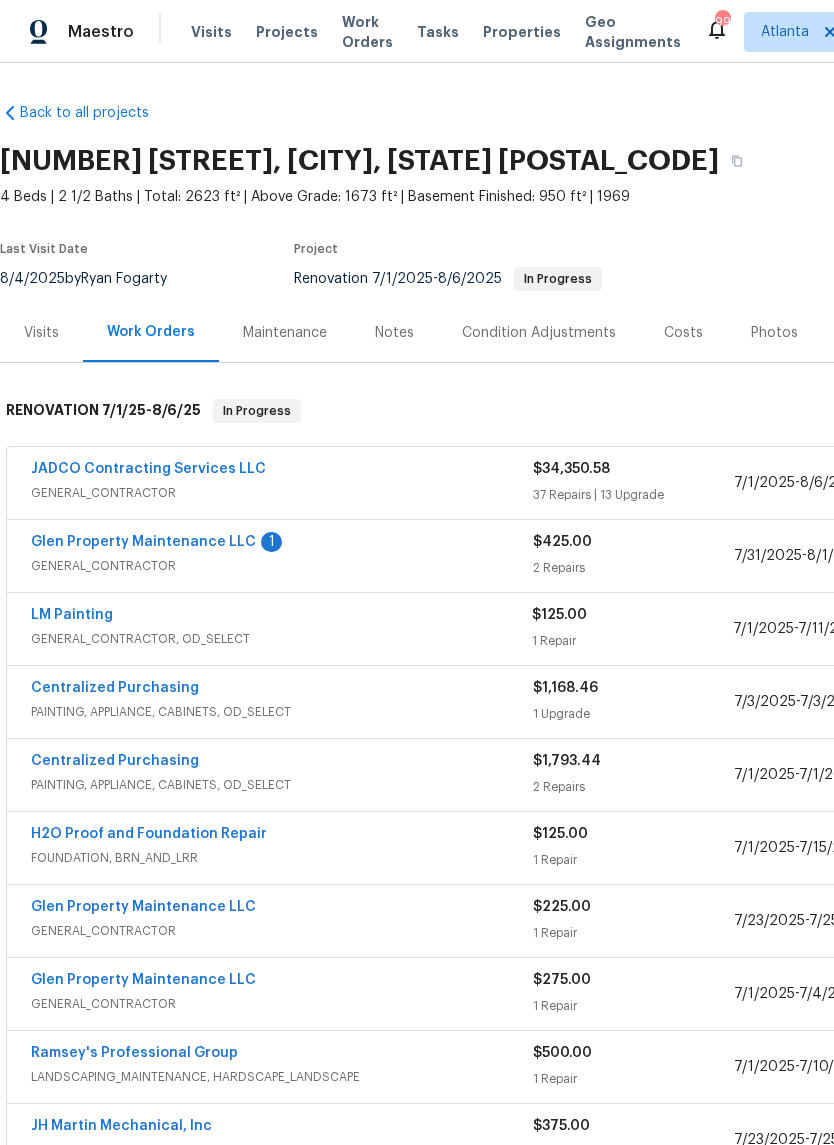 click on "Glen Property Maintenance LLC" at bounding box center [143, 542] 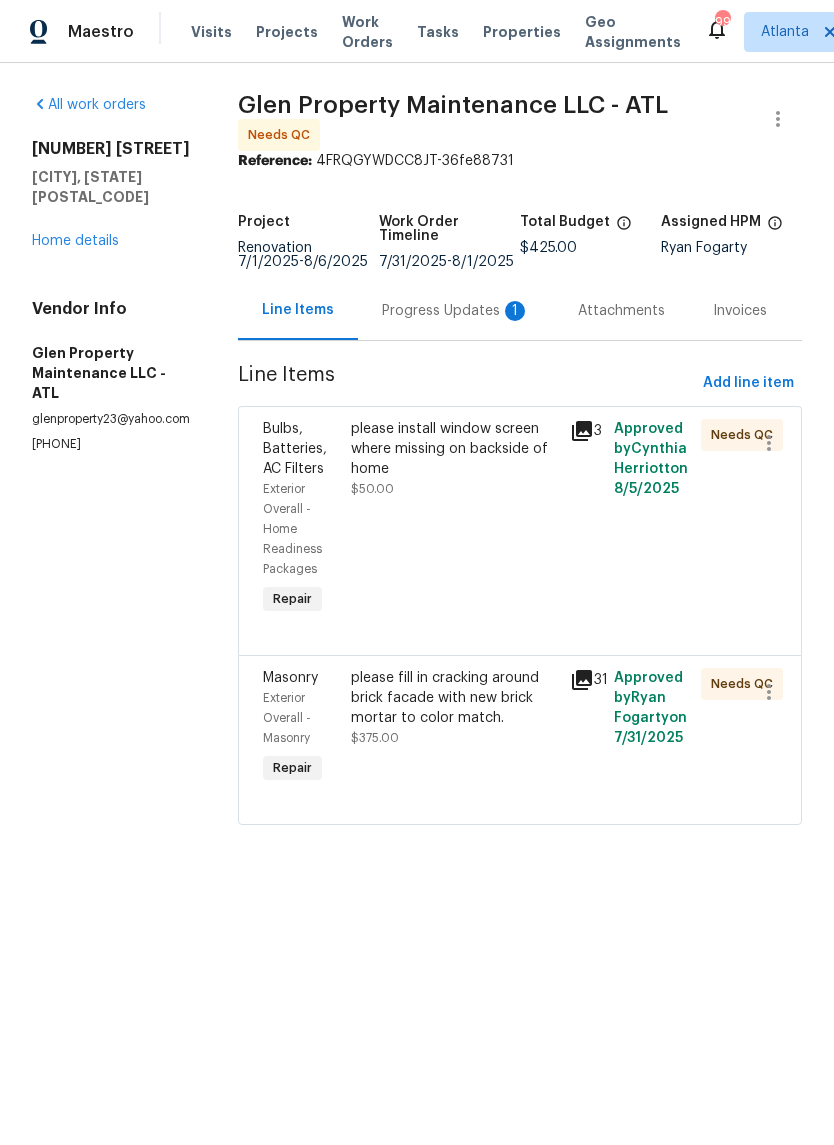 click on "Progress Updates 1" at bounding box center [456, 311] 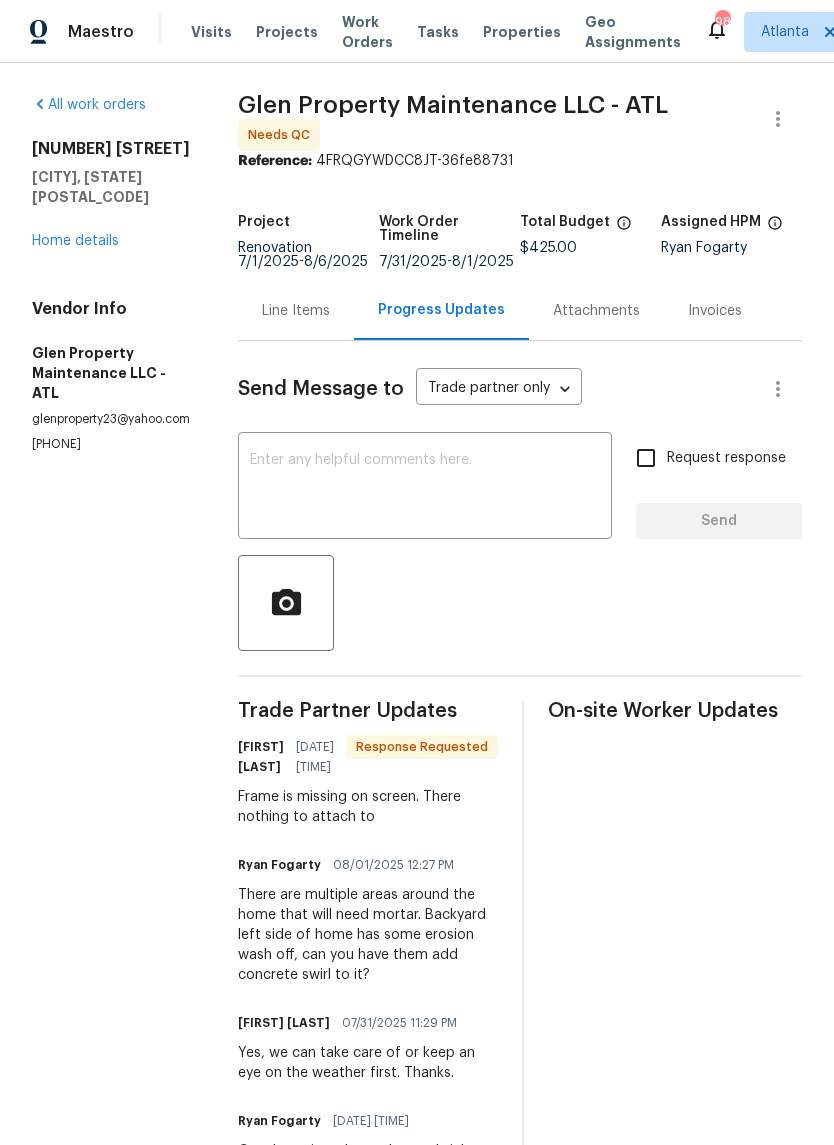 click on "Line Items" at bounding box center (296, 311) 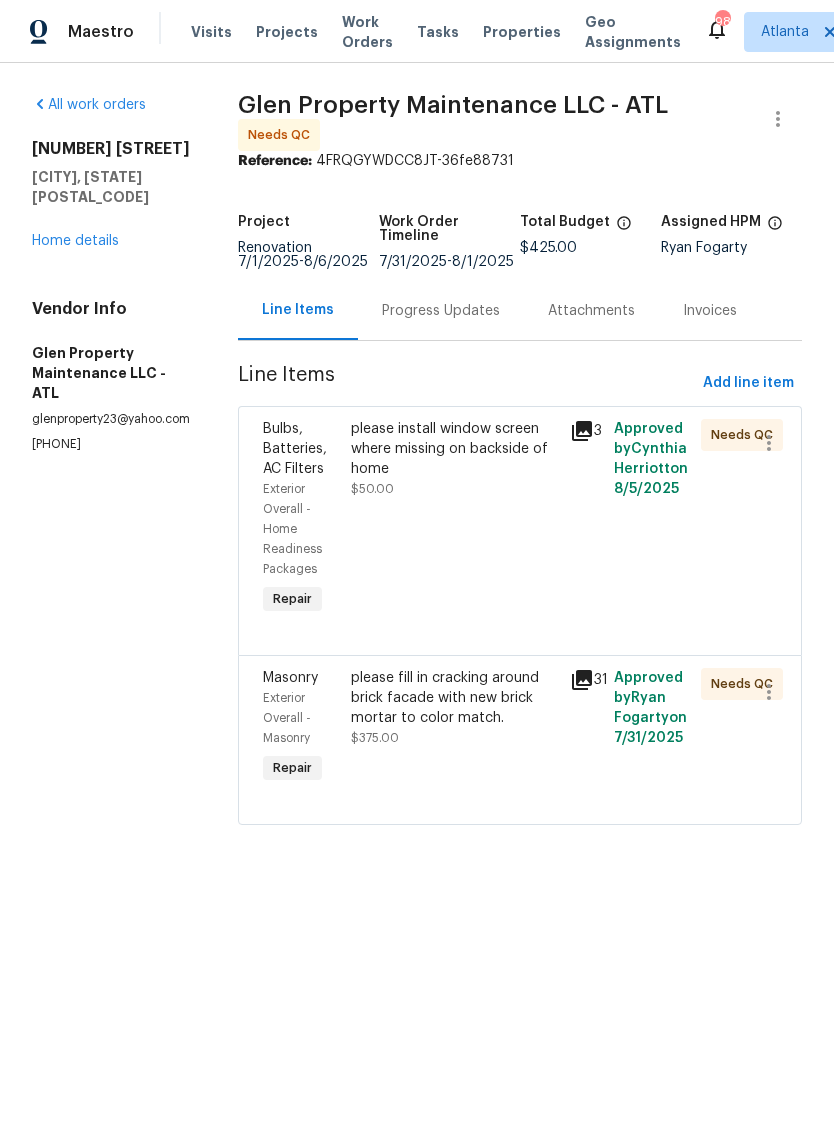 click 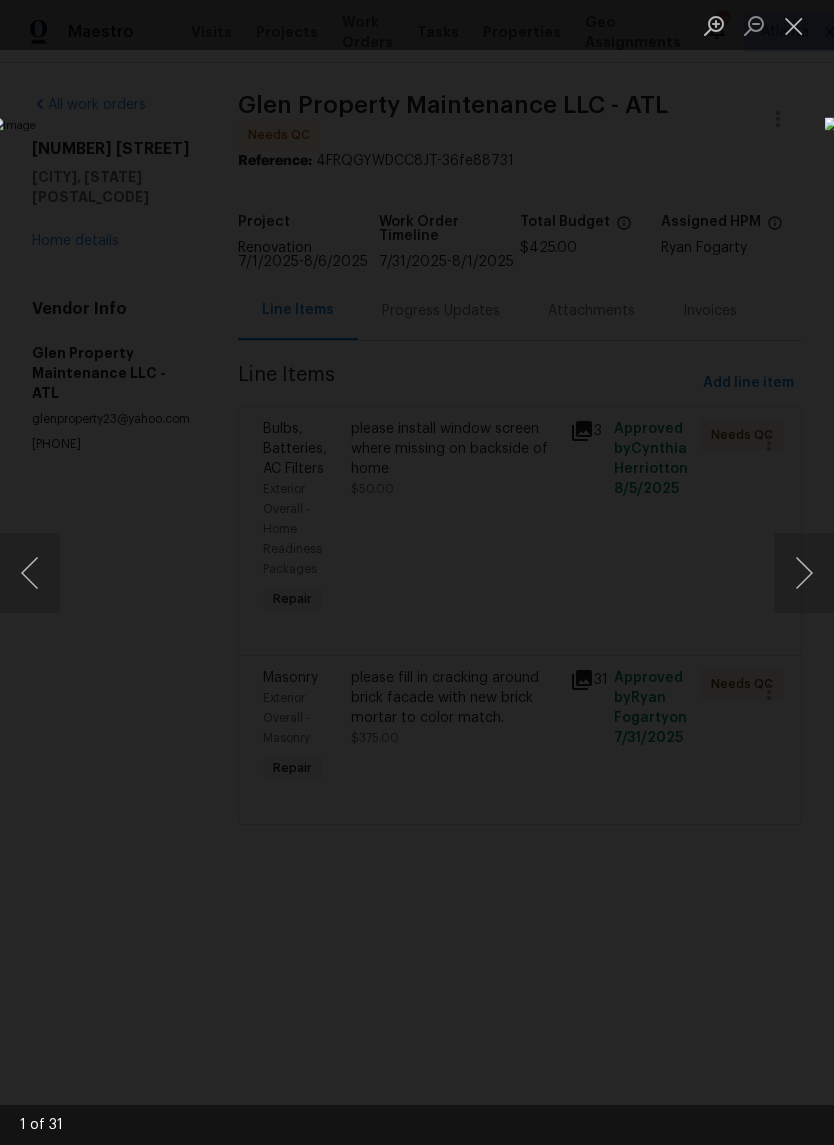 click at bounding box center (804, 573) 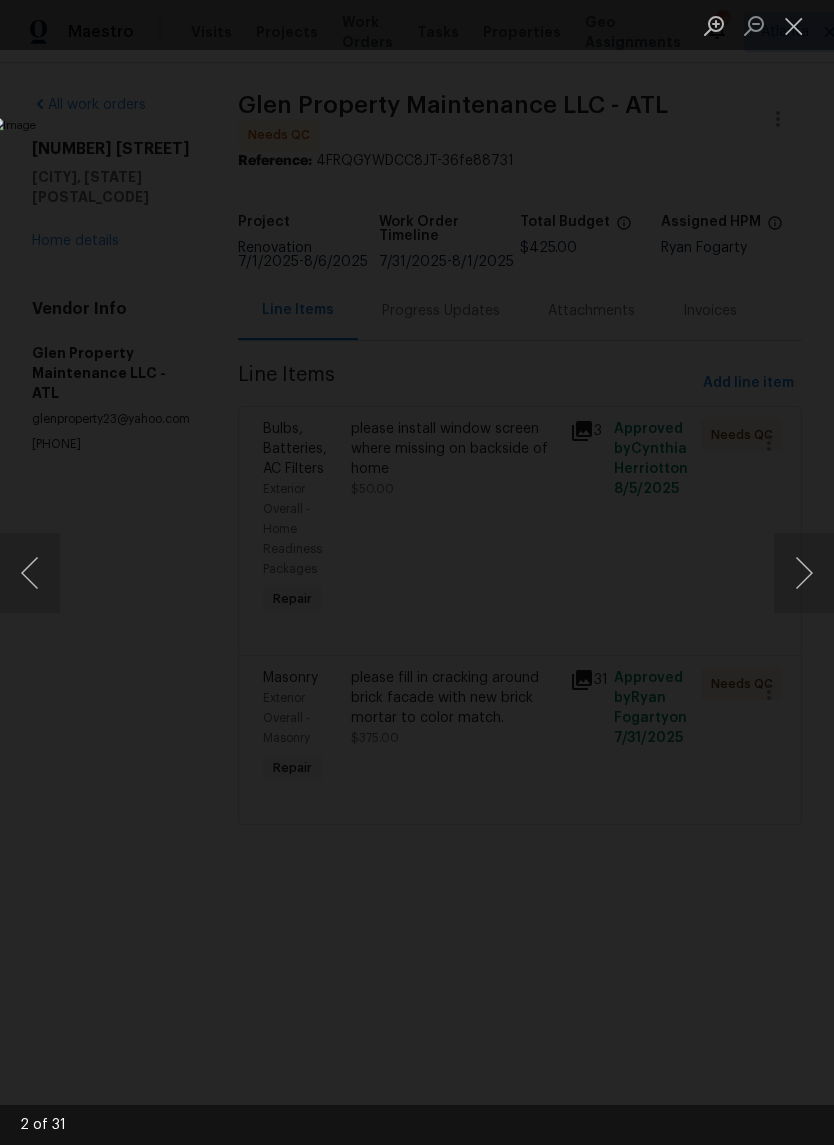 click at bounding box center [804, 573] 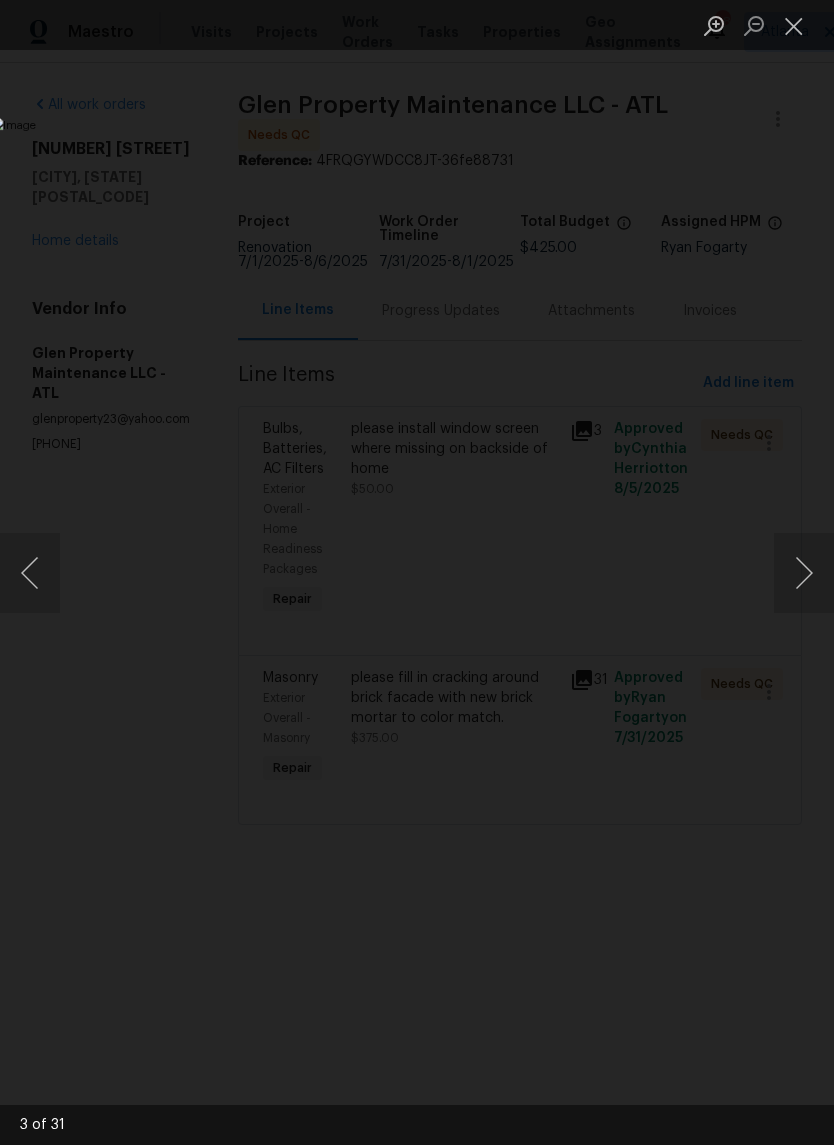 click at bounding box center [804, 573] 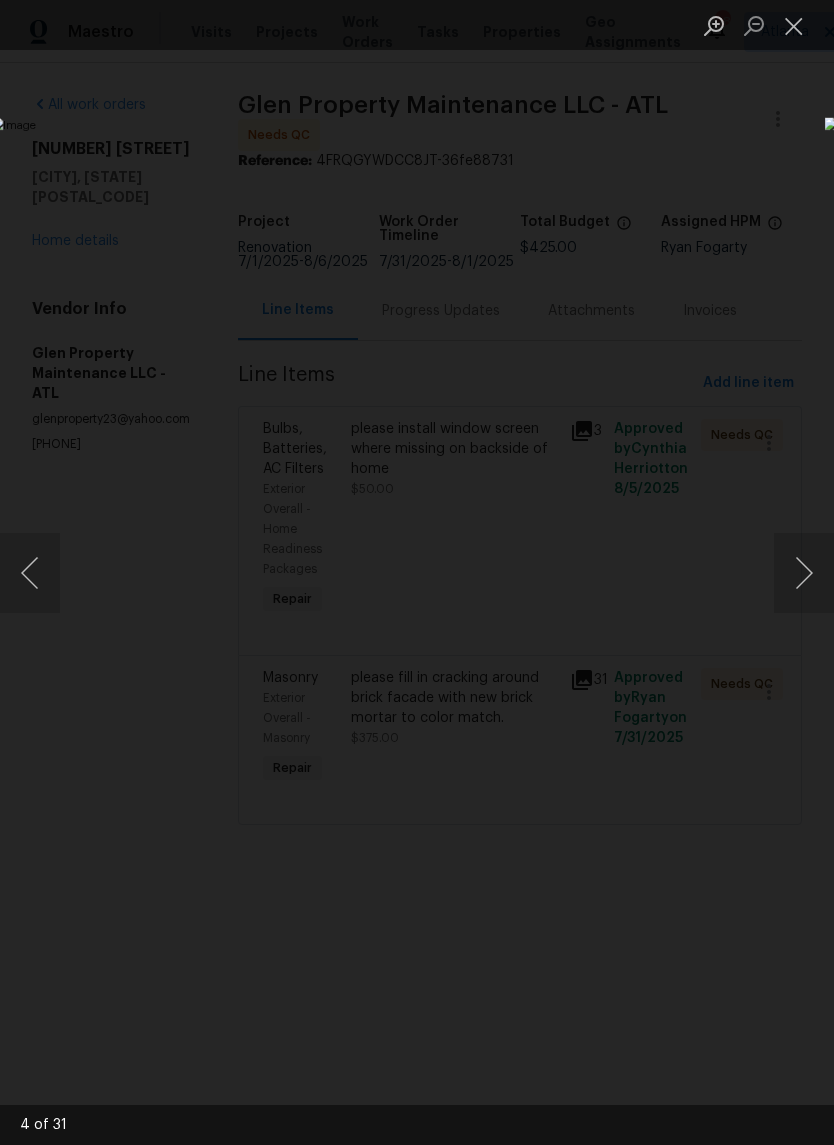 click at bounding box center [30, 573] 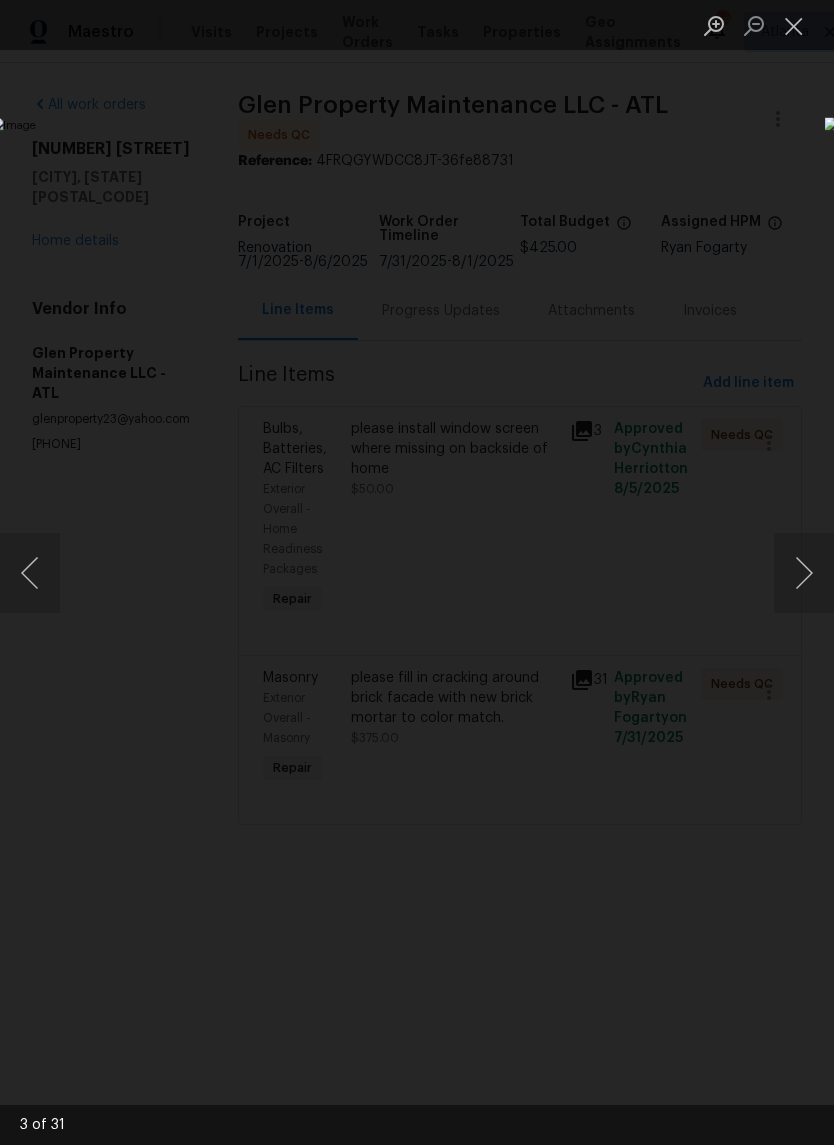 click at bounding box center (804, 573) 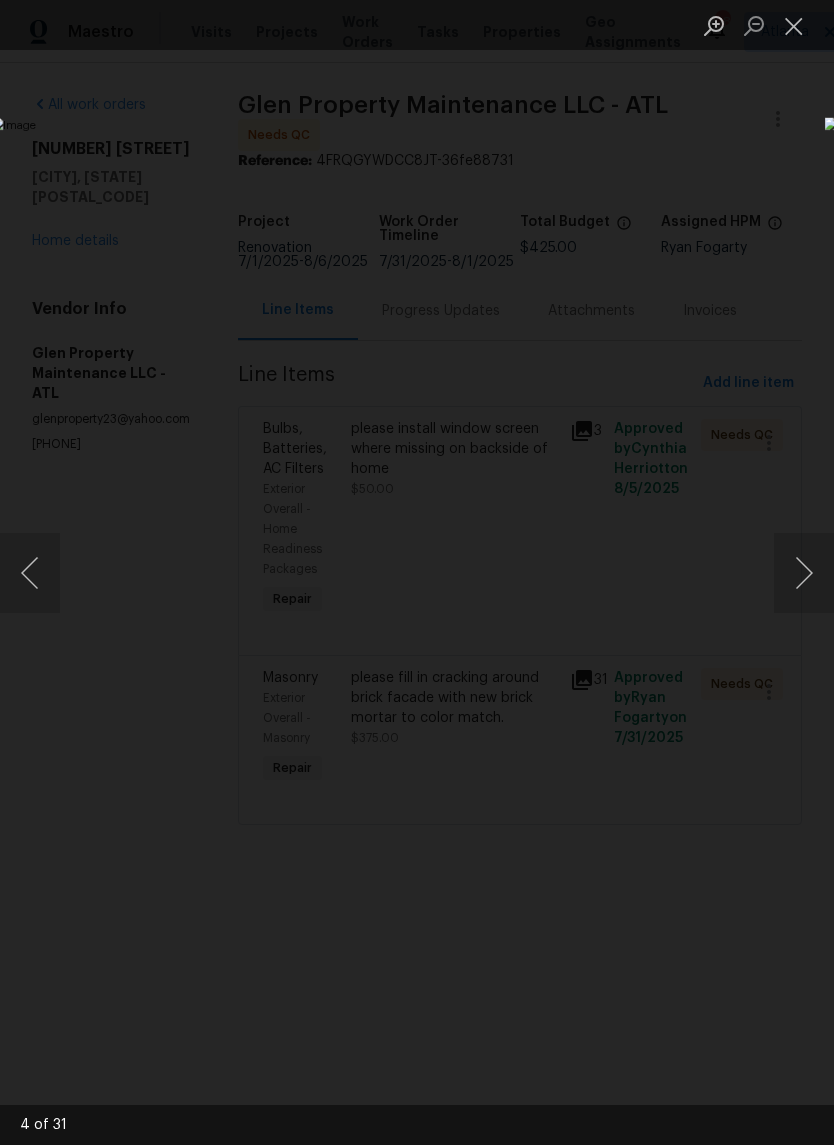 click at bounding box center [804, 573] 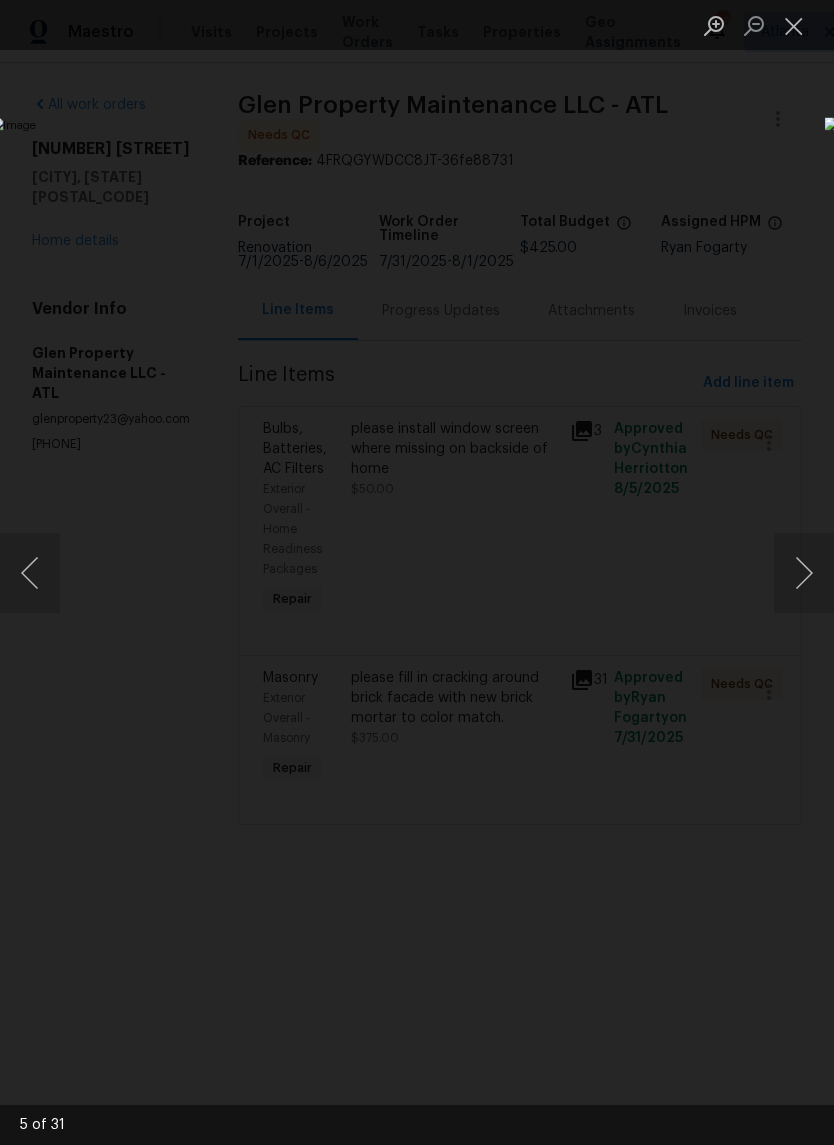 click at bounding box center (804, 573) 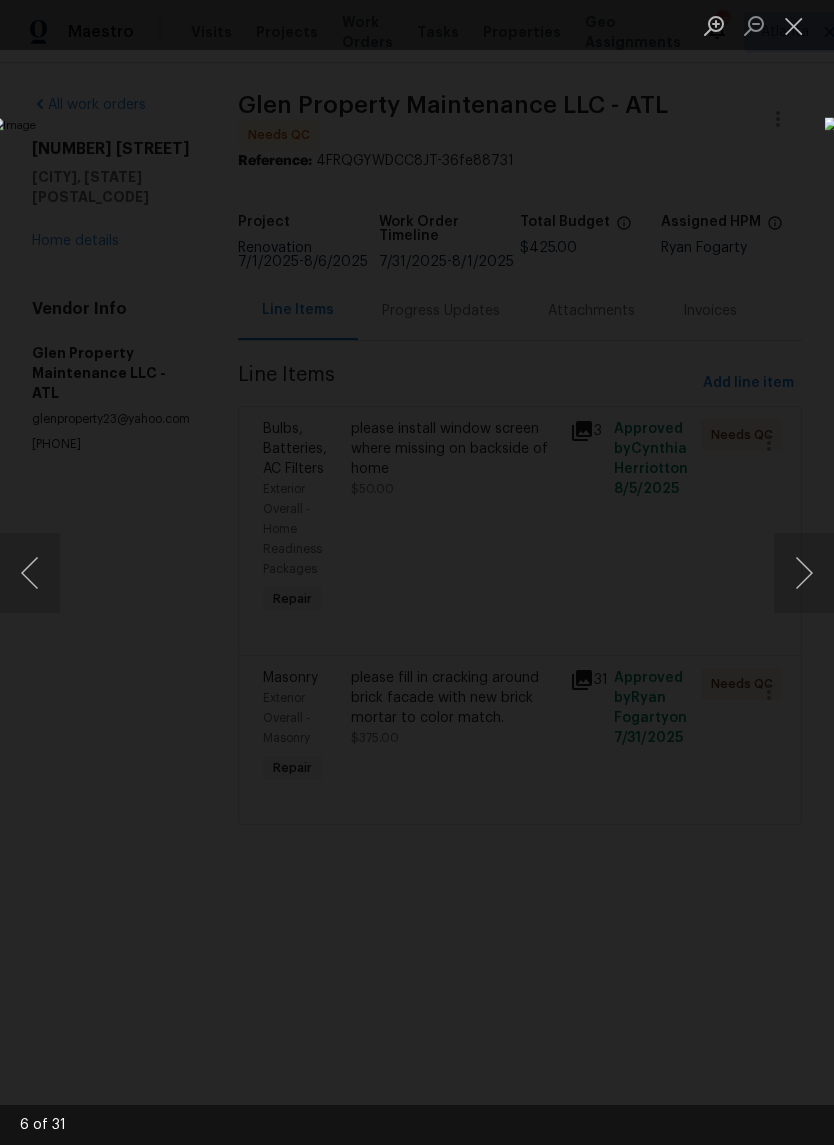 click at bounding box center (804, 573) 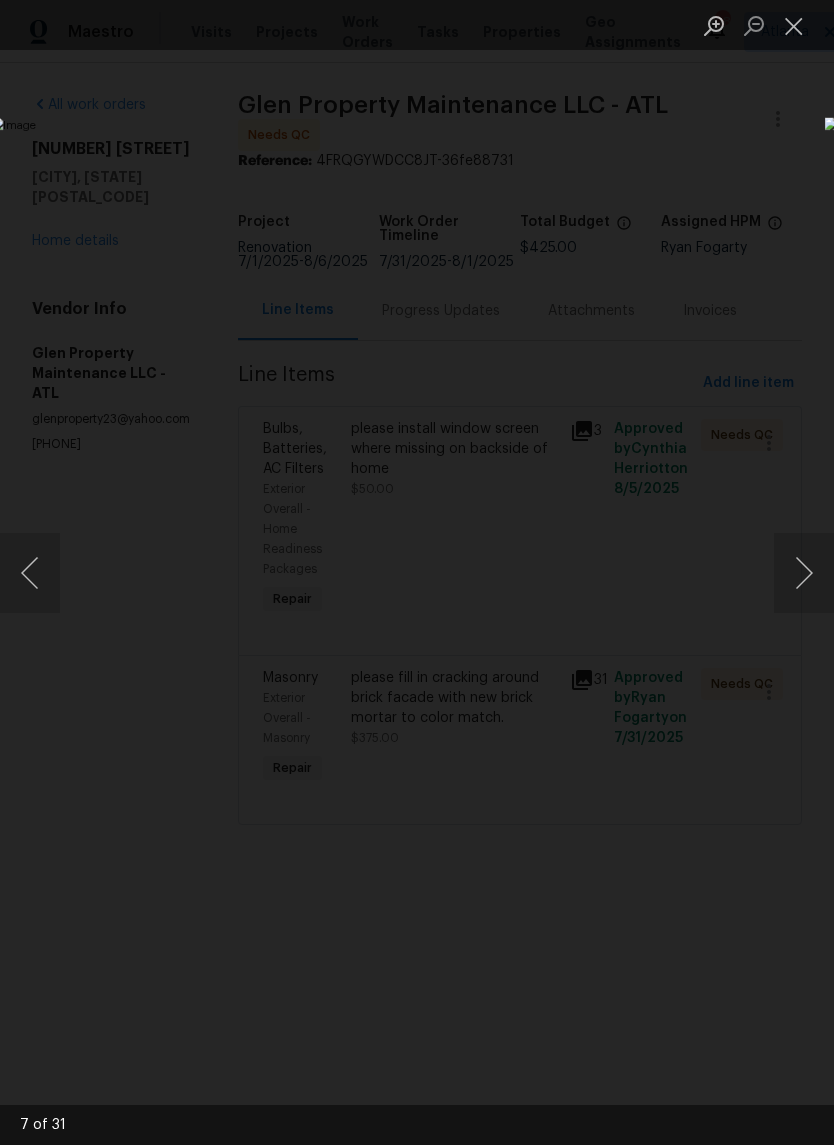 click at bounding box center (804, 573) 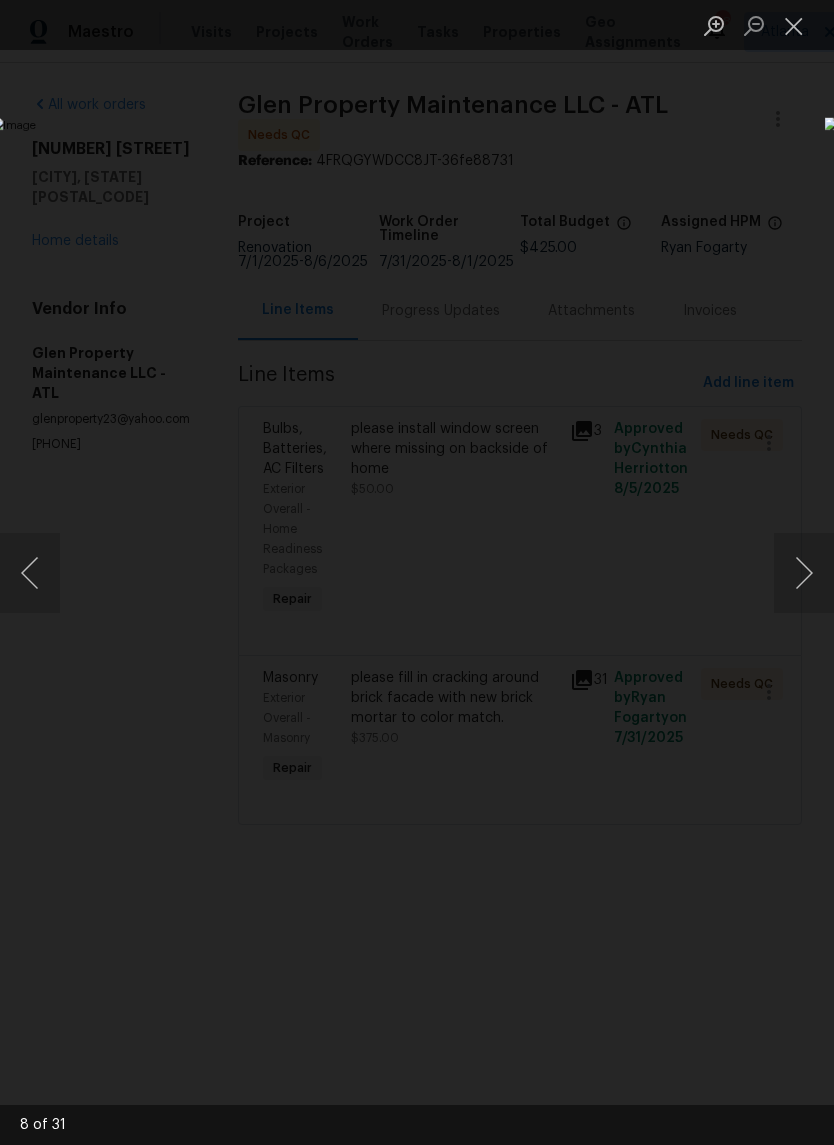 click at bounding box center [804, 573] 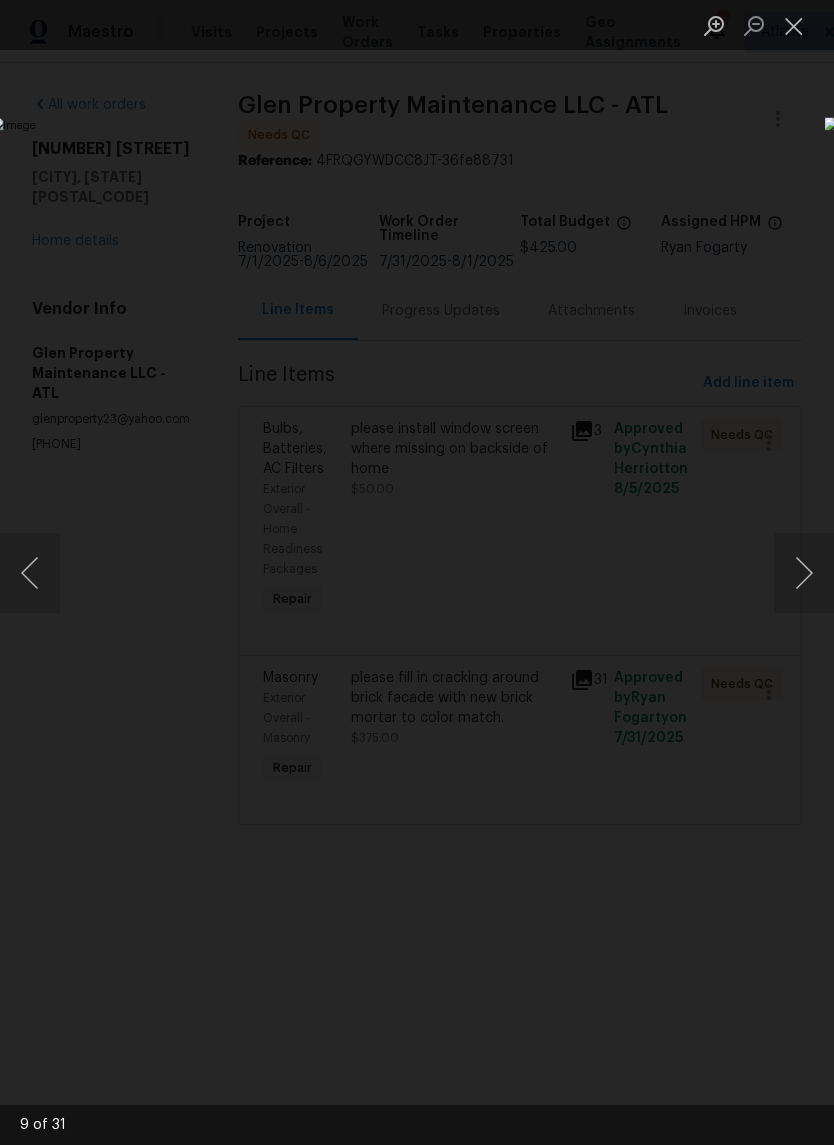 click at bounding box center [804, 573] 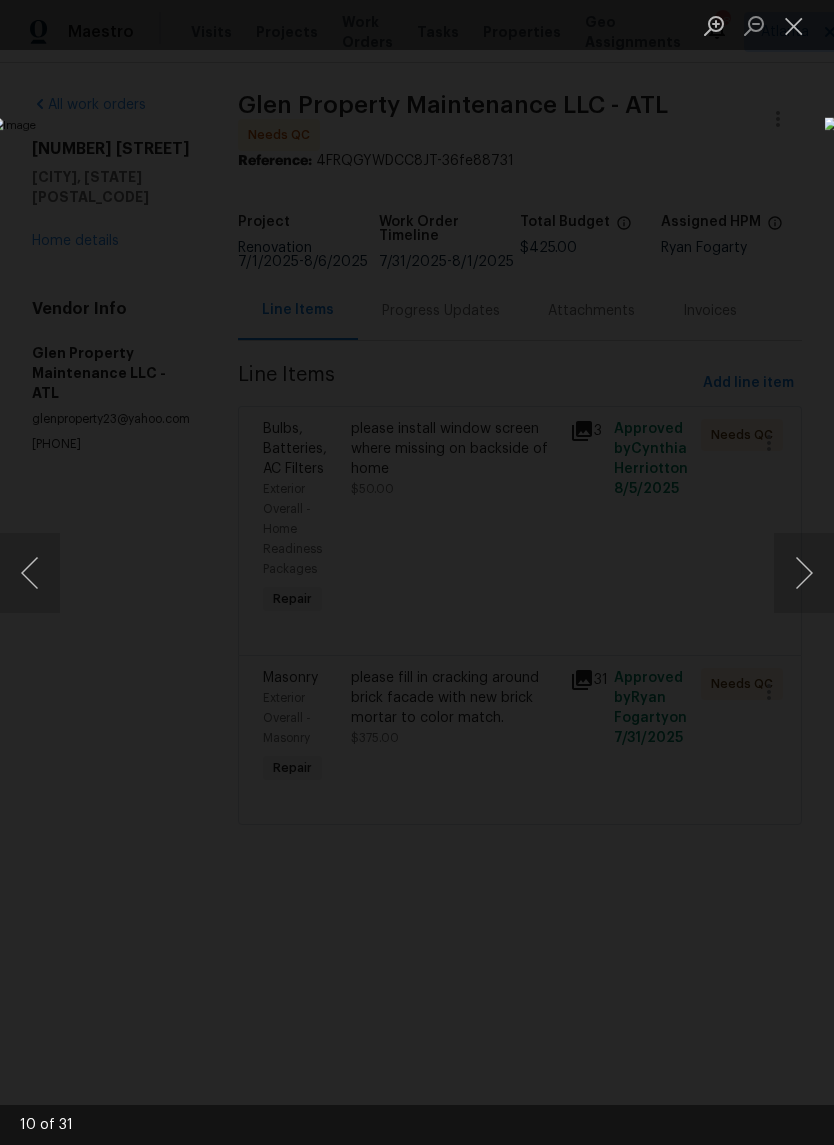 click at bounding box center [804, 573] 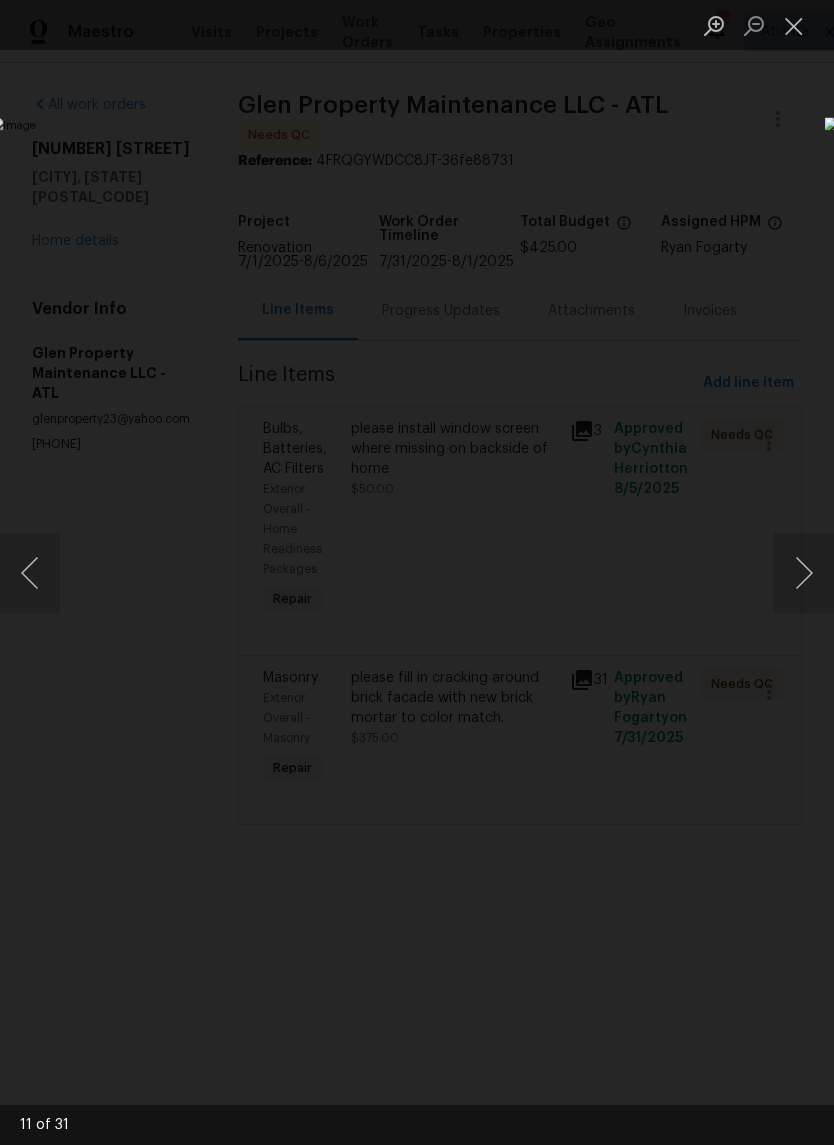 click at bounding box center [804, 573] 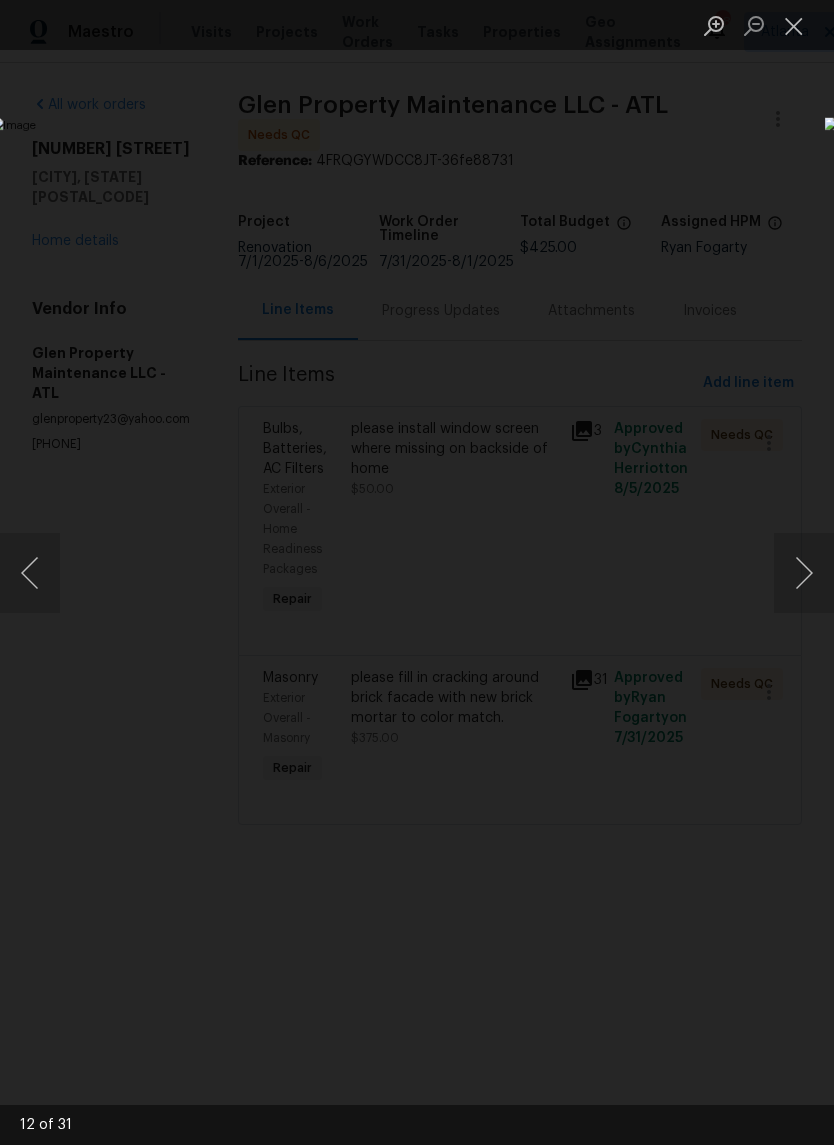 click at bounding box center (804, 573) 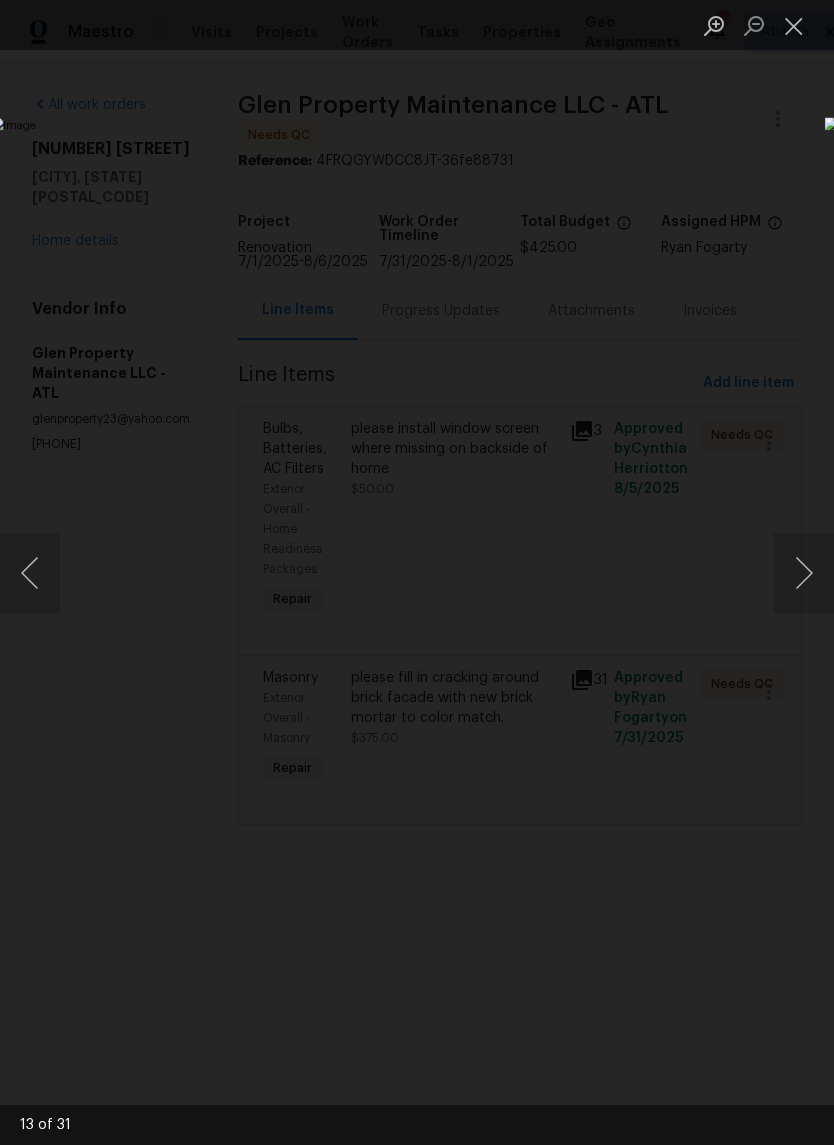click at bounding box center [804, 573] 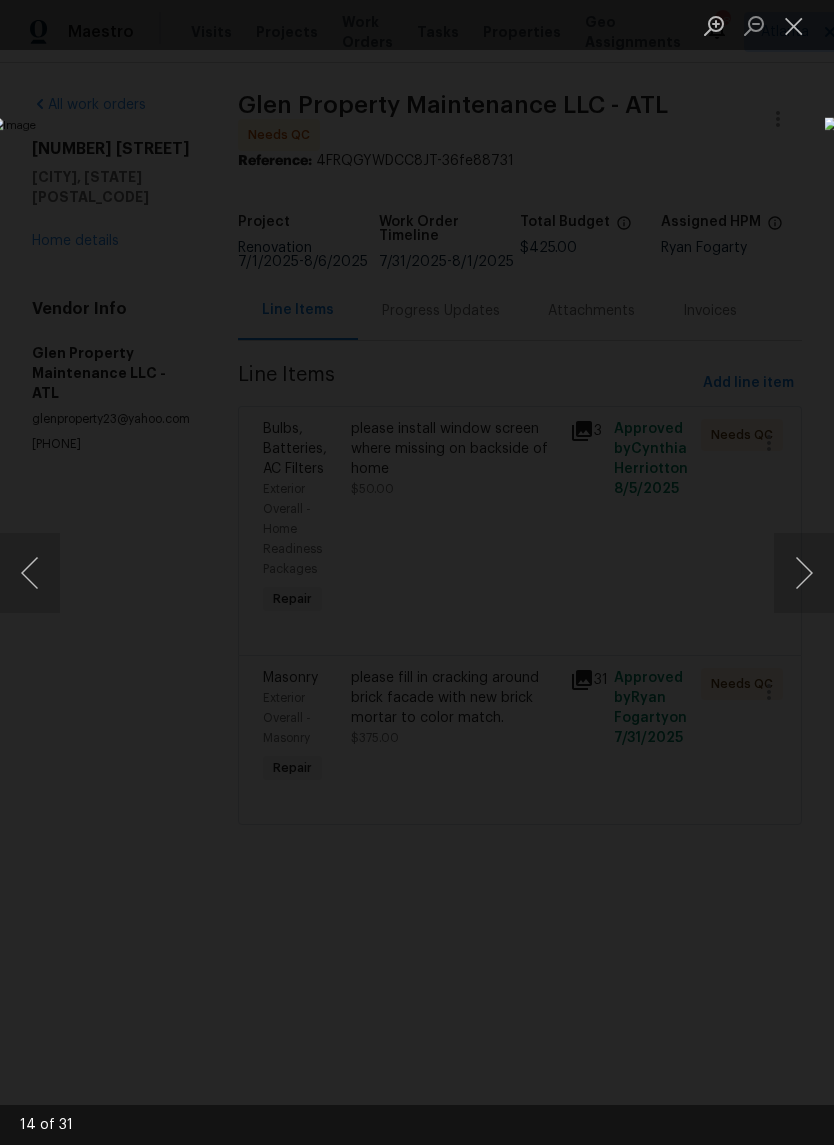 click at bounding box center [804, 573] 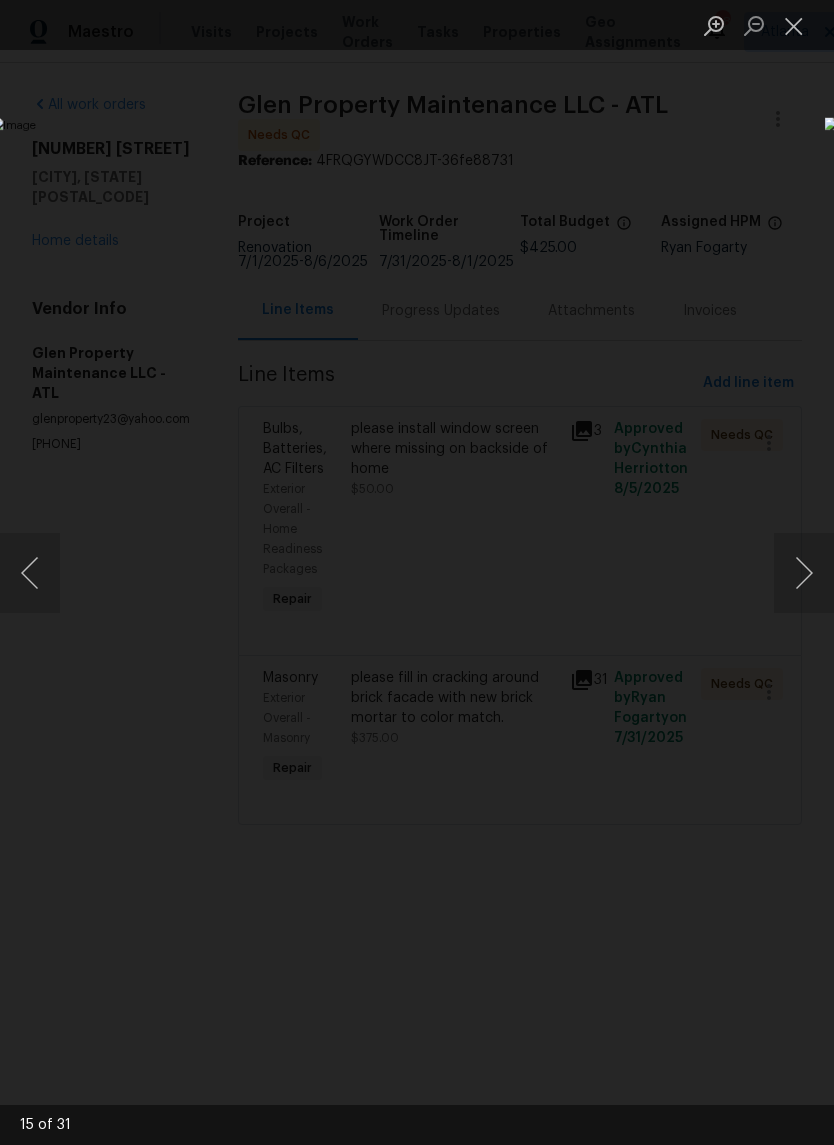 click at bounding box center (804, 573) 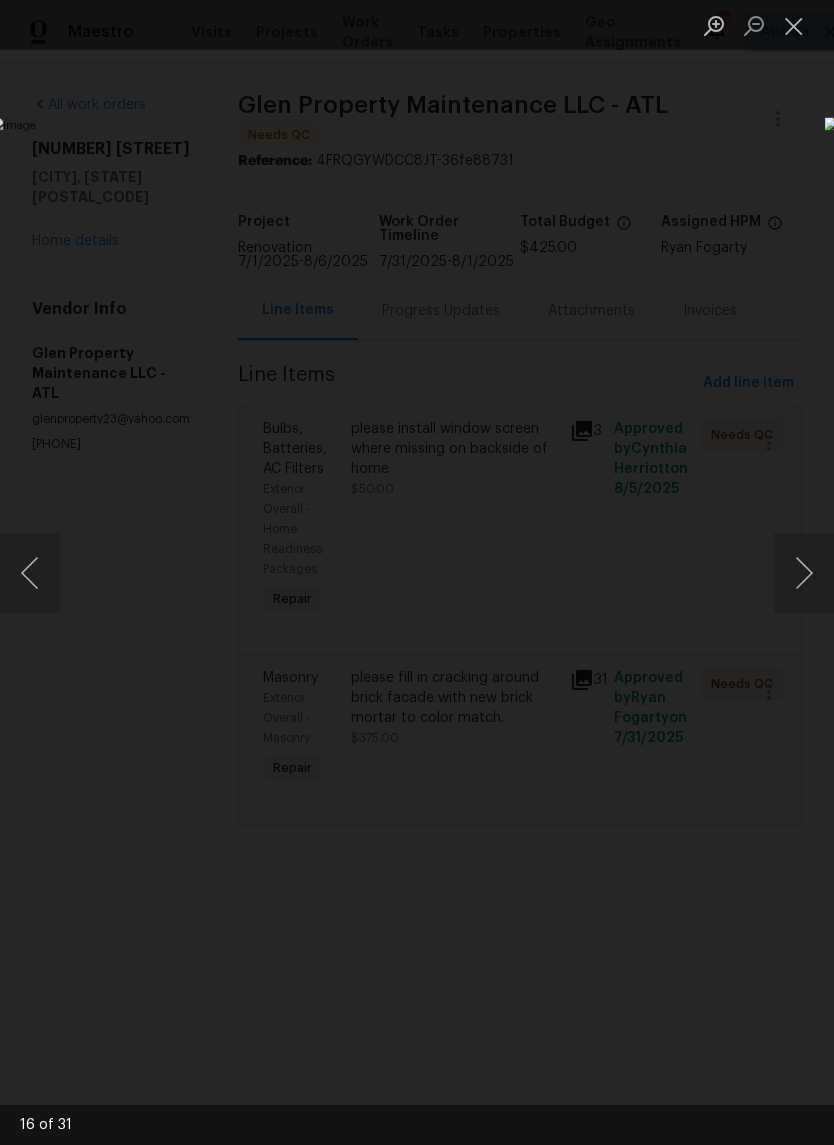 click at bounding box center (804, 573) 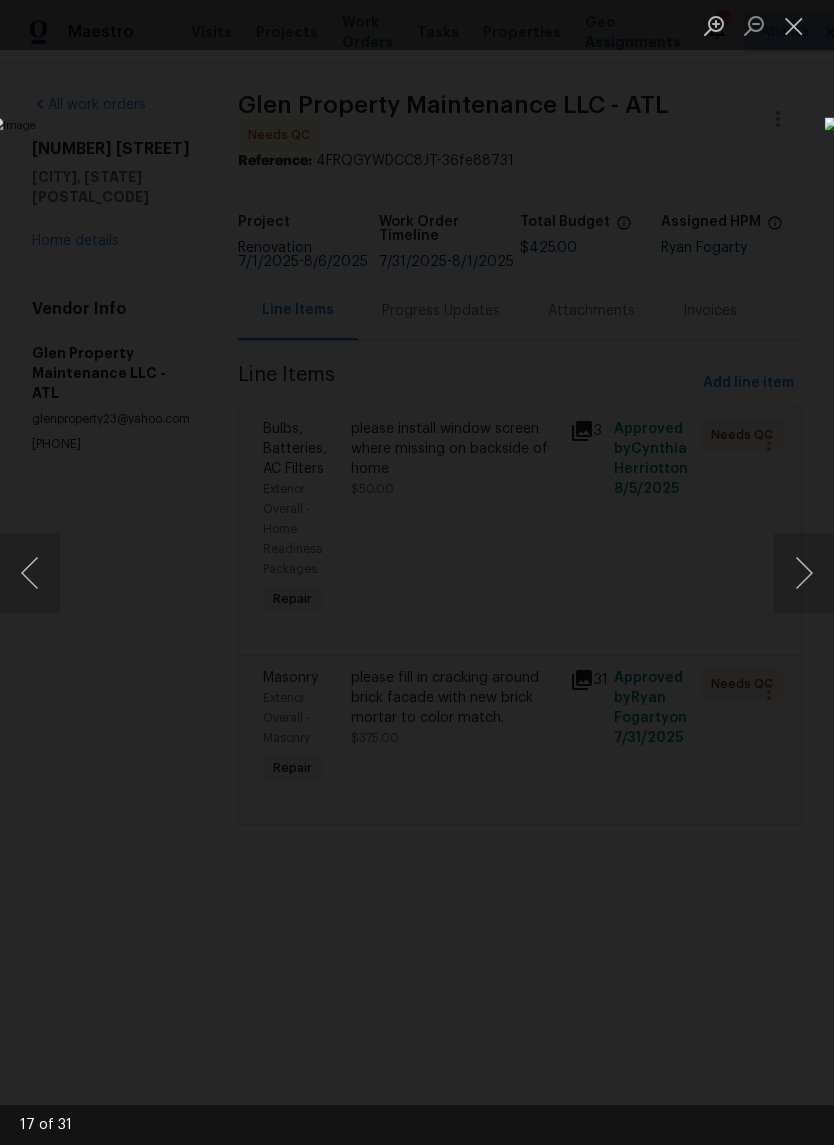 click at bounding box center (804, 573) 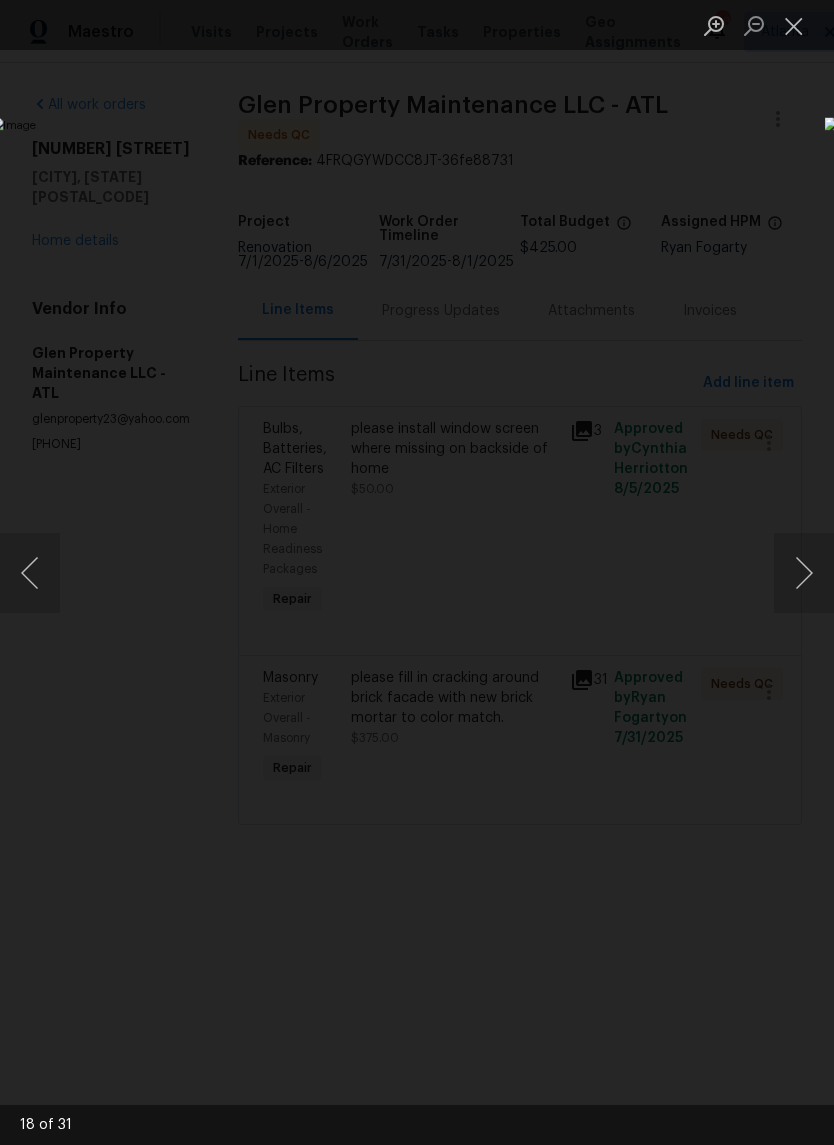click at bounding box center [804, 573] 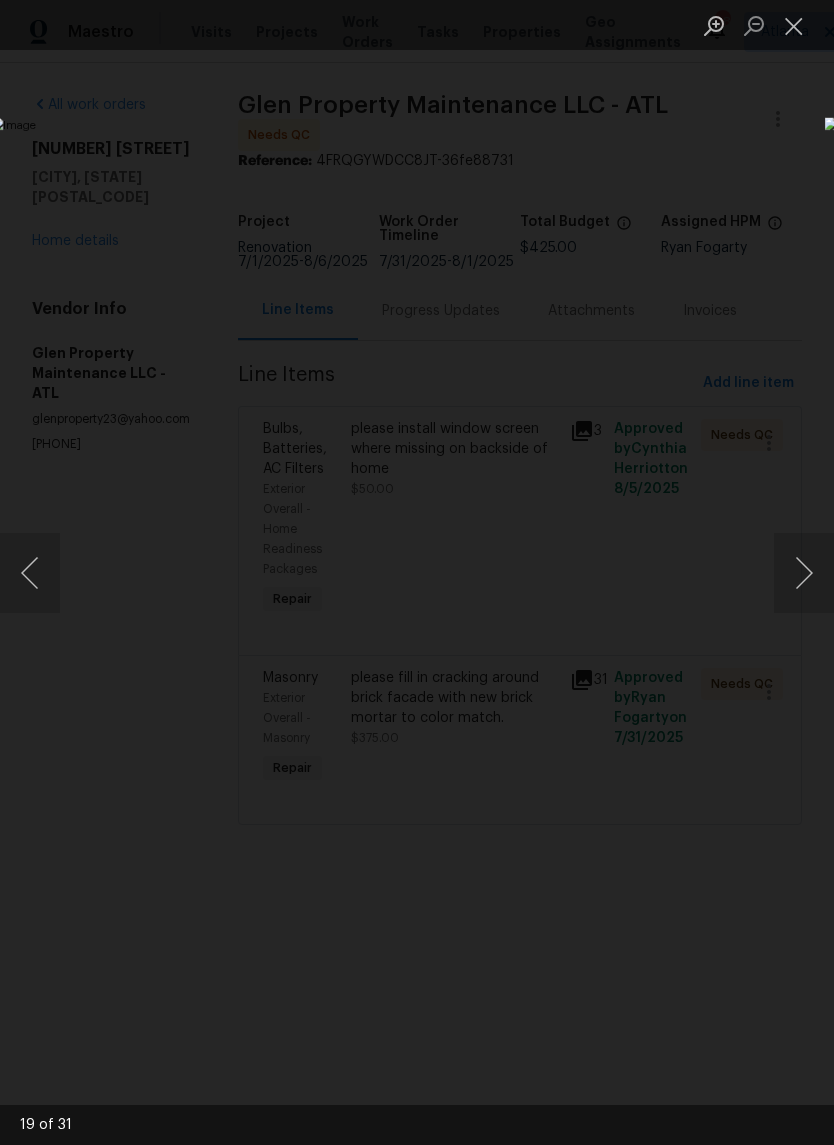 click at bounding box center [804, 573] 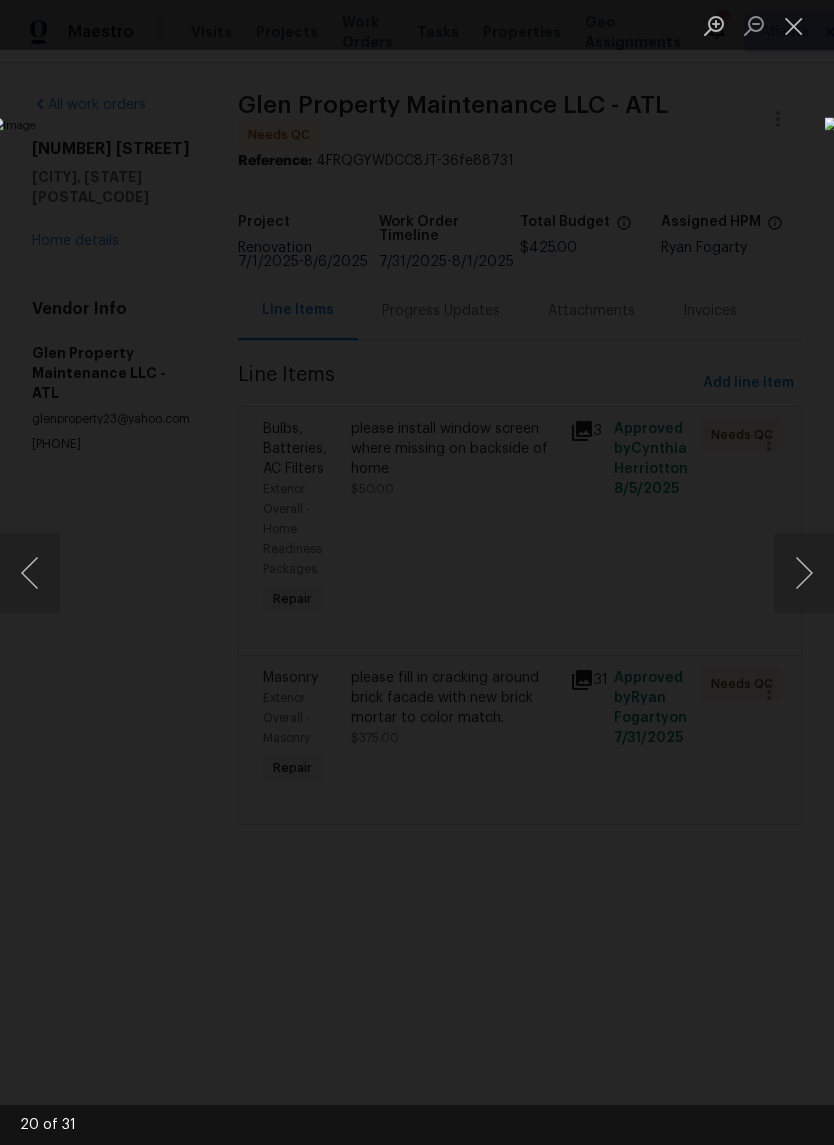 click at bounding box center (804, 573) 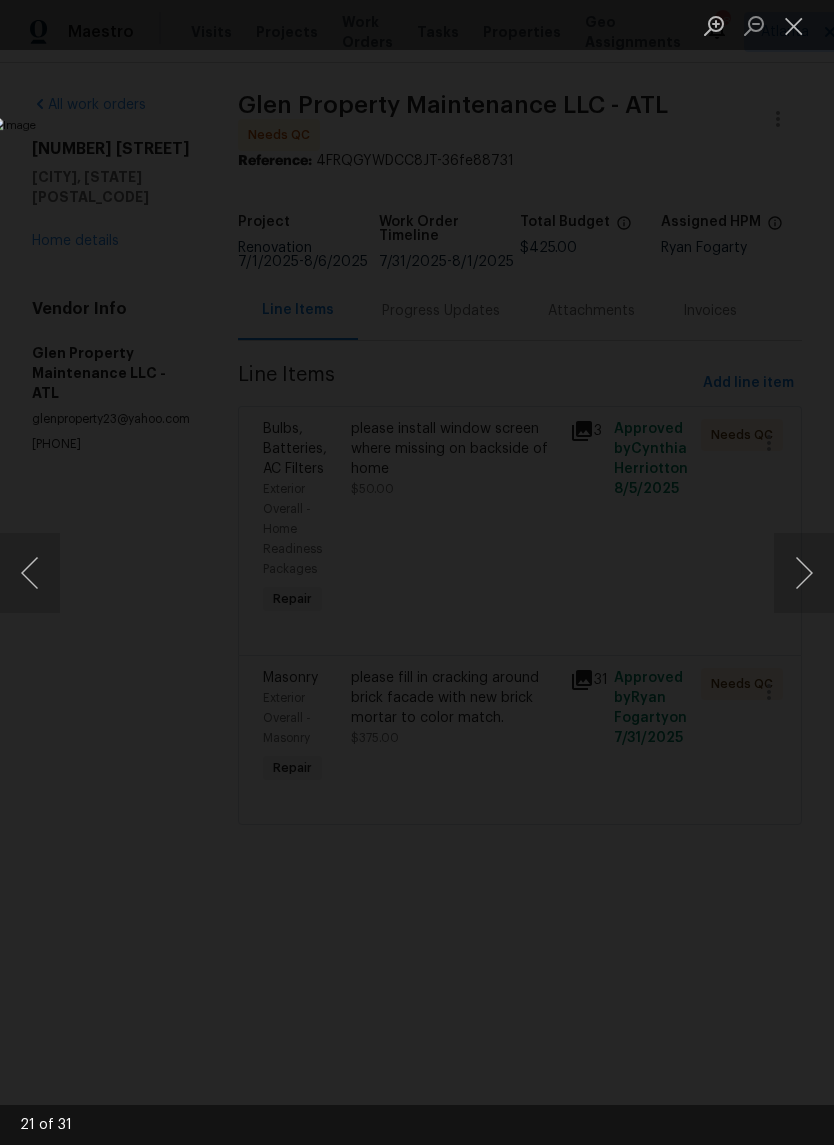 click at bounding box center (804, 573) 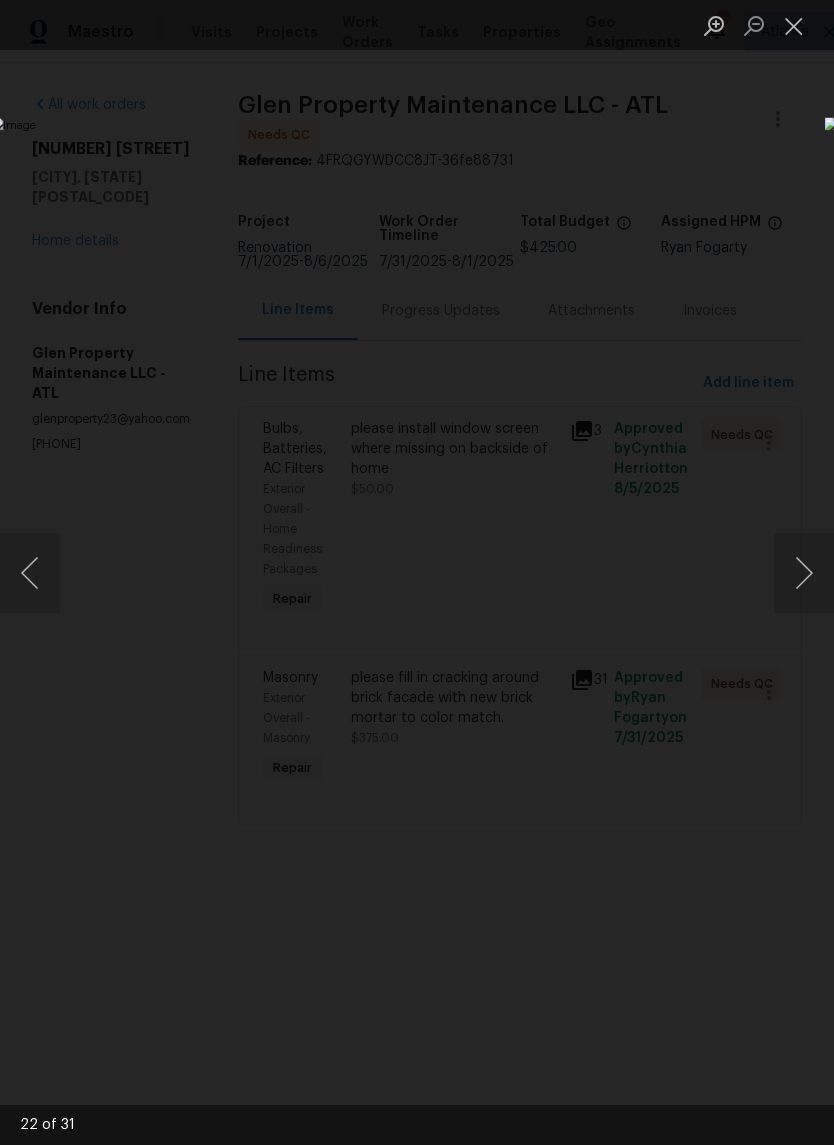 click at bounding box center (804, 573) 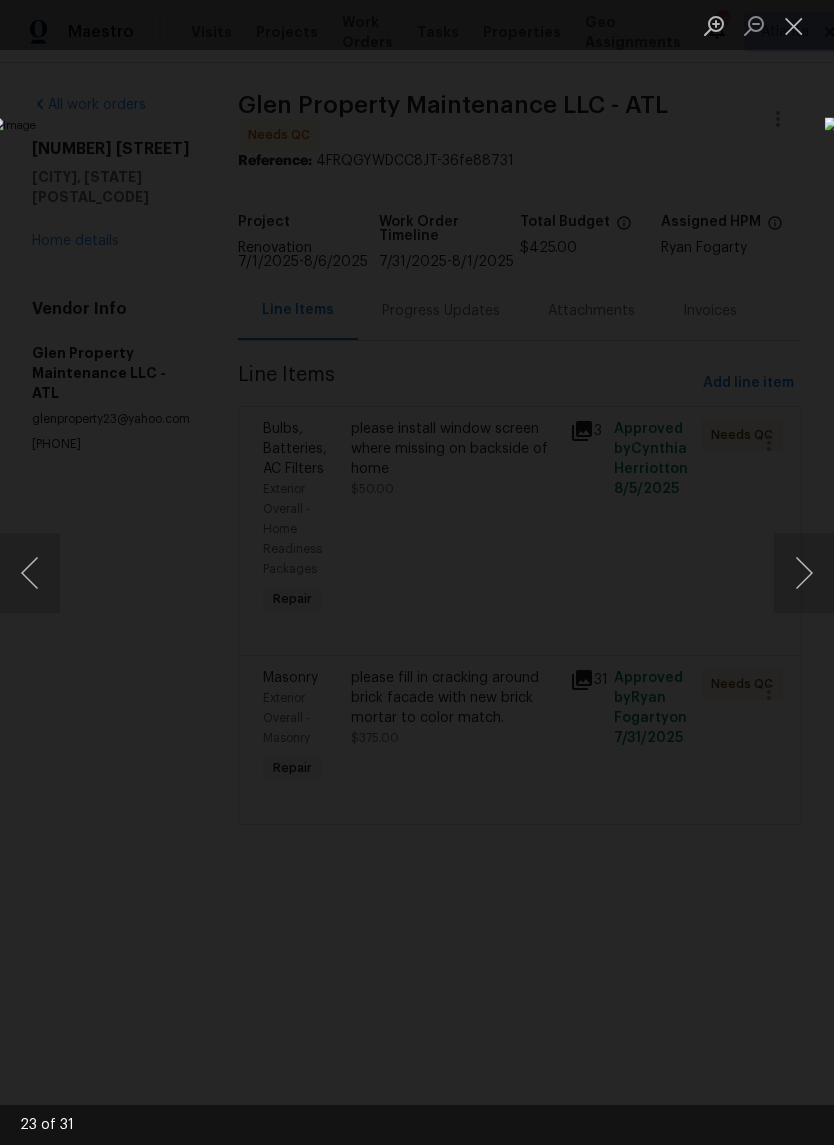 click at bounding box center [804, 573] 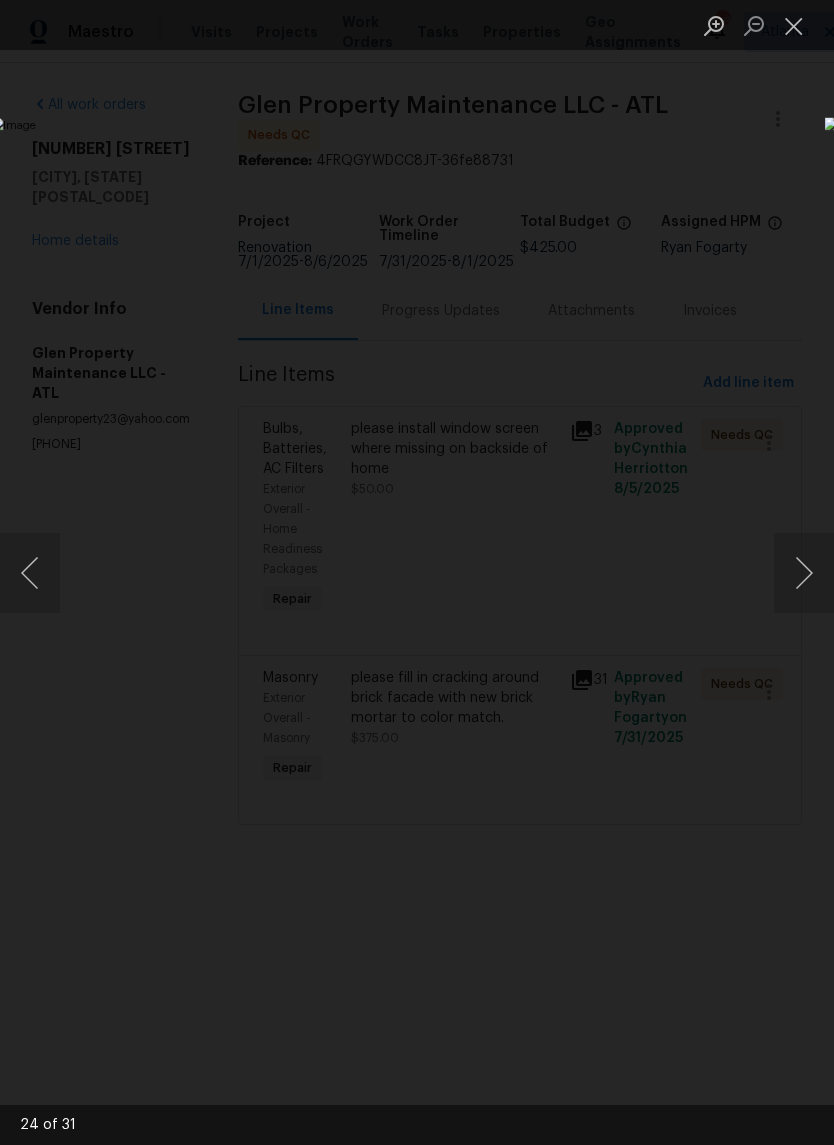 click at bounding box center (804, 573) 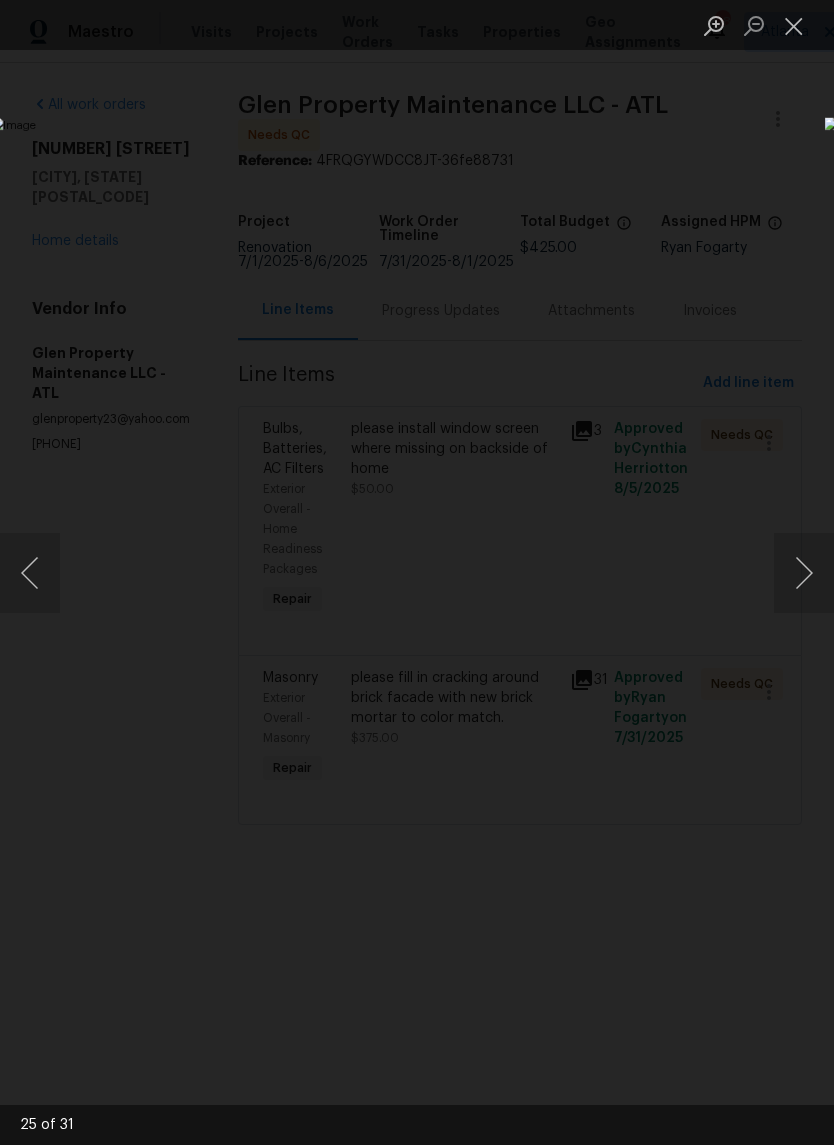 click at bounding box center (804, 573) 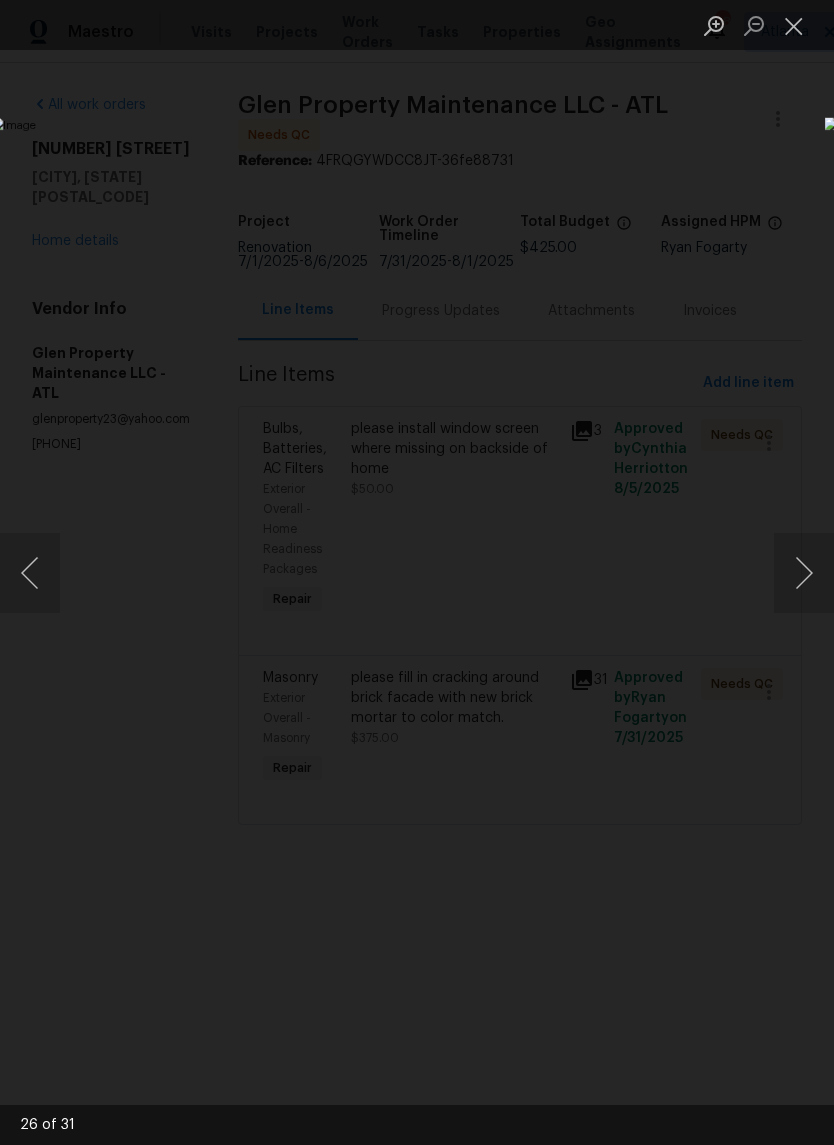 click at bounding box center (804, 573) 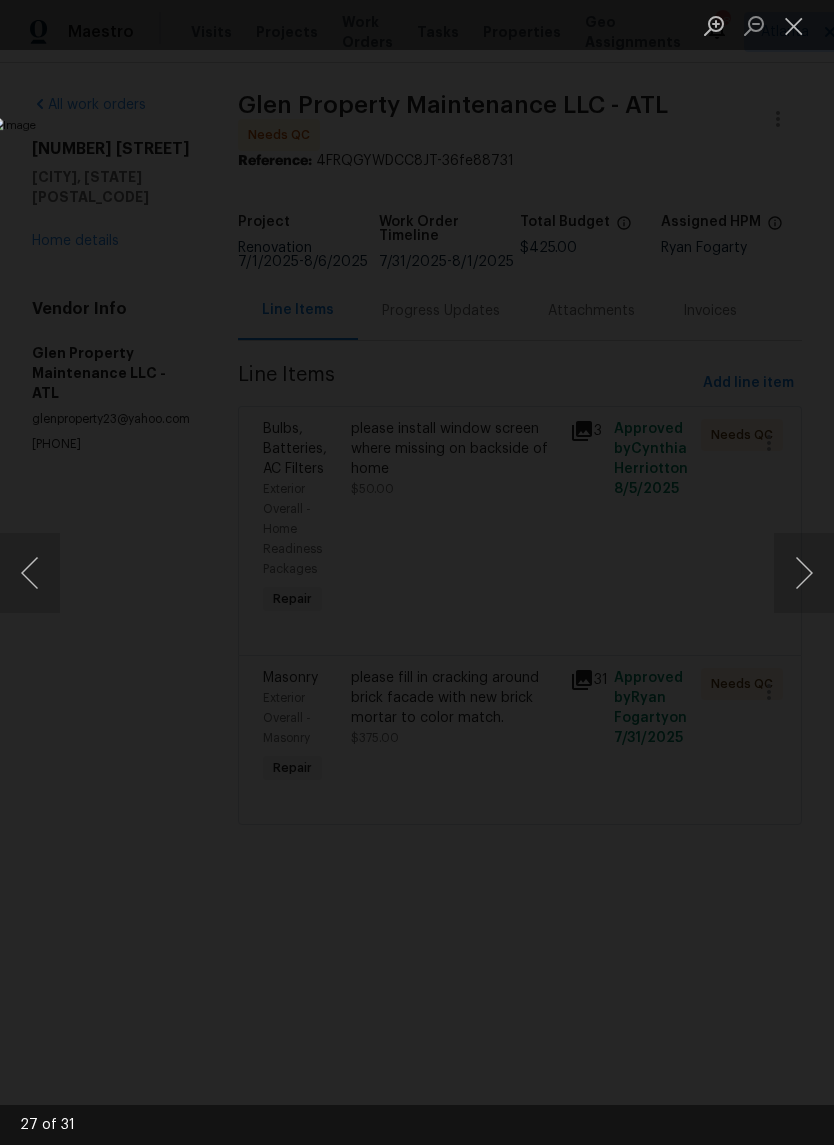 click at bounding box center [804, 573] 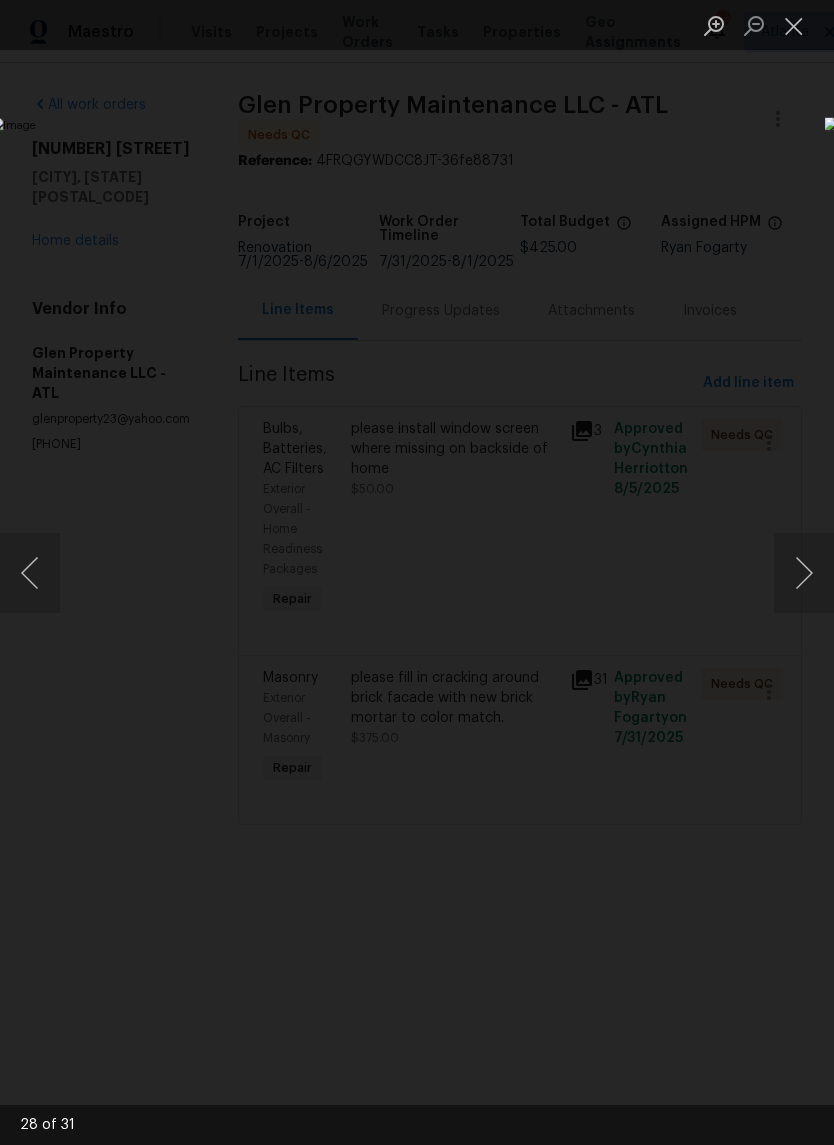 click at bounding box center [804, 573] 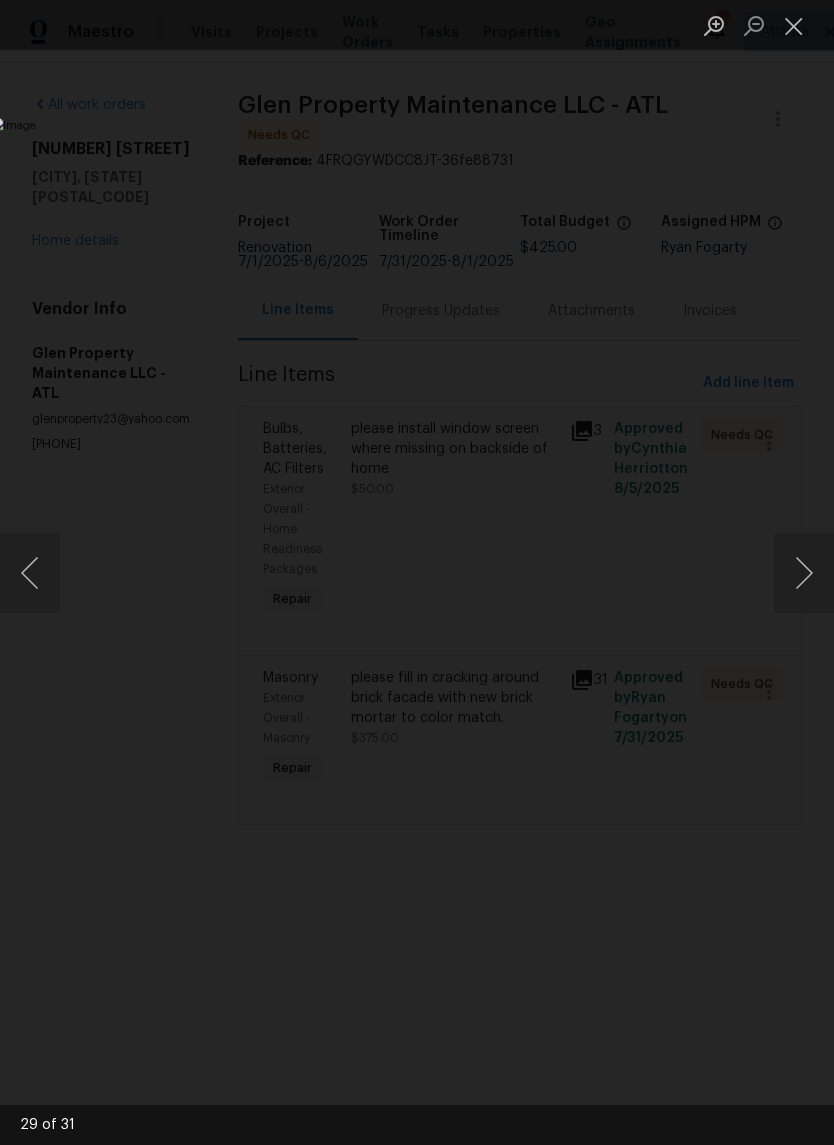 click at bounding box center (804, 573) 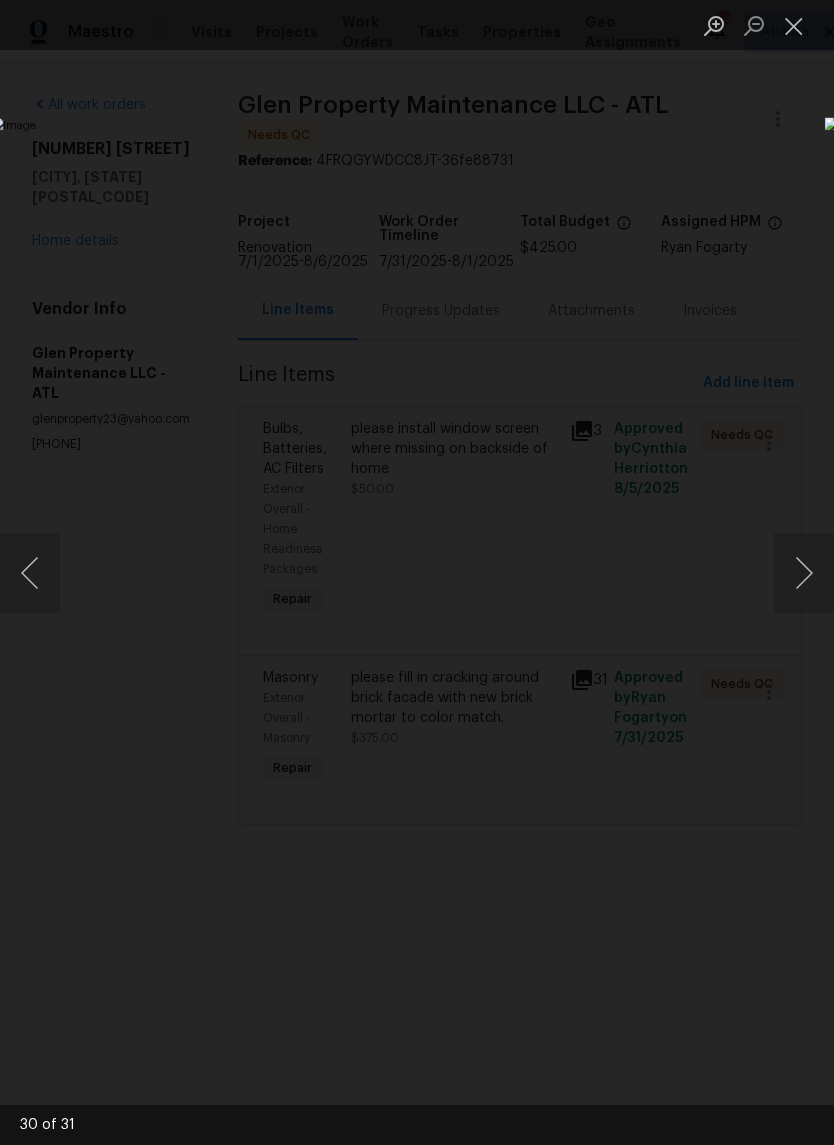 click at bounding box center [804, 573] 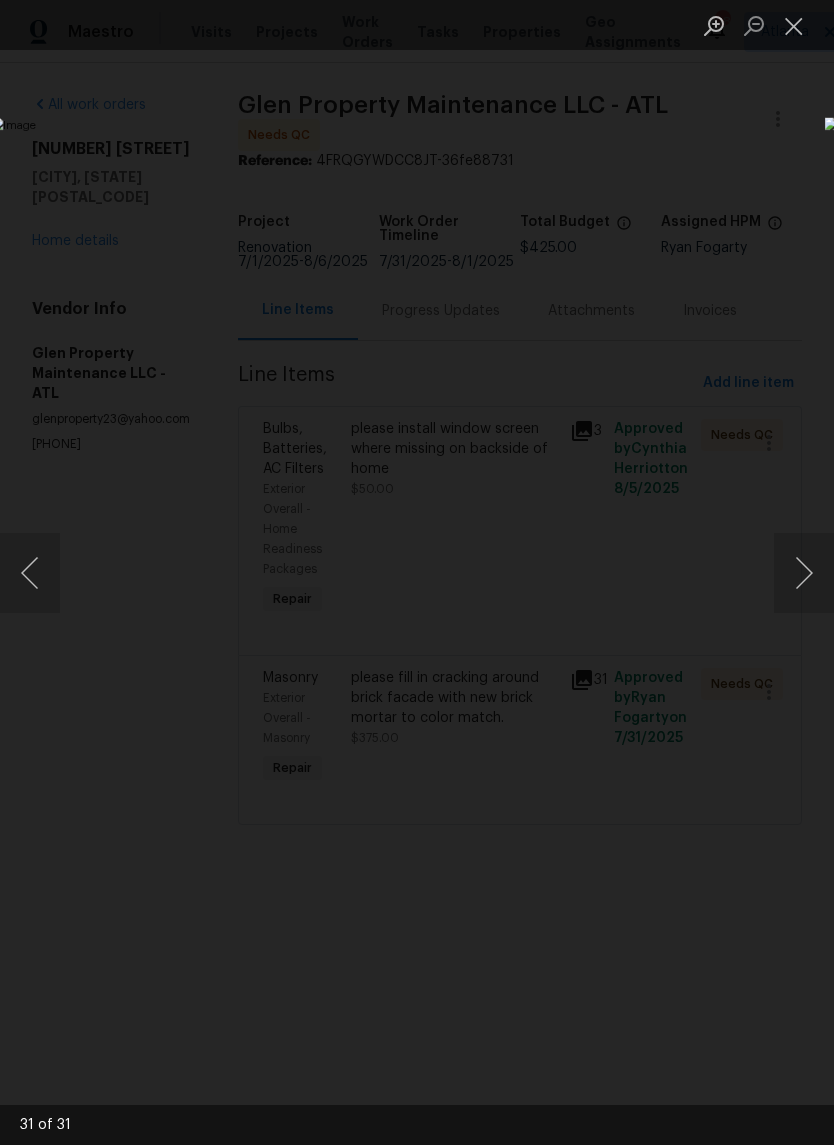 click at bounding box center (804, 573) 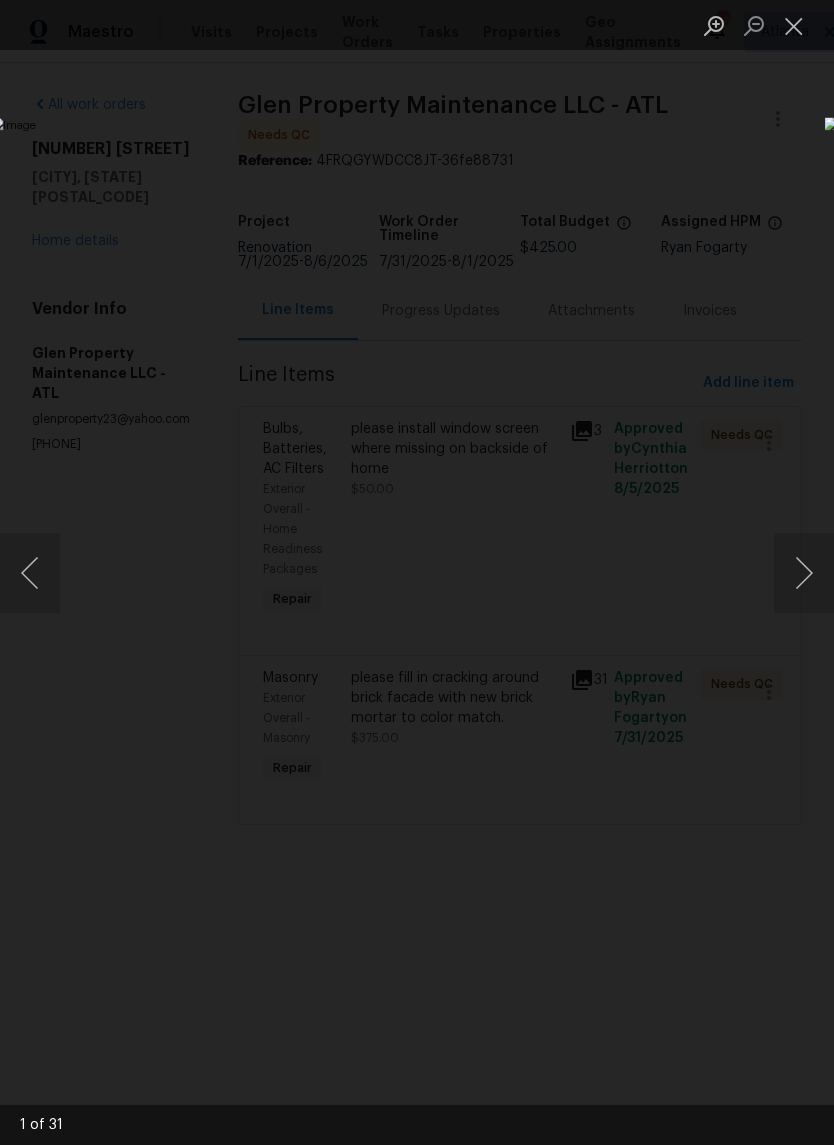 click at bounding box center (804, 573) 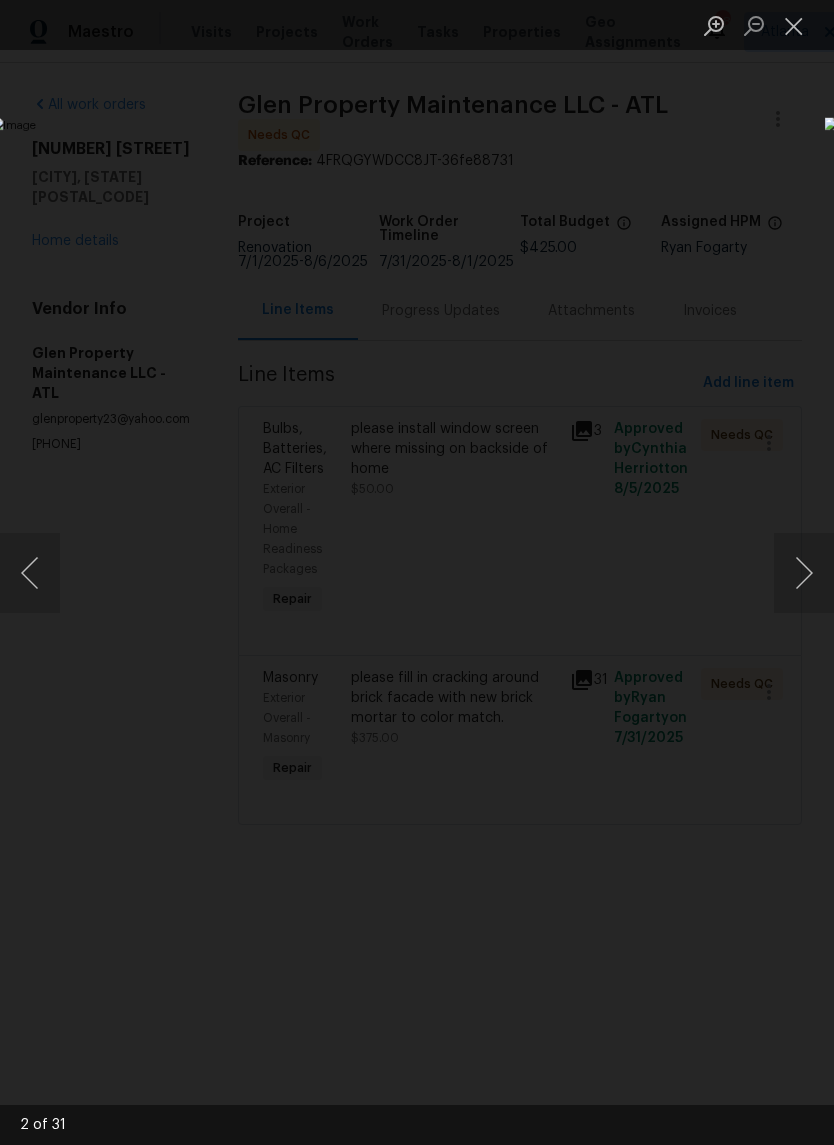 click at bounding box center (804, 573) 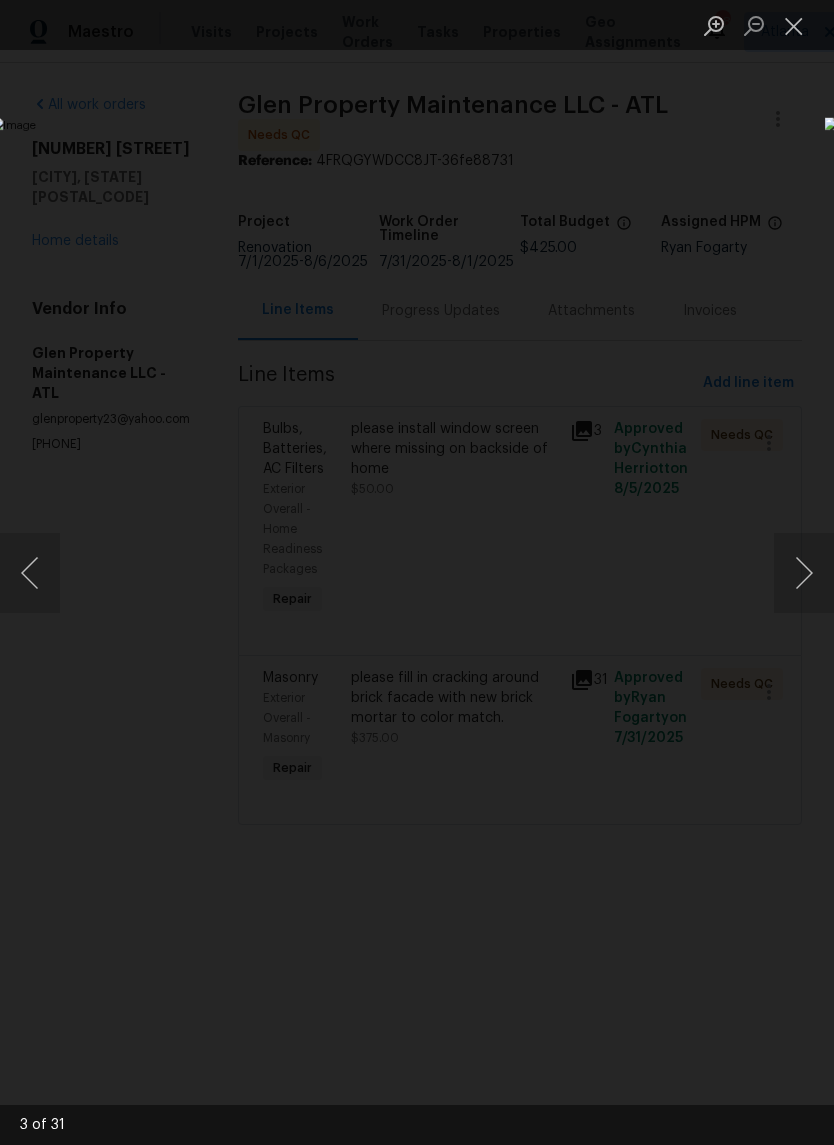 click at bounding box center [804, 573] 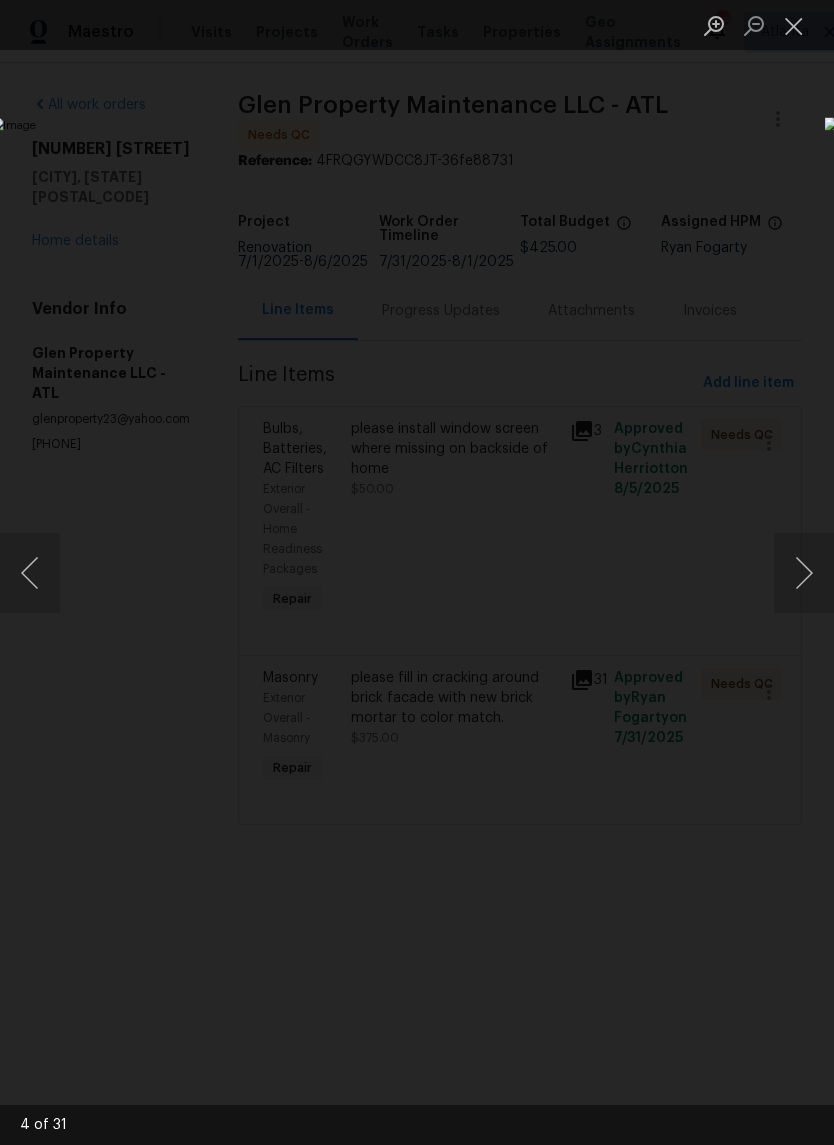 click at bounding box center [804, 573] 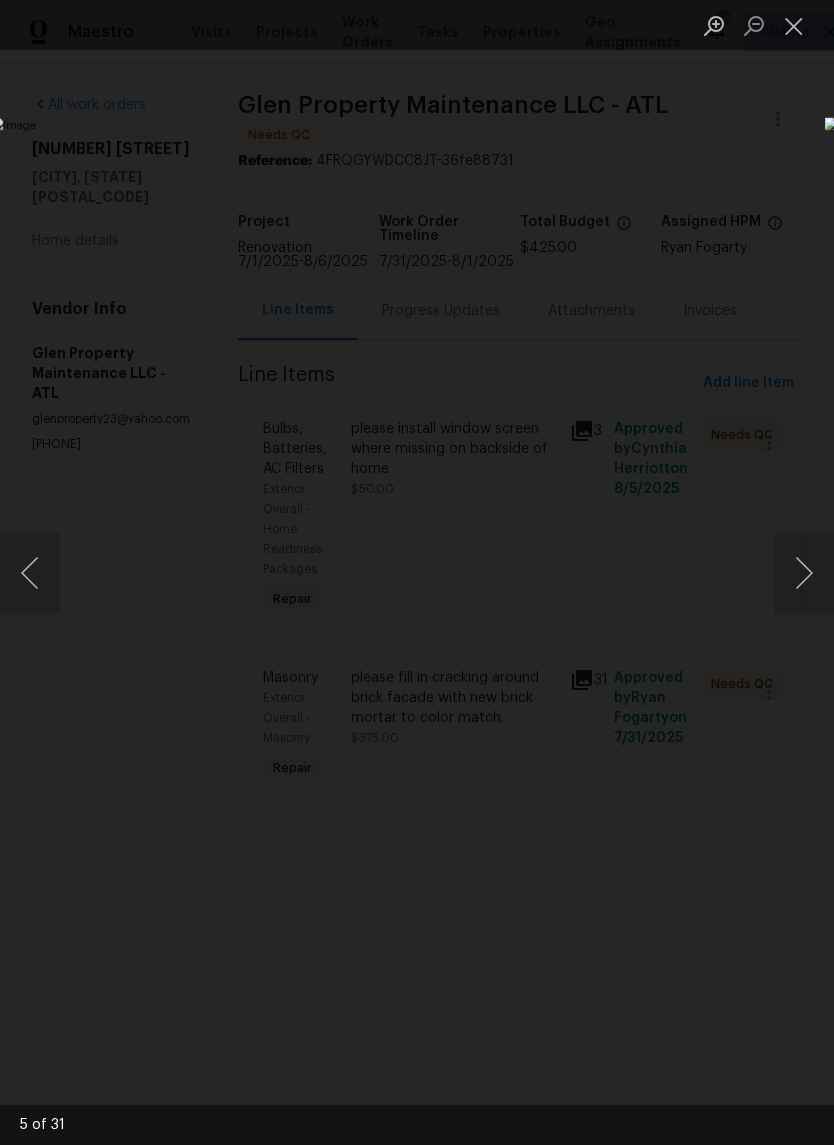 click at bounding box center (30, 573) 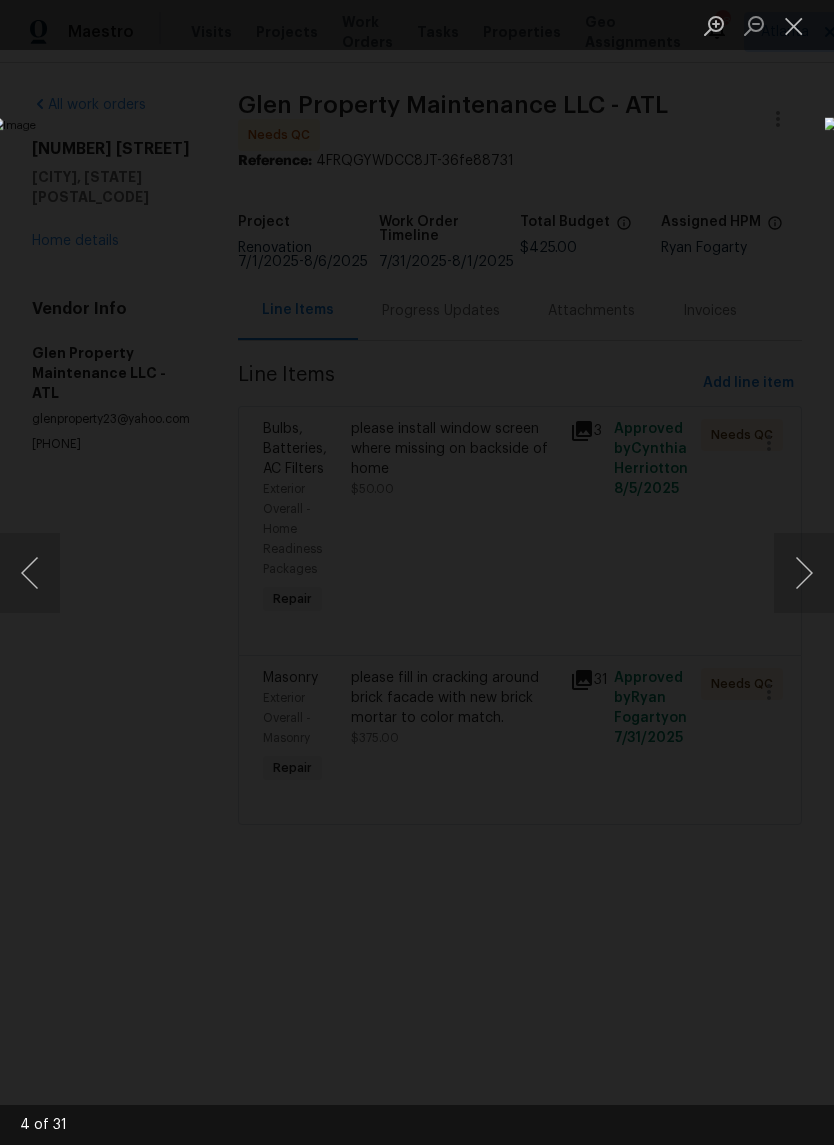 click at bounding box center (794, 25) 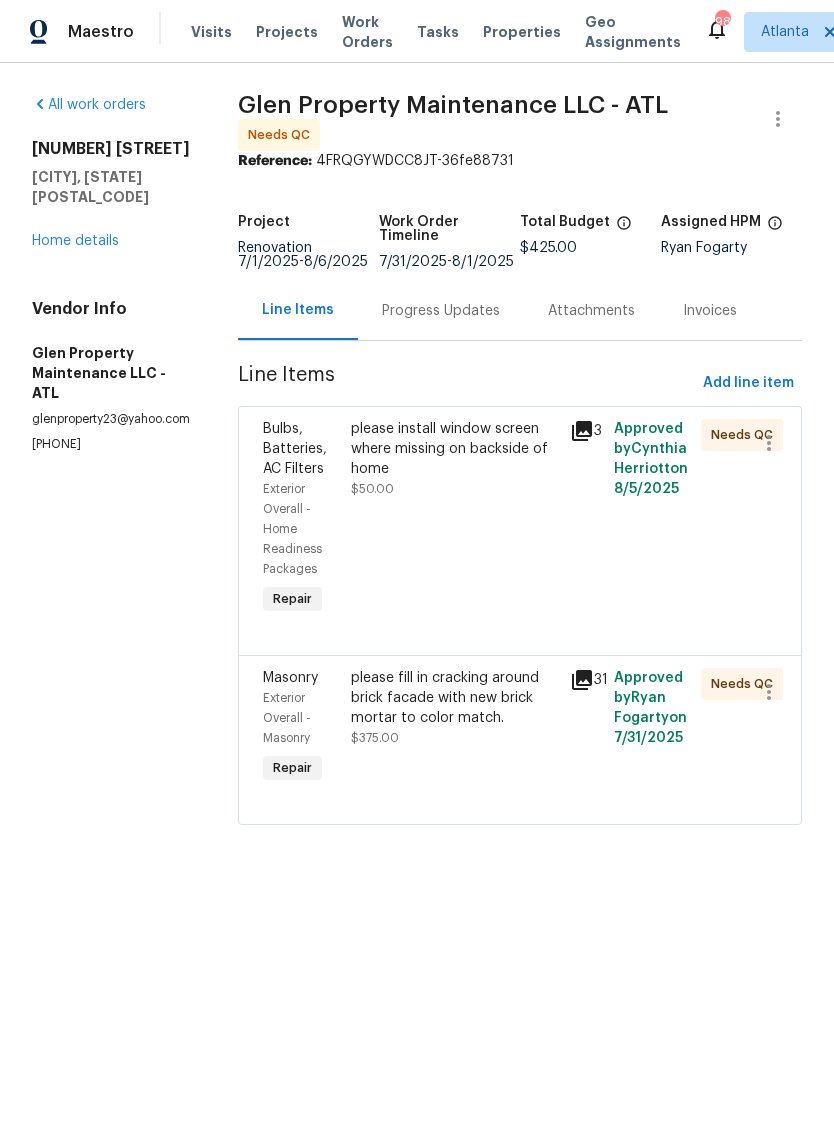 click 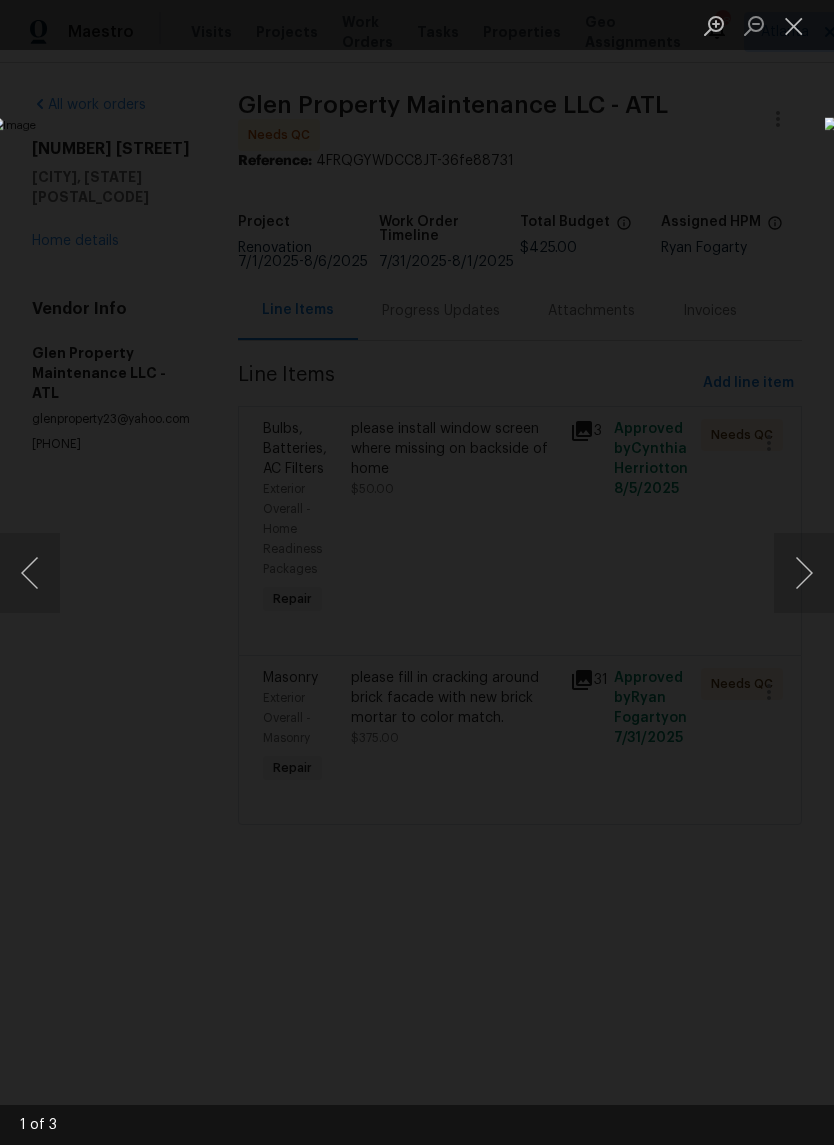 click at bounding box center (804, 573) 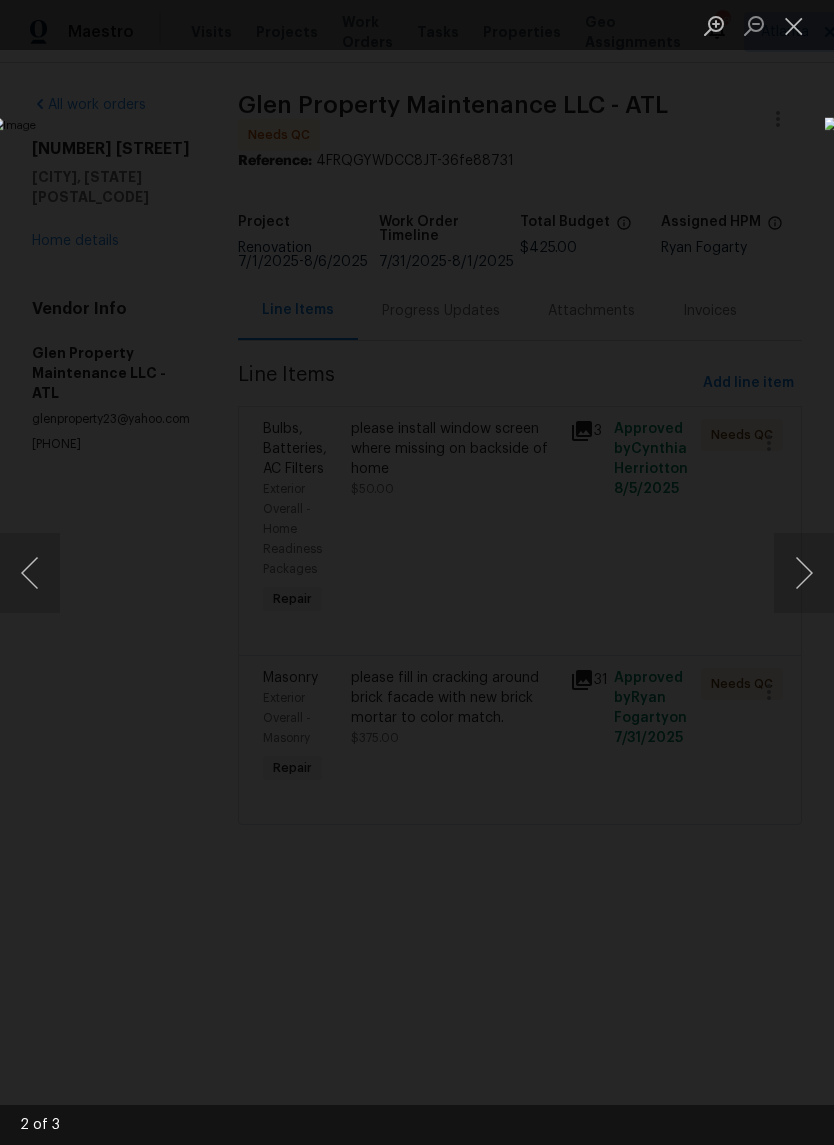 click at bounding box center [804, 573] 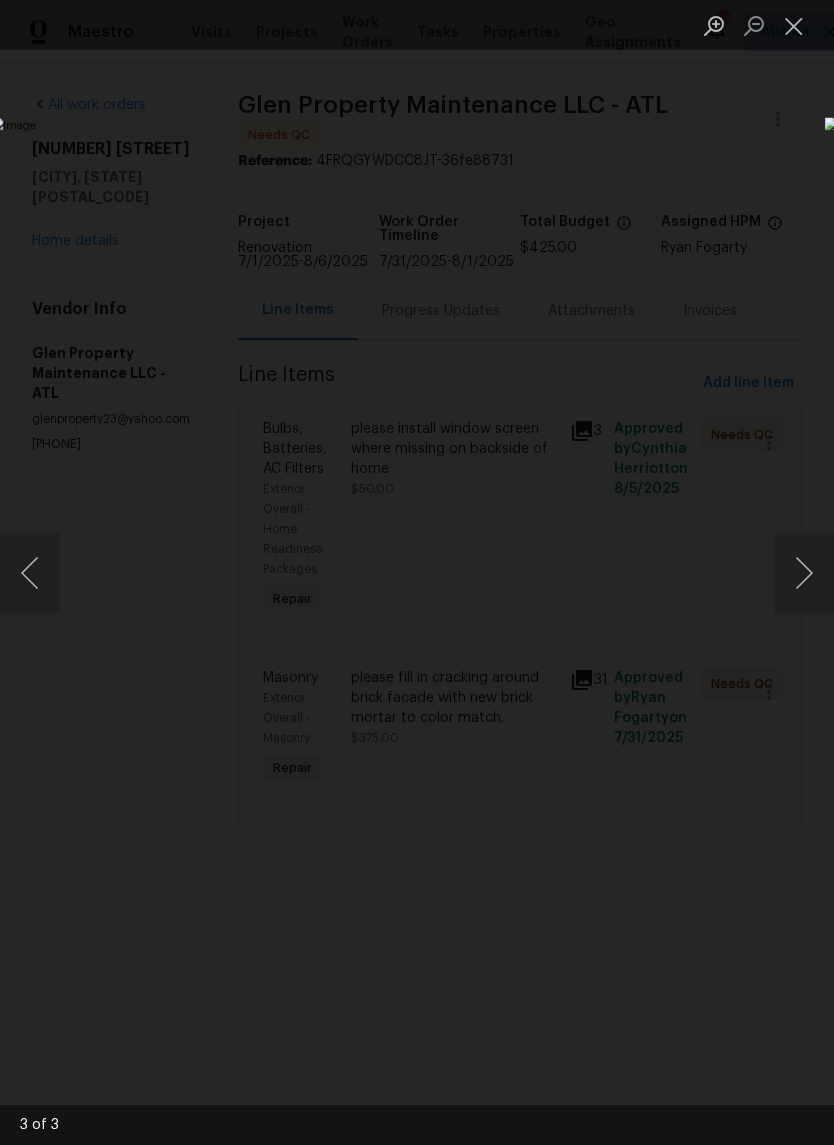 click at bounding box center [804, 573] 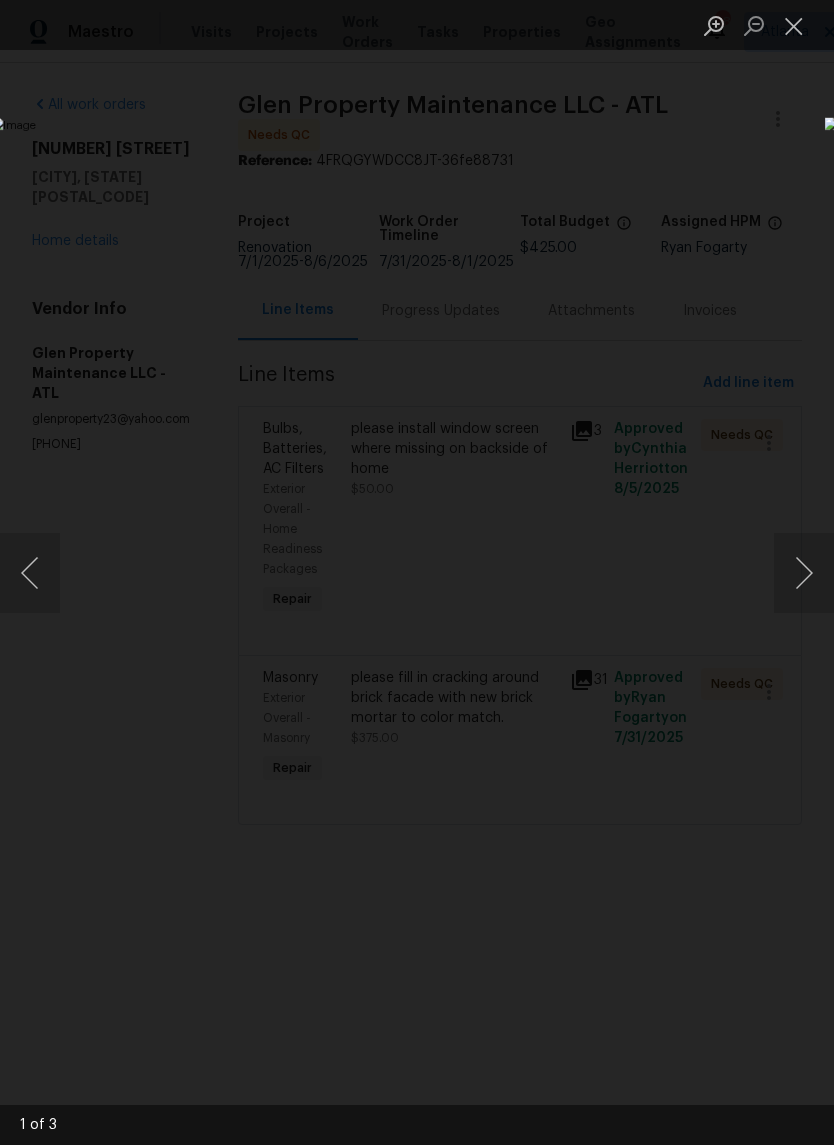 click at bounding box center (804, 573) 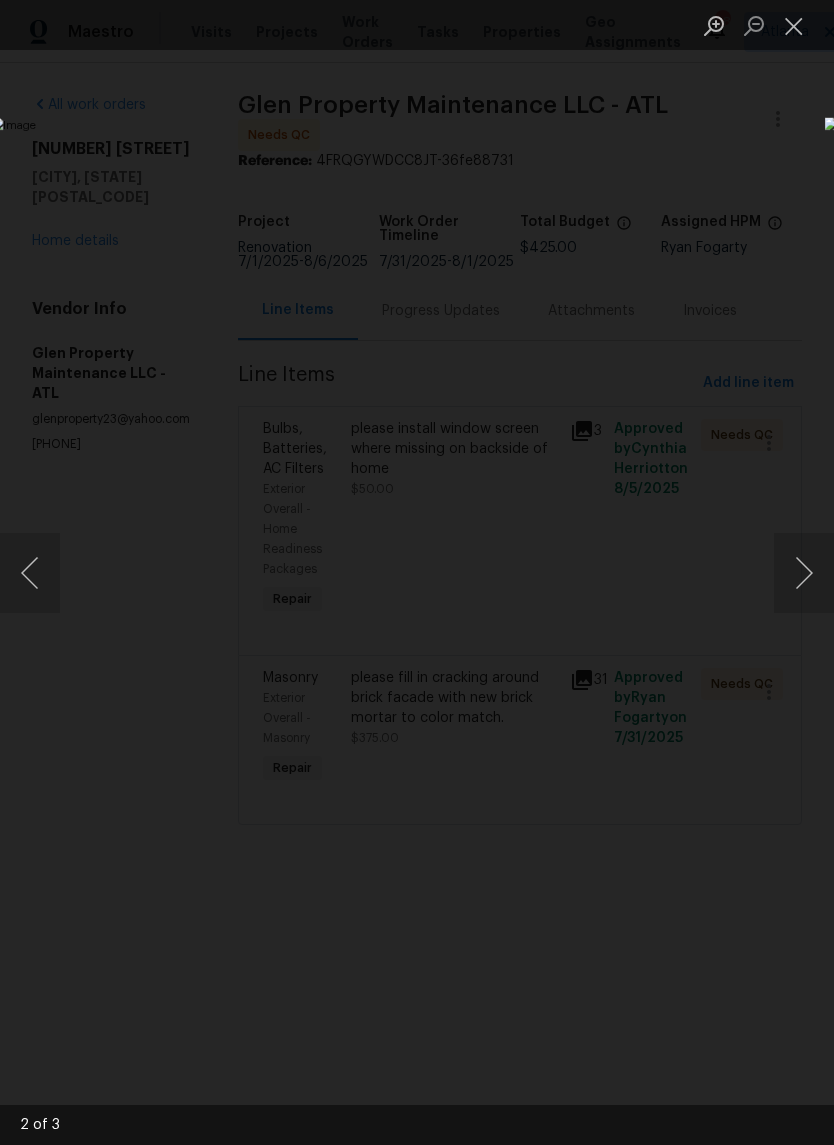 click at bounding box center [794, 25] 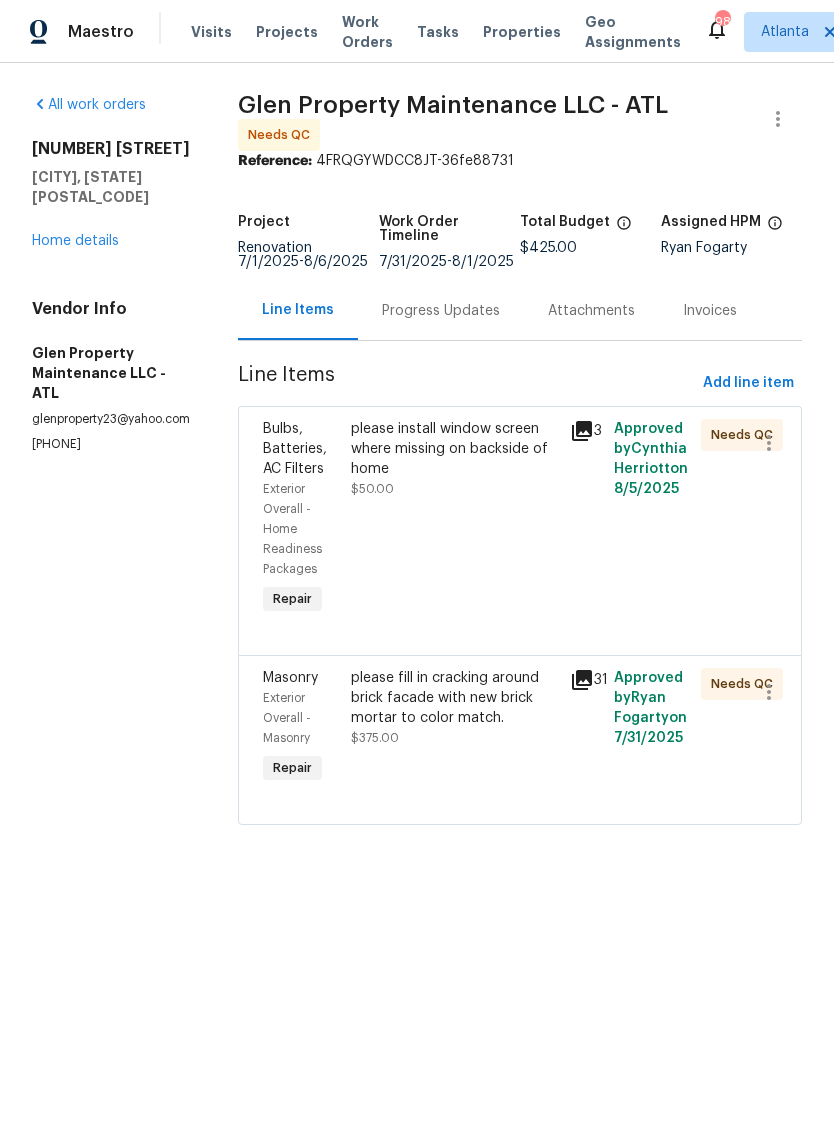 click on "Progress Updates" at bounding box center [441, 311] 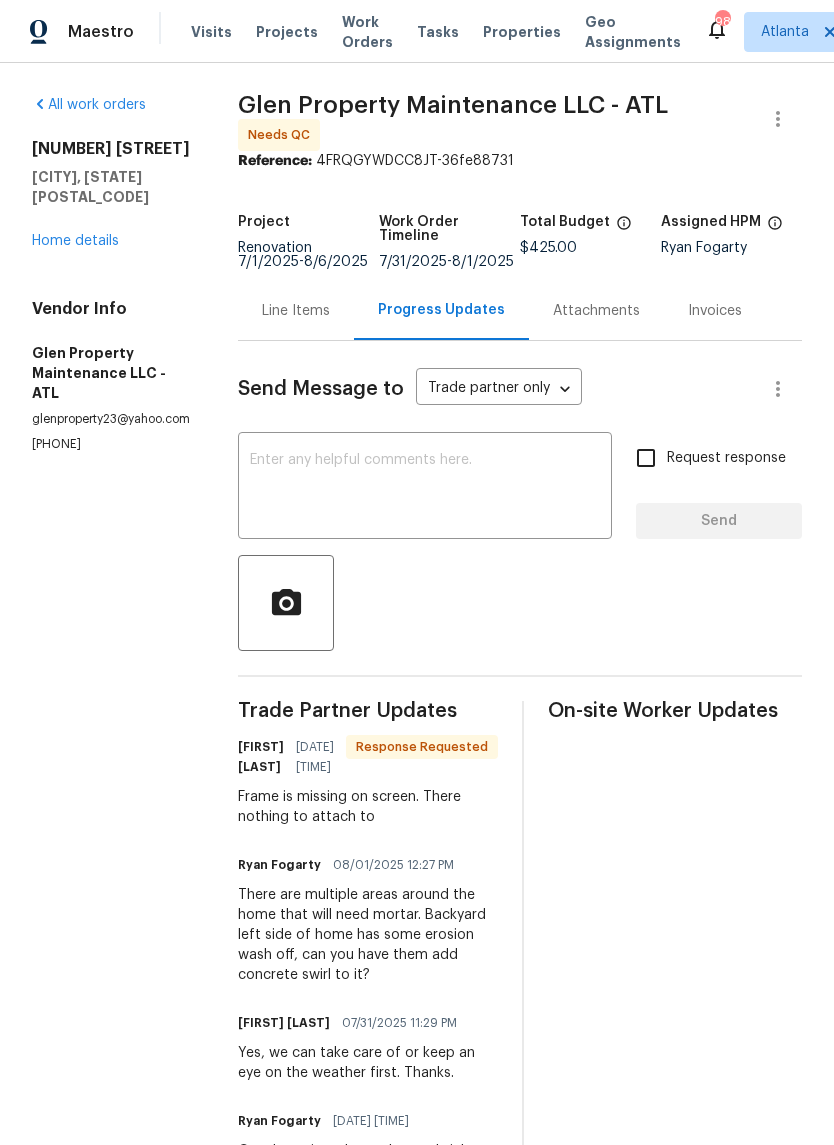 click at bounding box center [425, 488] 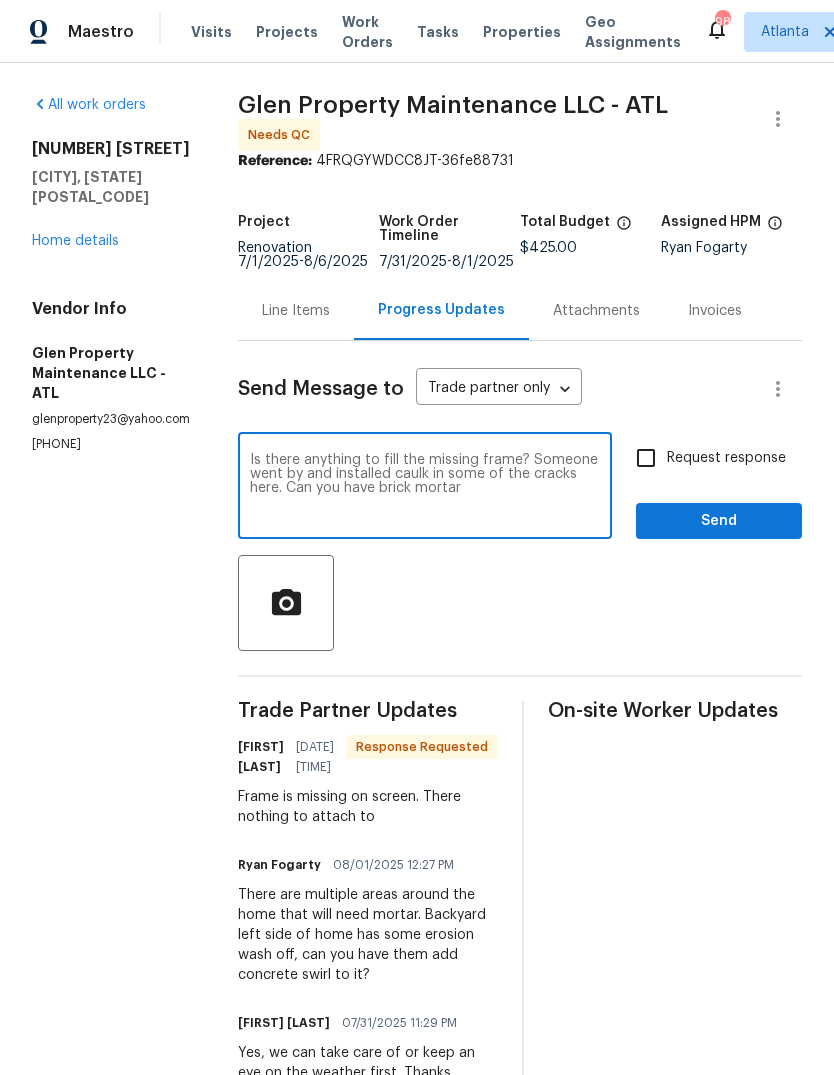 click on "Is there anything to fill the missing frame? Someone went by and installed caulk in some of the cracks here. Can you have brick mortar" at bounding box center (425, 488) 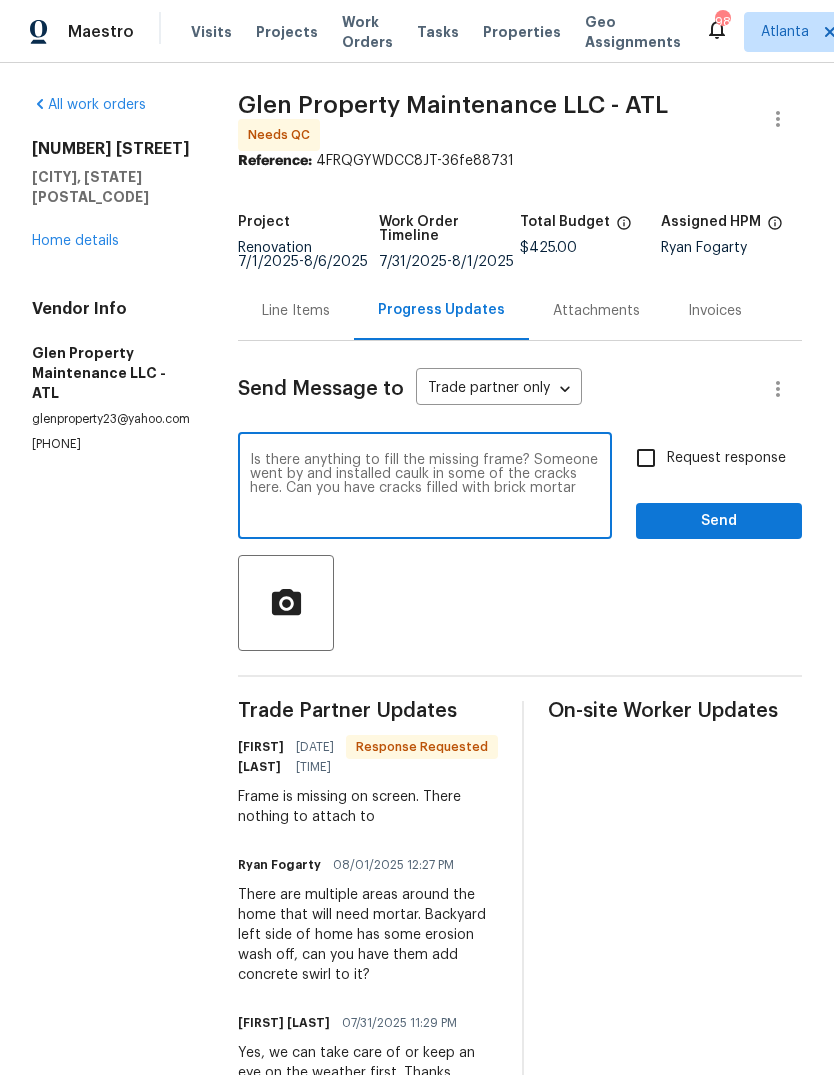 click on "Is there anything to fill the missing frame? Someone went by and installed caulk in some of the cracks here. Can you have cracks filled with brick mortar" at bounding box center [425, 488] 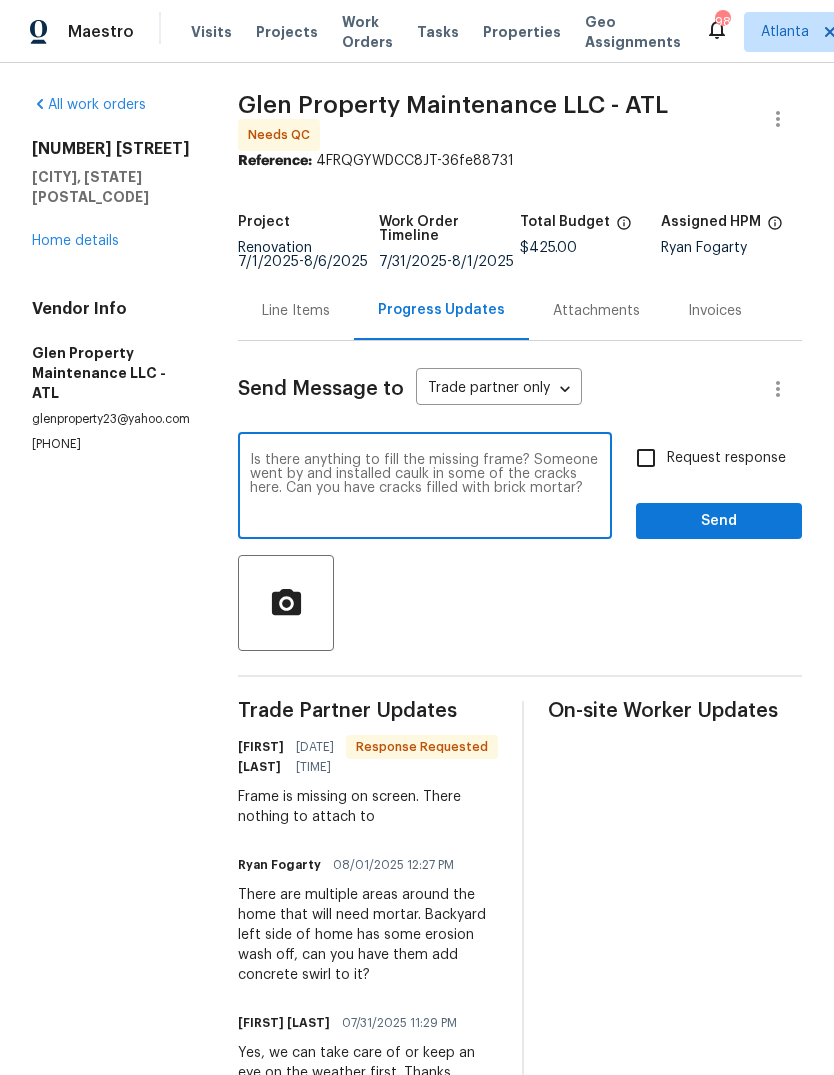 type on "Is there anything to fill the missing frame? Someone went by and installed caulk in some of the cracks here. Can you have cracks filled with brick mortar?" 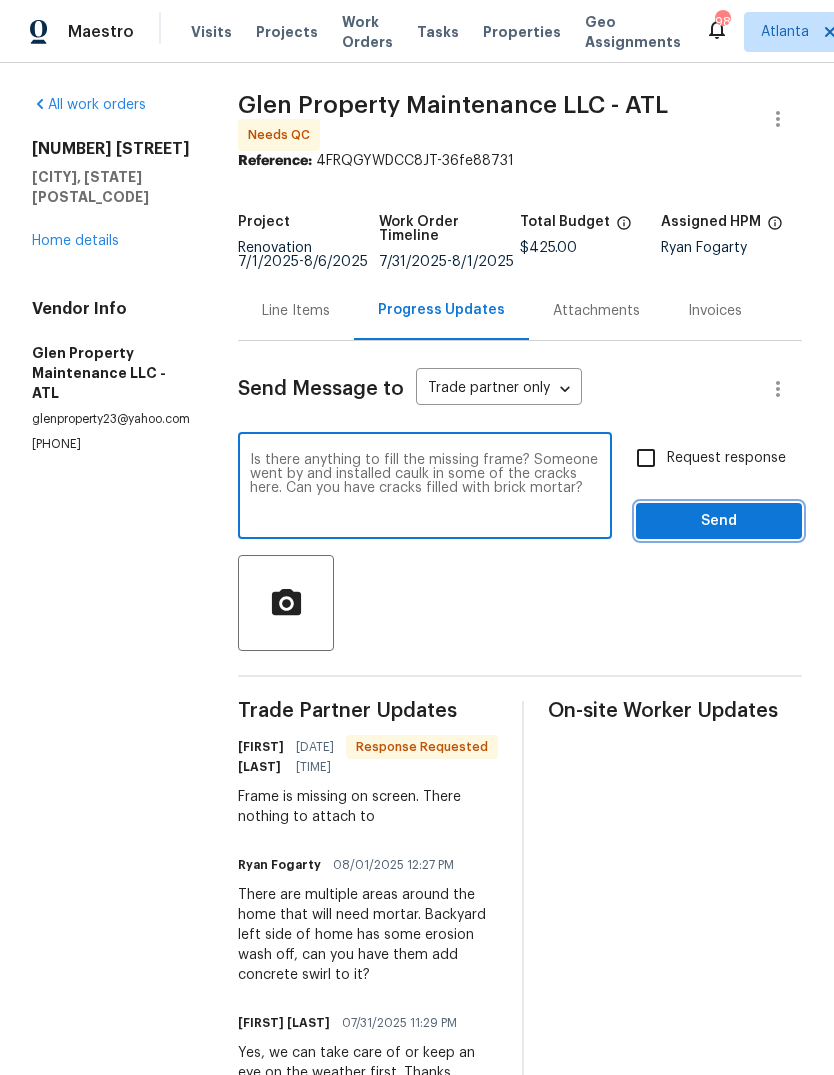 click on "Send" at bounding box center [719, 521] 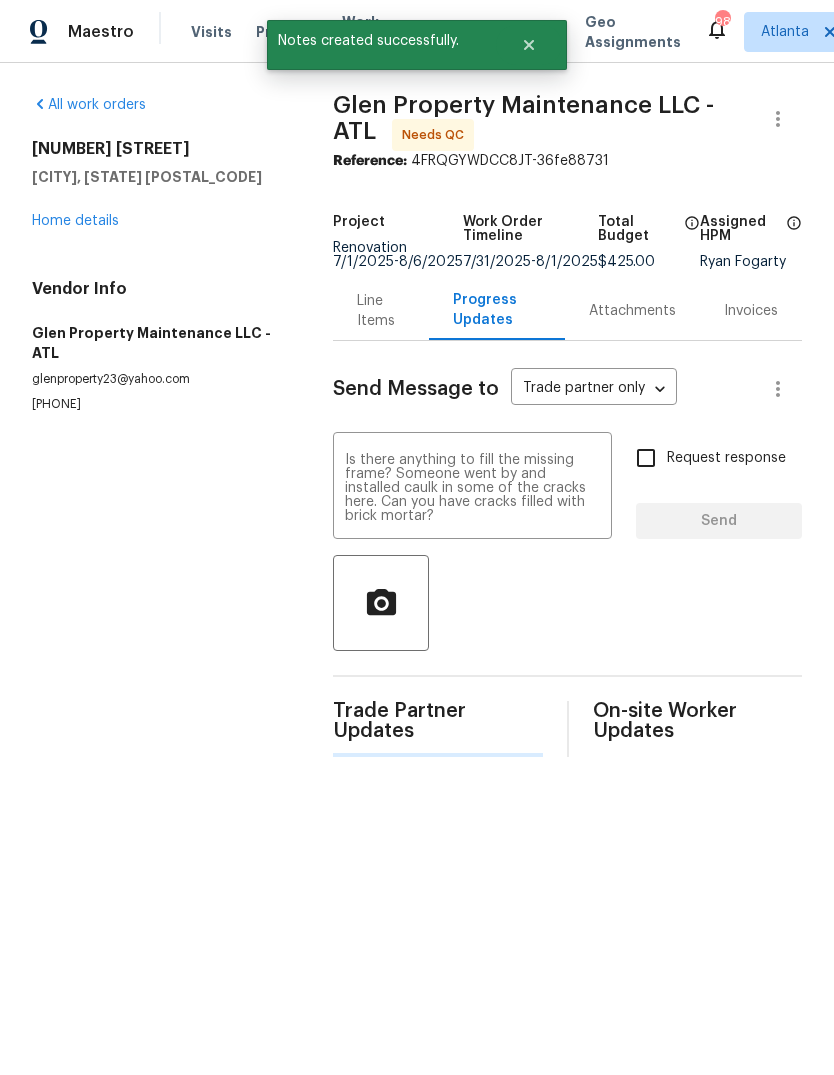 type 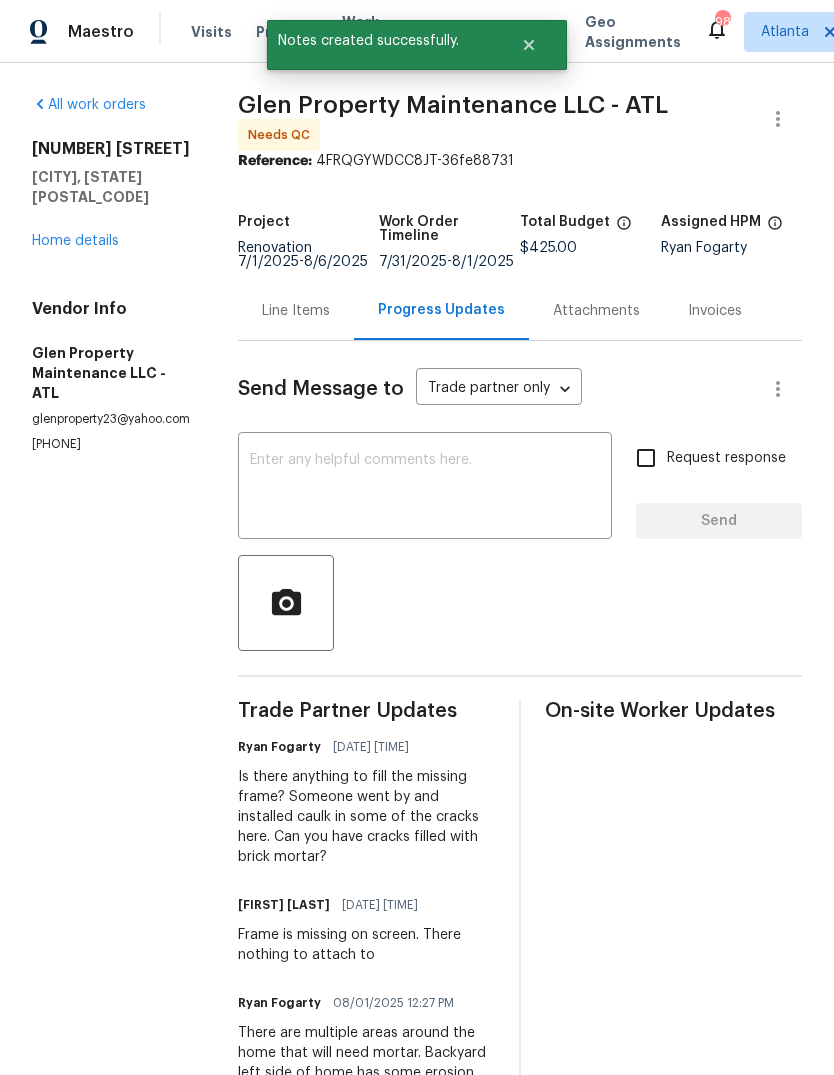 click on "Line Items" at bounding box center (296, 311) 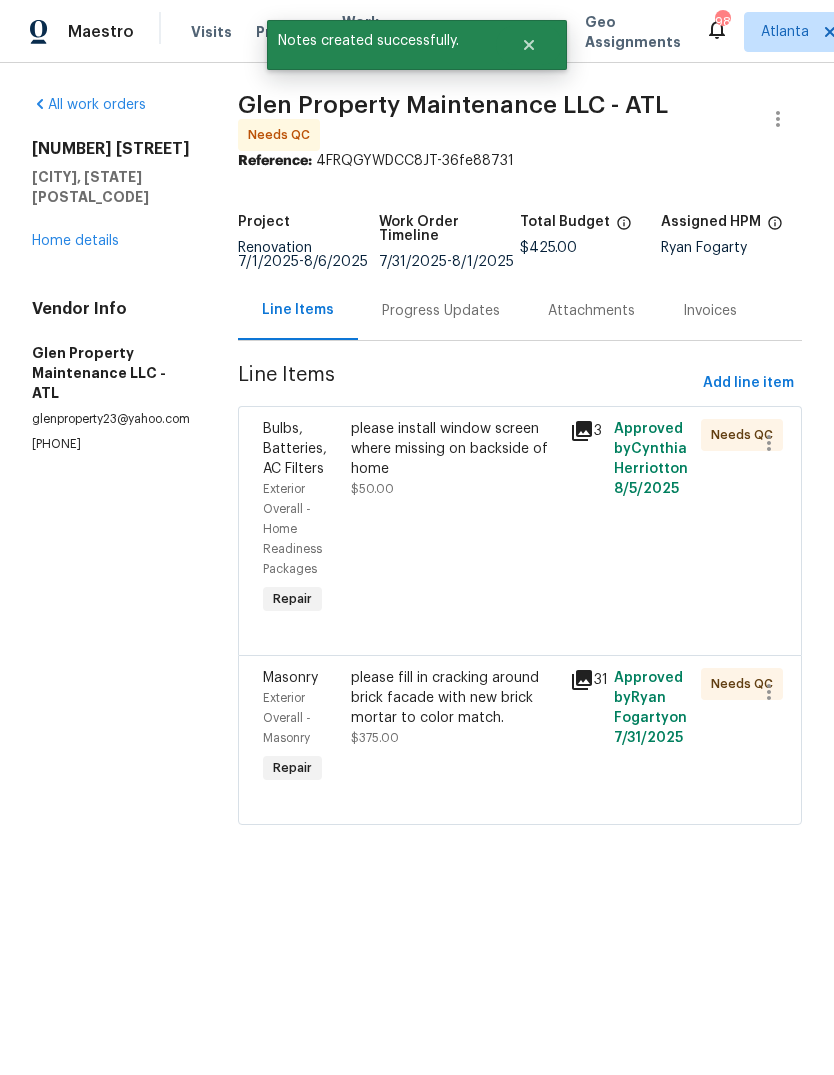 click on "Home details" at bounding box center (75, 241) 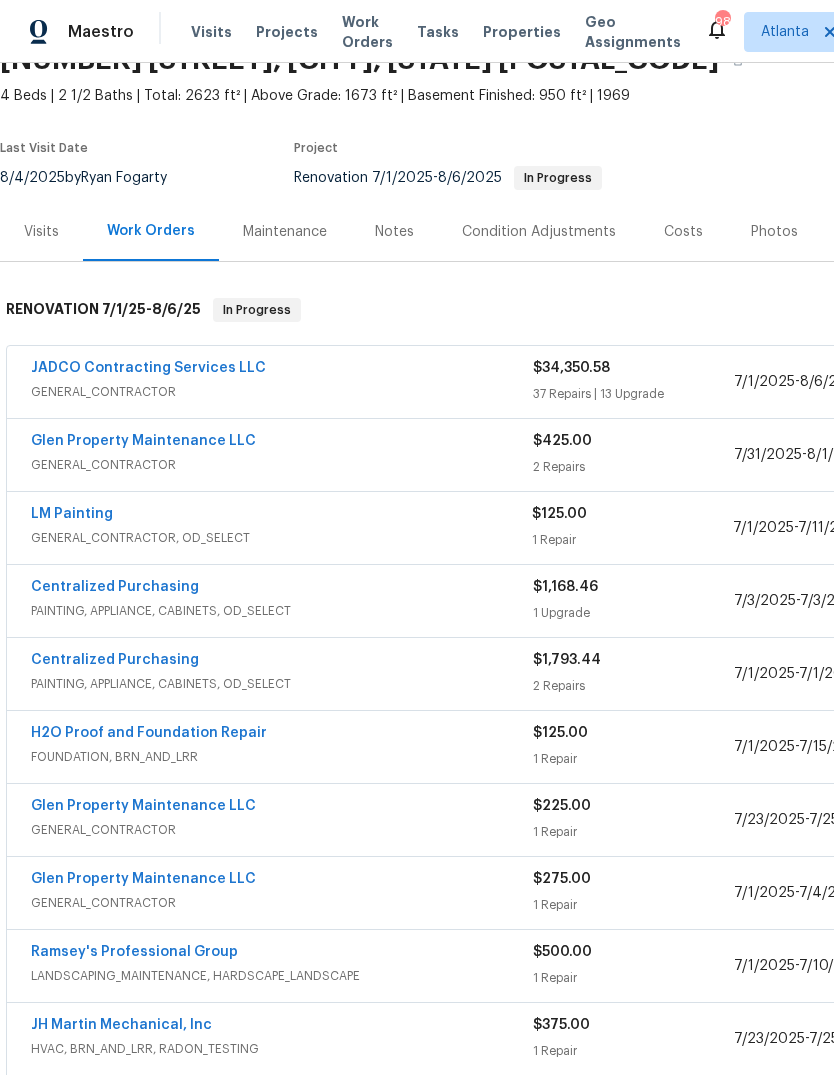 scroll, scrollTop: 99, scrollLeft: 0, axis: vertical 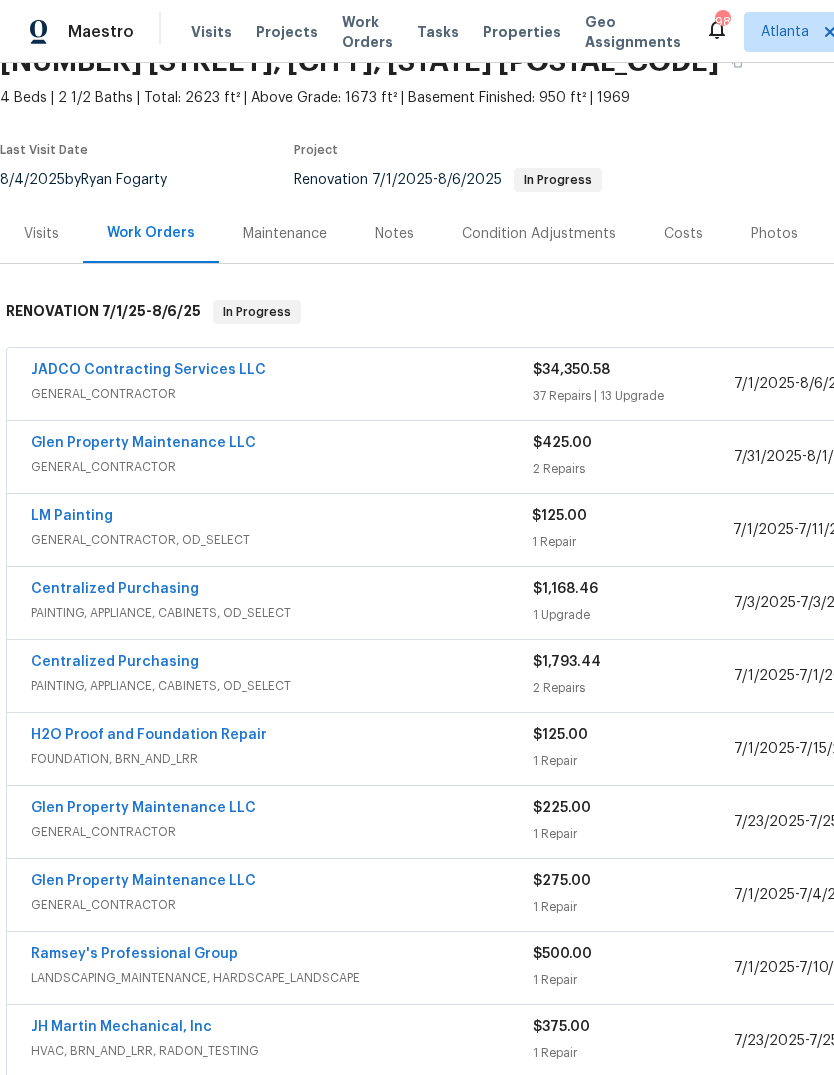 click on "JADCO Contracting Services LLC" at bounding box center (148, 370) 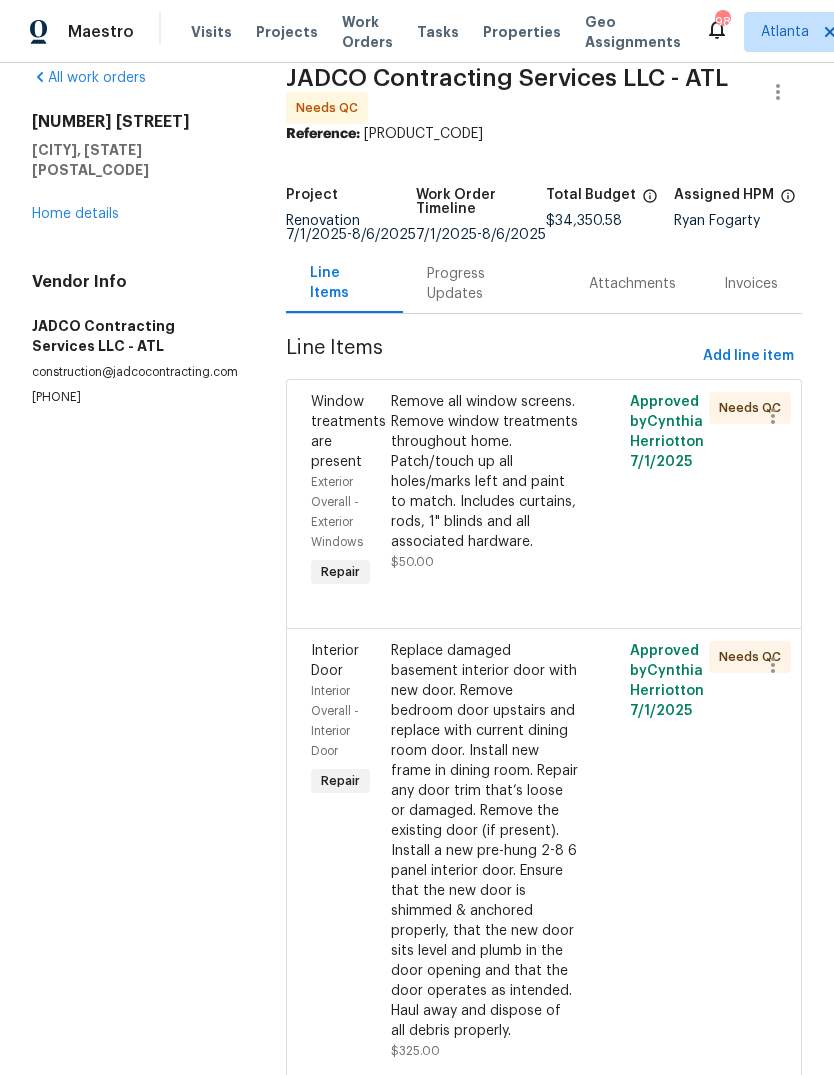 scroll, scrollTop: 28, scrollLeft: 0, axis: vertical 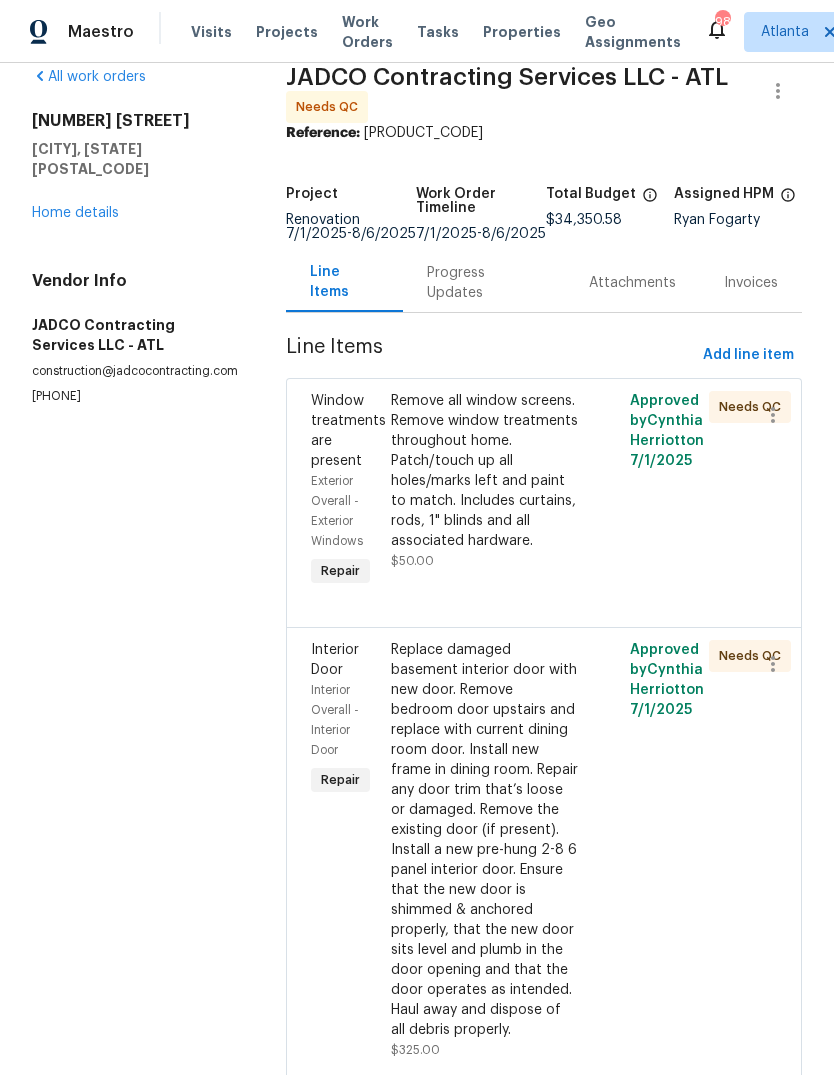 click on "Remove all window screens. Remove window treatments throughout home. Patch/touch up all holes/marks left and paint to match. Includes curtains, rods,  1" blinds and all associated hardware." at bounding box center (484, 471) 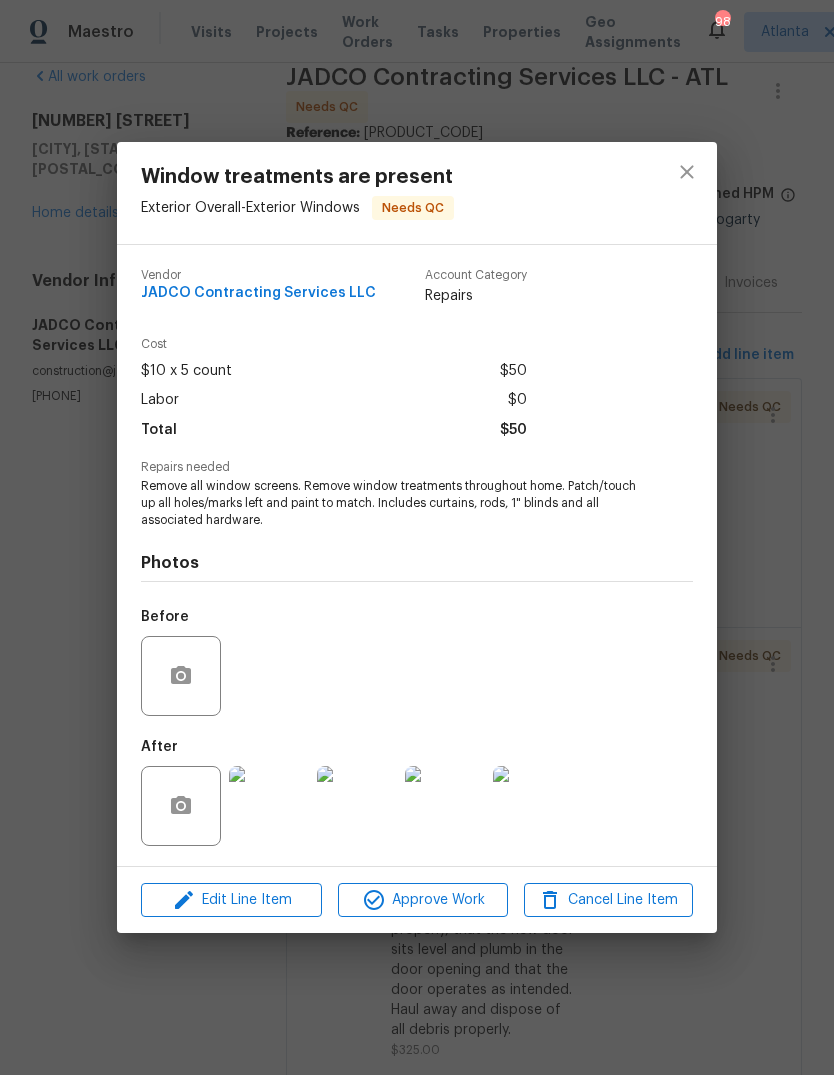 click on "Approve Work" at bounding box center [422, 900] 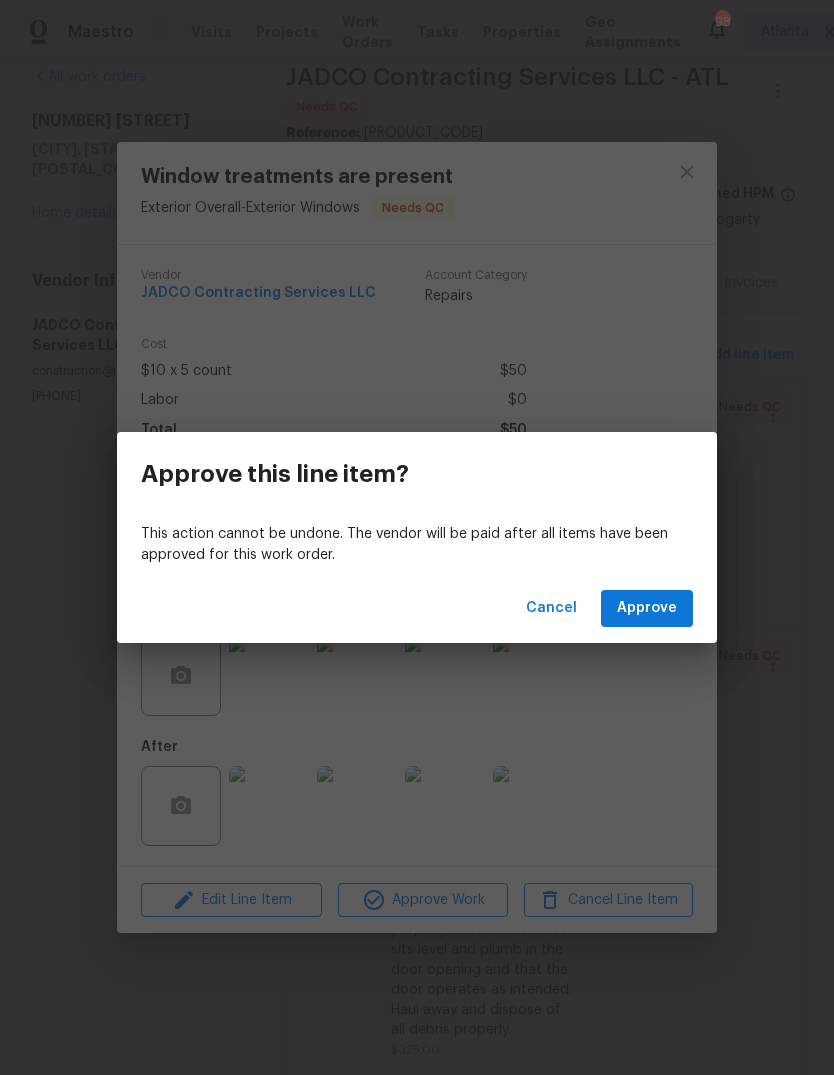click on "Cancel Approve" at bounding box center (417, 608) 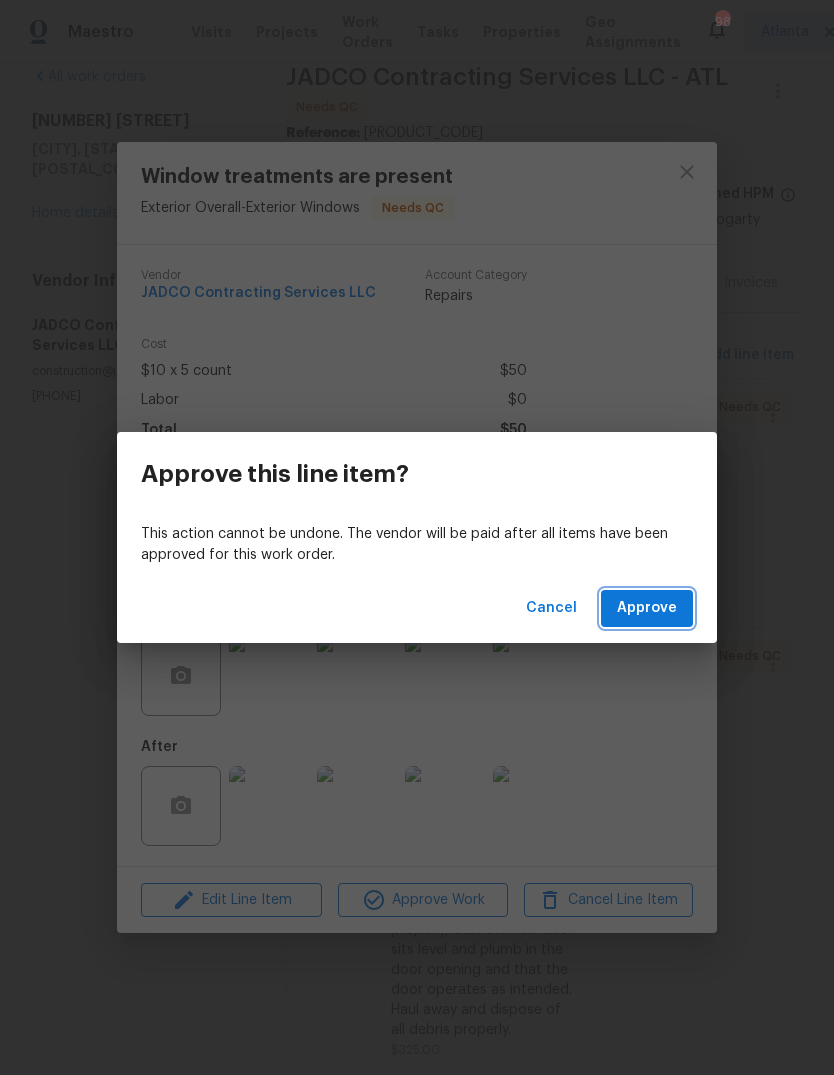 click on "Approve" at bounding box center (647, 608) 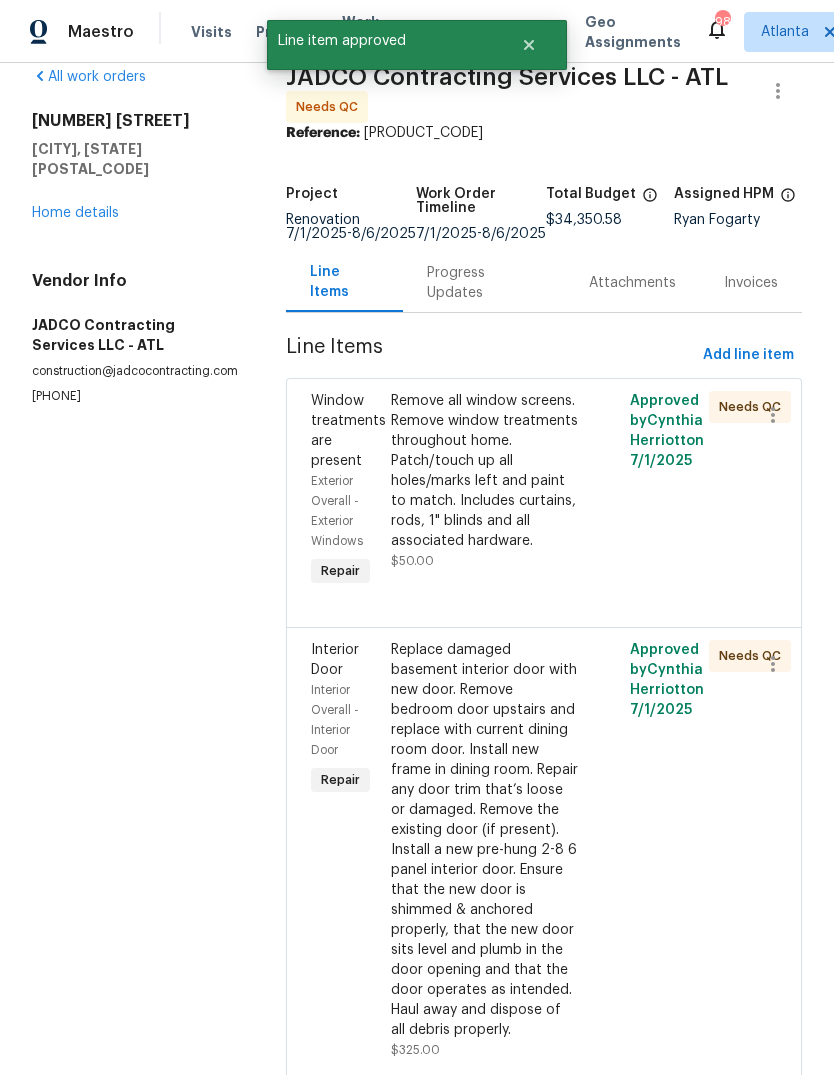scroll, scrollTop: 0, scrollLeft: 0, axis: both 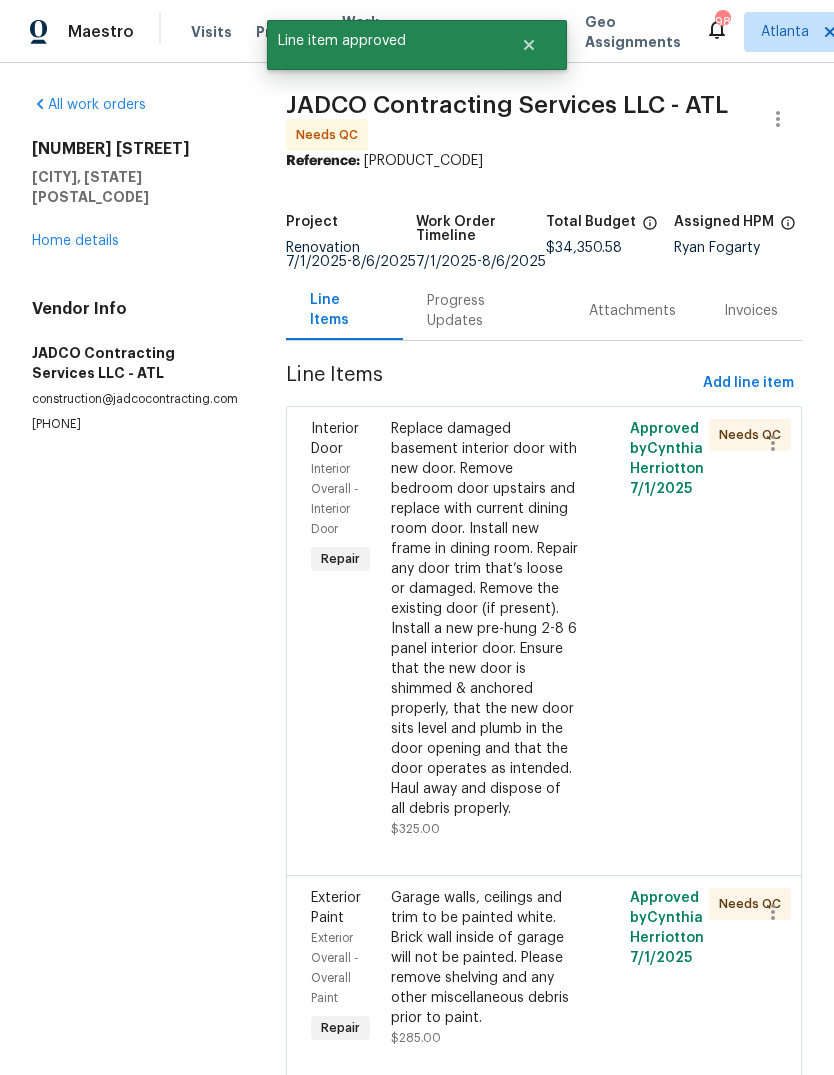 click on "Replace damaged basement interior door with new door. Remove bedroom door upstairs and replace with current dining room door. Install new frame in dining room. Repair any door trim that’s loose or damaged.
Remove the existing door (if present). Install a new pre-hung 2-8 6 panel interior door. Ensure that the new door is shimmed & anchored properly, that the new door sits level and plumb in the door opening and that the door operates as intended. Haul away and dispose of all debris properly." at bounding box center [484, 619] 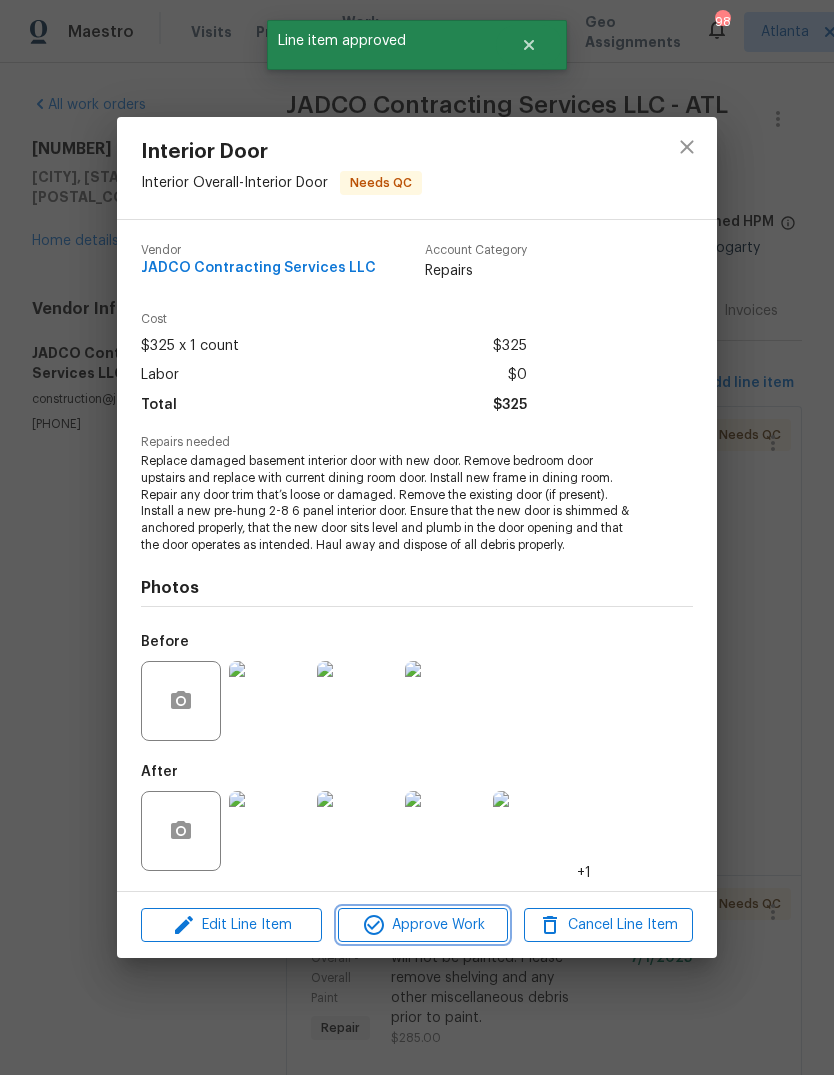 click on "Approve Work" at bounding box center [422, 925] 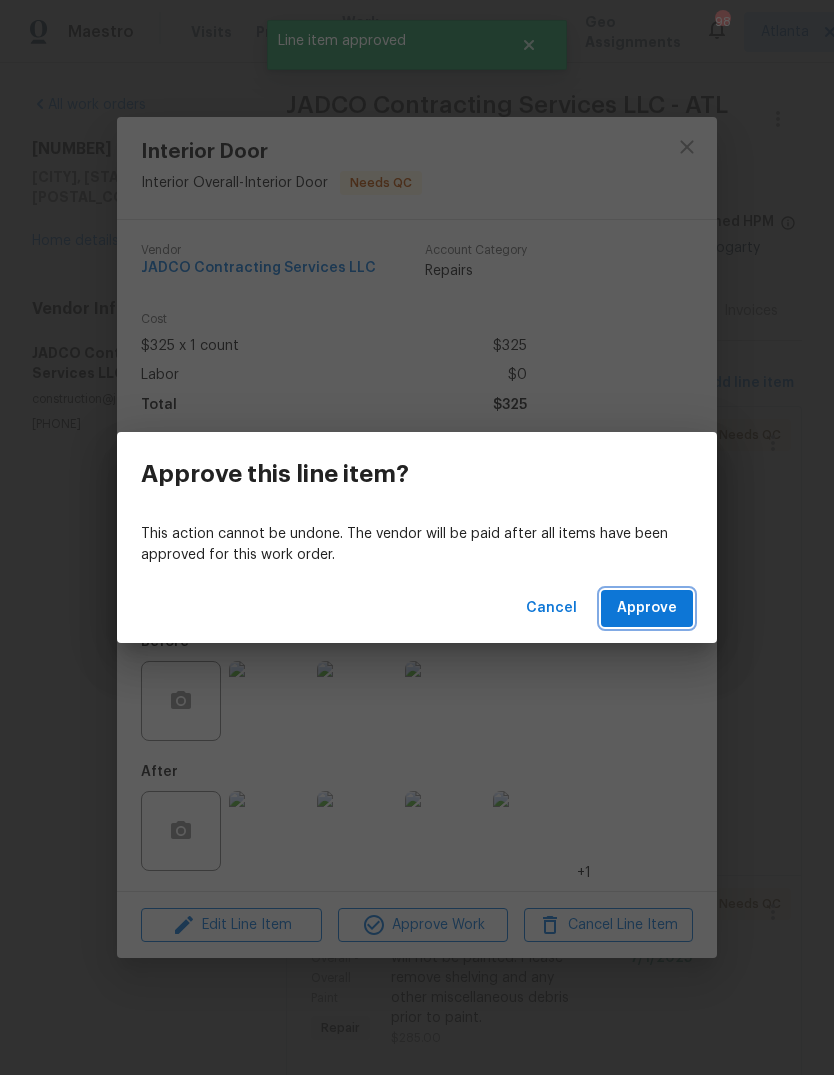 click on "Approve" at bounding box center [647, 608] 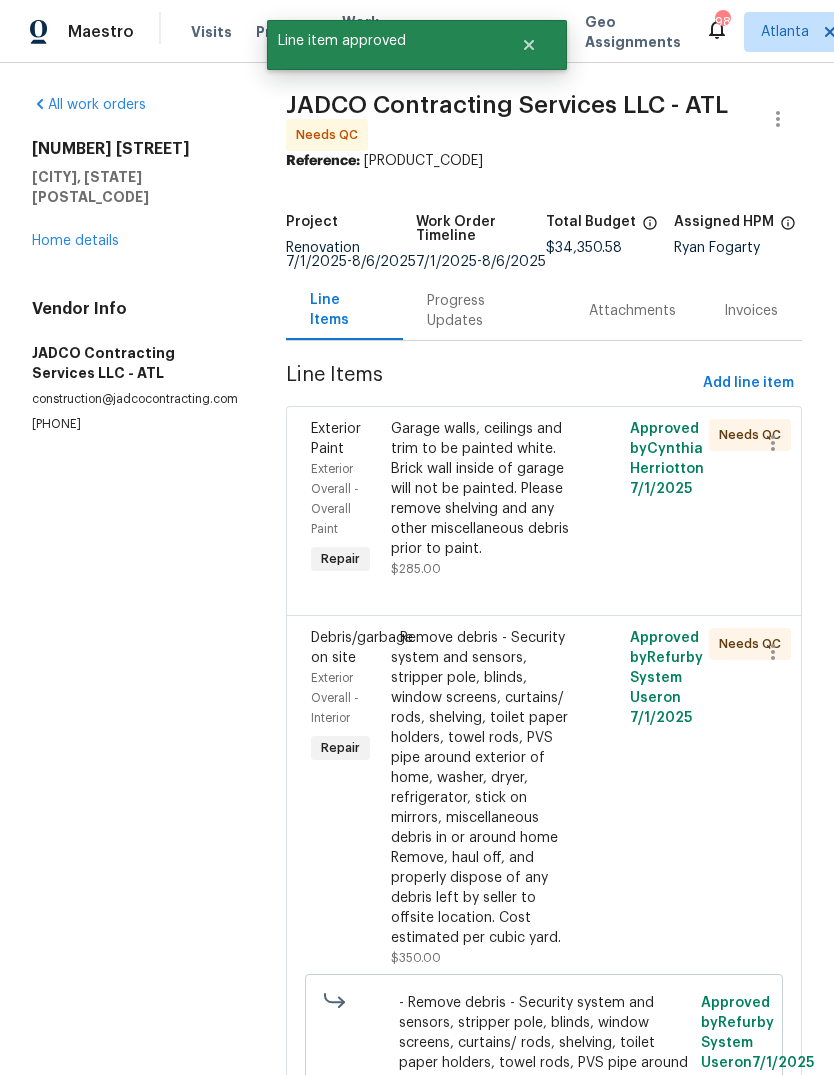 click at bounding box center [544, 591] 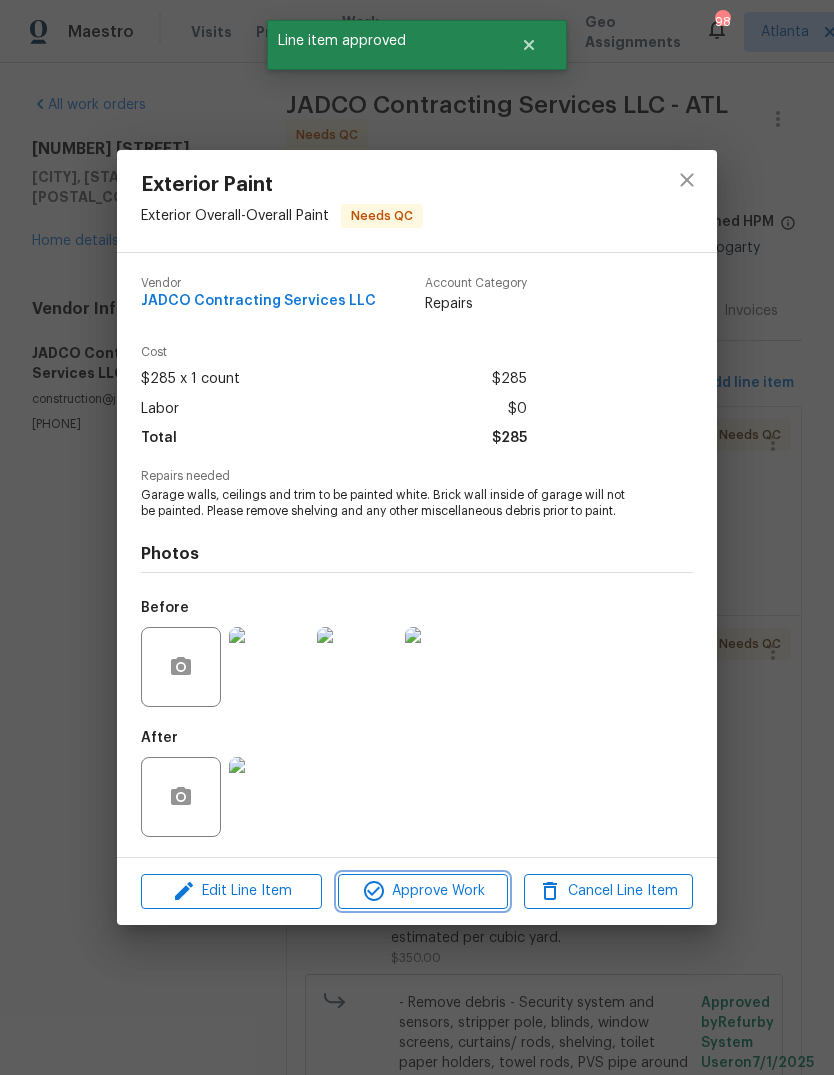 click on "Approve Work" at bounding box center (422, 891) 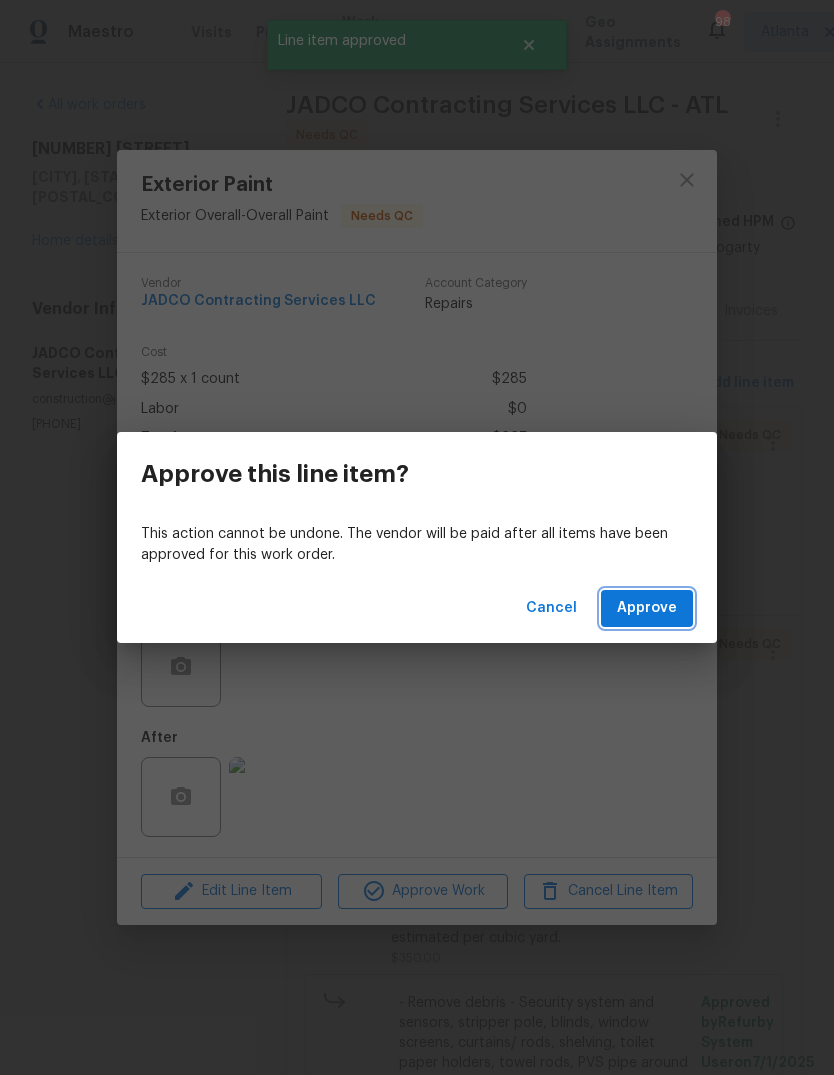 click on "Approve" at bounding box center (647, 608) 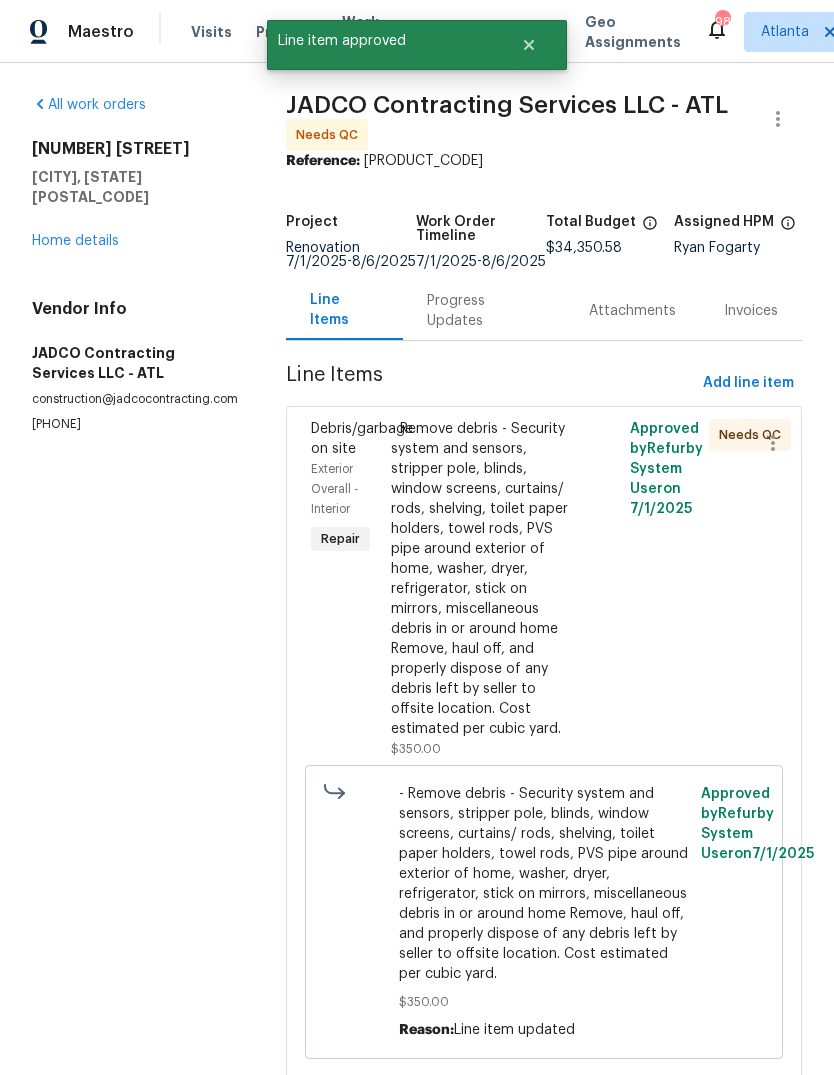 click on "- Remove debris - Security system and sensors, stripper pole, blinds, window screens, curtains/ rods, shelving, toilet paper holders, towel rods, PVS pipe around exterior of home, washer, dryer, refrigerator, stick on mirrors, miscellaneous debris in or around home
Remove, haul off, and properly dispose of any debris left by seller to offsite location. Cost estimated per cubic yard." at bounding box center (484, 579) 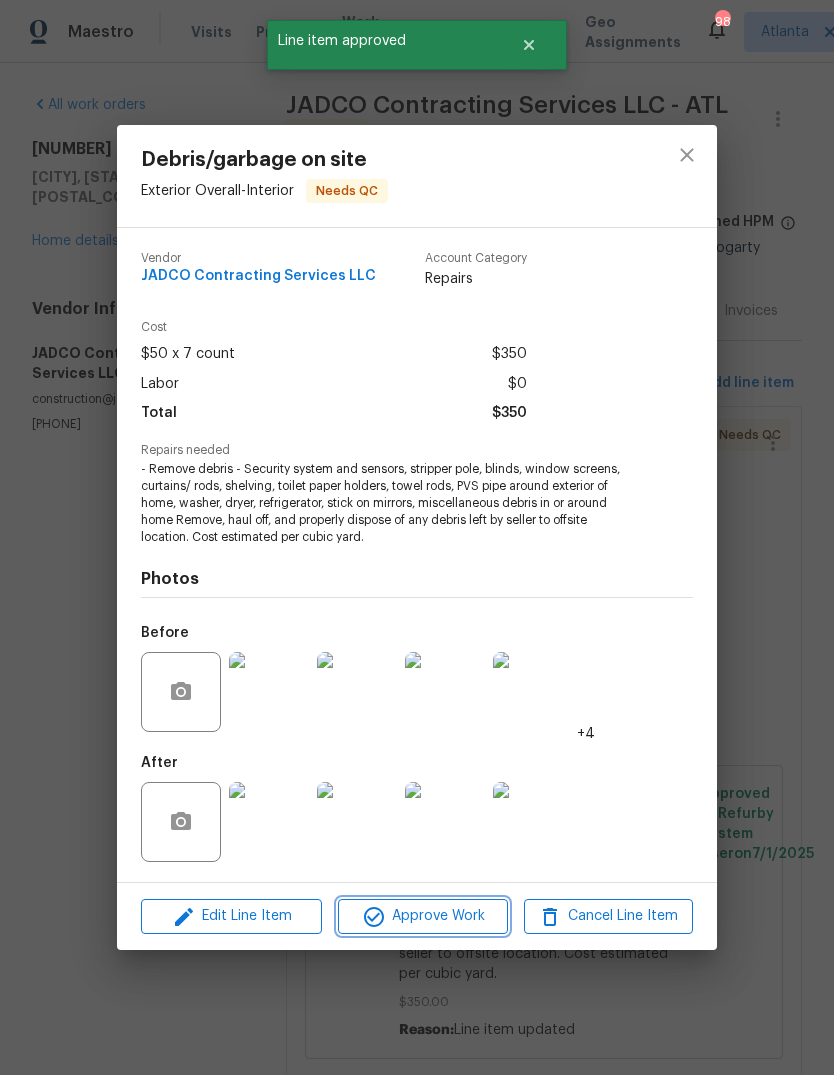 click on "Approve Work" at bounding box center [422, 916] 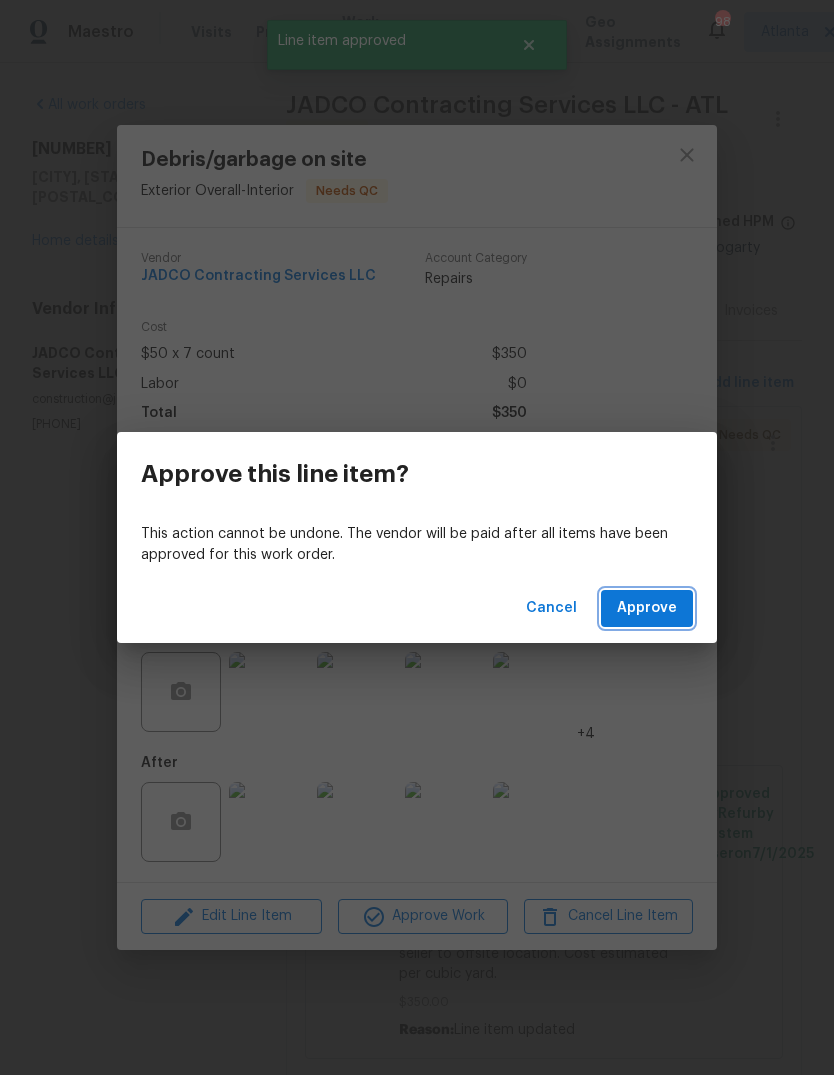 click on "Approve" at bounding box center (647, 608) 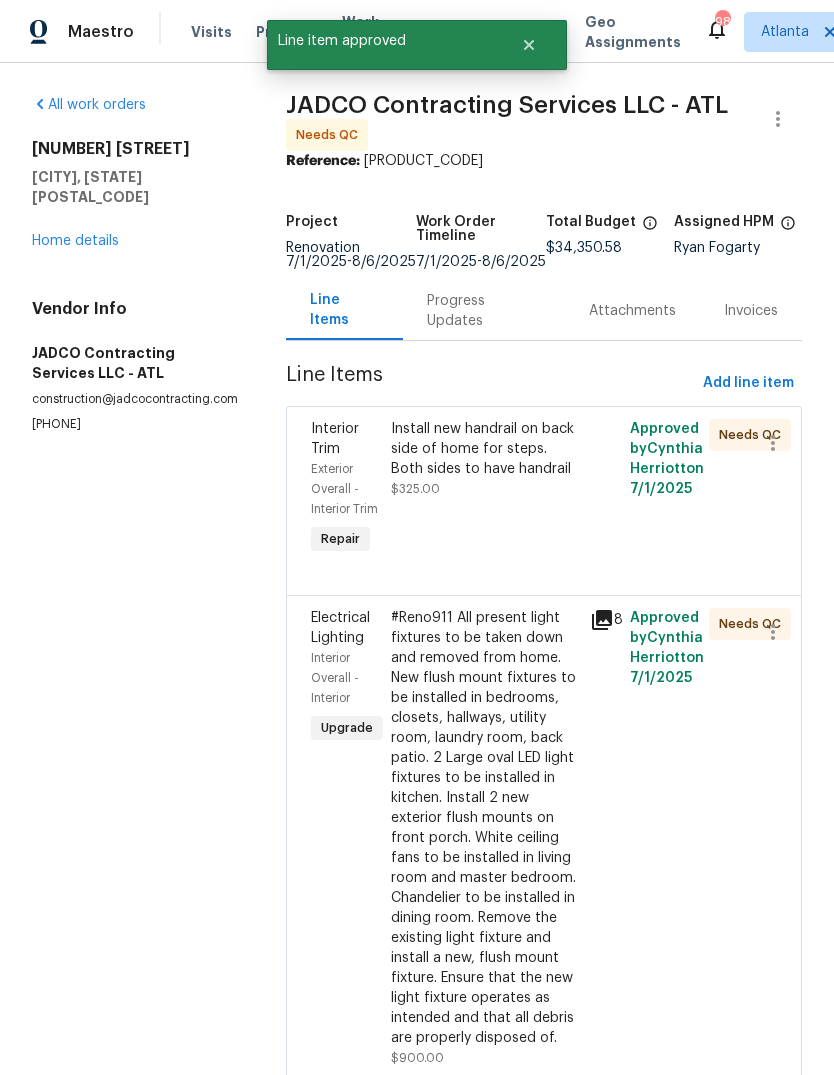 click on "Install new handrail on back side of home for steps. Both sides to have handrail $325.00" at bounding box center (484, 489) 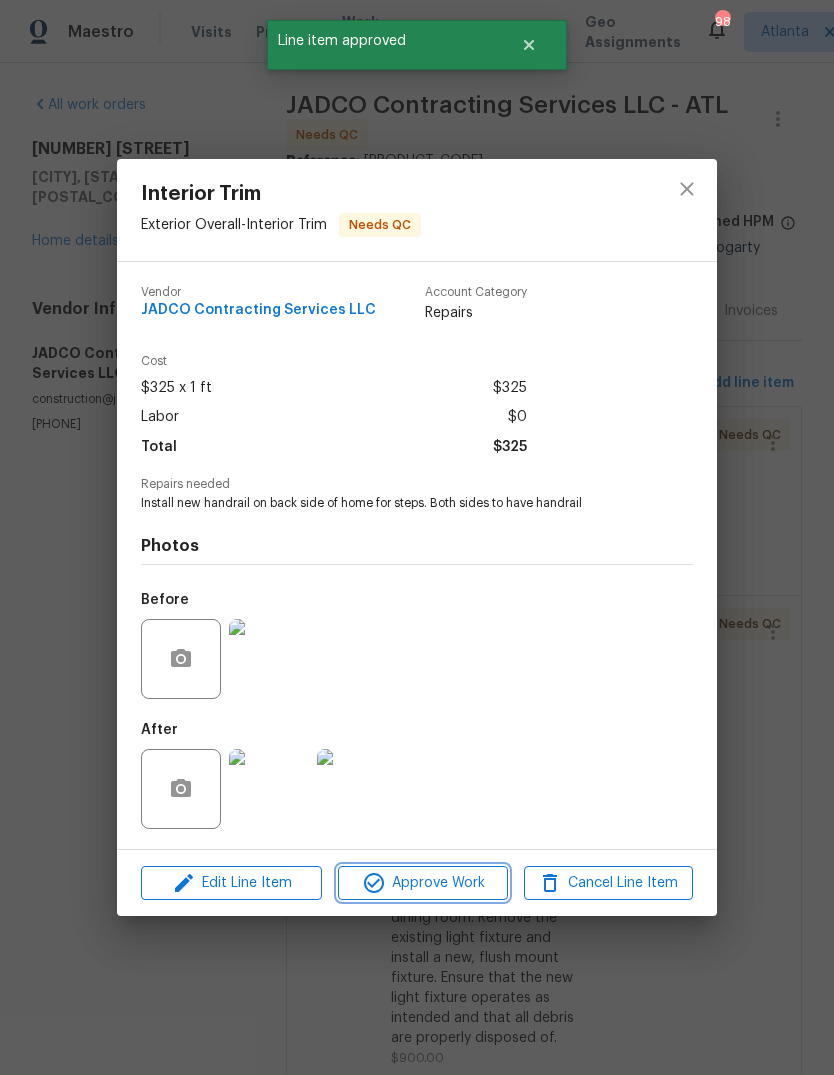 click on "Approve Work" at bounding box center [422, 883] 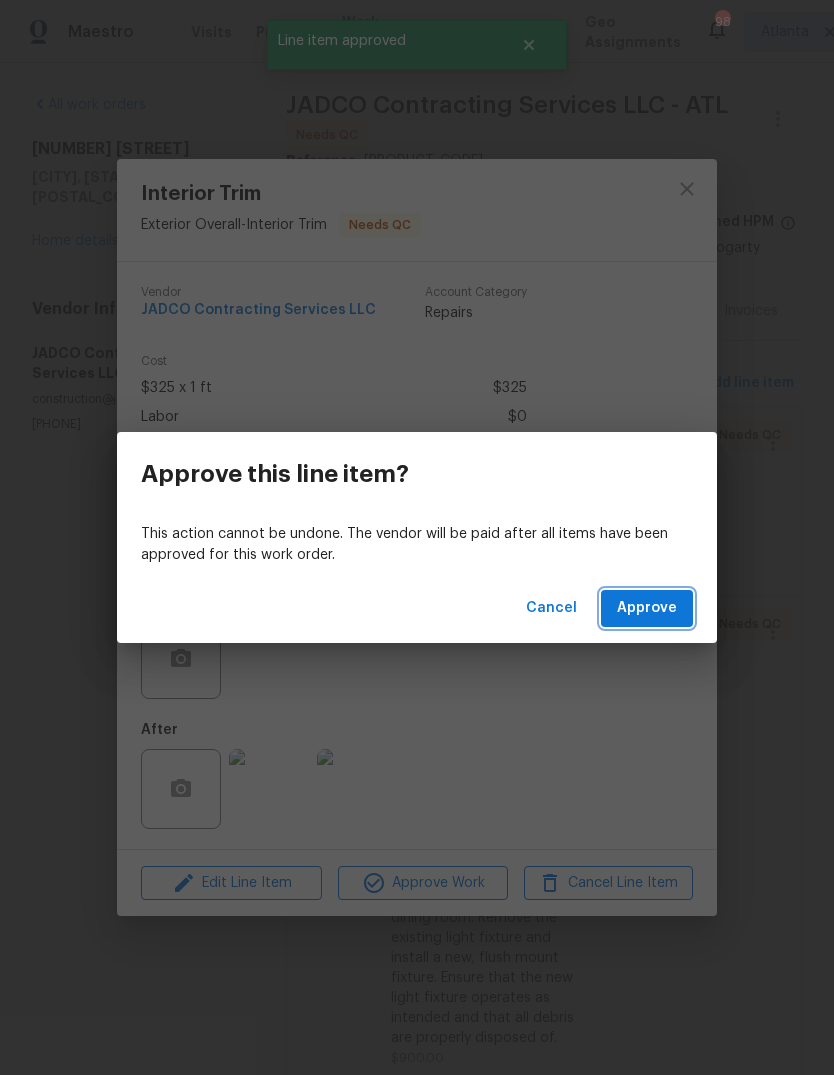 click on "Approve" at bounding box center [647, 608] 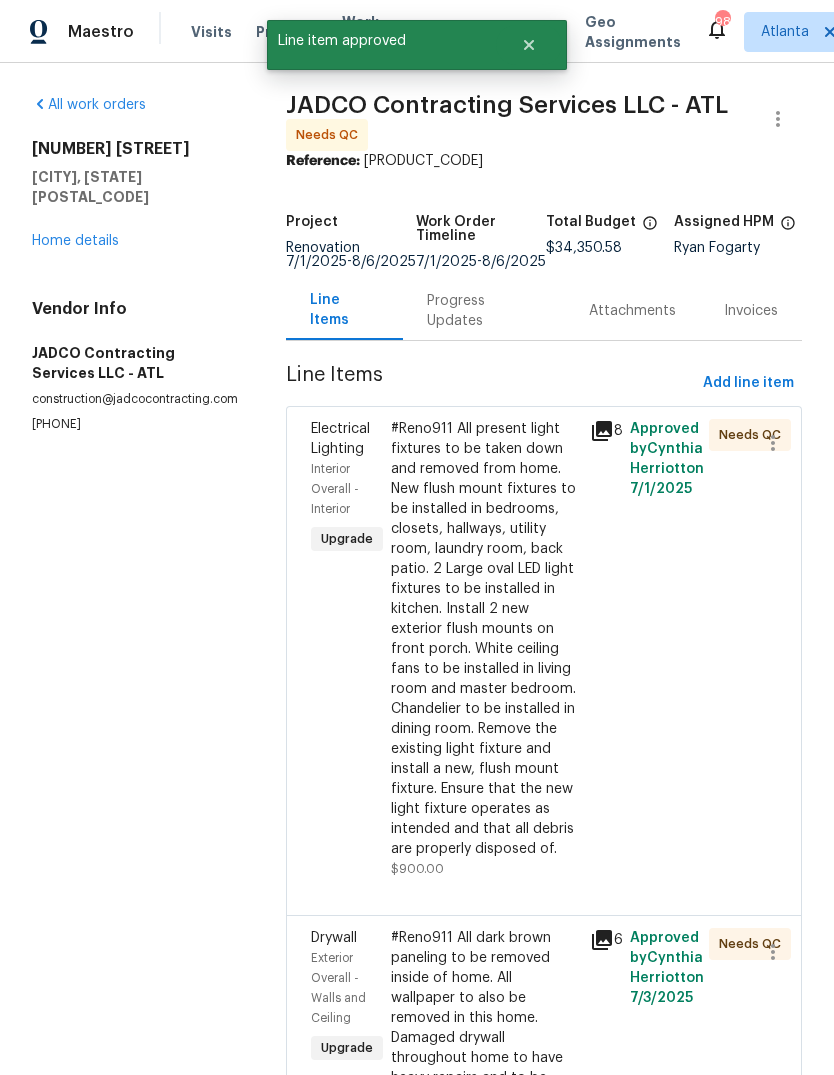 click on "#Reno911
All present light fixtures to be taken down and removed from home. New flush mount fixtures to be installed in bedrooms, closets, hallways, utility room, laundry room, back patio. 2 Large oval LED light fixtures to be installed in kitchen. Install 2 new exterior flush mounts on front porch. White ceiling fans to be installed in living room and master bedroom. Chandelier to be installed in dining room.
Remove the existing light fixture and install a new, flush mount fixture. Ensure that the new light fixture operates as intended and that all debris are properly disposed of." at bounding box center [484, 639] 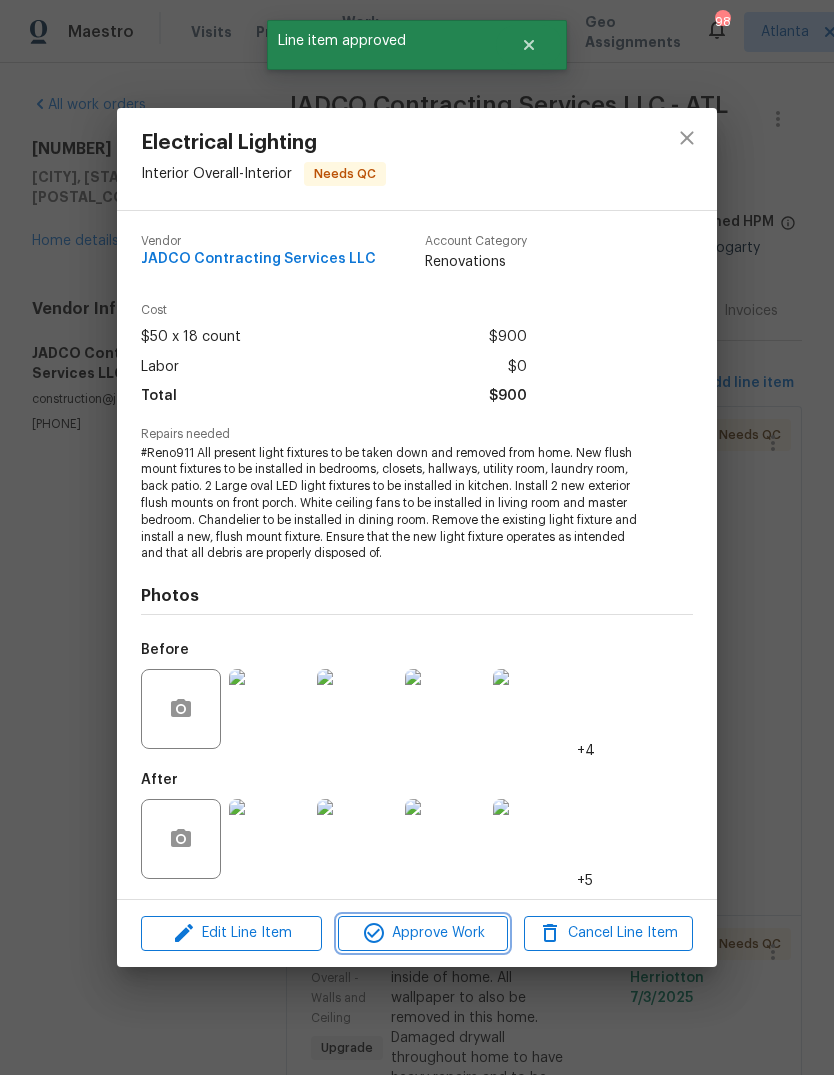 click on "Approve Work" at bounding box center (422, 933) 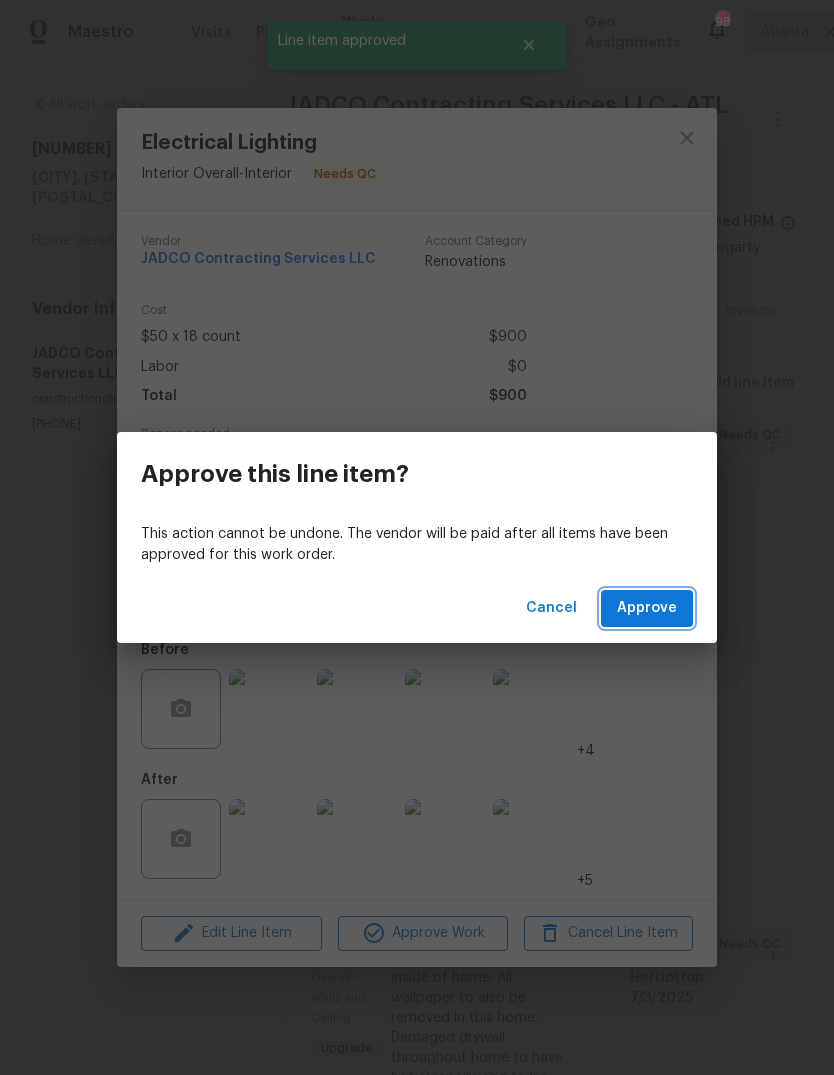 click on "Approve" at bounding box center [647, 608] 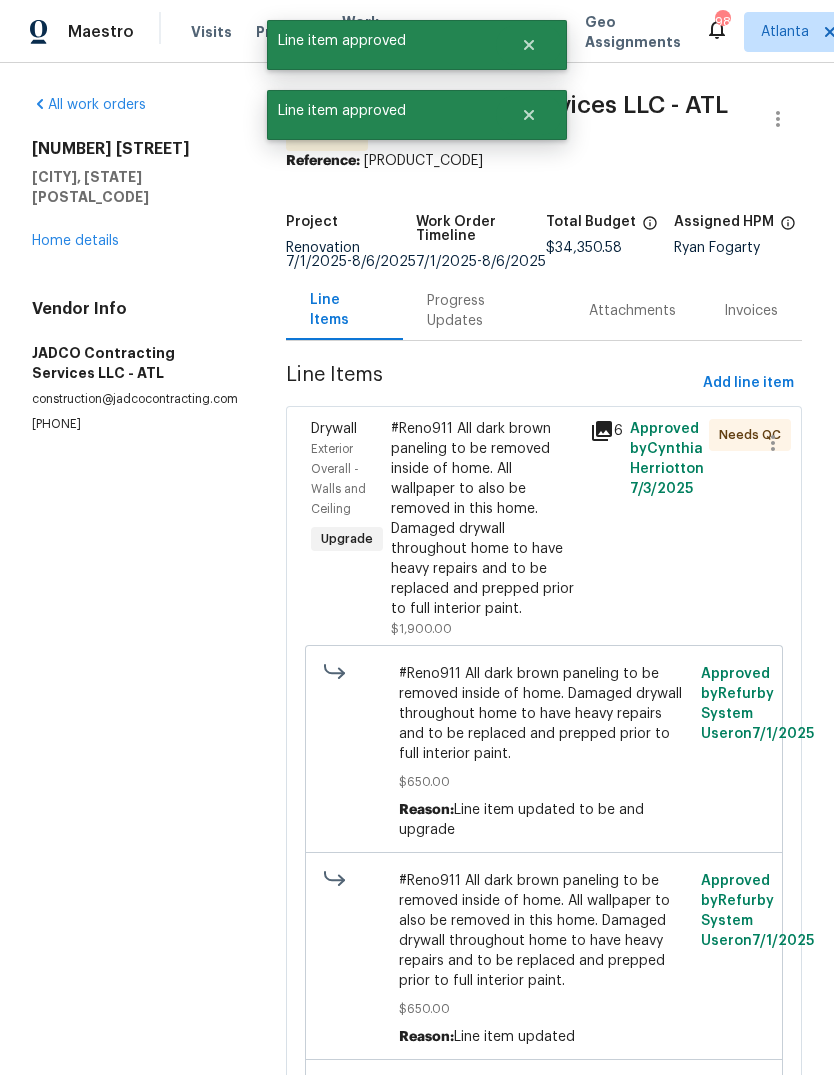 click on "#Reno911
All dark brown paneling to be removed inside of home. All wallpaper to also be removed in this home. Damaged drywall throughout home to have heavy repairs and to be replaced and prepped prior to full interior paint." at bounding box center [484, 519] 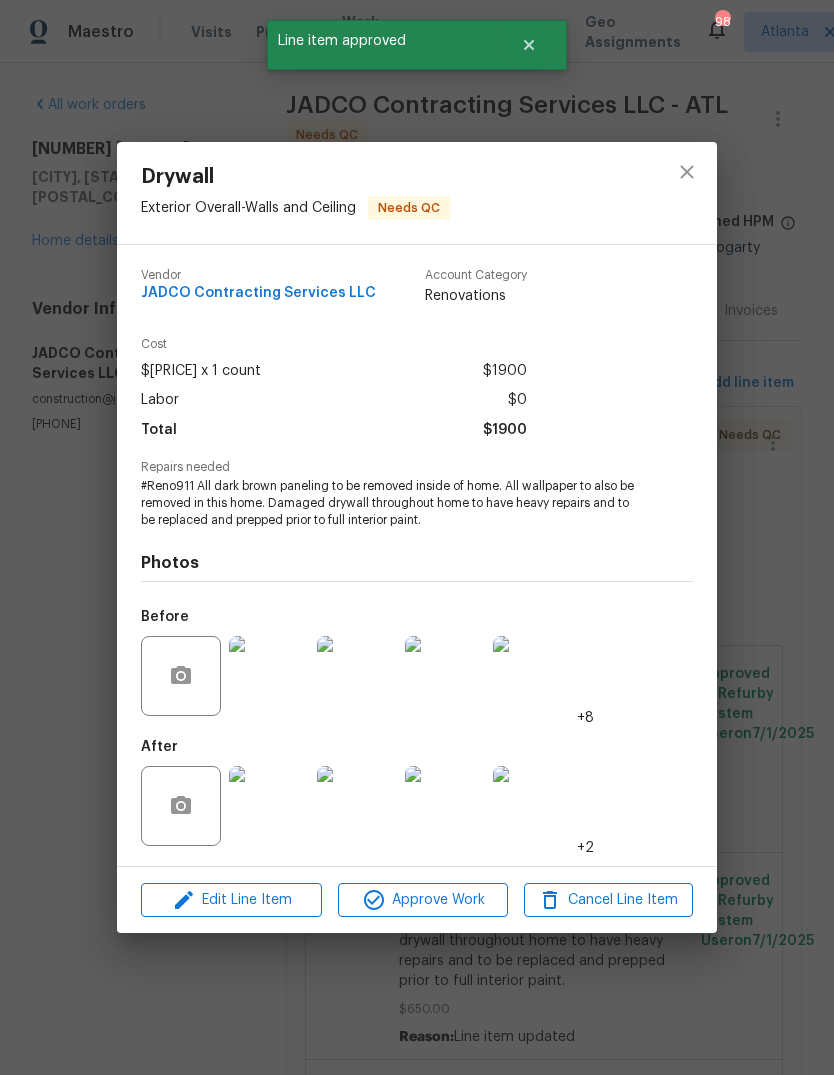 click on "Approve Work" at bounding box center (422, 900) 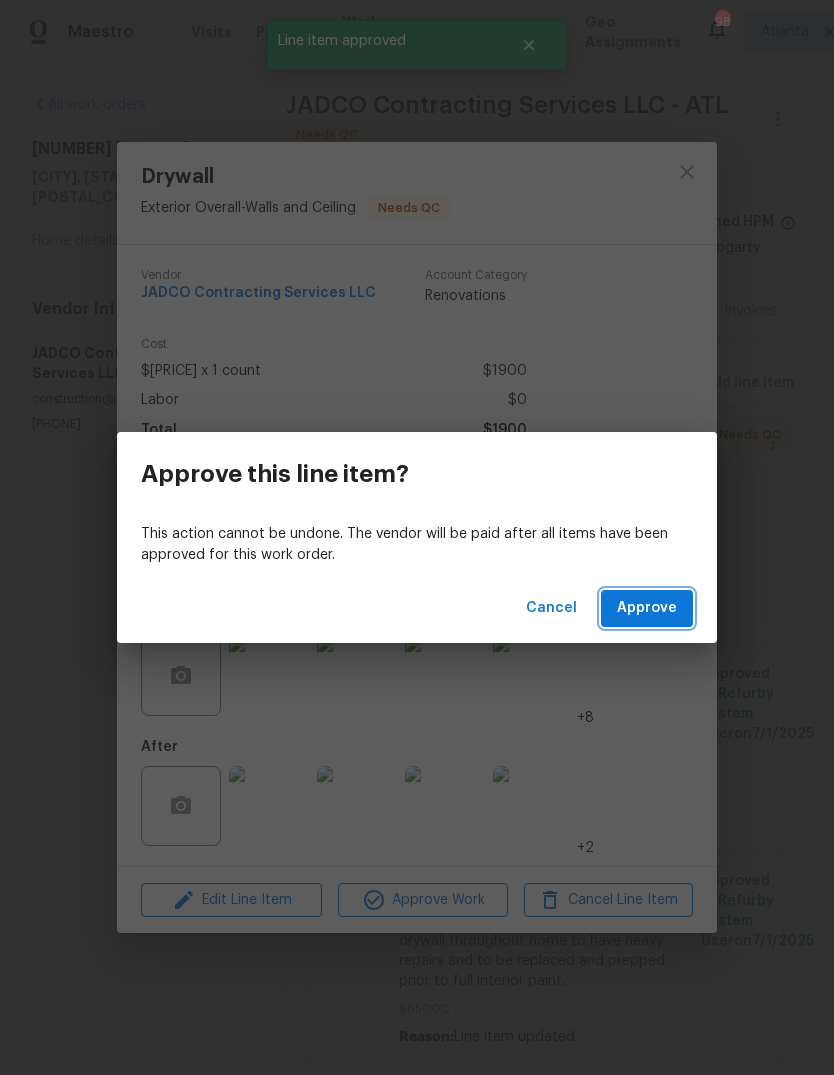 click on "Approve" at bounding box center (647, 608) 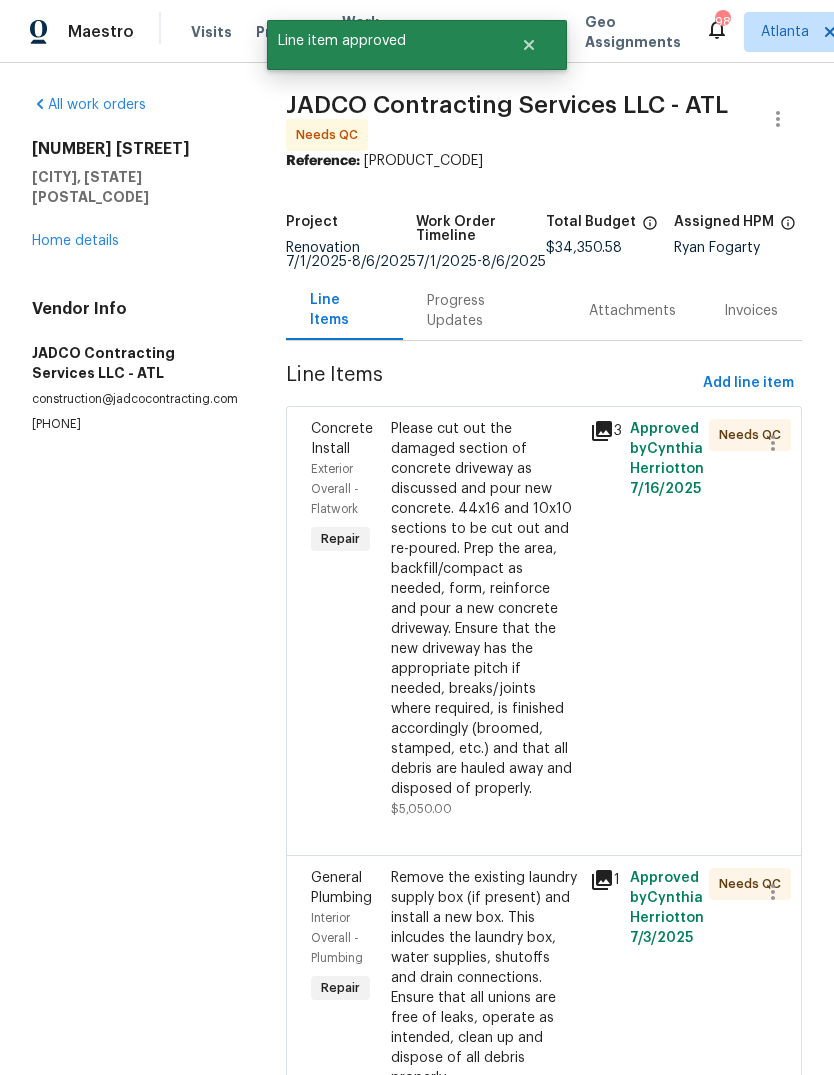 click on "Please cut out the damaged section of concrete driveway as discussed and pour new concrete. 44x16 and 10x10 sections to be cut out and re-poured. Prep the area, backfill/compact as needed, form, reinforce and pour a new concrete driveway. Ensure that the new driveway has the appropriate pitch if needed, breaks/joints where required, is finished accordingly (broomed, stamped, etc.) and that all debris are hauled away and disposed of properly." at bounding box center (484, 609) 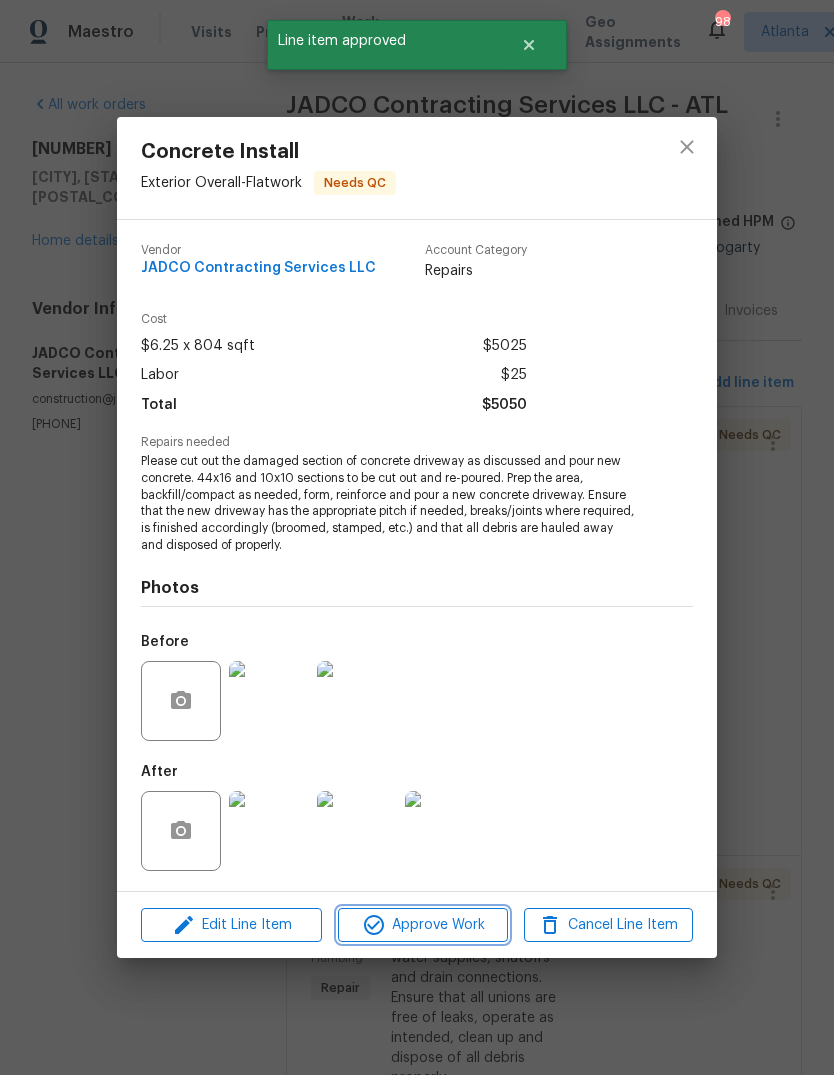 click on "Approve Work" at bounding box center [422, 925] 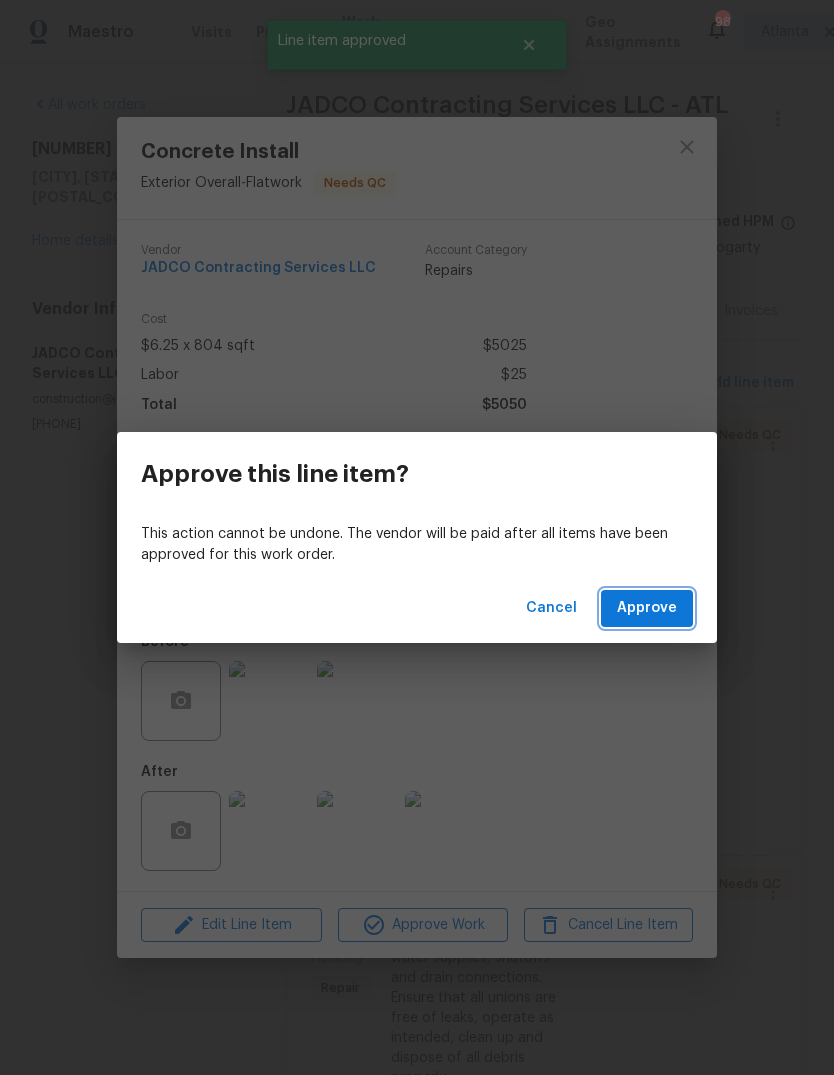 click on "Approve" at bounding box center (647, 608) 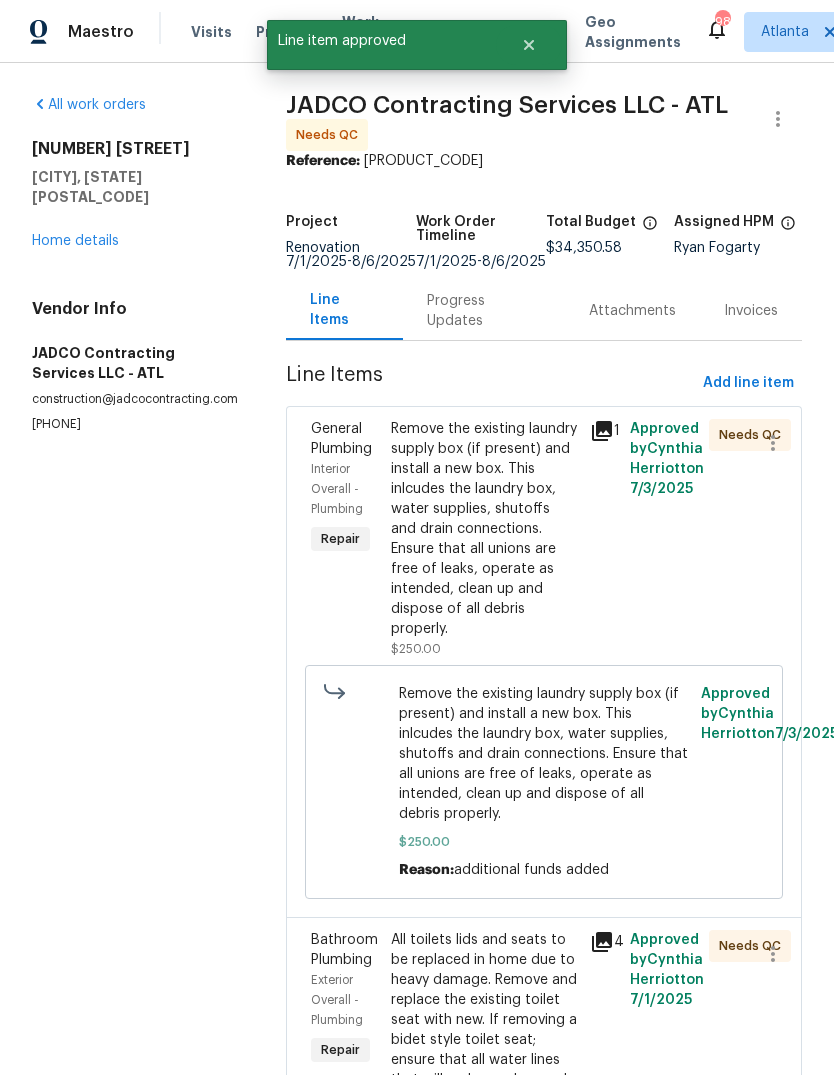 click on "Remove the existing laundry supply box (if present) and install a new box. This inlcudes the laundry box, water supplies, shutoffs and drain connections. Ensure that all unions are free of leaks, operate as intended, clean up and dispose of all debris properly." at bounding box center [484, 529] 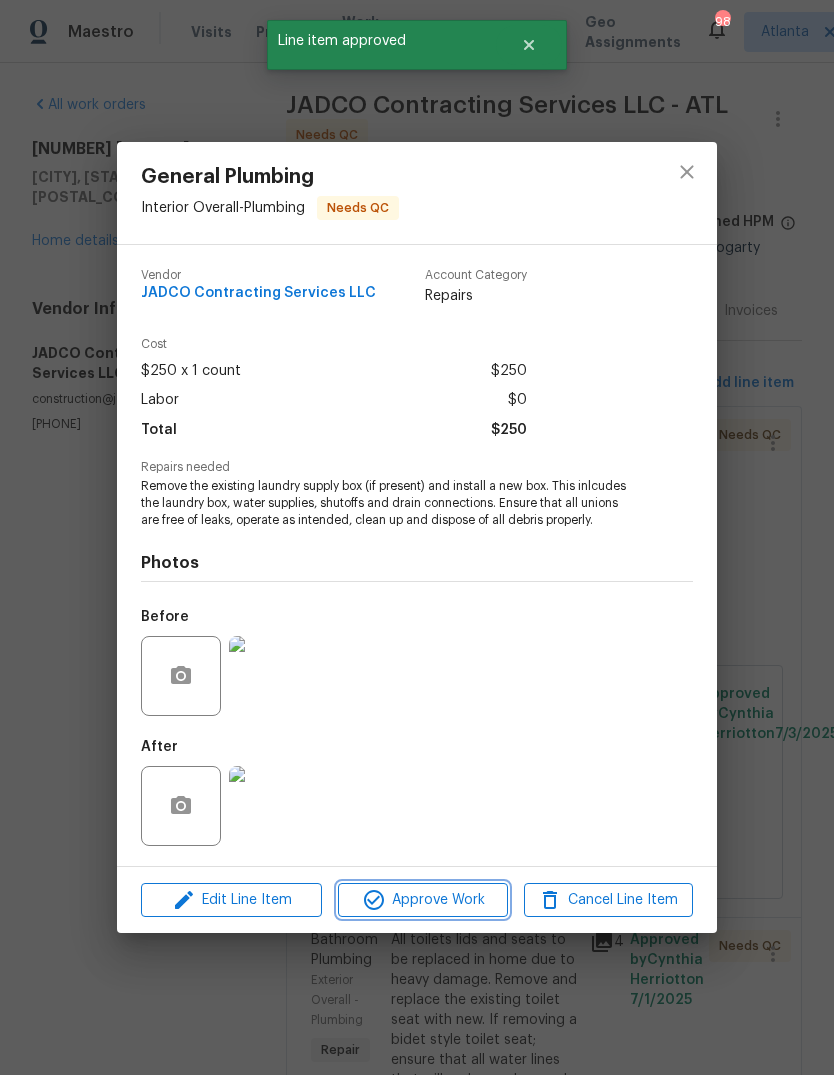 click on "Approve Work" at bounding box center (422, 900) 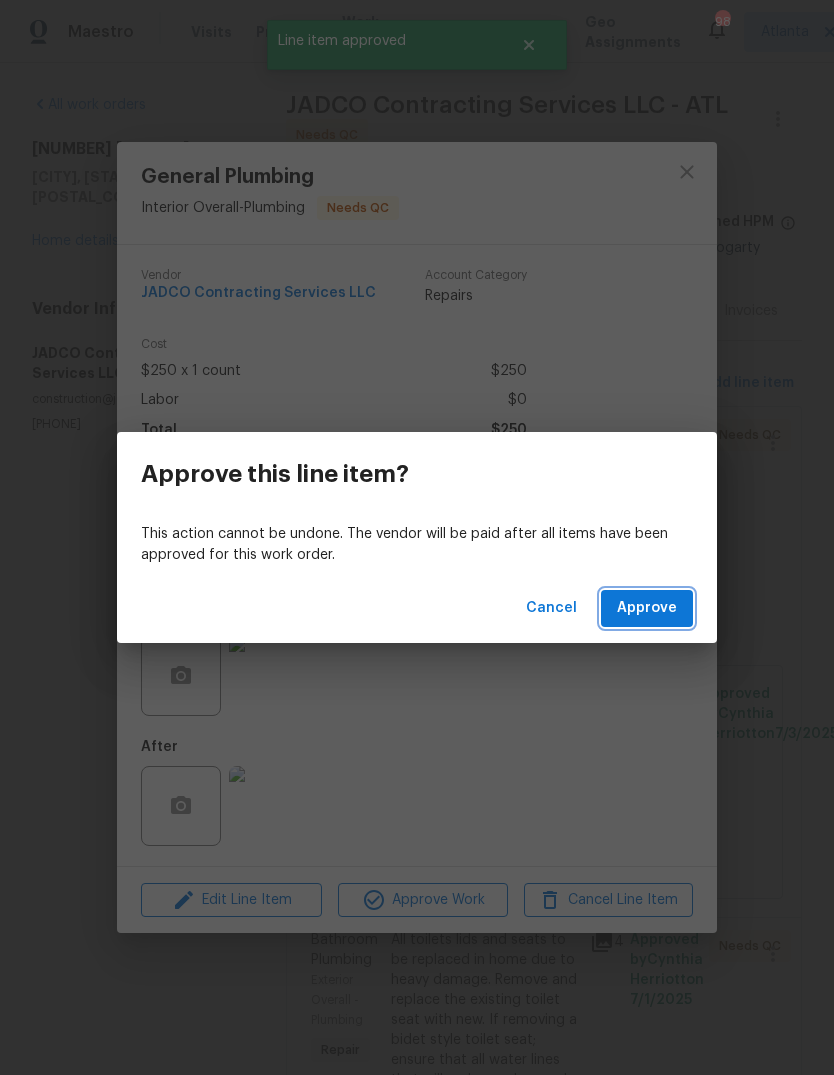click on "Approve" at bounding box center [647, 608] 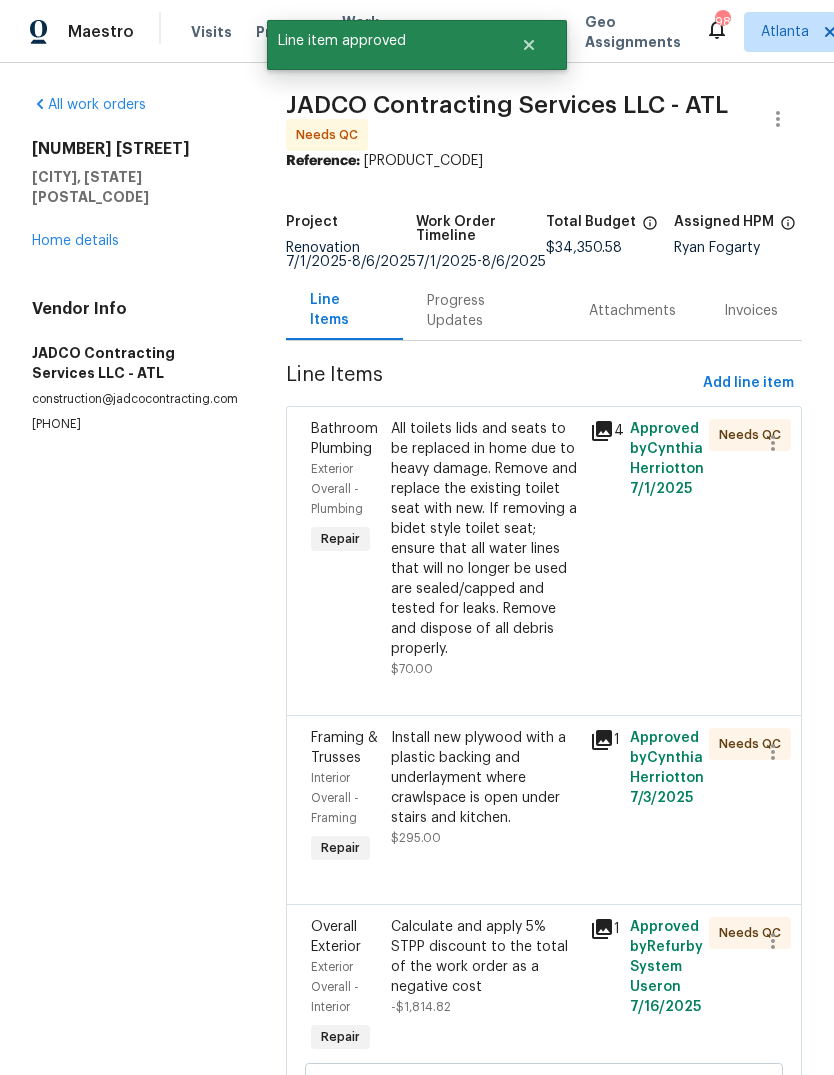 click on "All toilets lids and seats to be replaced in home due to heavy damage.
Remove and replace the existing toilet seat with new. If removing a bidet style toilet seat; ensure that all water lines that will no longer be used are sealed/capped and tested for leaks. Remove and dispose of all debris properly." at bounding box center [484, 539] 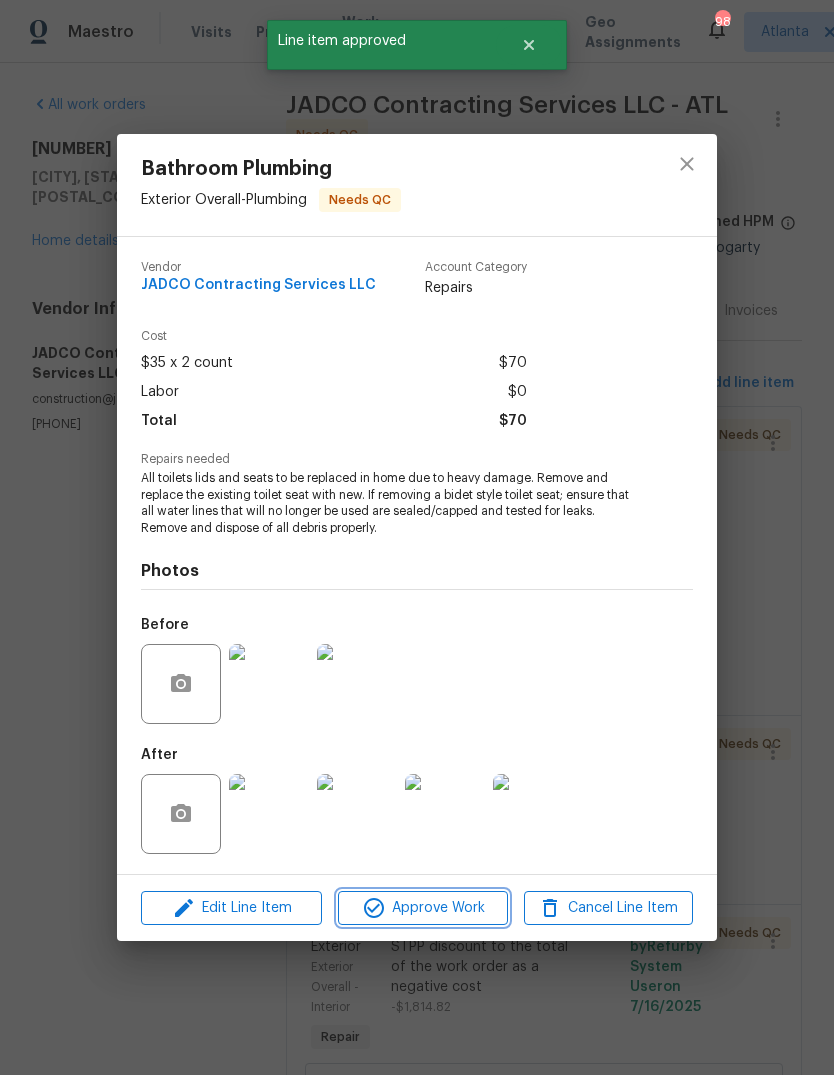 click on "Approve Work" at bounding box center [422, 908] 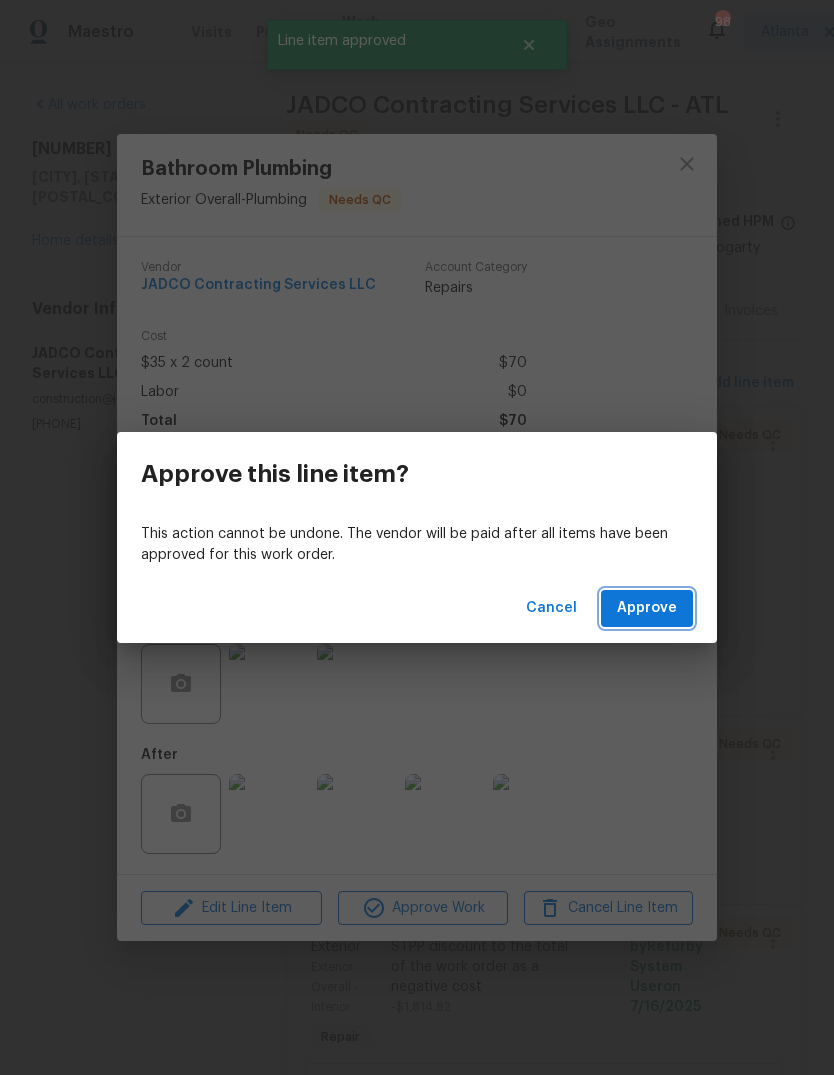 click on "Approve" at bounding box center (647, 608) 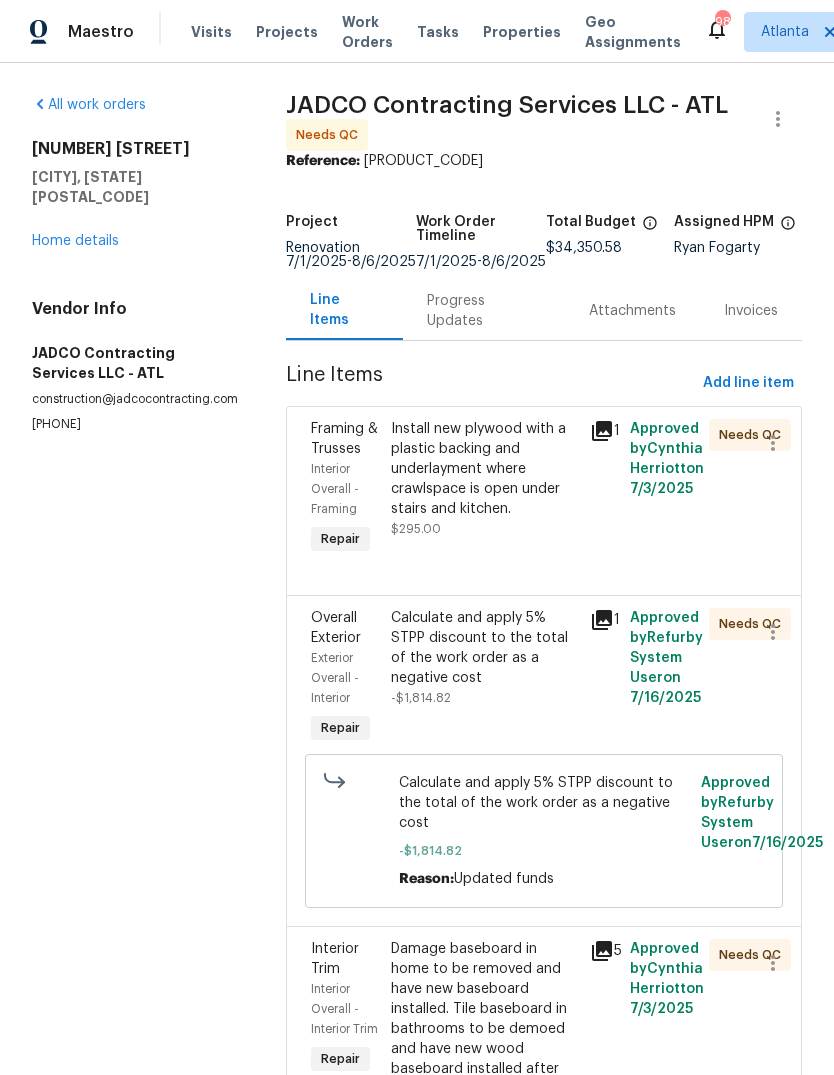 click on "Install new plywood with a plastic backing and underlayment where crawlspace is open under stairs and kitchen." at bounding box center (484, 469) 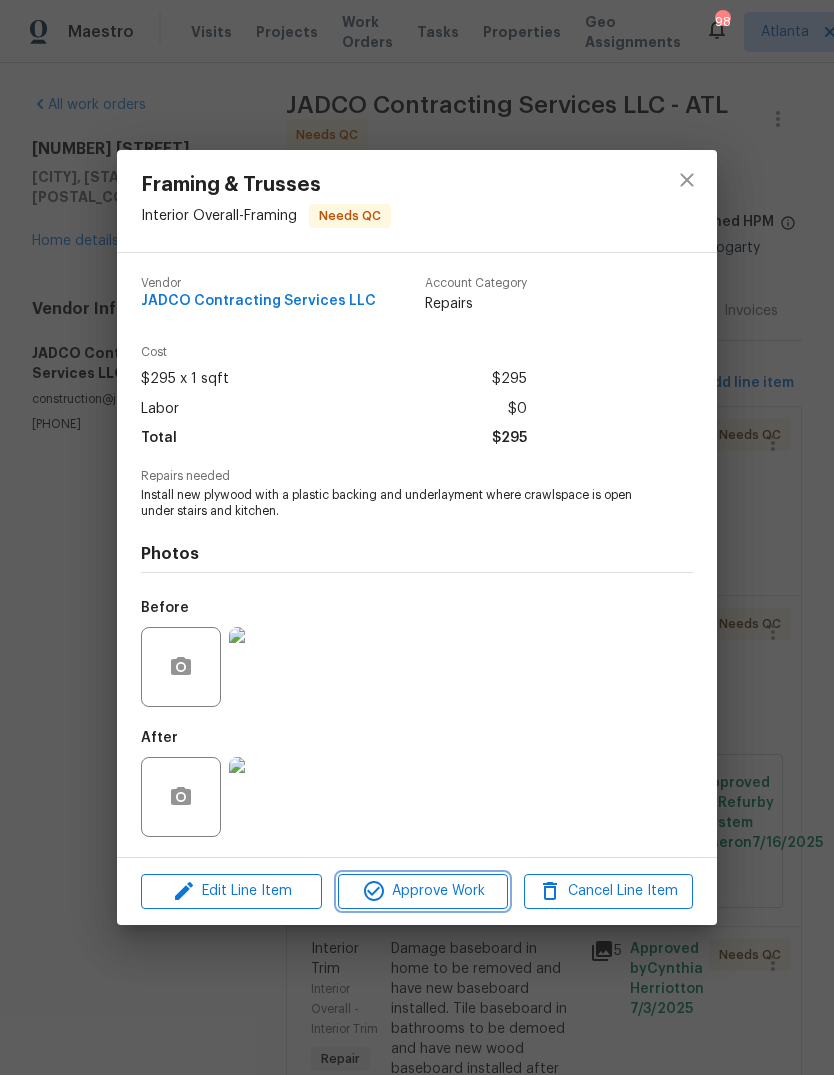 click on "Approve Work" at bounding box center (422, 891) 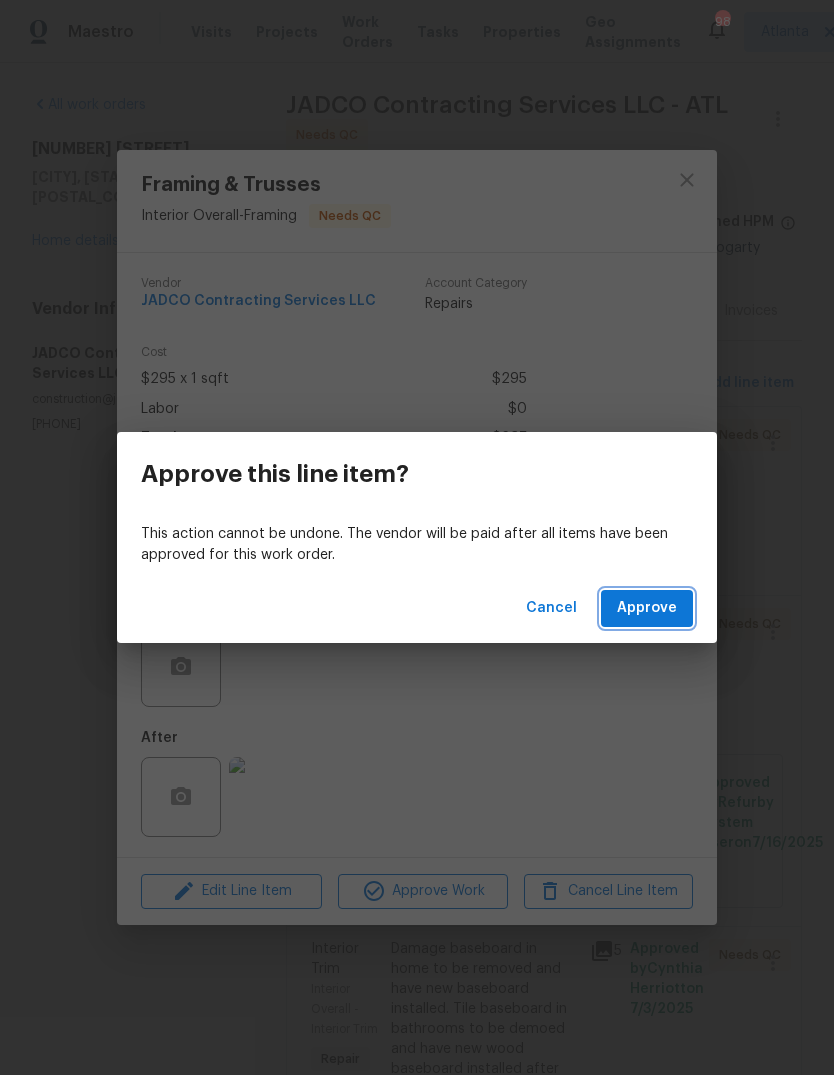 click on "Approve" at bounding box center [647, 608] 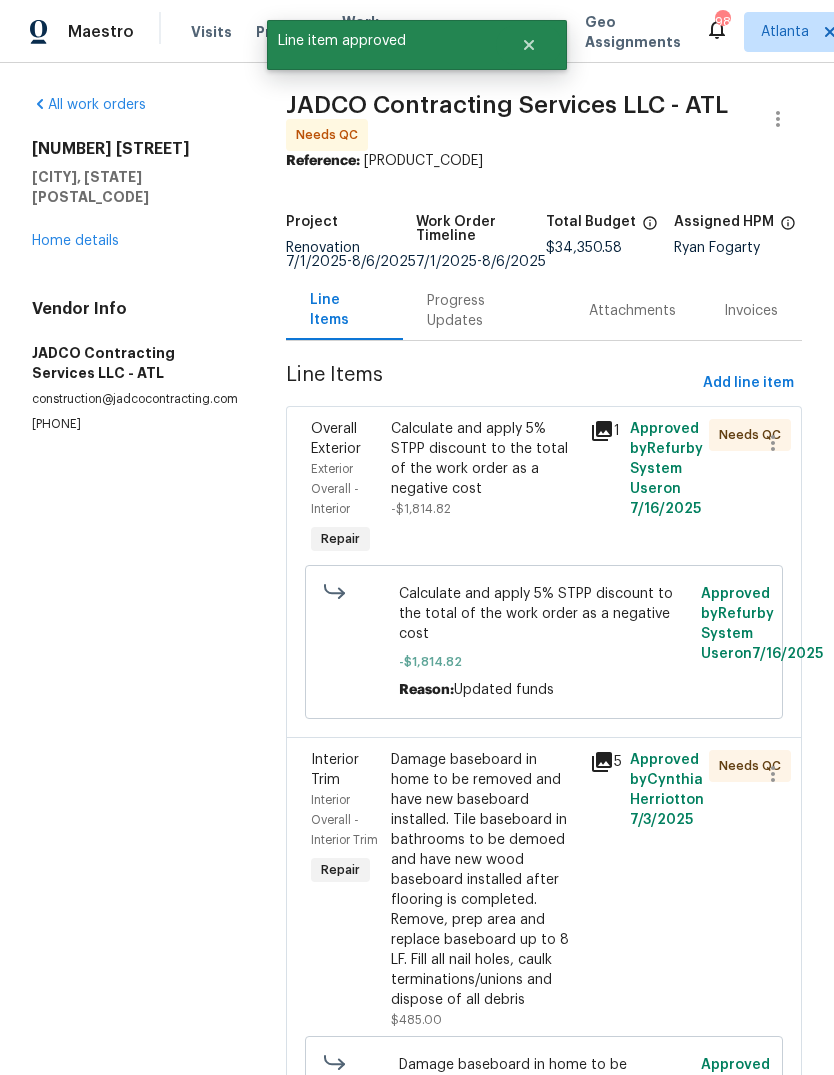 click on "Calculate and apply 5% STPP discount to the total of the work order as a negative cost" at bounding box center [484, 459] 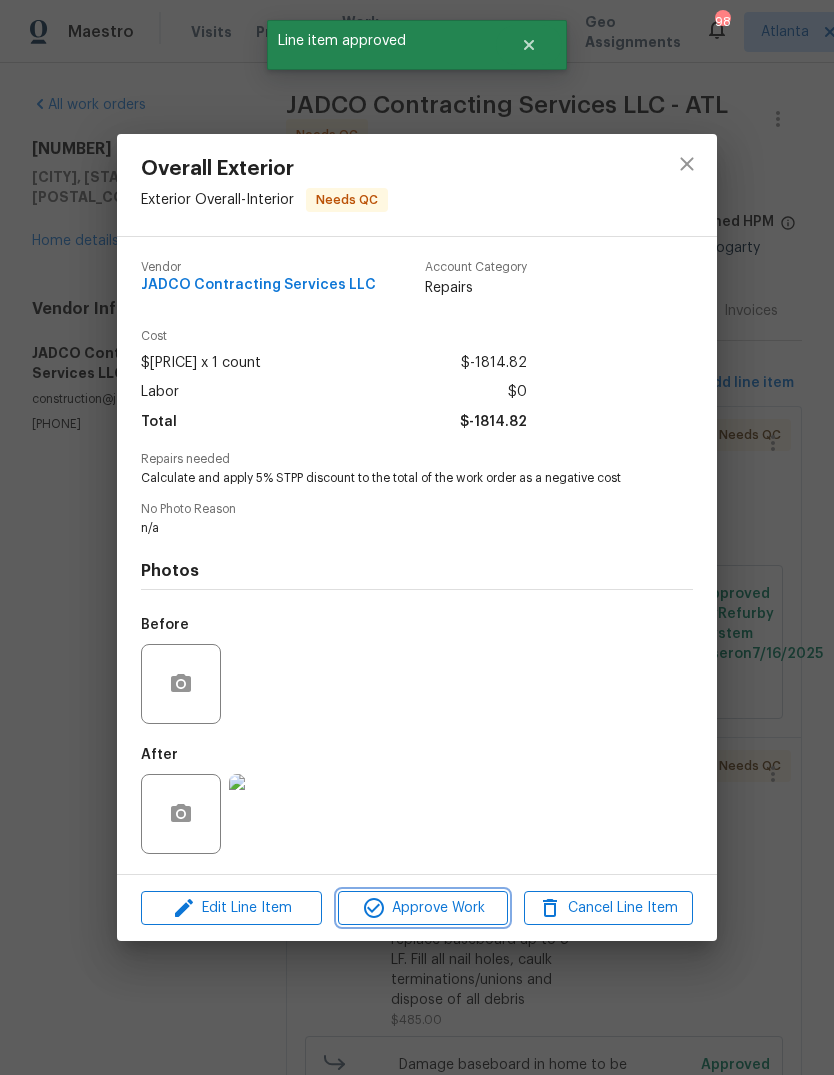 click on "Approve Work" at bounding box center (422, 908) 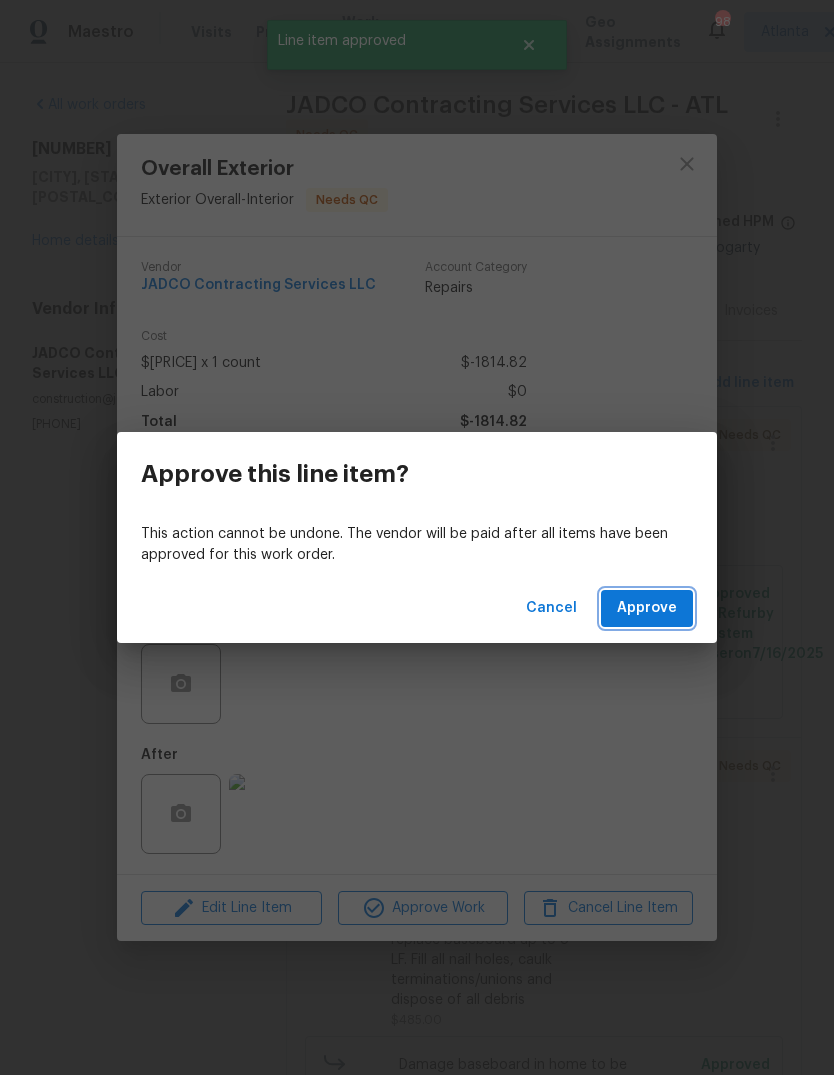 click on "Approve" at bounding box center (647, 608) 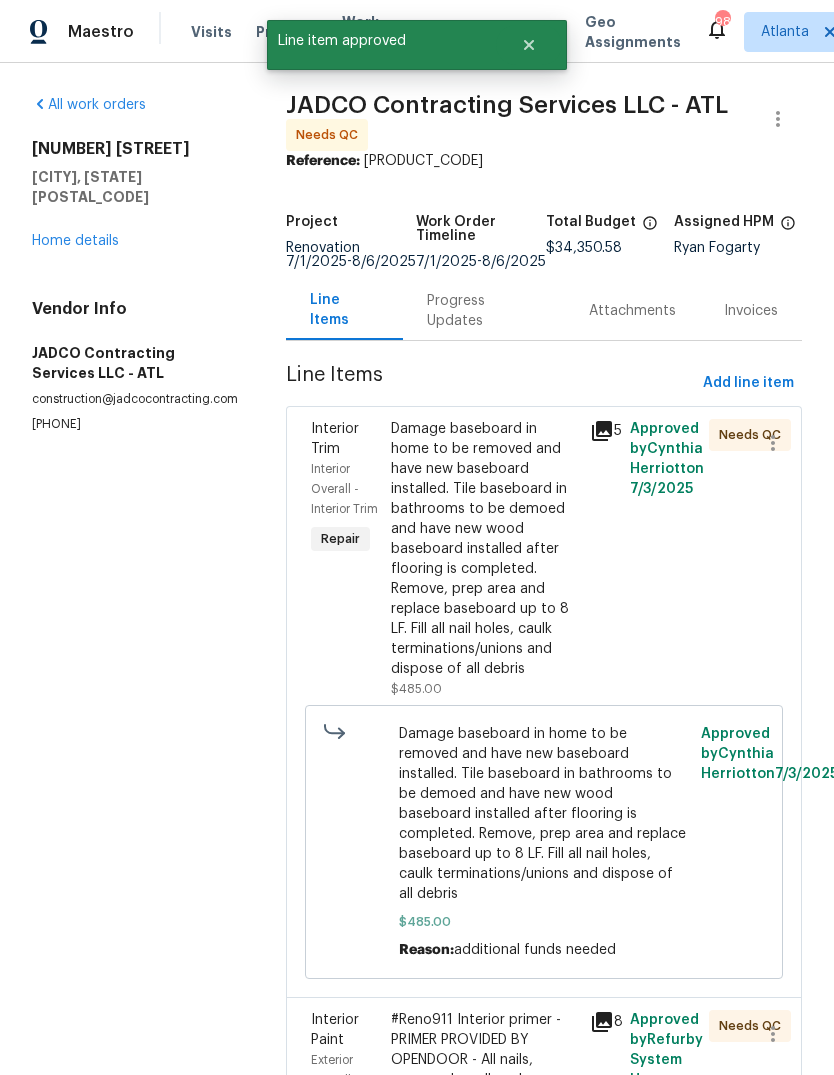 click on "Damage baseboard in home to be removed and have new baseboard installed. Tile baseboard in bathrooms to be demoed and have new wood baseboard installed after flooring is completed.
Remove, prep area and replace baseboard up to 8 LF. Fill all nail holes, caulk terminations/unions and dispose of all debris" at bounding box center (484, 549) 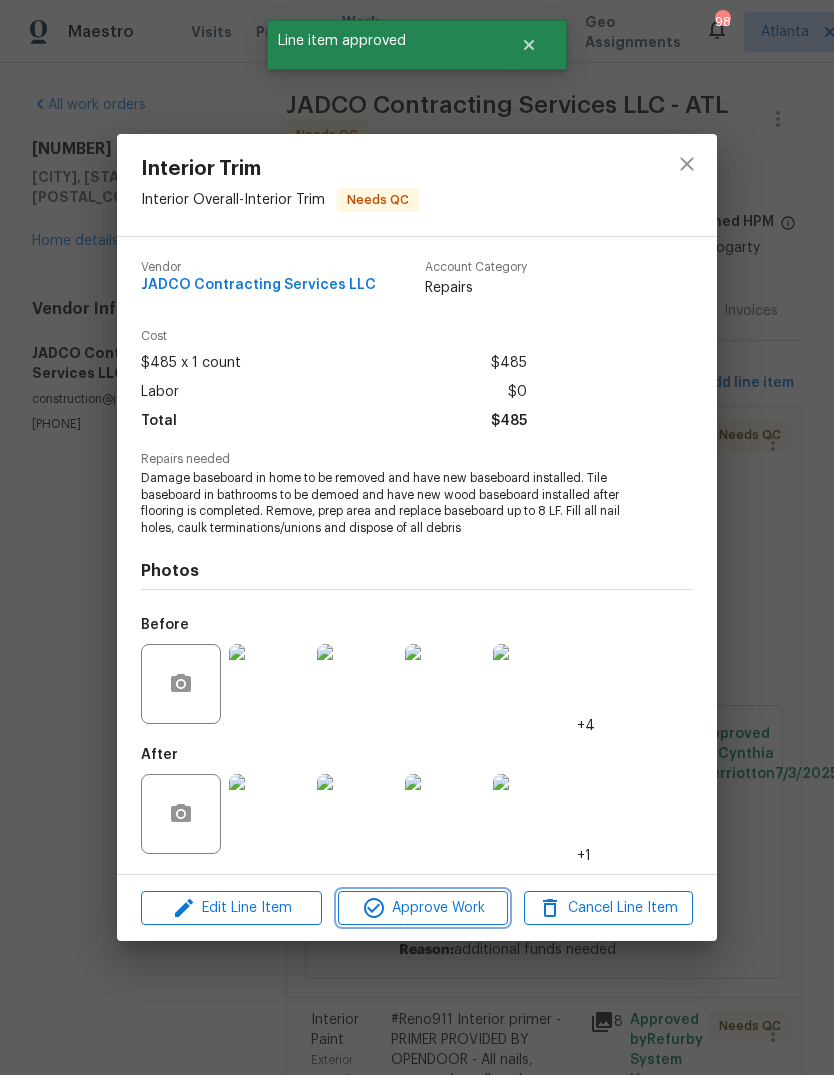 click on "Approve Work" at bounding box center [422, 908] 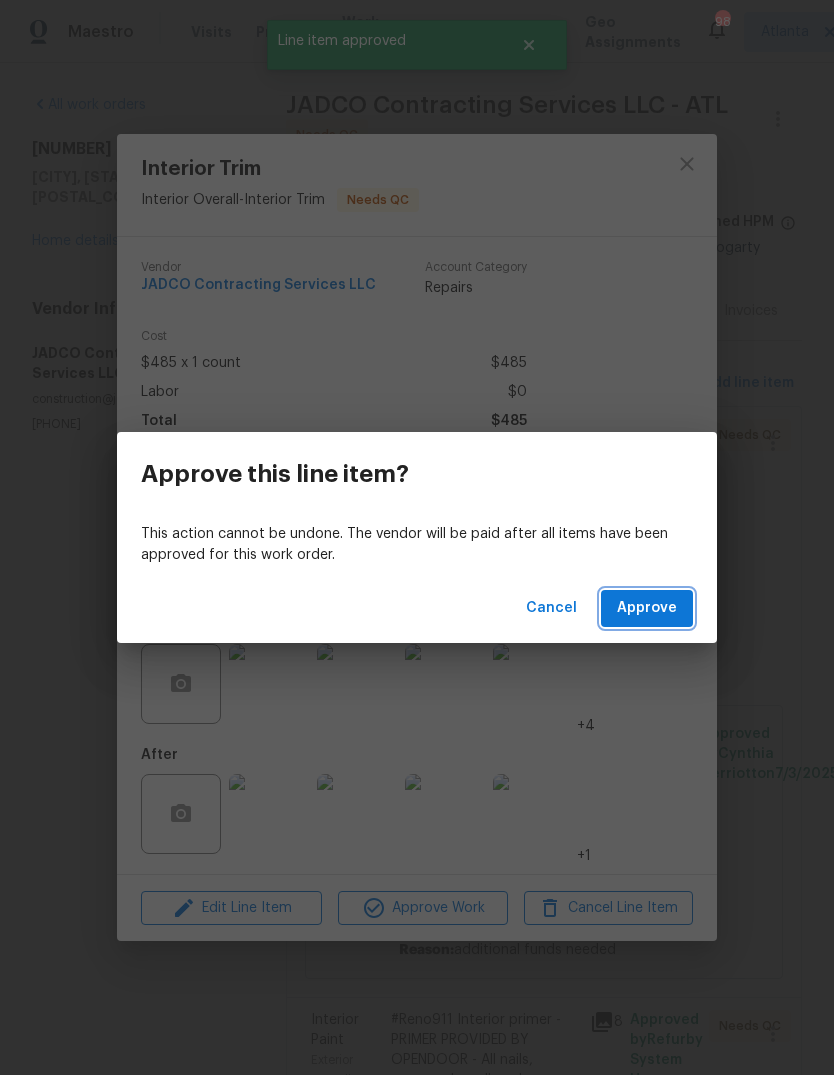 click on "Approve" at bounding box center (647, 608) 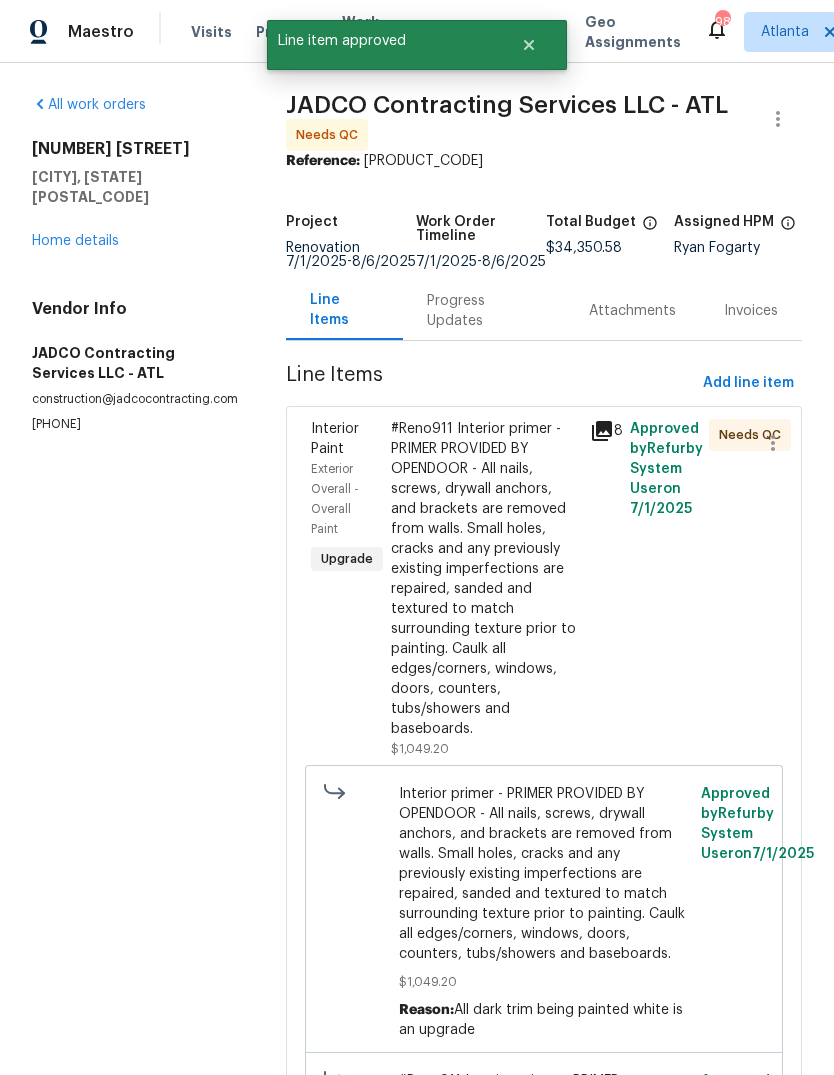 click on "#Reno911
Interior primer - PRIMER PROVIDED BY OPENDOOR - All nails, screws, drywall anchors, and brackets are removed from walls. Small holes, cracks and any previously existing imperfections are repaired, sanded and textured to match surrounding texture prior to painting. Caulk all edges/corners, windows, doors, counters, tubs/showers and baseboards." at bounding box center (484, 579) 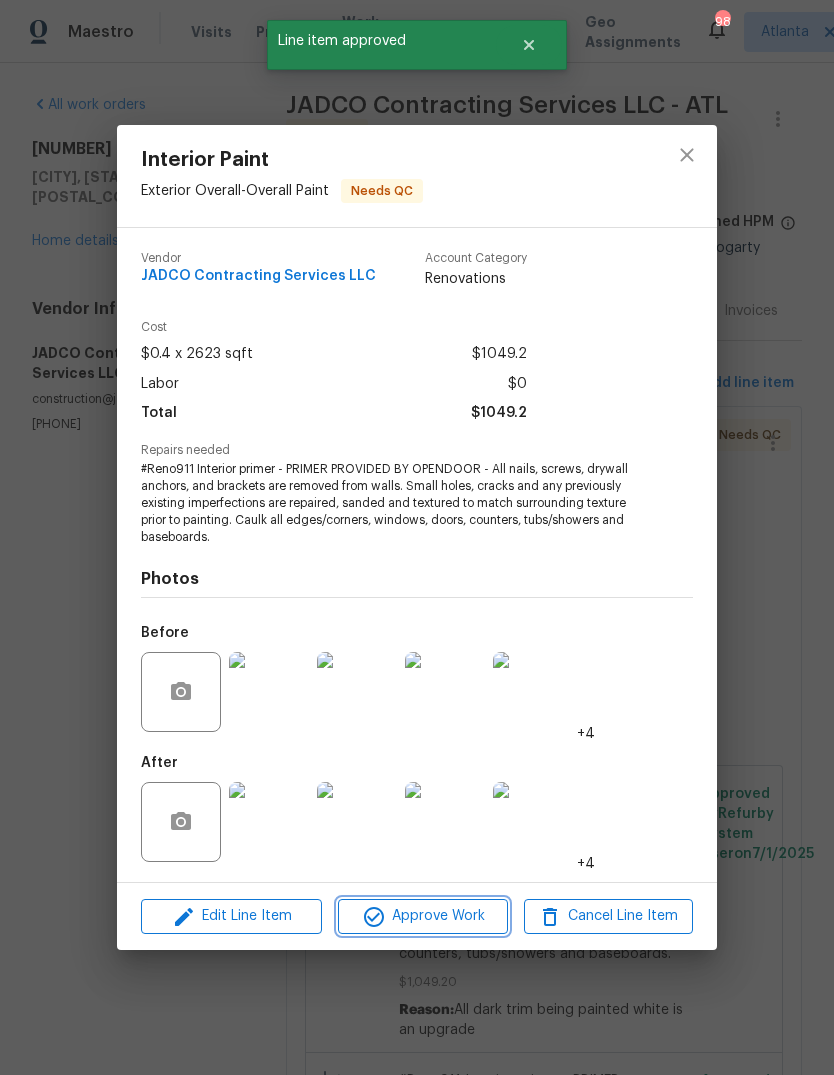 click on "Approve Work" at bounding box center [422, 916] 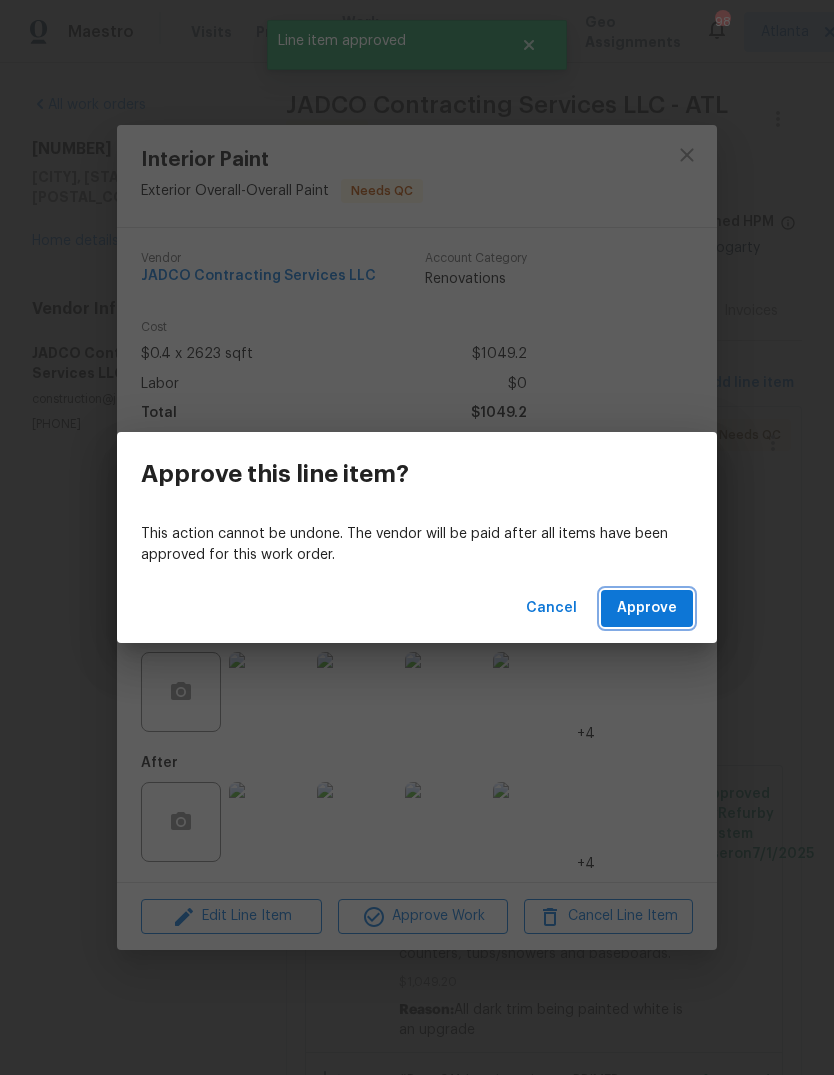click on "Approve" at bounding box center (647, 608) 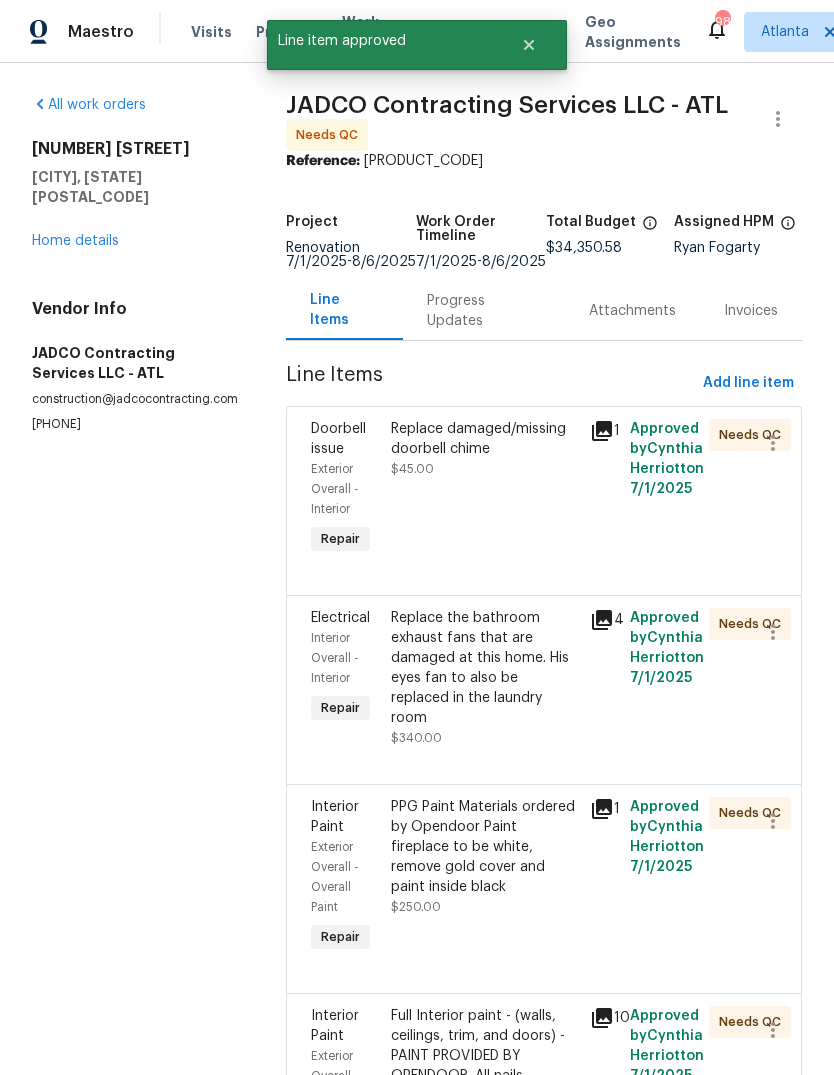 click on "Replace damaged/missing doorbell chime" at bounding box center (484, 439) 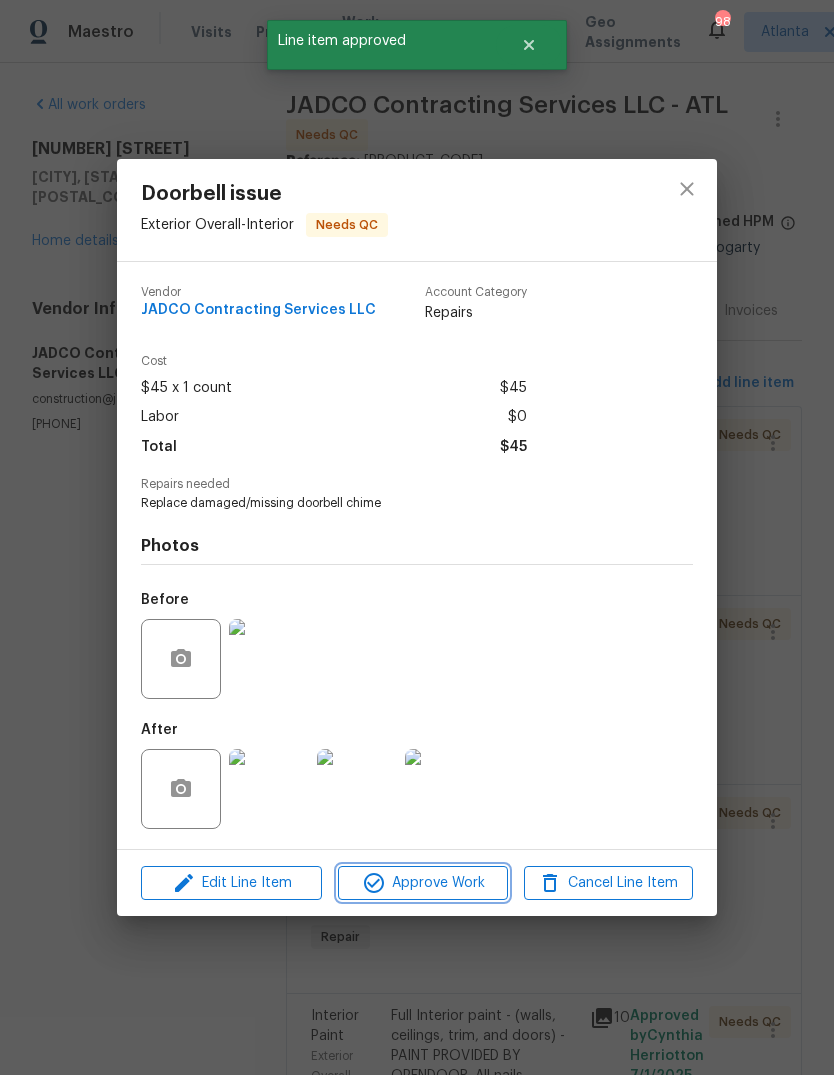 click on "Approve Work" at bounding box center (422, 883) 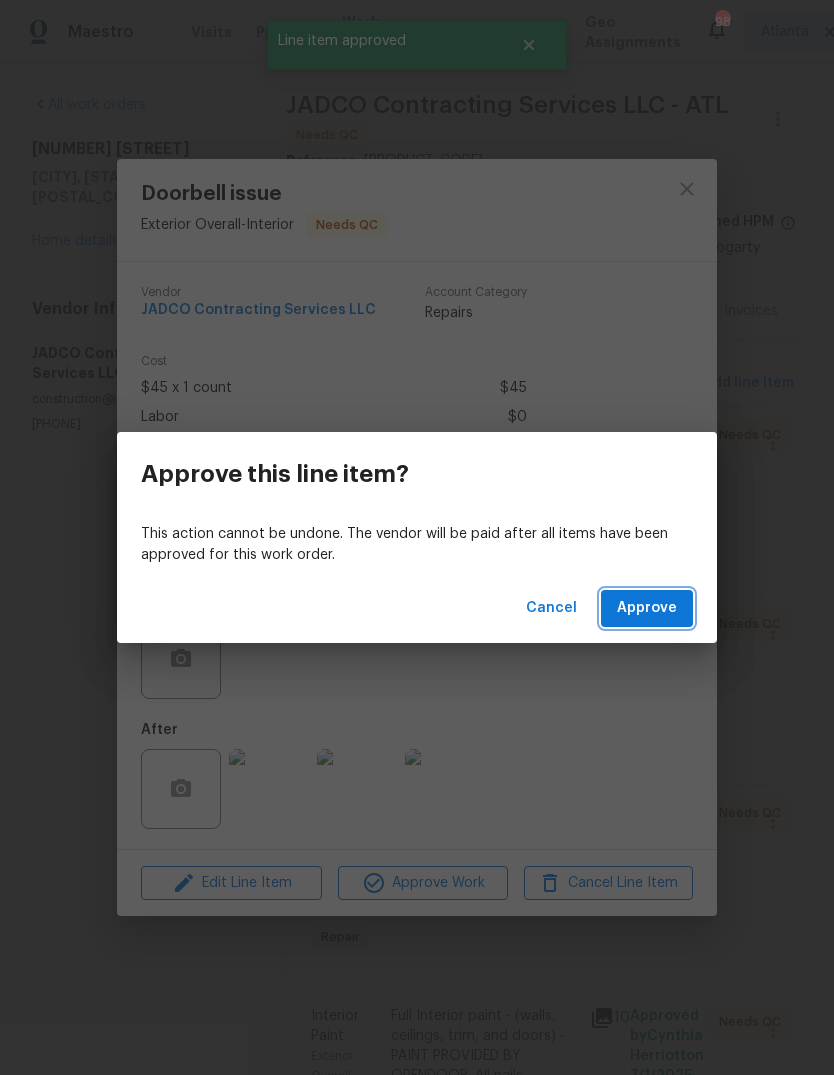 click on "Approve" at bounding box center [647, 608] 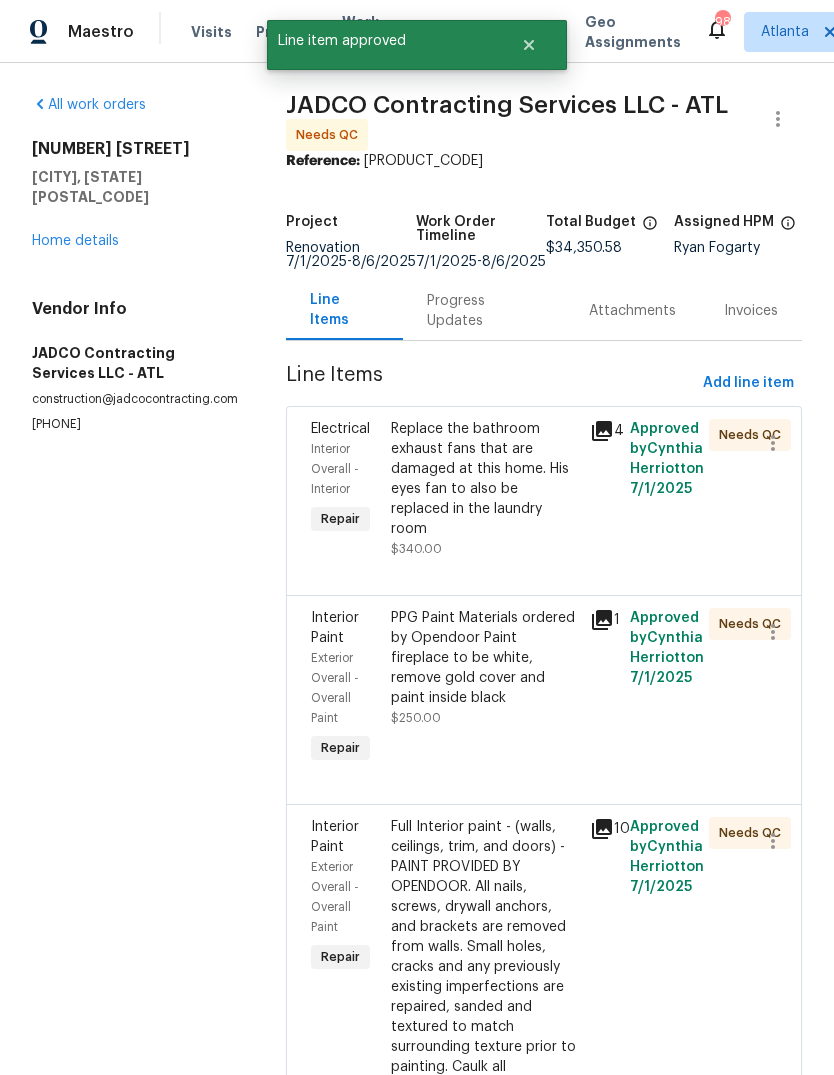 click on "Replace the bathroom exhaust fans that are damaged at this home. His eyes fan to also be replaced in the laundry room" at bounding box center (484, 479) 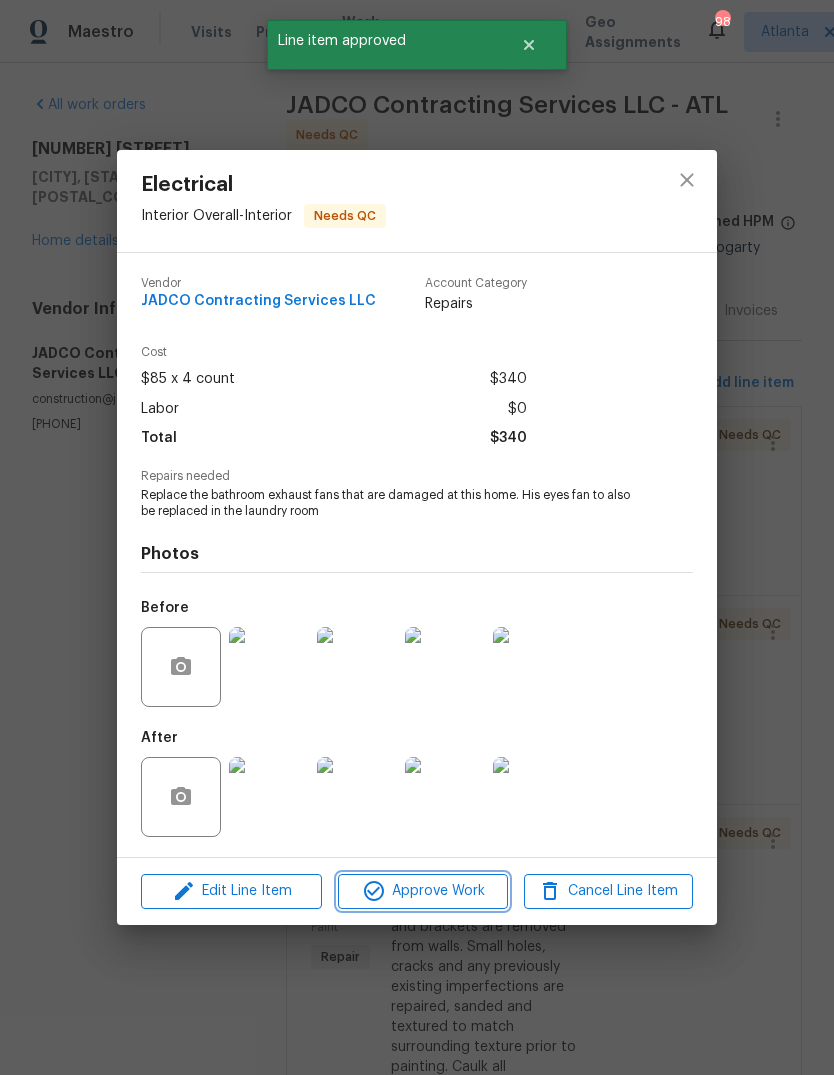 click on "Approve Work" at bounding box center [422, 891] 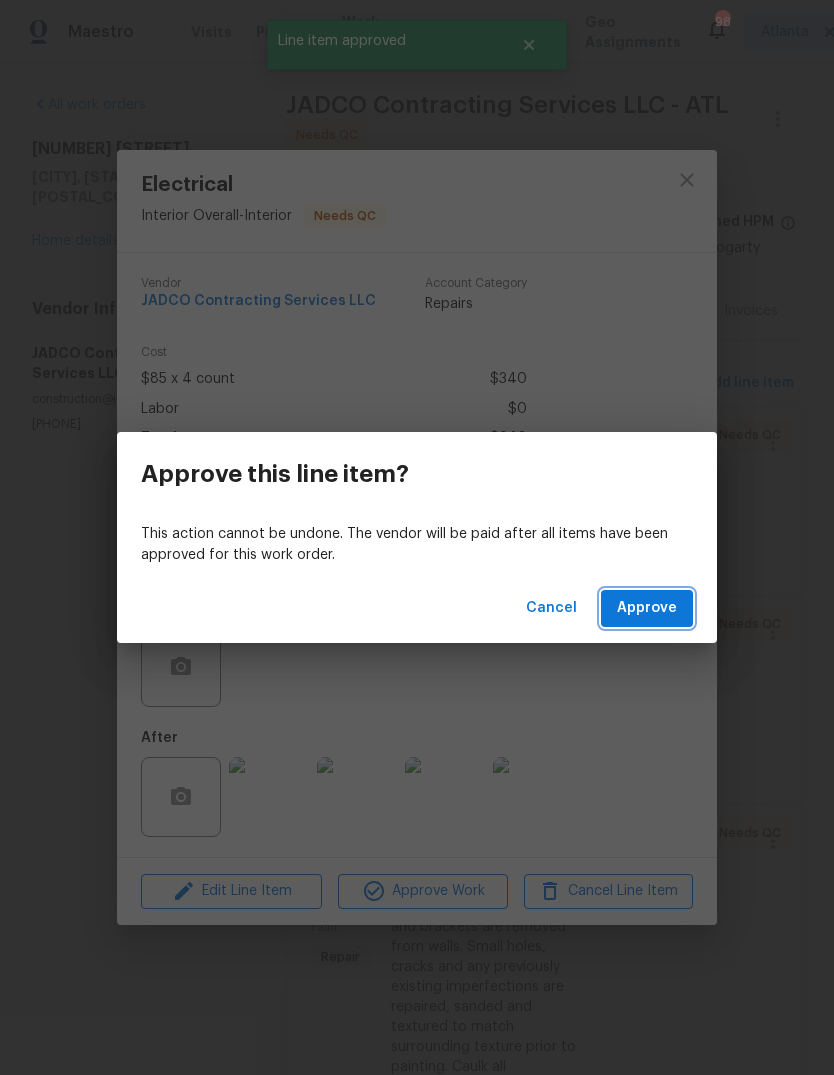 click on "Approve" at bounding box center [647, 608] 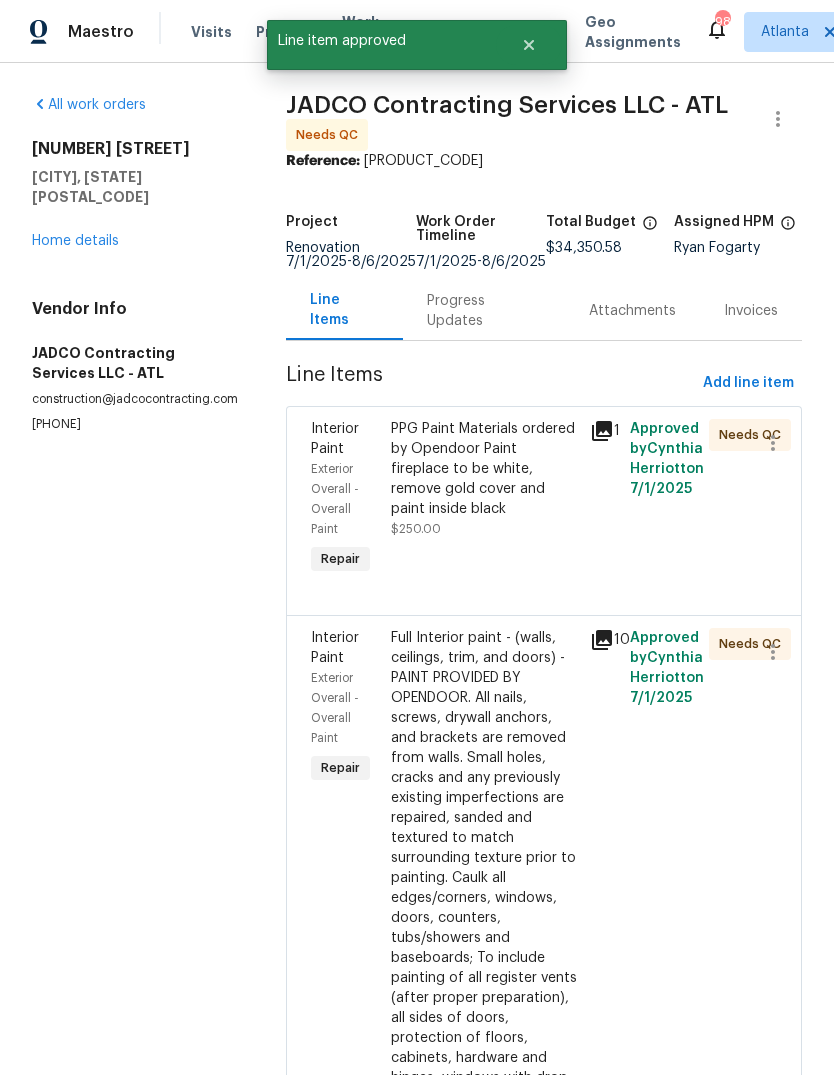 click on "PPG Paint Materials ordered by Opendoor
Paint fireplace to be white, remove gold cover and paint inside black" at bounding box center (484, 469) 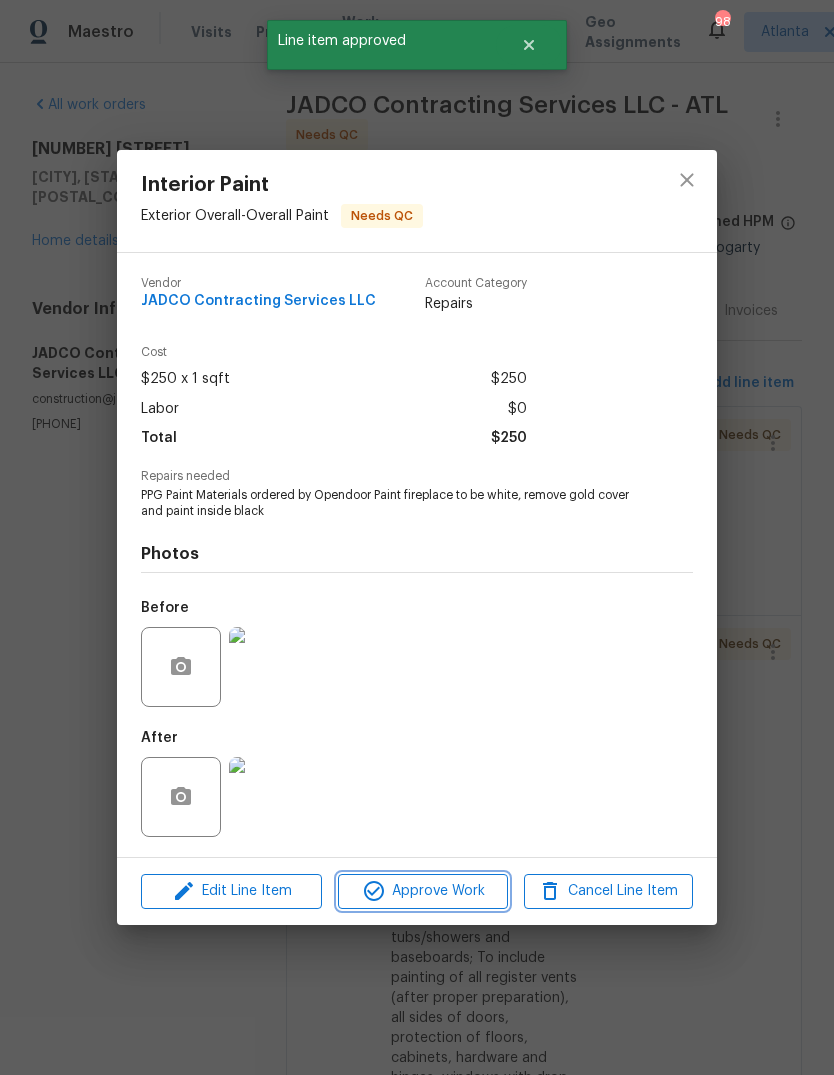 click on "Approve Work" at bounding box center (422, 891) 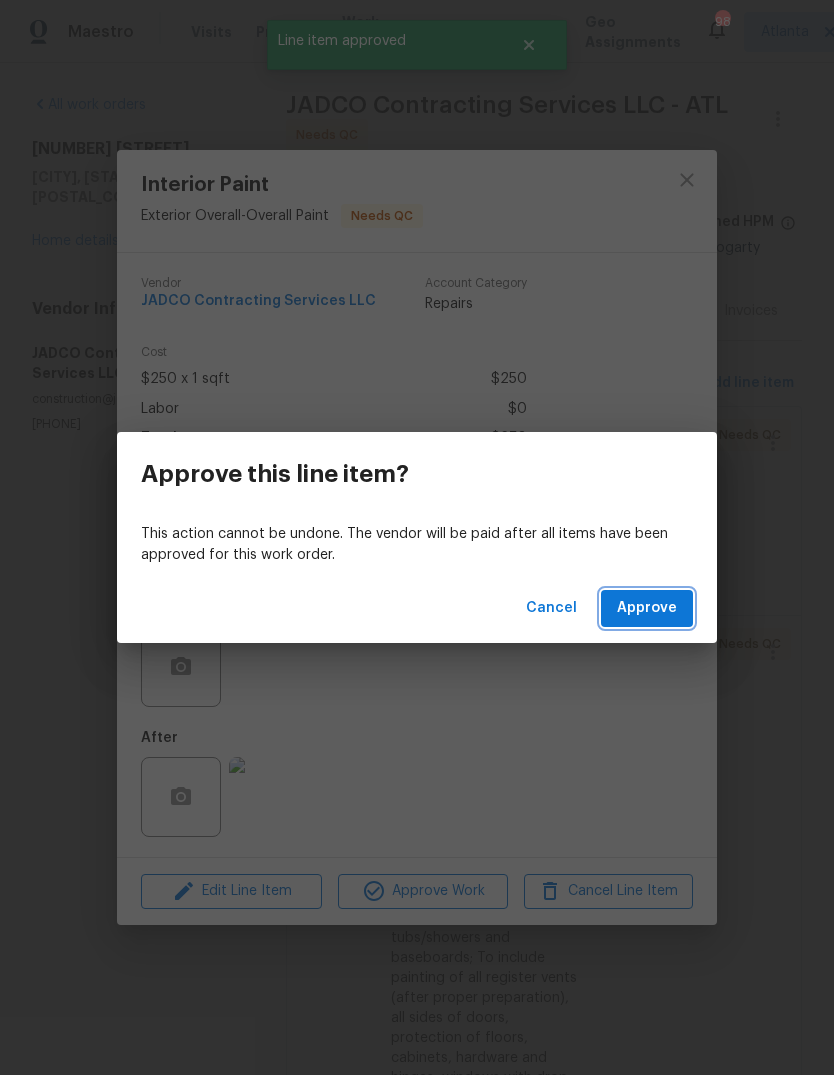 click on "Approve" at bounding box center (647, 608) 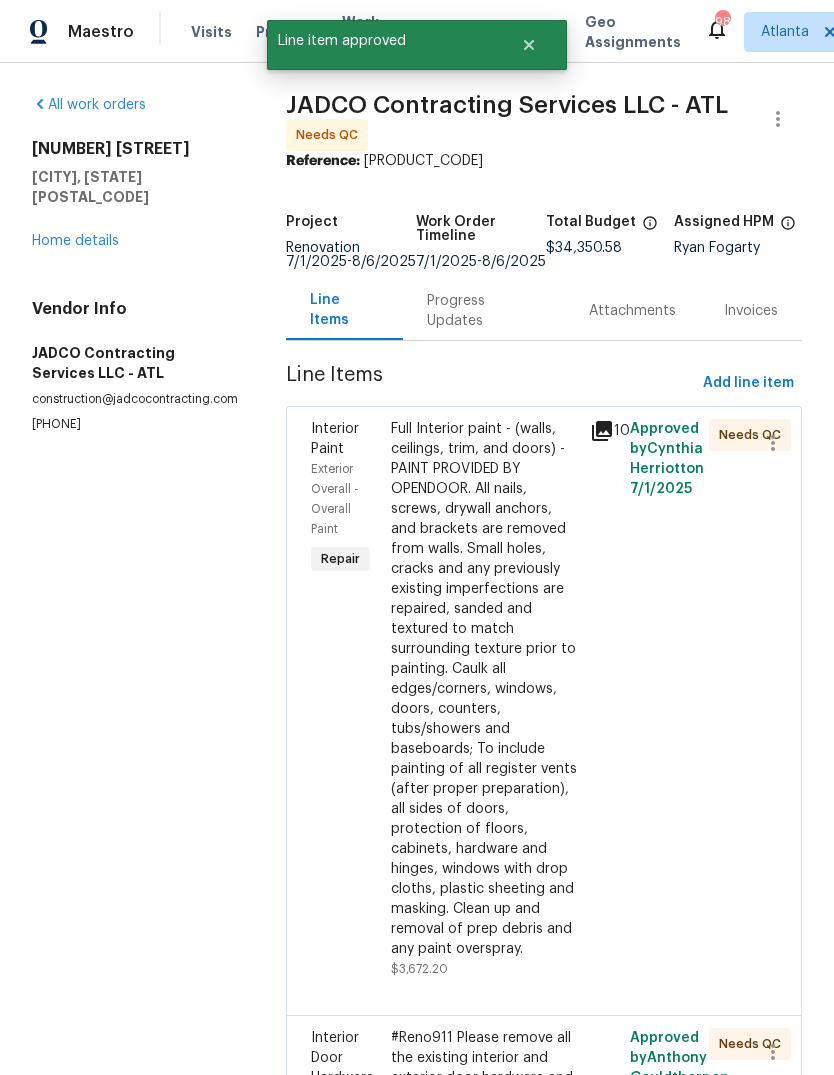 click on "Full Interior paint - (walls, ceilings, trim, and doors) - PAINT PROVIDED BY OPENDOOR. All nails, screws, drywall anchors, and brackets are removed from walls. Small holes, cracks and any previously existing imperfections are repaired, sanded and textured to match surrounding texture prior to painting. Caulk all edges/corners, windows, doors, counters, tubs/showers and baseboards; To include painting of all register vents (after proper preparation), all sides of doors, protection of floors, cabinets, hardware and hinges, windows with drop cloths, plastic sheeting and masking. Clean up and removal of prep debris and any paint overspray." at bounding box center (484, 689) 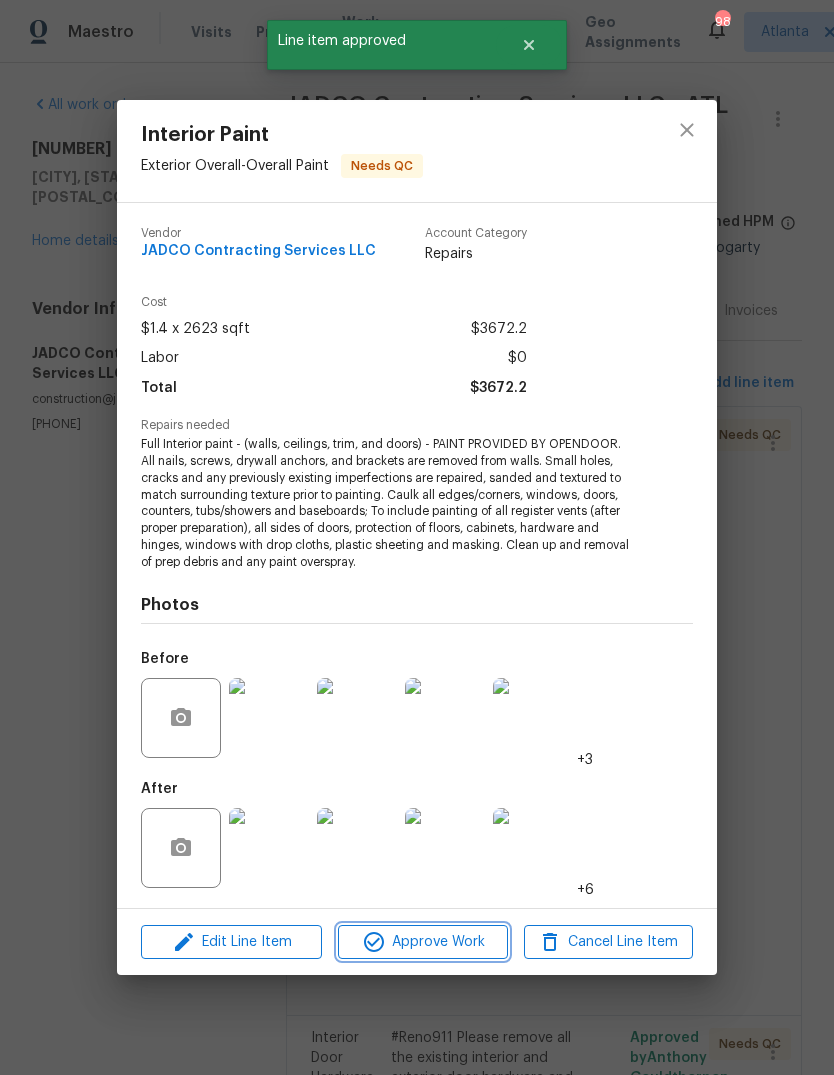 click on "Approve Work" at bounding box center (422, 942) 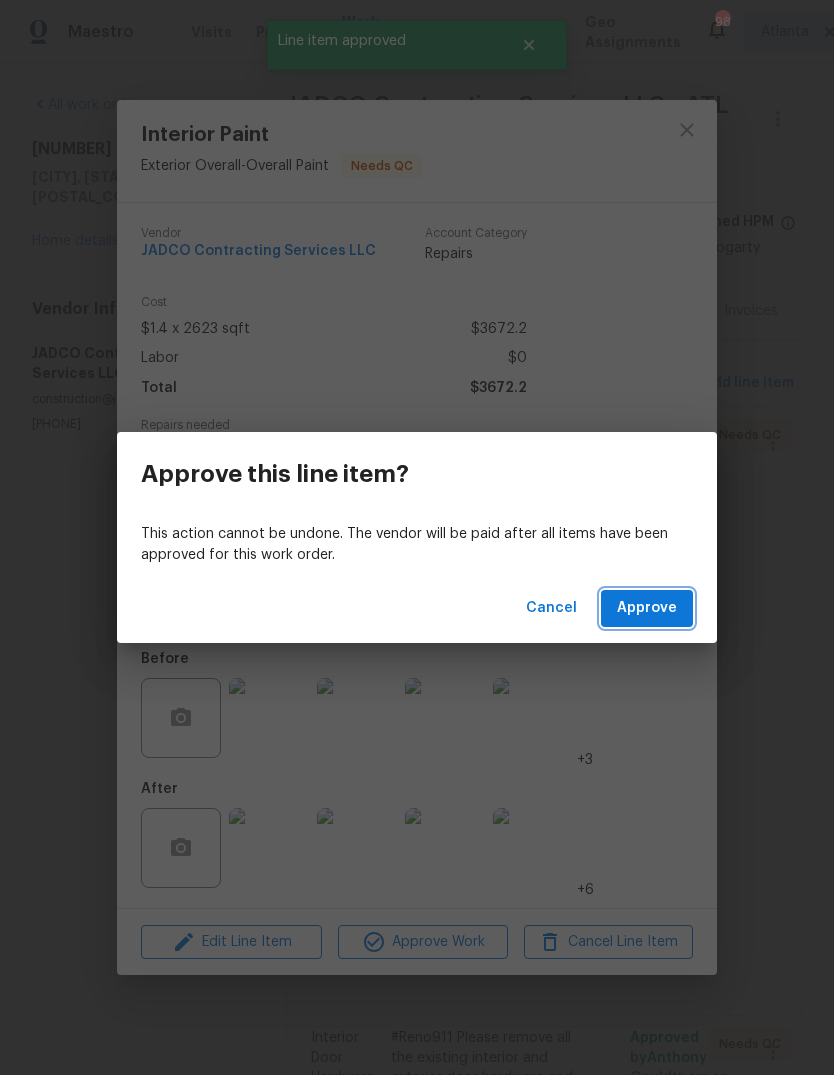 click on "Approve" at bounding box center (647, 608) 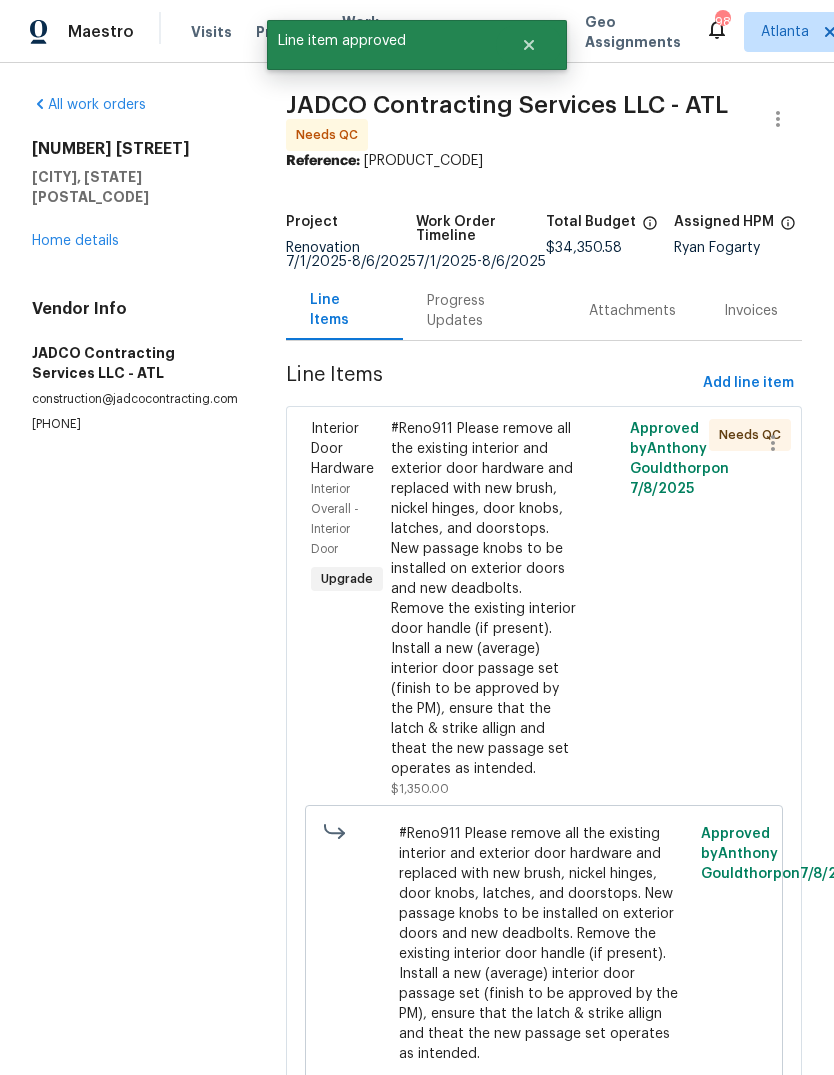 click on "#Reno911
Please remove all the existing interior and exterior door hardware and replaced with new brush, nickel hinges, door knobs, latches, and doorstops. New passage knobs to be installed on exterior doors and new deadbolts.
Remove the existing interior door handle (if present). Install a new (average) interior door passage set (finish to be approved by the PM), ensure that the latch & strike allign and theat the new passage set operates as intended." at bounding box center [484, 599] 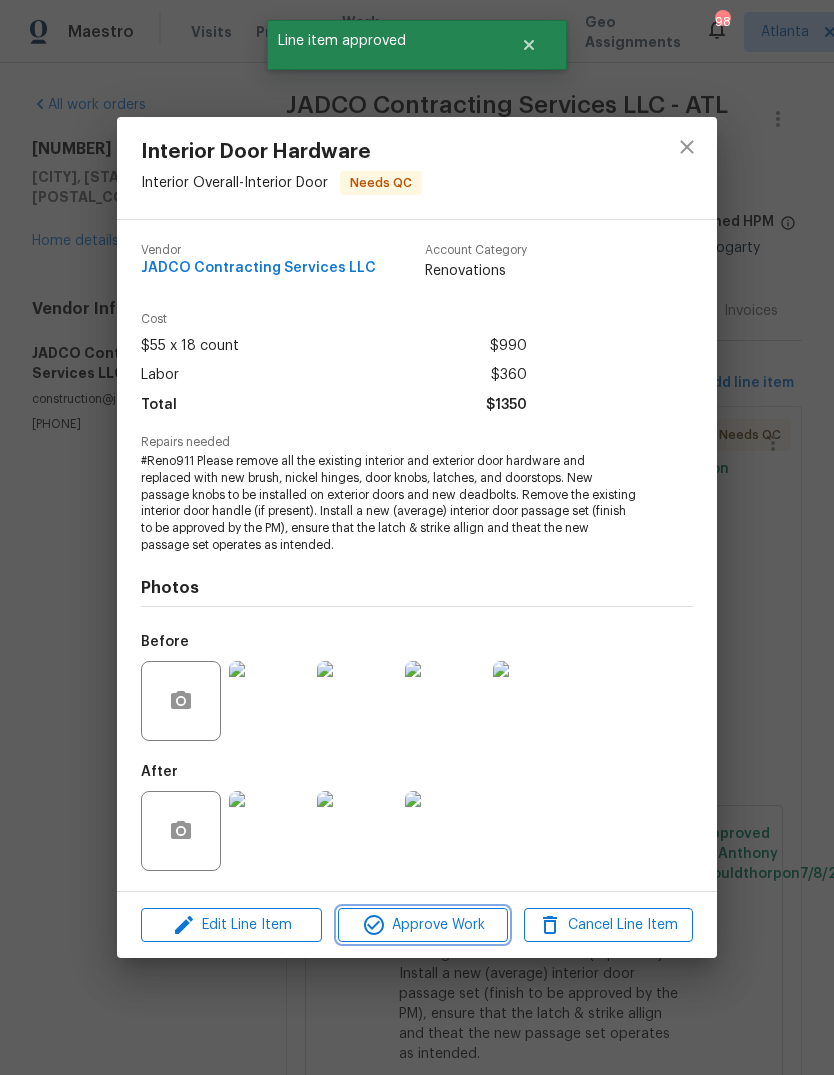 click on "Approve Work" at bounding box center (422, 925) 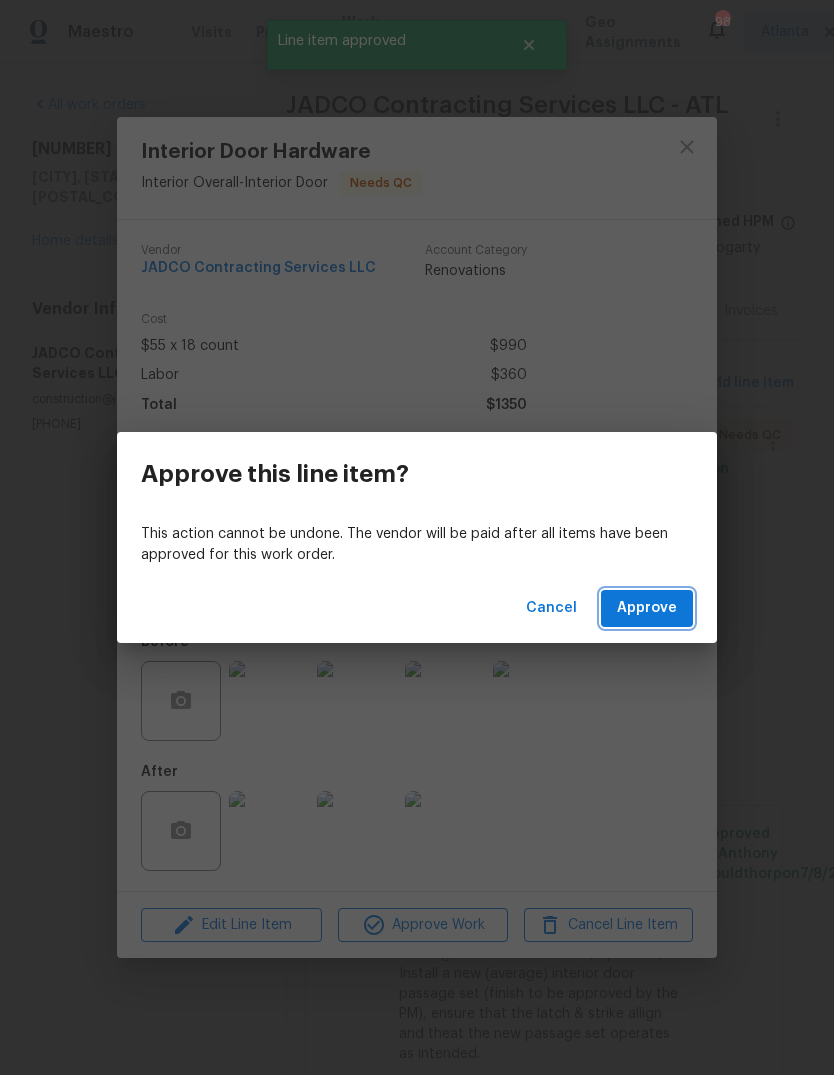 click on "Approve" at bounding box center (647, 608) 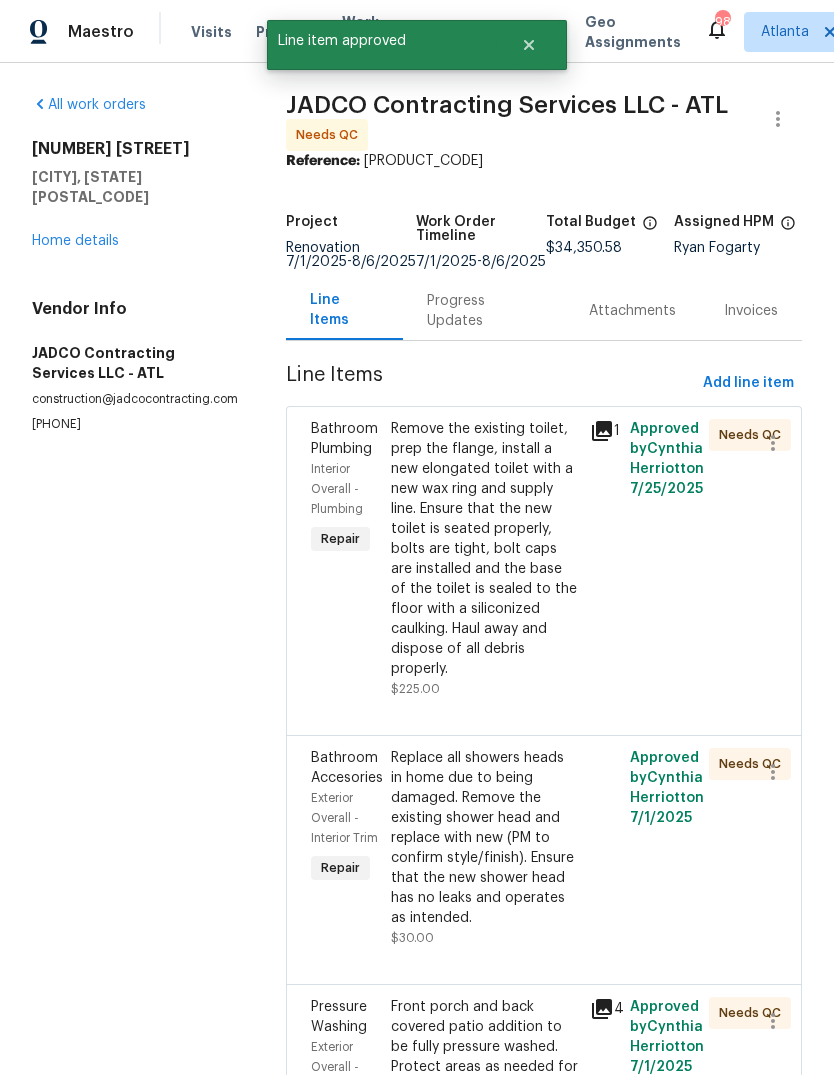 click on "Remove the existing toilet, prep the flange, install a new elongated toilet with a new wax ring and supply line. Ensure that the new toilet is seated properly, bolts are tight, bolt caps are installed and the base of the toilet is sealed to the floor with a siliconized caulking. Haul away and dispose of all debris properly." at bounding box center (484, 549) 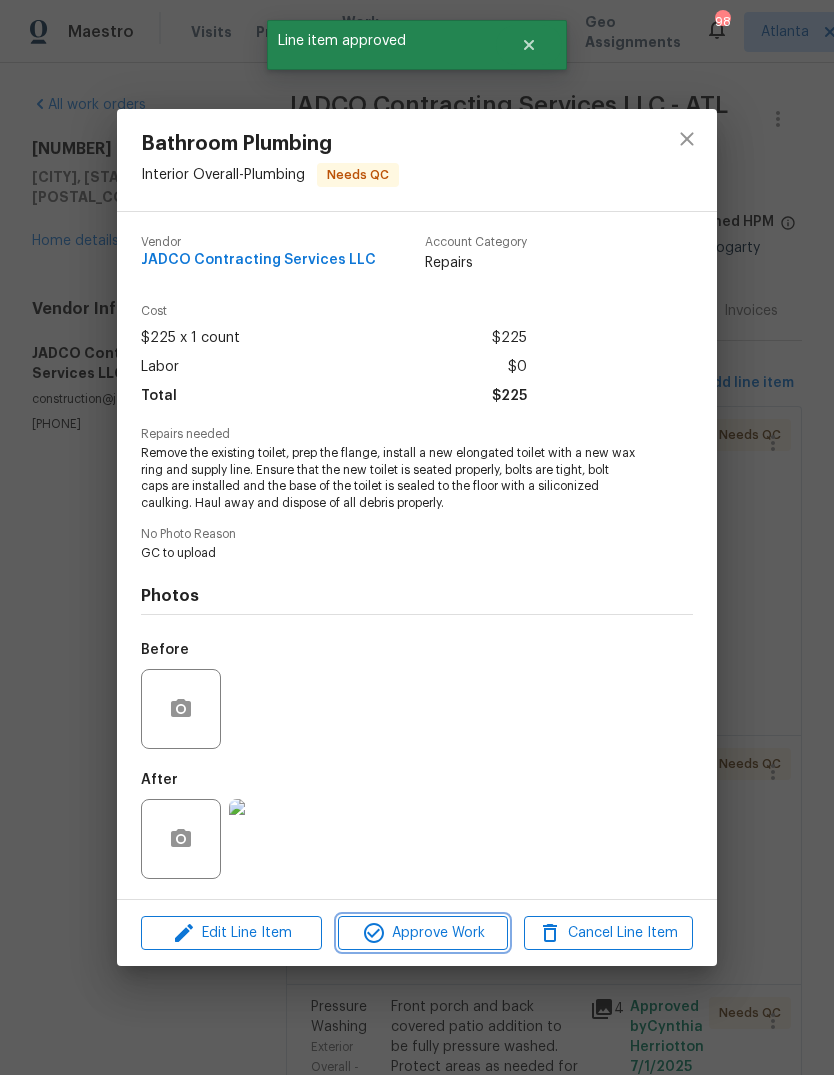 click on "Approve Work" at bounding box center (422, 933) 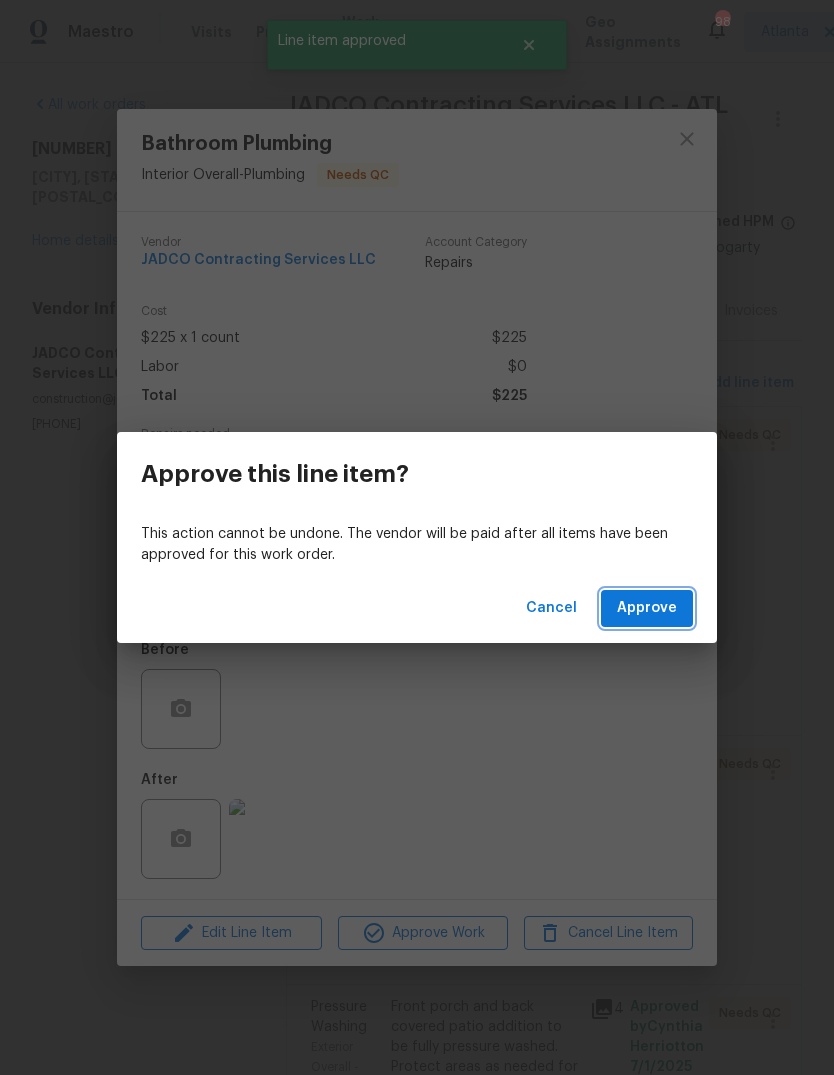 click on "Approve" at bounding box center [647, 608] 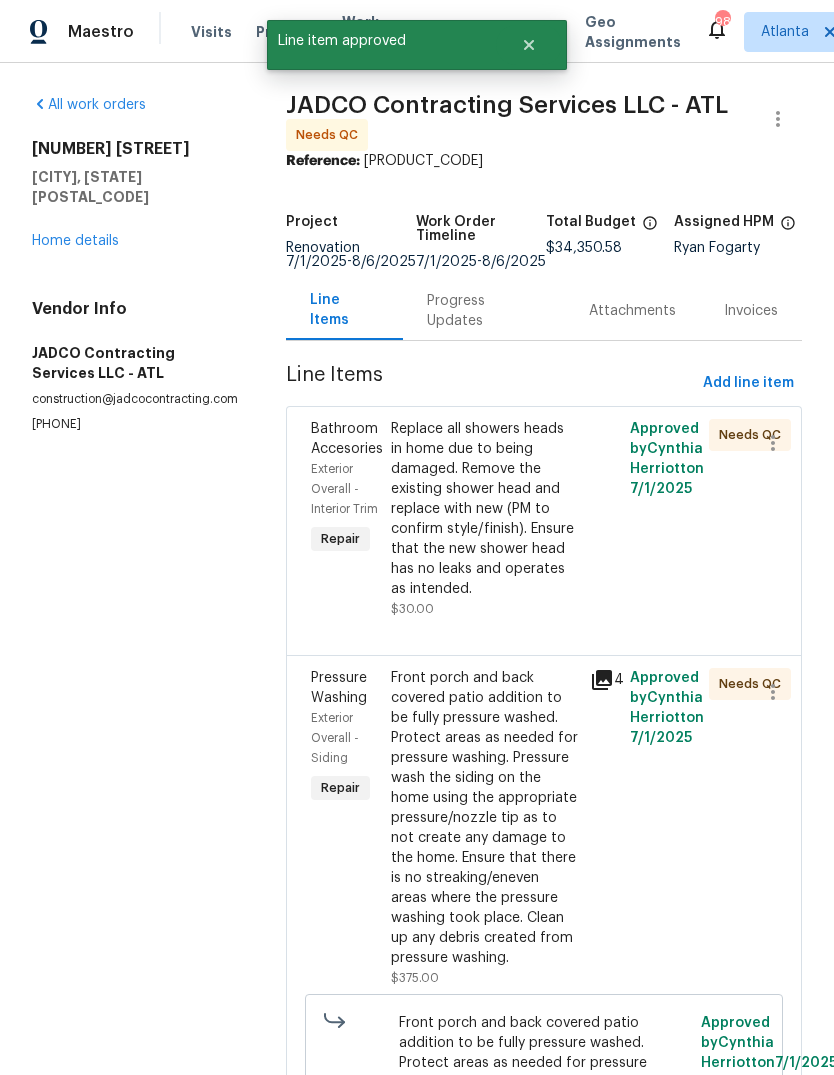 click on "Replace all showers heads in home due to being damaged.
Remove the existing shower head and replace with new (PM to confirm style/finish). Ensure that the new shower head has no leaks and operates as intended." at bounding box center [484, 509] 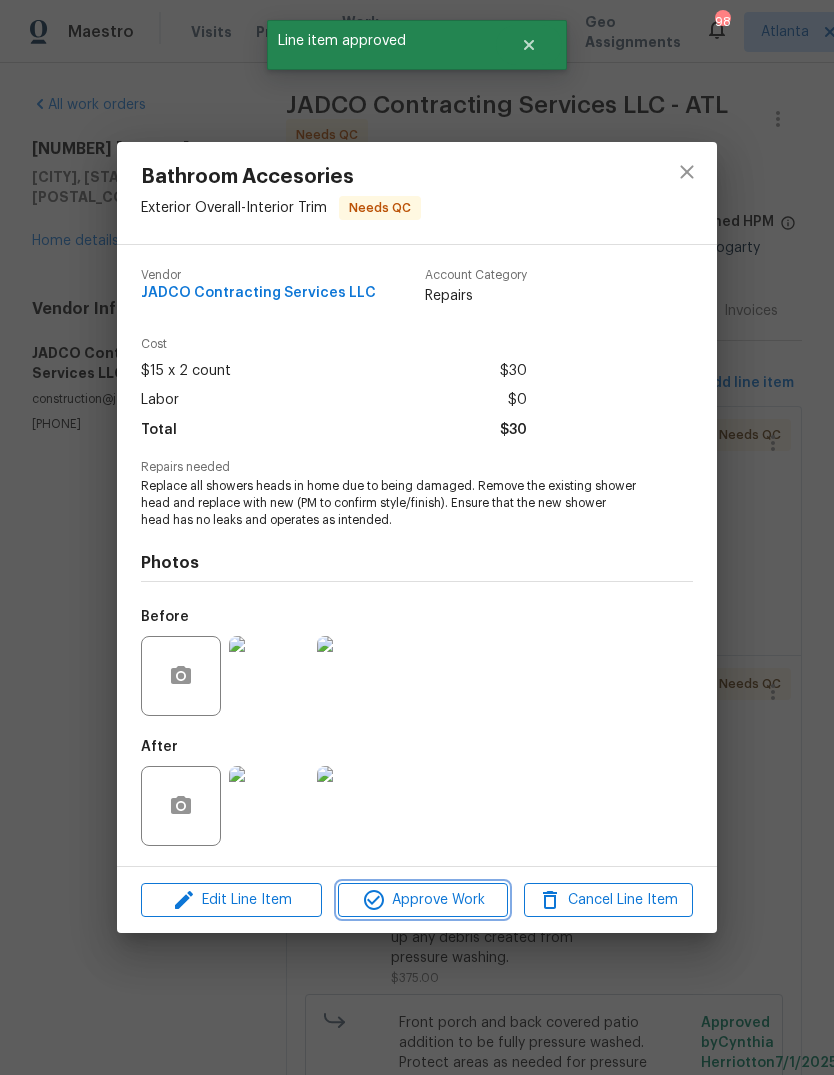 click on "Approve Work" at bounding box center [422, 900] 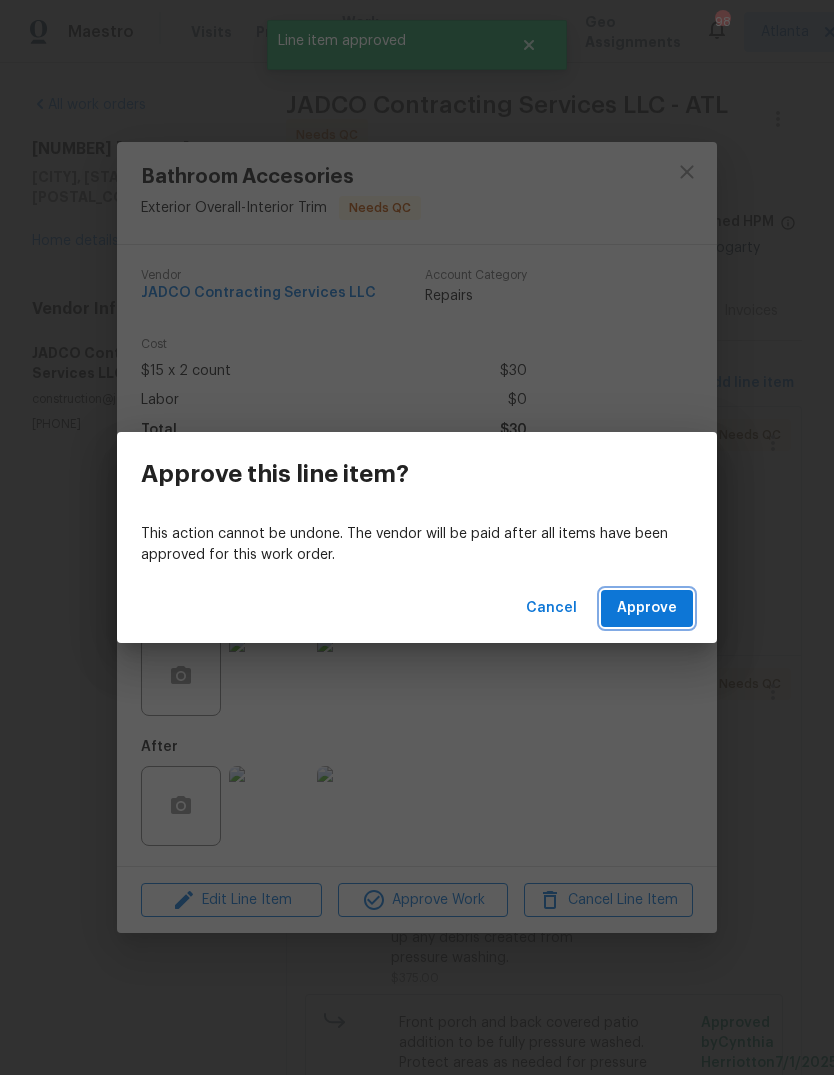 click on "Approve" at bounding box center (647, 608) 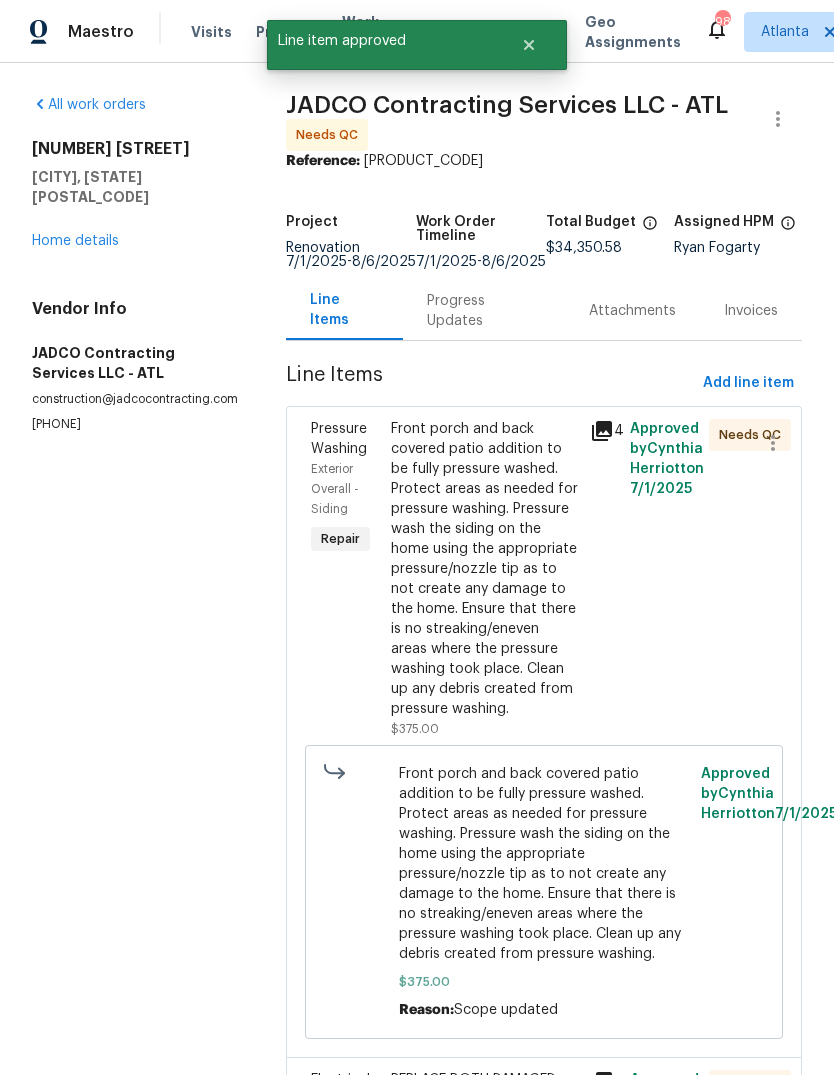 click on "Front porch and back covered patio addition to be fully pressure washed.
Protect areas as needed for pressure washing. Pressure wash the siding on the home using the appropriate pressure/nozzle tip as to not create any damage to the home. Ensure that there is no streaking/eneven areas where the pressure washing took place. Clean up any debris created from pressure washing." at bounding box center [484, 569] 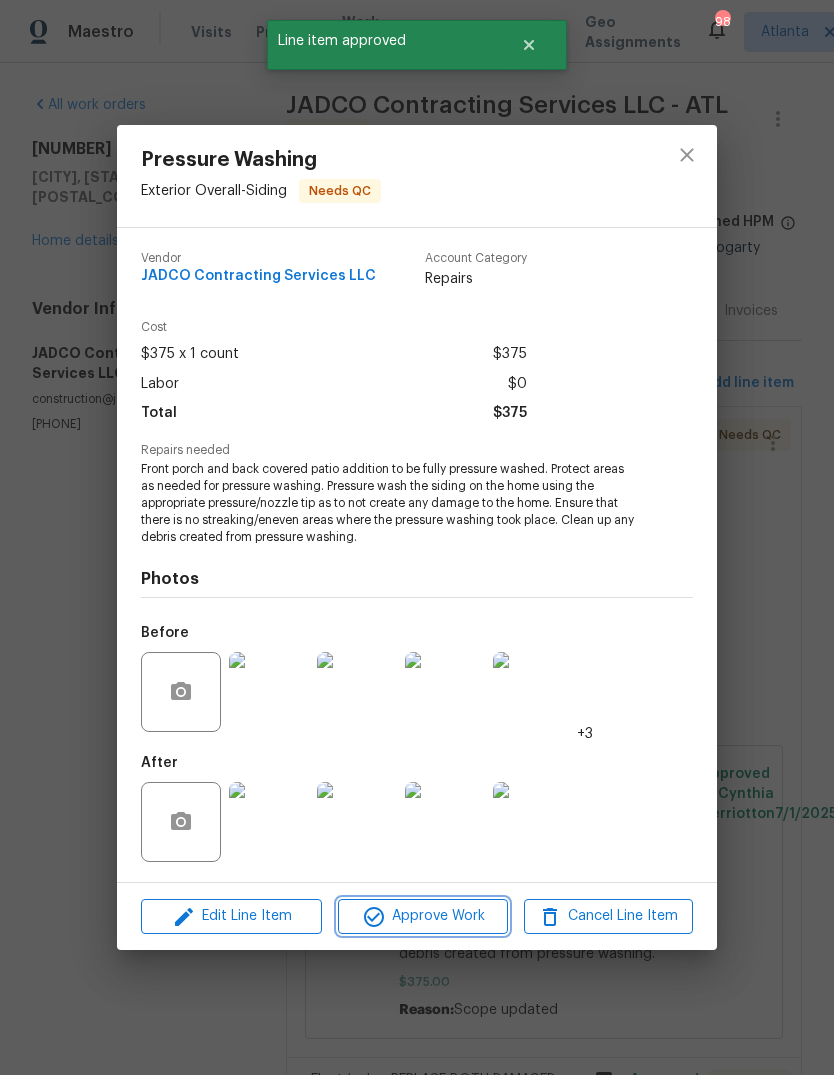 click on "Approve Work" at bounding box center (422, 916) 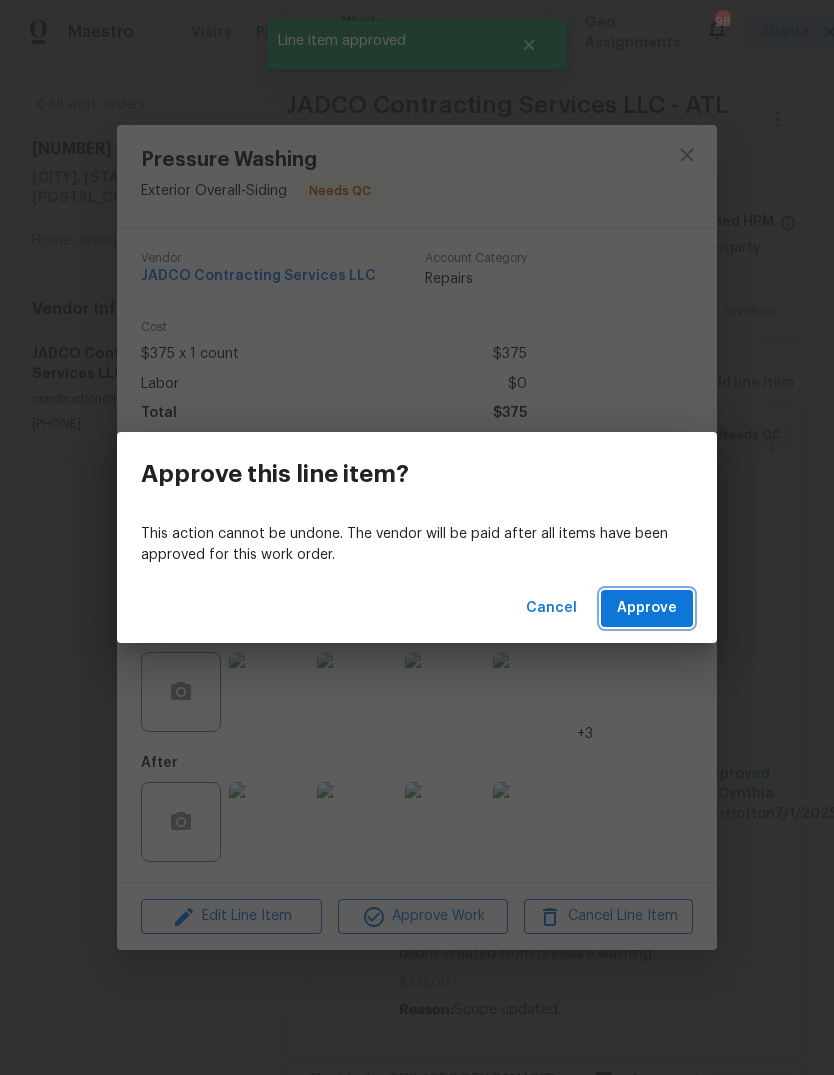 click on "Approve" at bounding box center (647, 608) 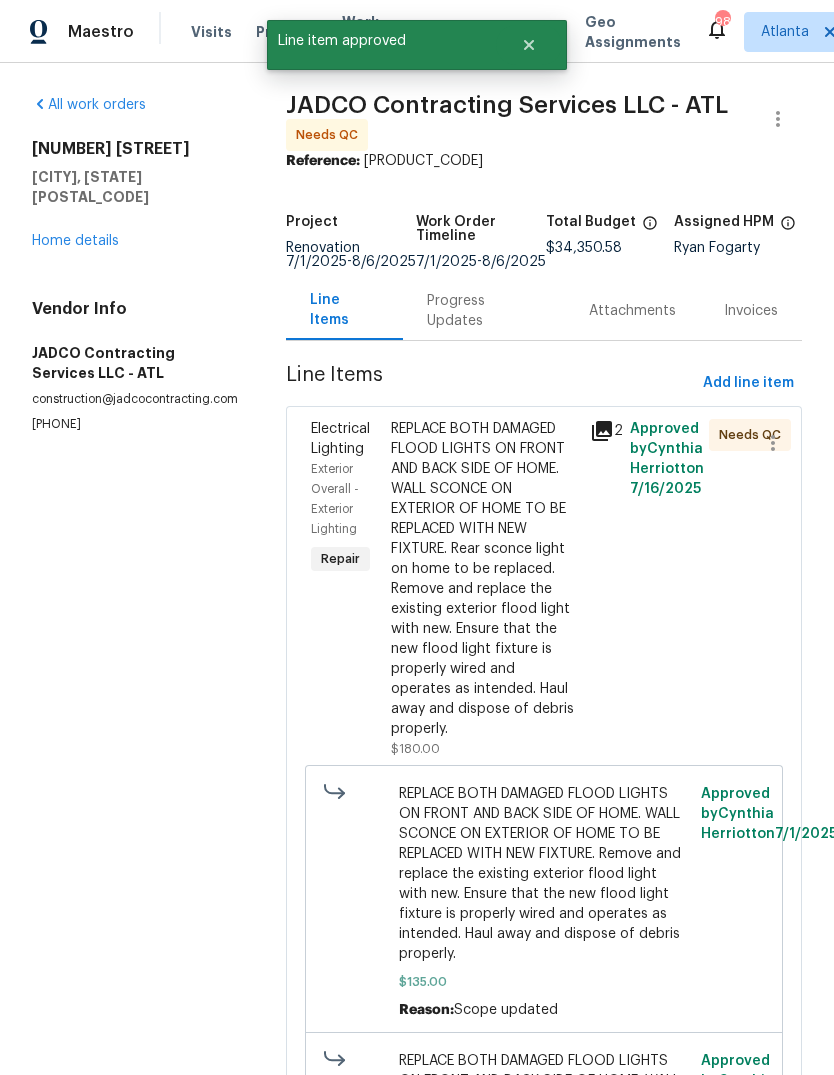 click on "REPLACE BOTH DAMAGED FLOOD LIGHTS ON FRONT AND BACK SIDE OF HOME. WALL SCONCE ON EXTERIOR OF HOME TO BE REPLACED WITH NEW FIXTURE. Rear sconce light on home to be replaced.
Remove and replace the existing exterior flood light with new. Ensure that the new flood light fixture is properly wired and operates as intended. Haul away and dispose of debris properly." at bounding box center [484, 579] 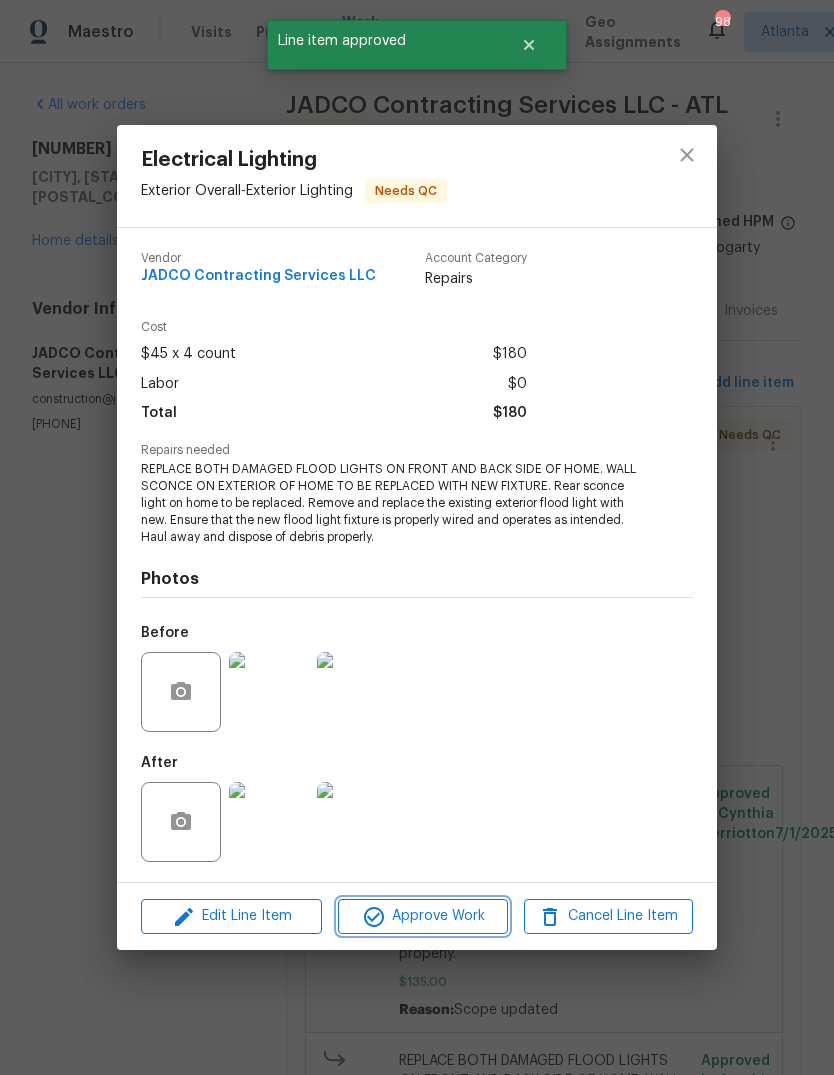 click on "Approve Work" at bounding box center [422, 916] 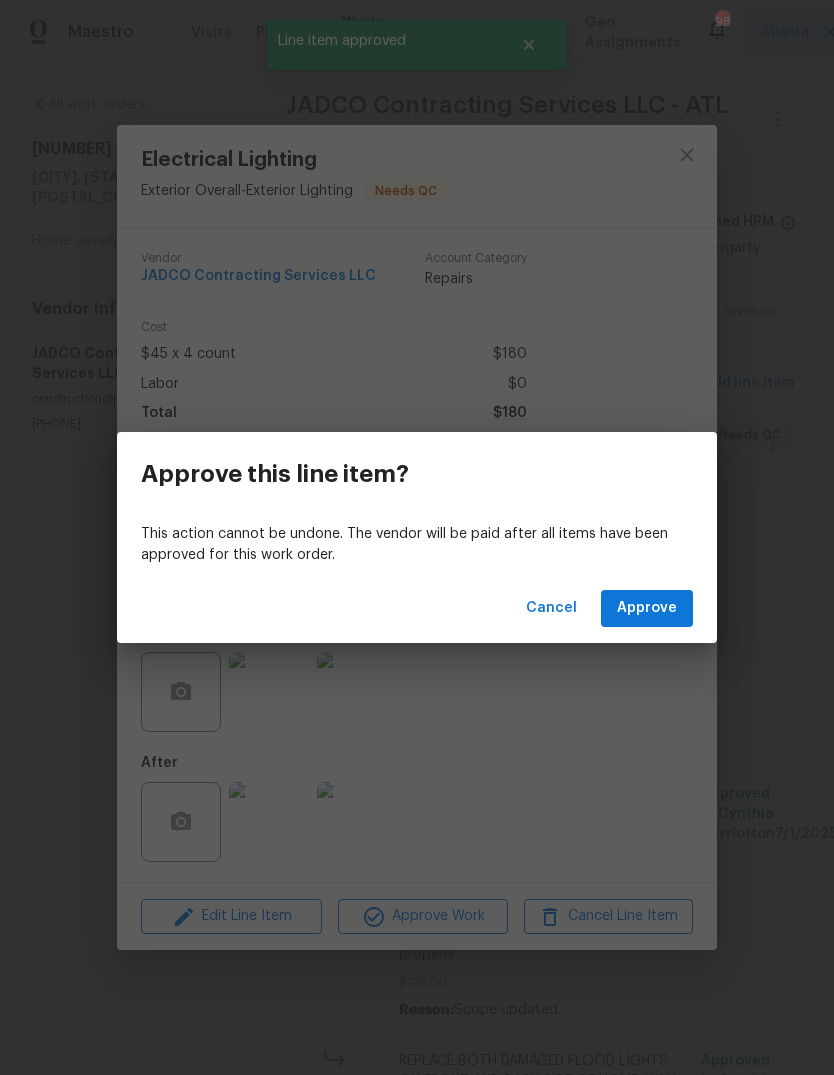 click on "Approve" at bounding box center (647, 608) 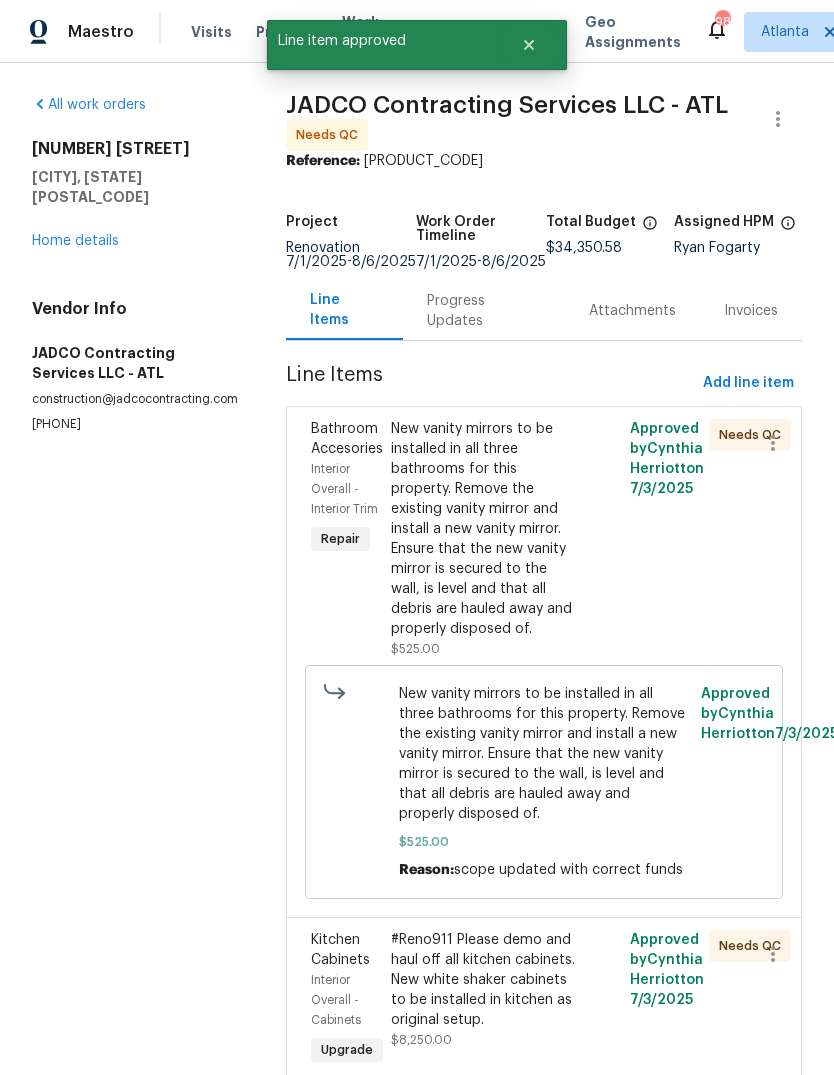 click on "New vanity mirrors to be installed in all three bathrooms for this property.
Remove the existing vanity mirror and install a new vanity mirror. Ensure that the new vanity mirror is secured to the wall, is level and that all debris are hauled away and properly disposed of." at bounding box center [484, 529] 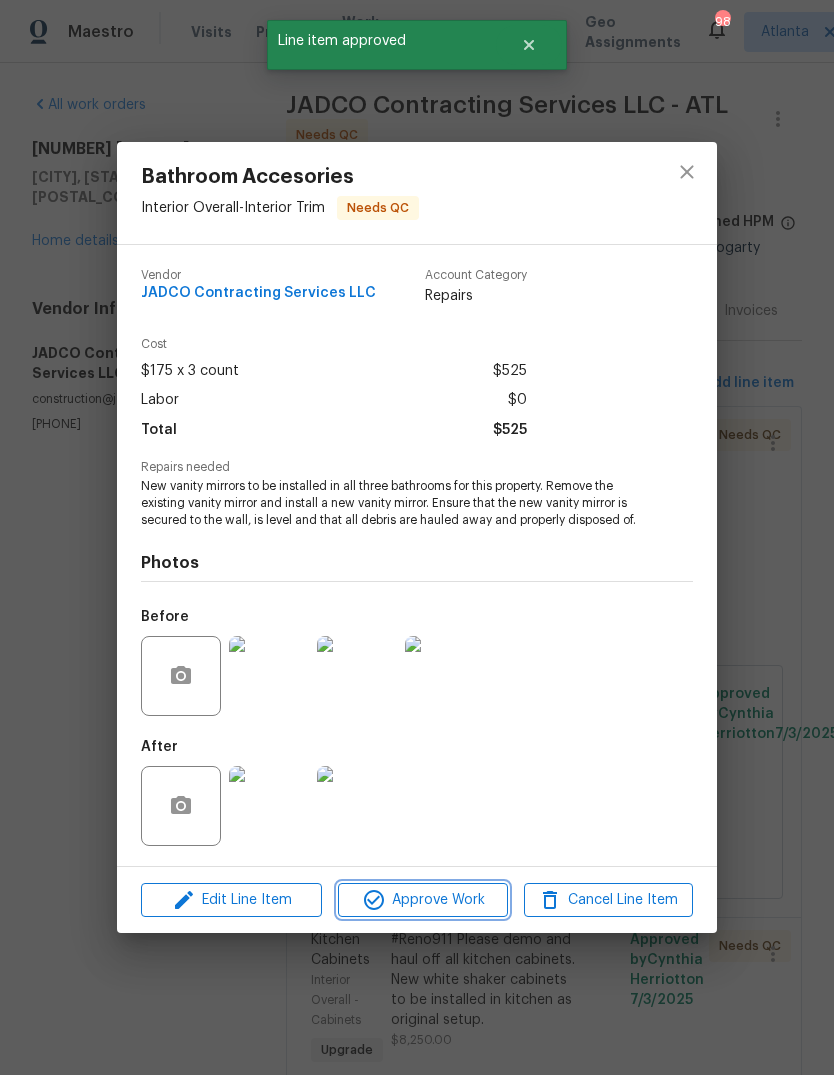click on "Approve Work" at bounding box center (422, 900) 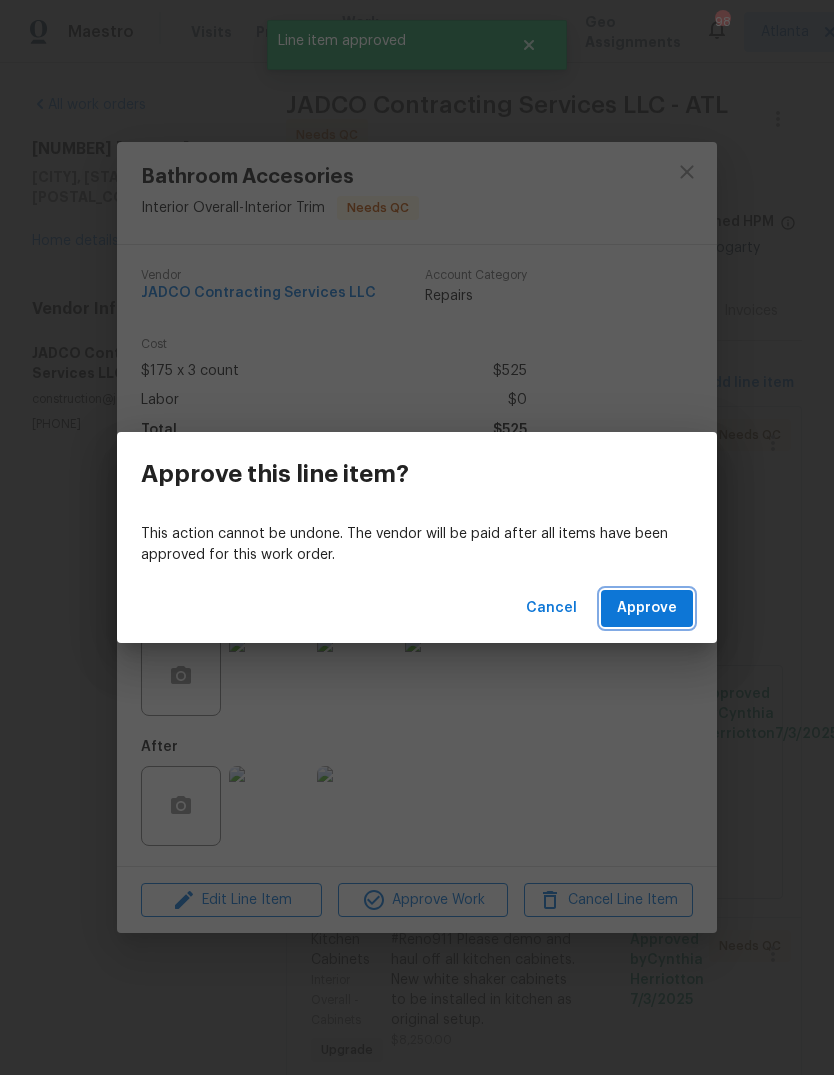 click on "Approve" at bounding box center (647, 608) 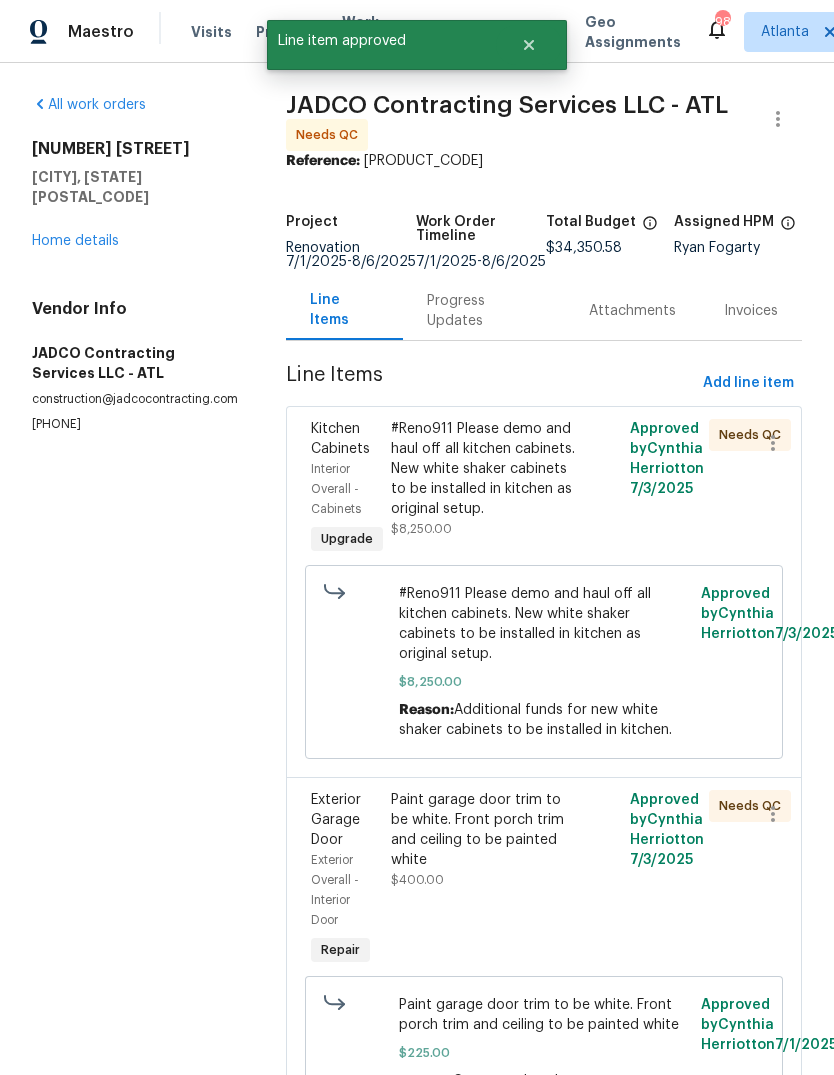 click on "#Reno911
Please demo and haul off all kitchen cabinets.
New white shaker cabinets to be installed in kitchen as original setup." at bounding box center [484, 469] 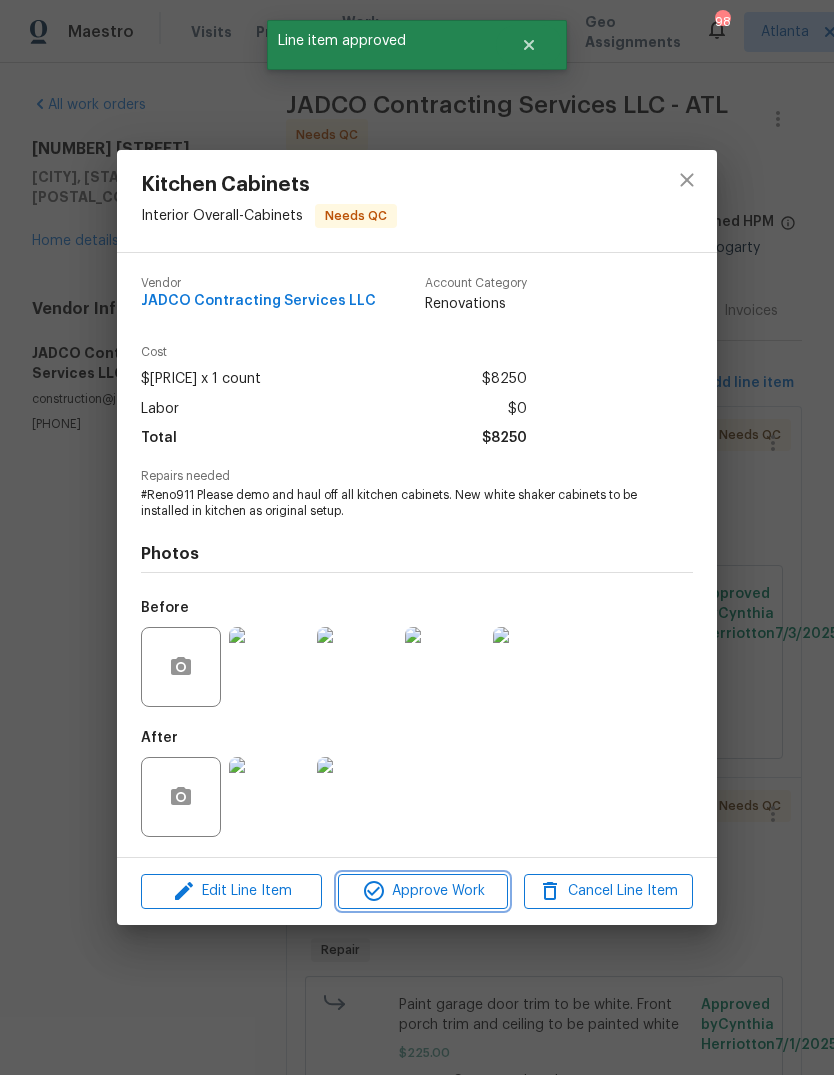 click on "Approve Work" at bounding box center [422, 891] 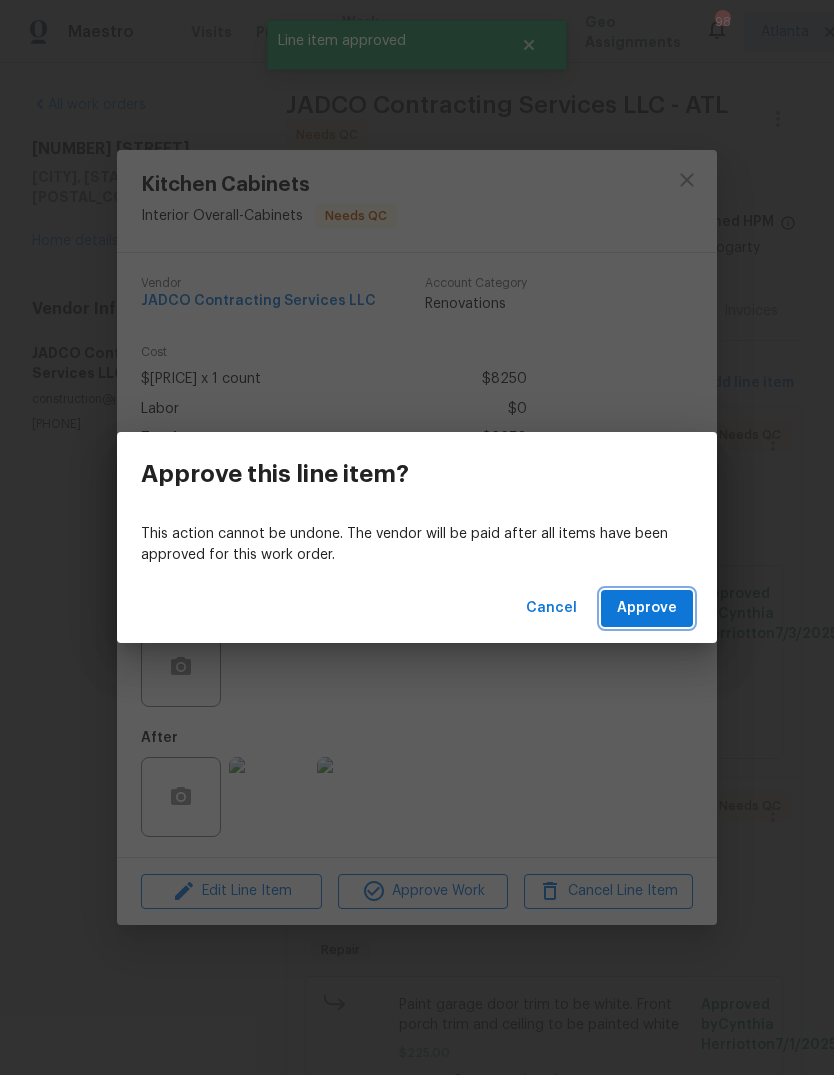 click on "Approve" at bounding box center (647, 608) 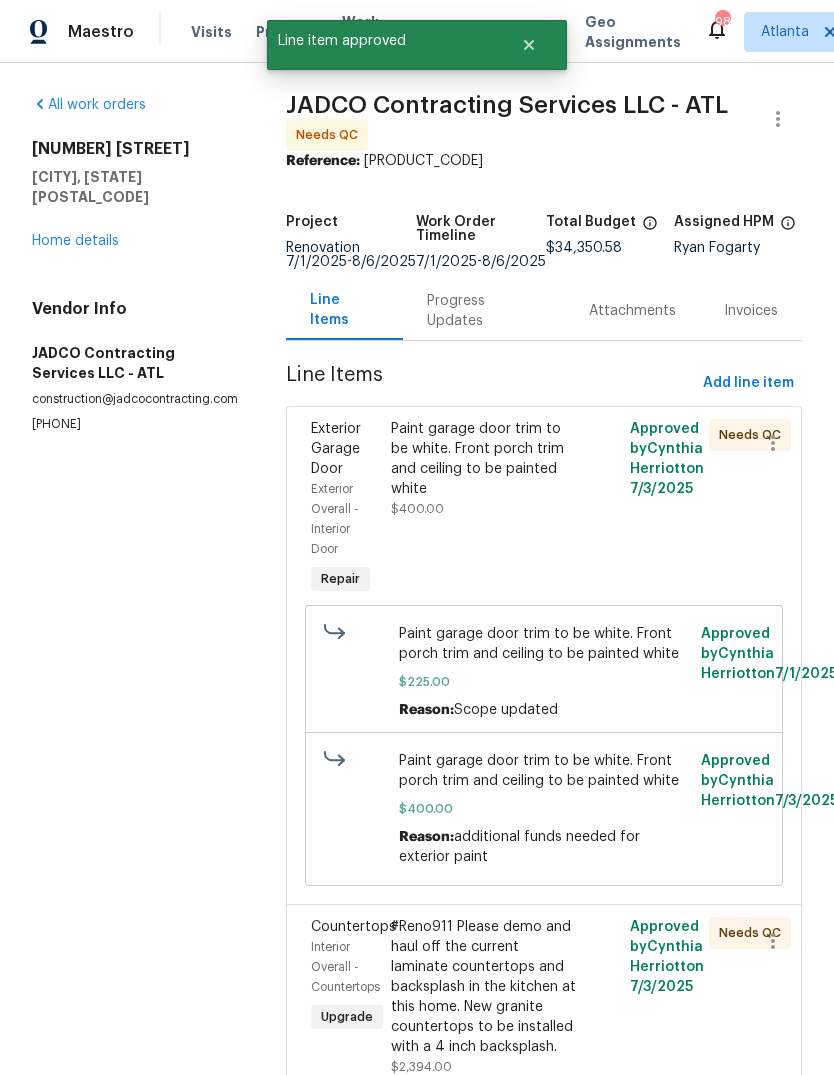 click on "Paint garage door trim to be white. Front porch trim and ceiling to be painted white $400.00" at bounding box center [484, 509] 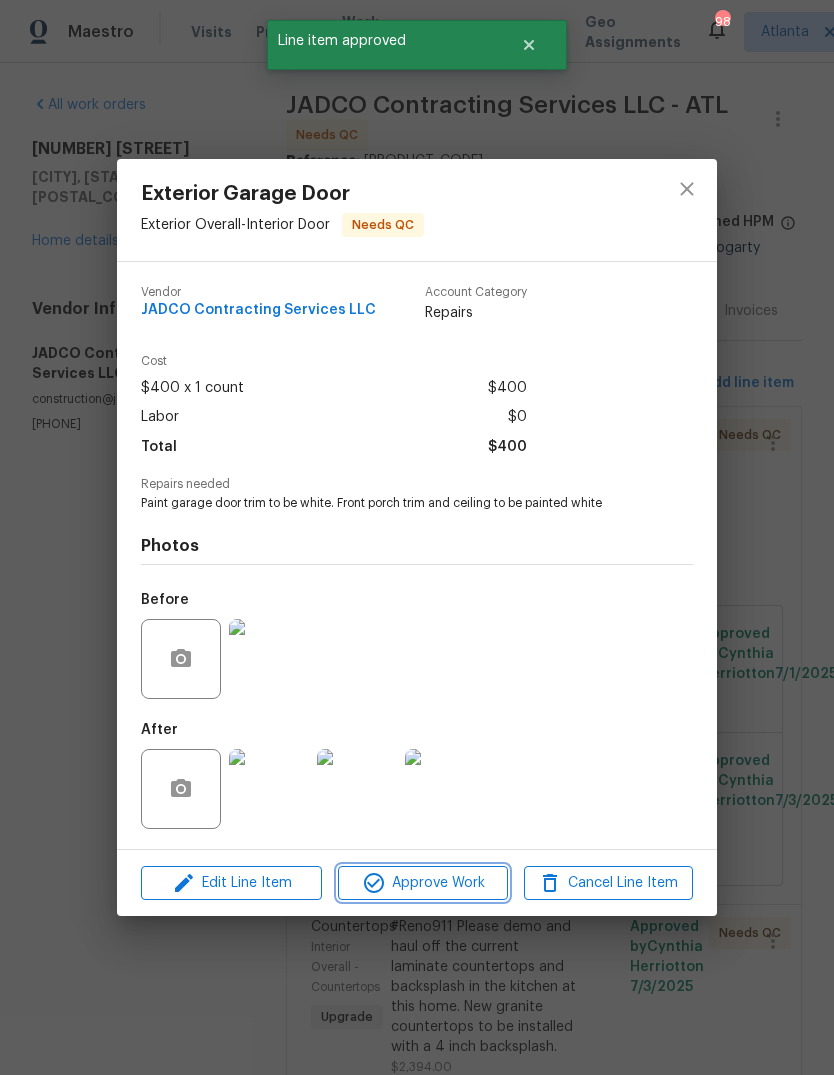 click on "Approve Work" at bounding box center (422, 883) 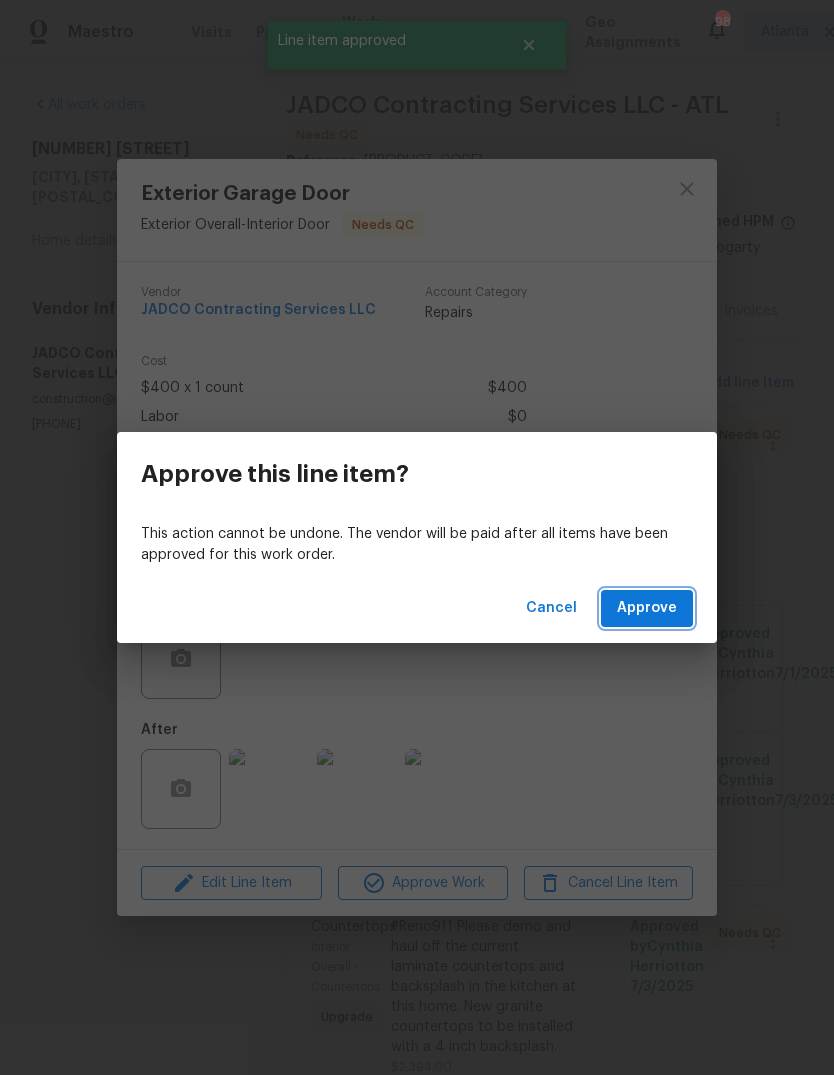 click on "Approve" at bounding box center (647, 608) 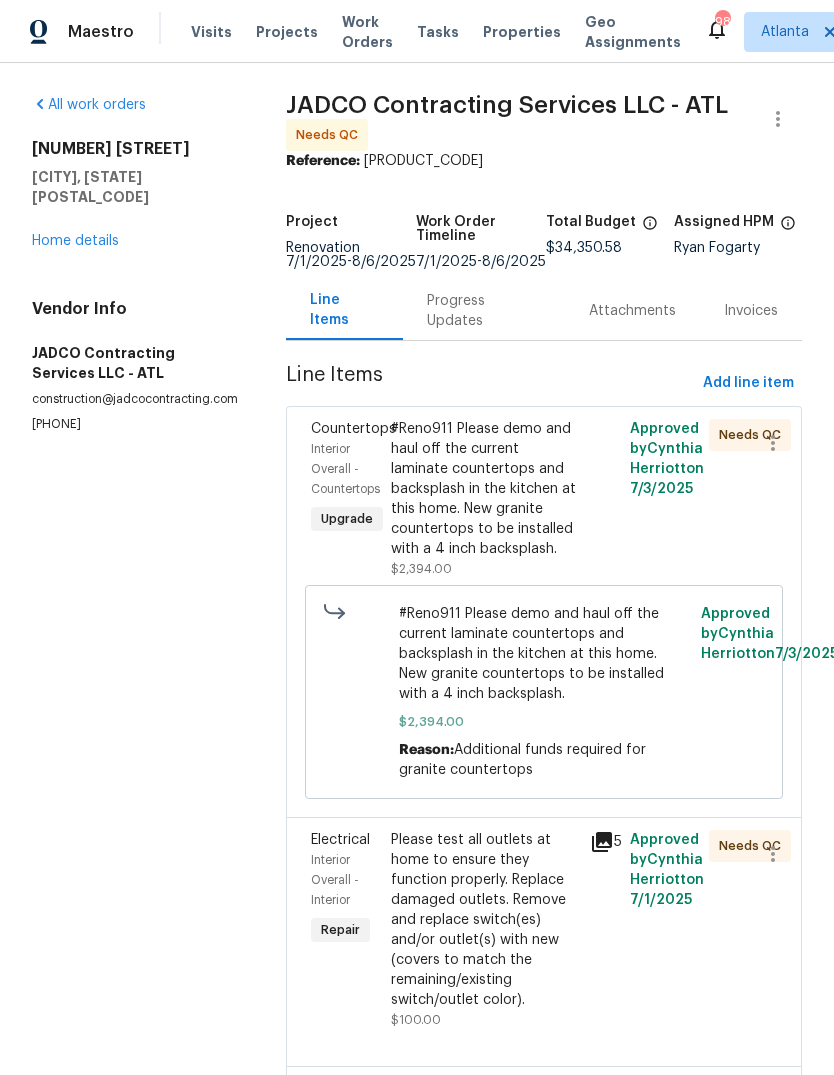 click on "#Reno911
Please demo and haul off the current laminate countertops and backsplash in the kitchen at this home. New granite countertops to be installed with a 4 inch backsplash." at bounding box center (484, 489) 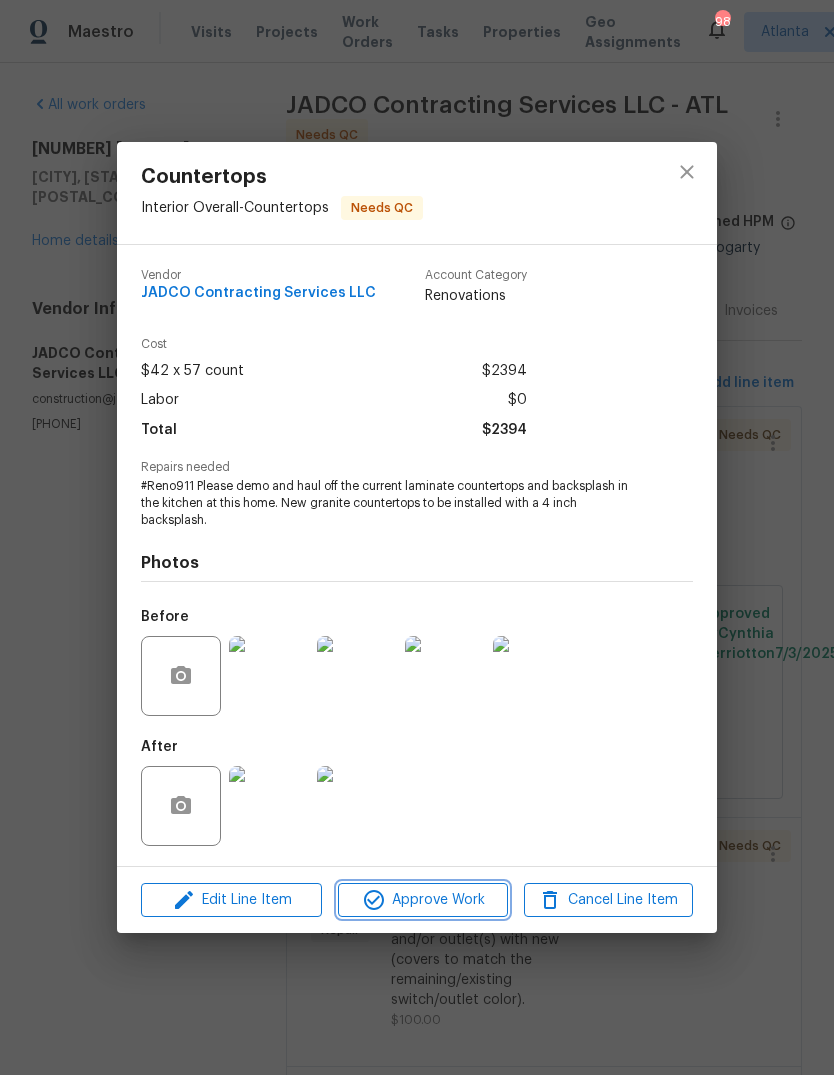 click on "Approve Work" at bounding box center (422, 900) 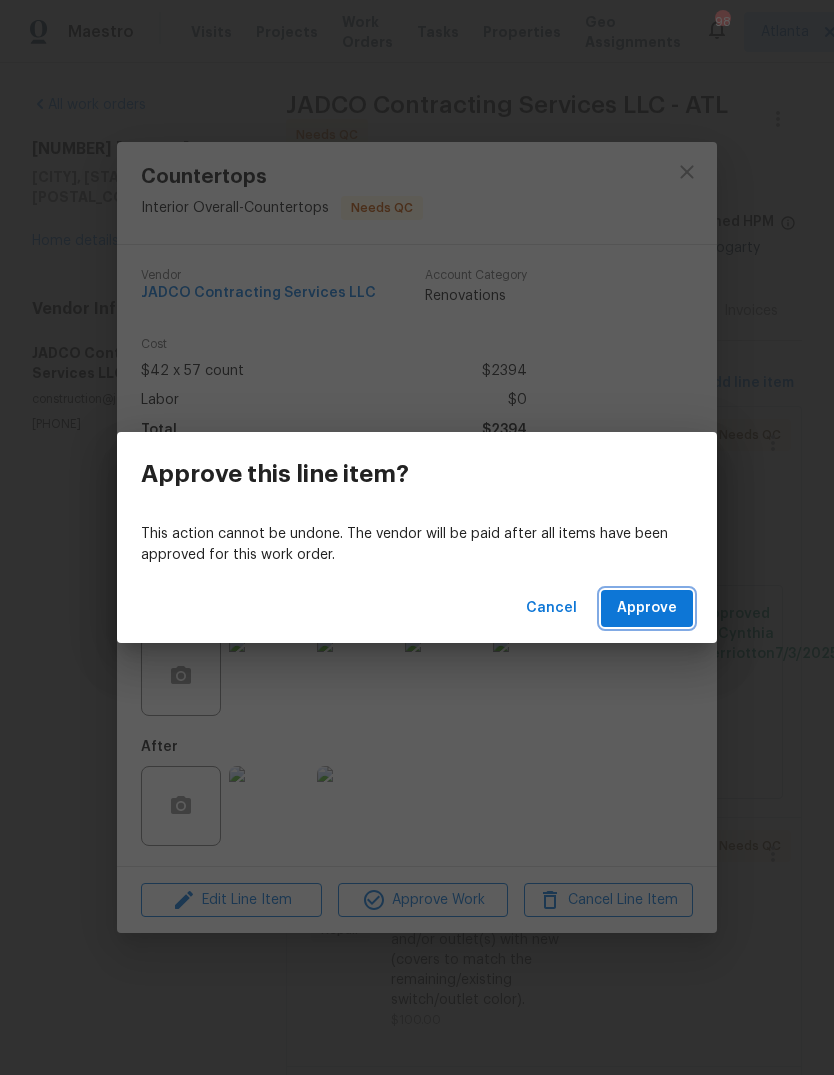 click on "Approve" at bounding box center (647, 608) 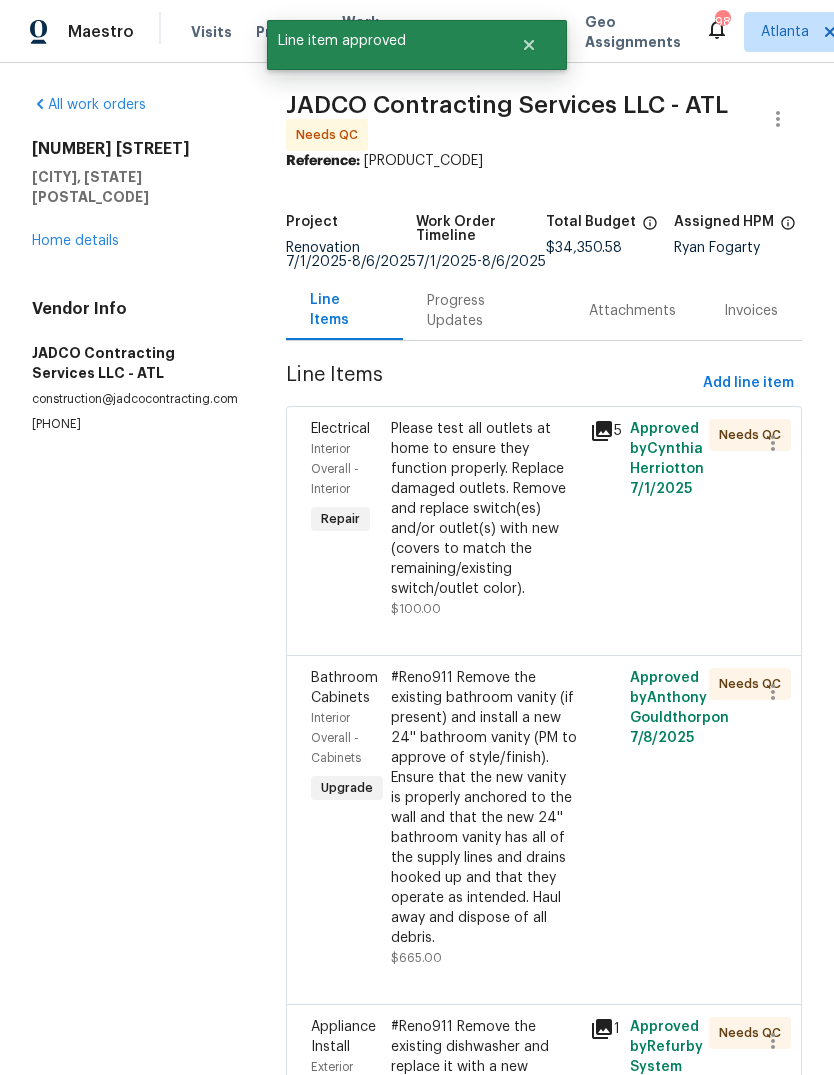 click on "Please test all outlets at home to ensure they function properly. Replace damaged outlets.
Remove and replace switch(es) and/or outlet(s) with new (covers to match the remaining/existing switch/outlet color)." at bounding box center [484, 509] 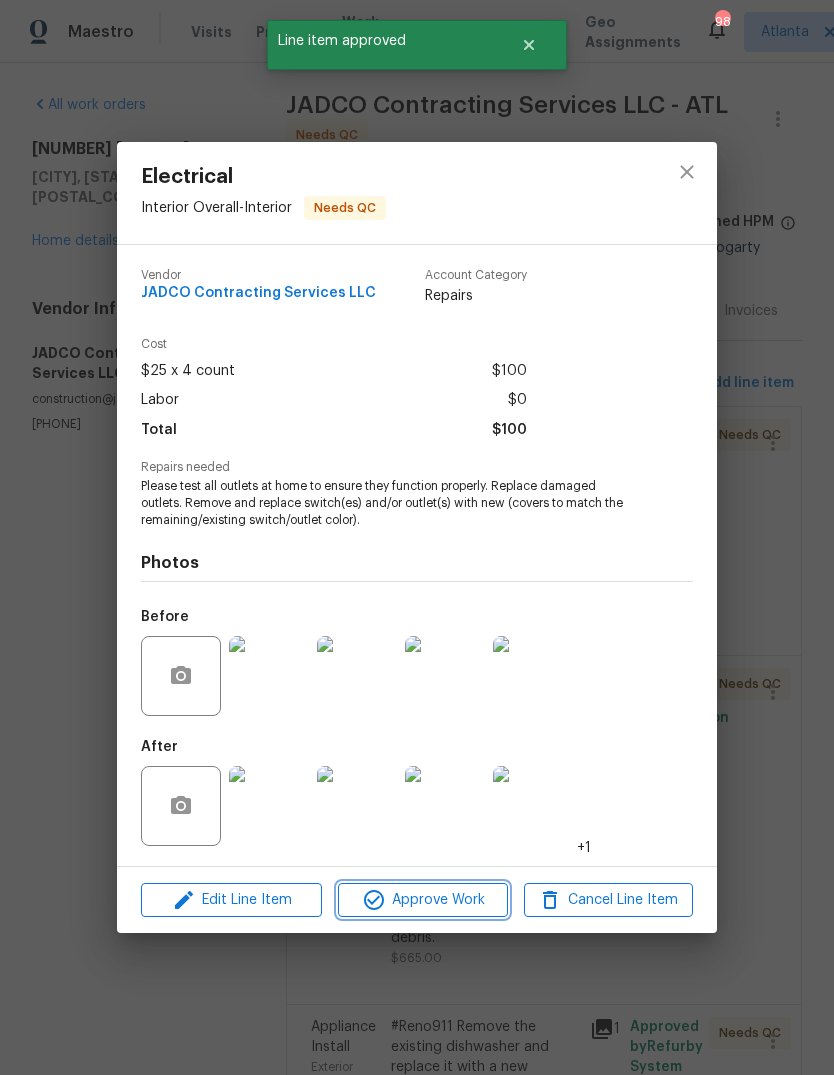 click on "Approve Work" at bounding box center (422, 900) 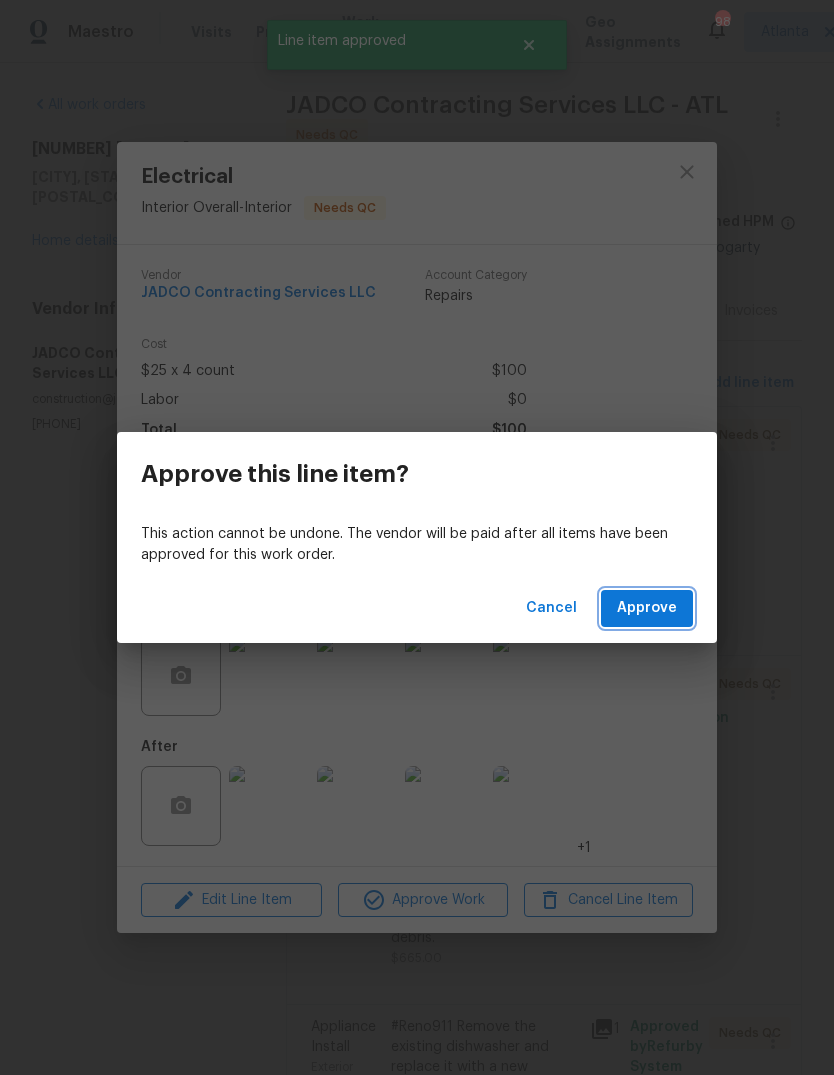 click on "Approve" at bounding box center (647, 608) 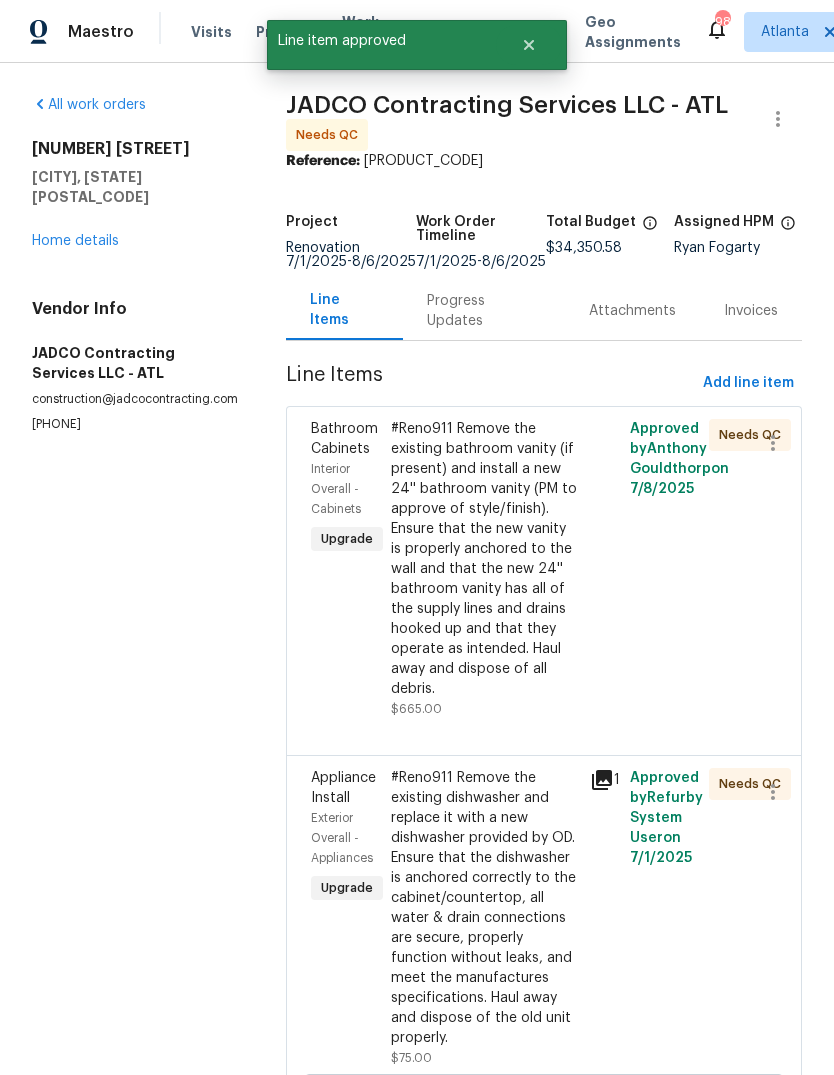click on "#Reno911 Remove the existing bathroom vanity (if present) and install a new 24'' bathroom vanity (PM to approve of style/finish). Ensure that the new vanity is properly anchored to the wall and that the new 24'' bathroom vanity has all of the supply lines and drains hooked up and that they operate as intended. Haul away and dispose of all debris." at bounding box center (484, 559) 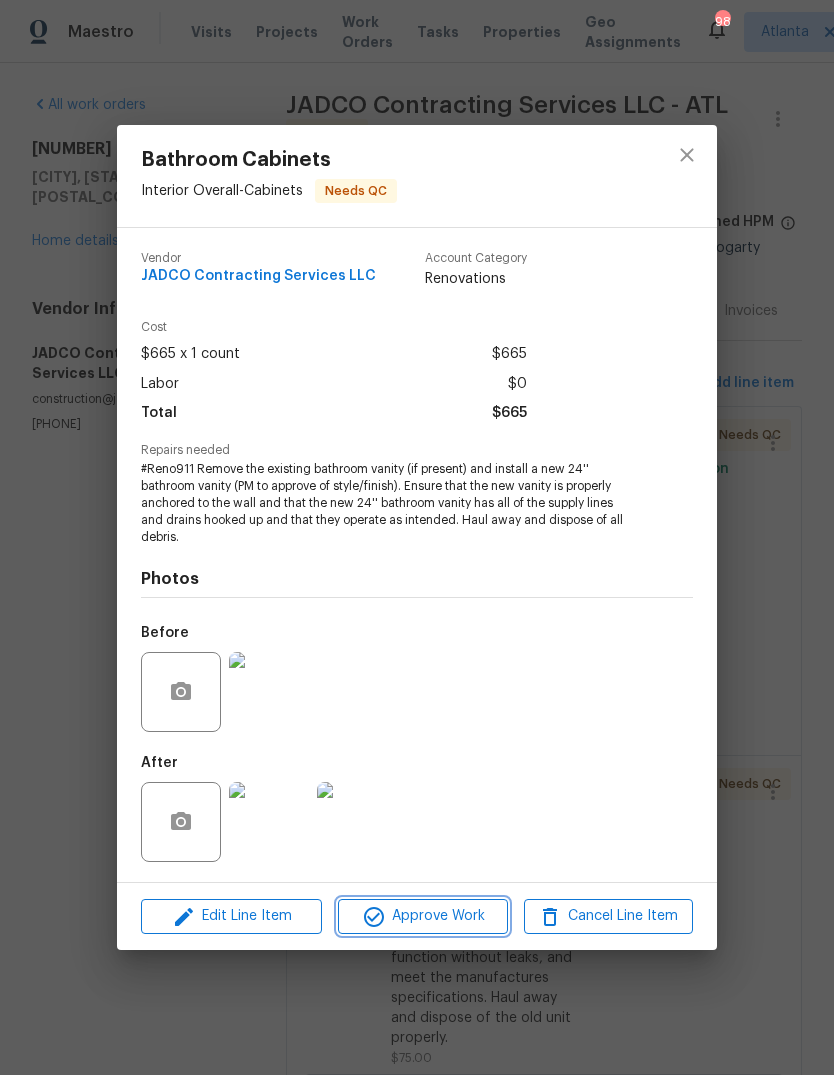 click on "Approve Work" at bounding box center [422, 916] 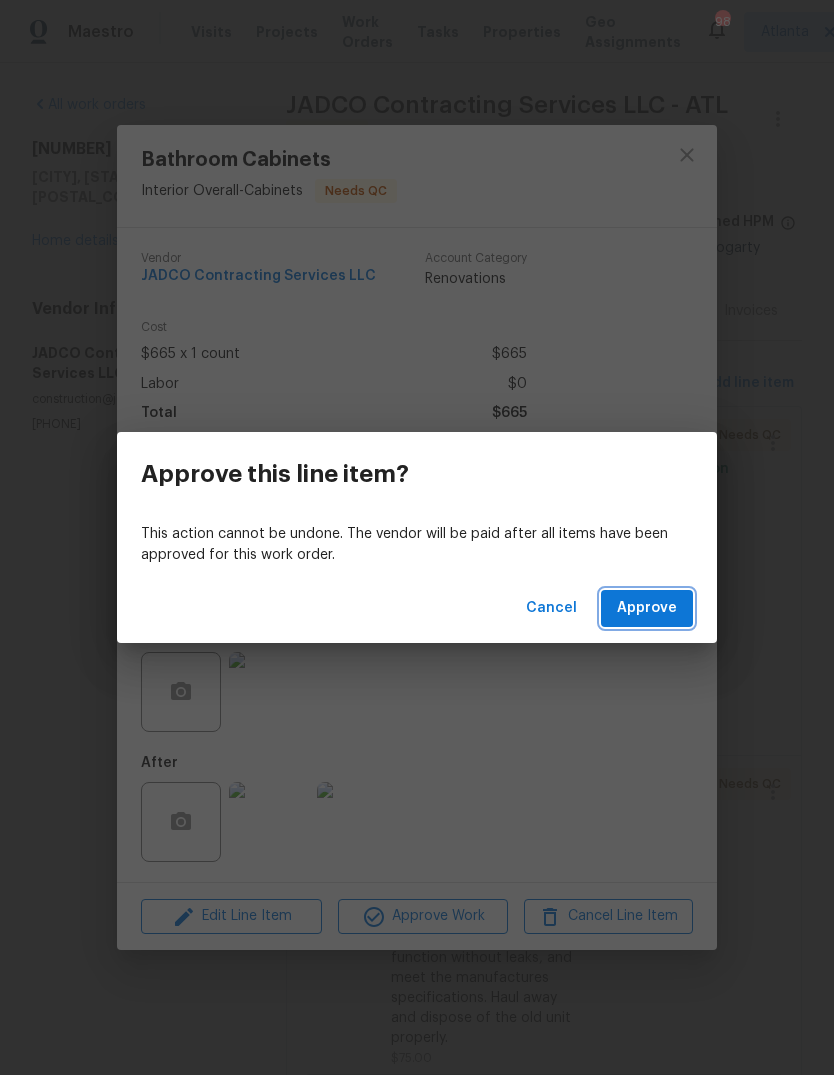 click on "Approve" at bounding box center [647, 608] 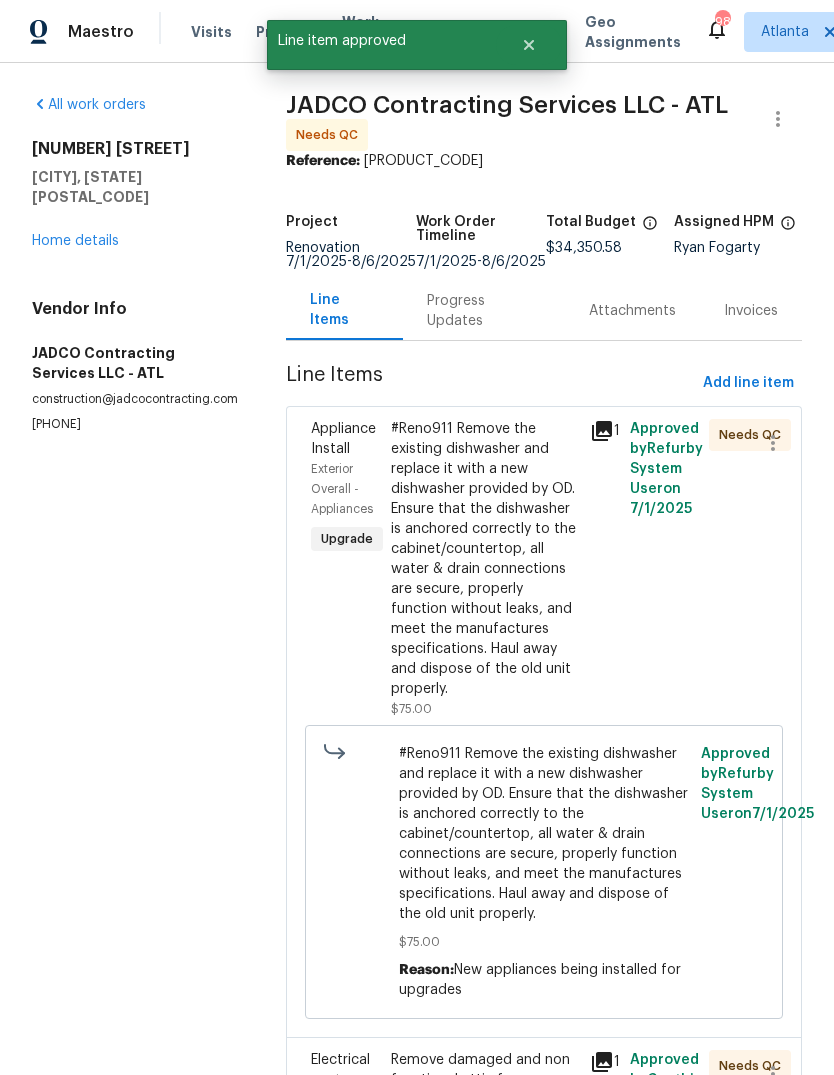 click on "#Reno911
Remove the existing dishwasher and replace it with a new dishwasher provided by OD. Ensure that the dishwasher is anchored correctly to the cabinet/countertop, all water & drain connections are secure, properly function without leaks, and meet the manufactures specifications. Haul away and dispose of the old unit properly." at bounding box center [484, 559] 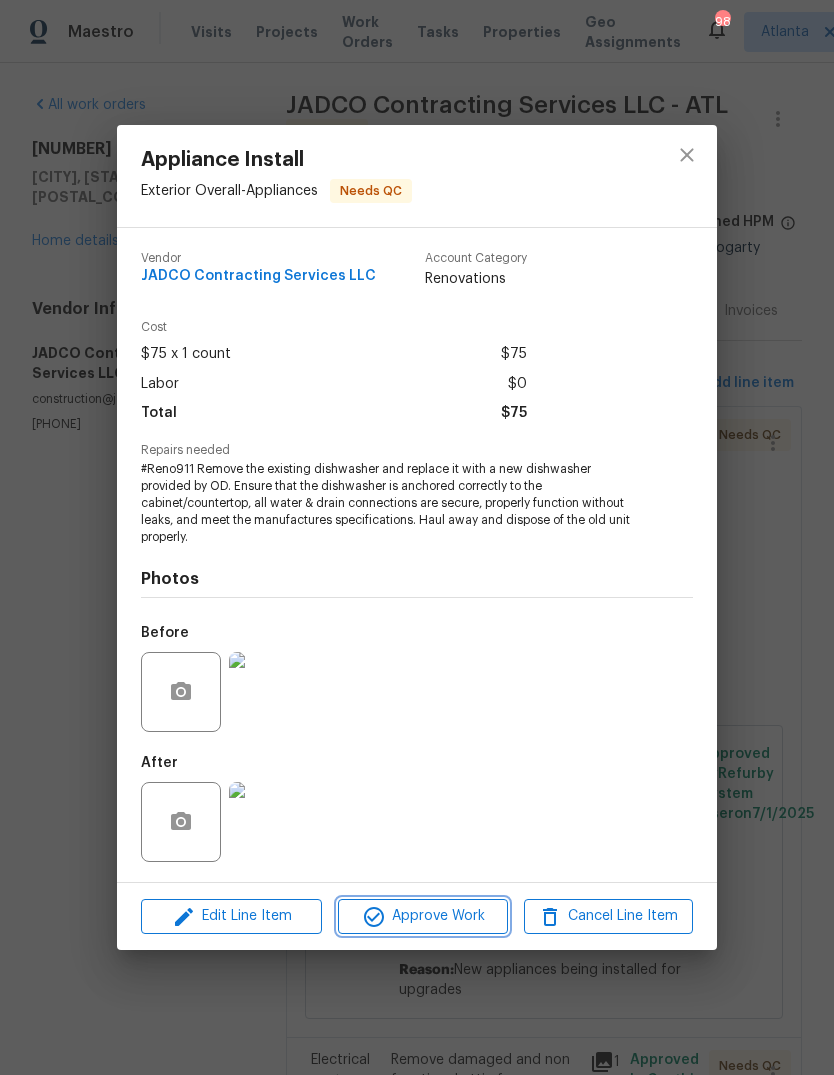 click on "Approve Work" at bounding box center (422, 916) 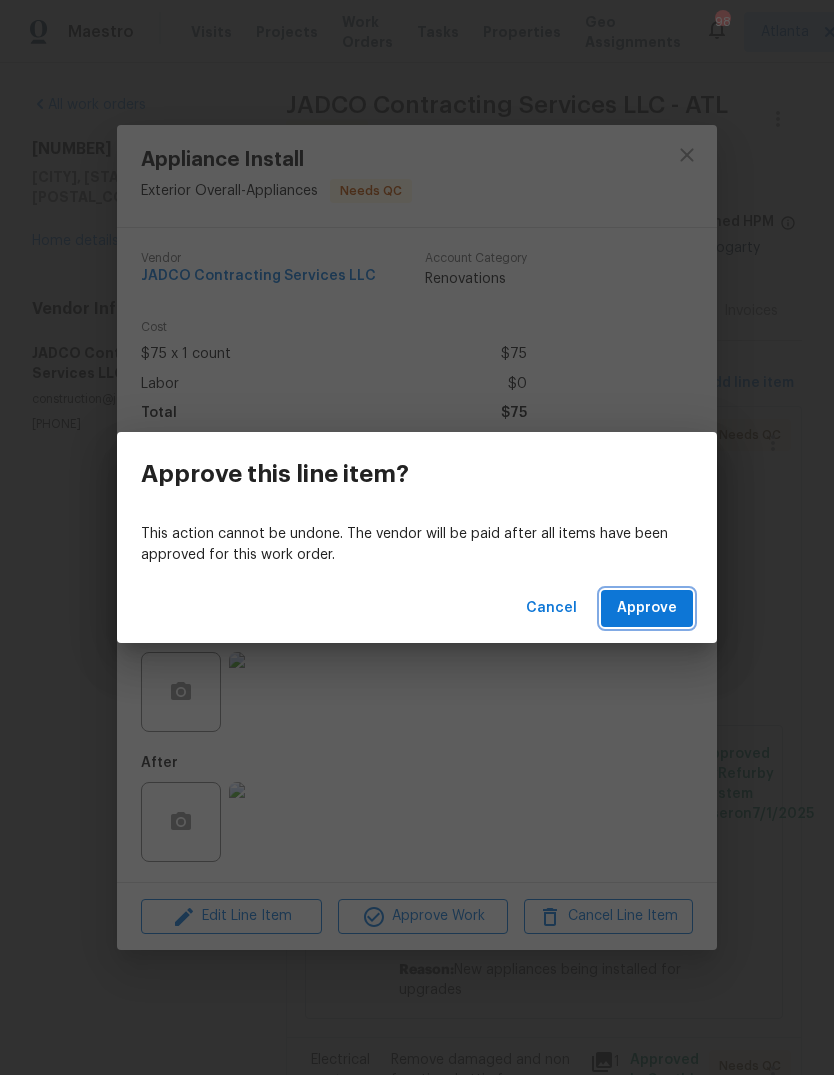 click on "Approve" at bounding box center (647, 608) 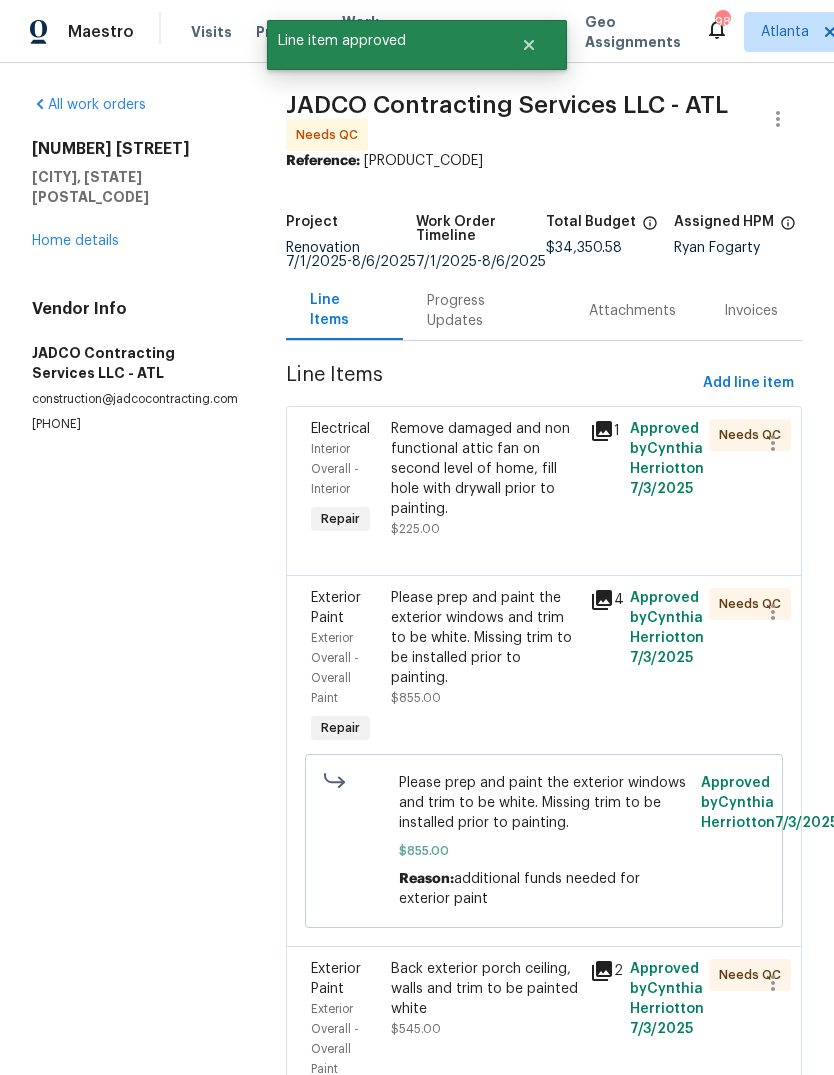 click on "Remove damaged and non functional attic fan on second level of home, fill hole with drywall prior to painting. $225.00" at bounding box center [484, 479] 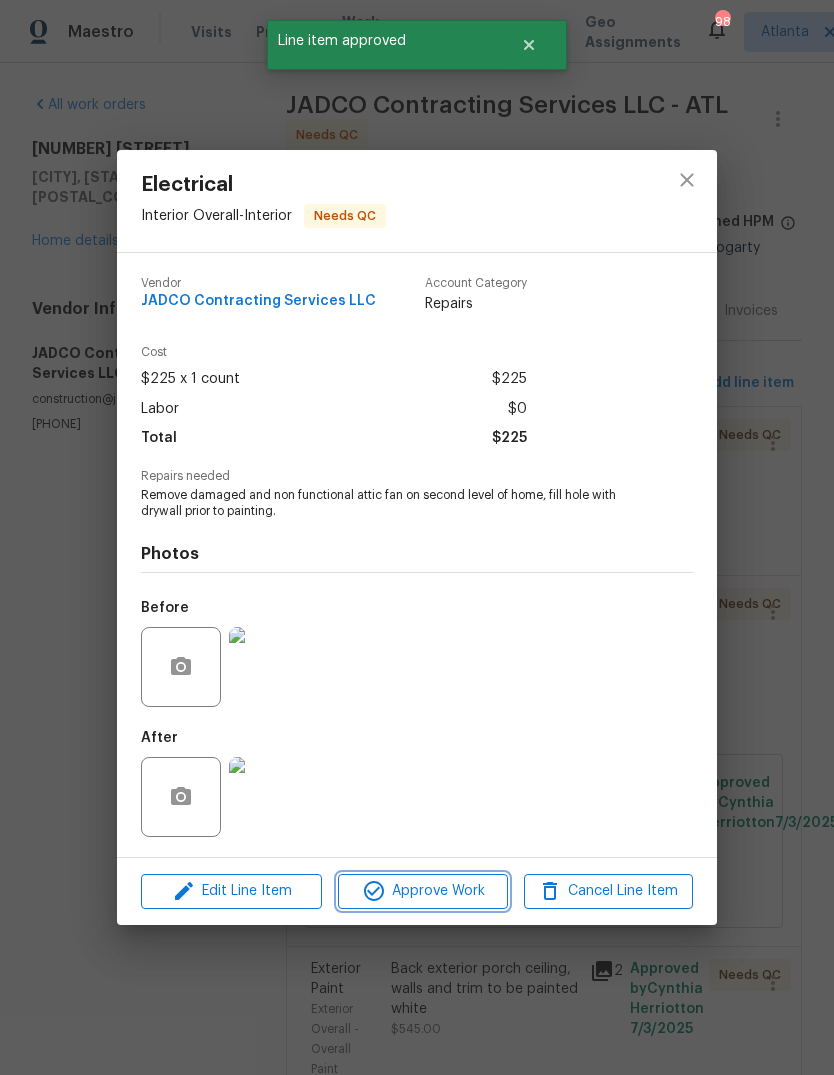 click on "Approve Work" at bounding box center [422, 891] 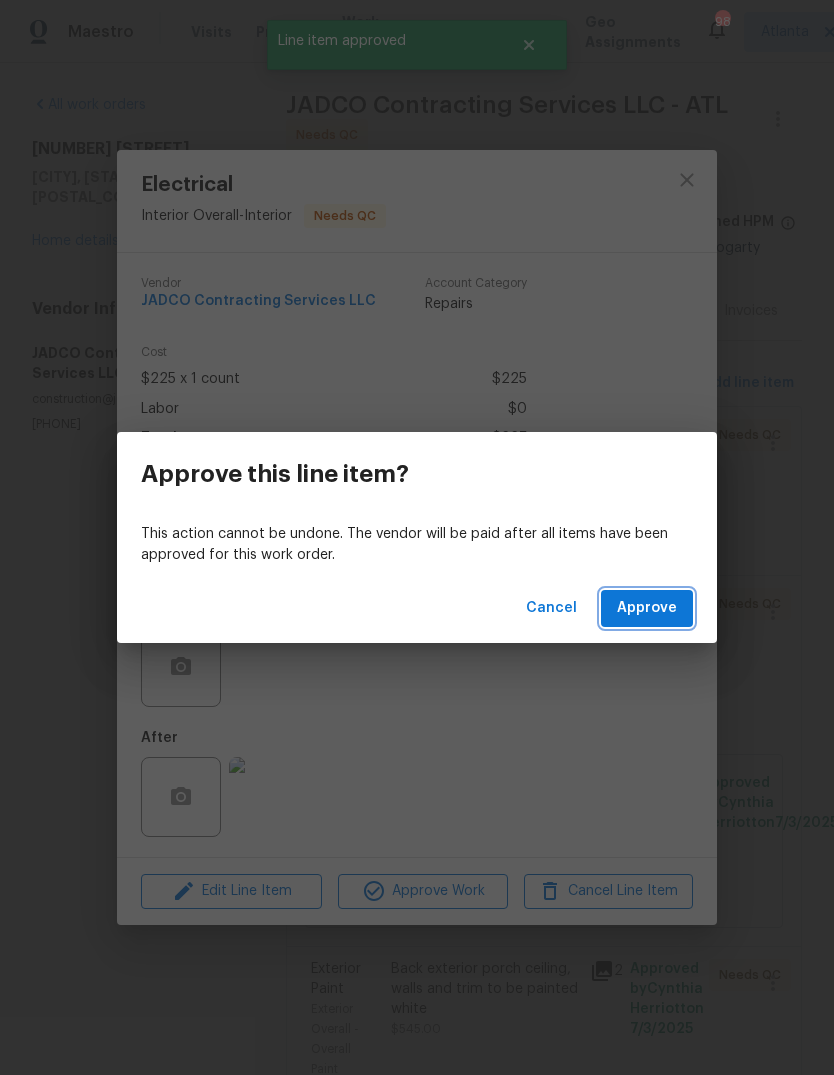 click on "Approve" at bounding box center (647, 608) 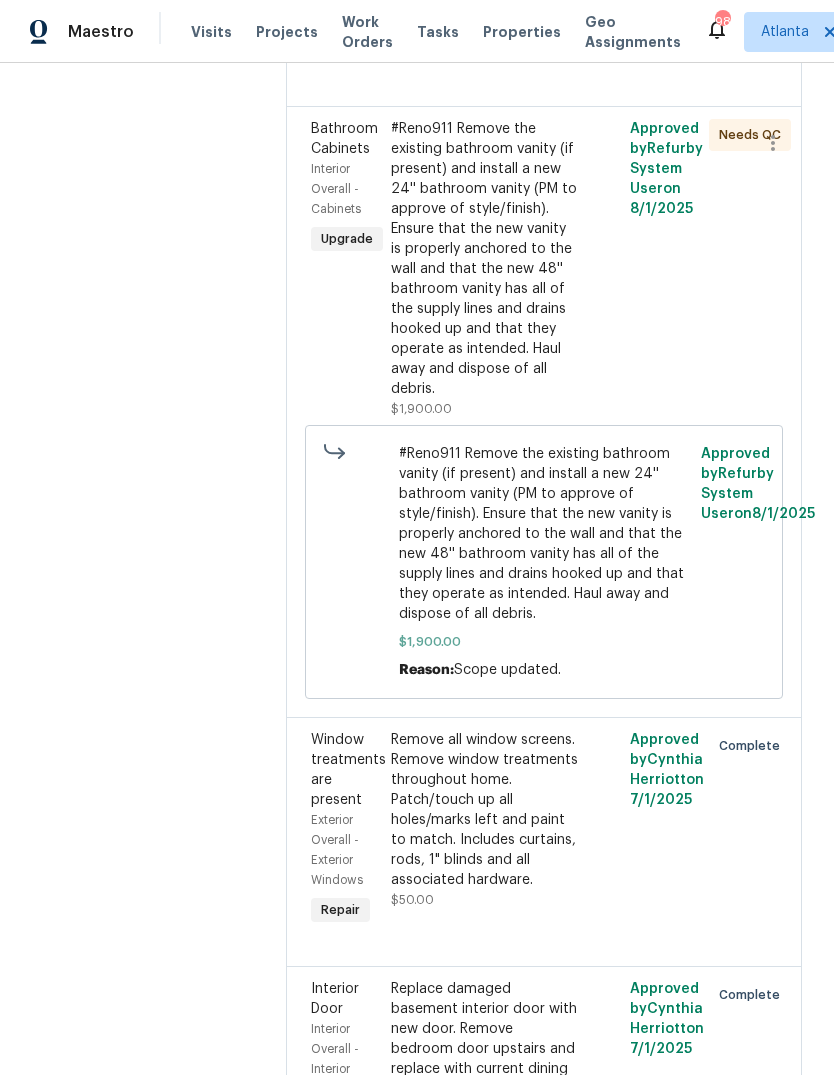 scroll, scrollTop: 4584, scrollLeft: 0, axis: vertical 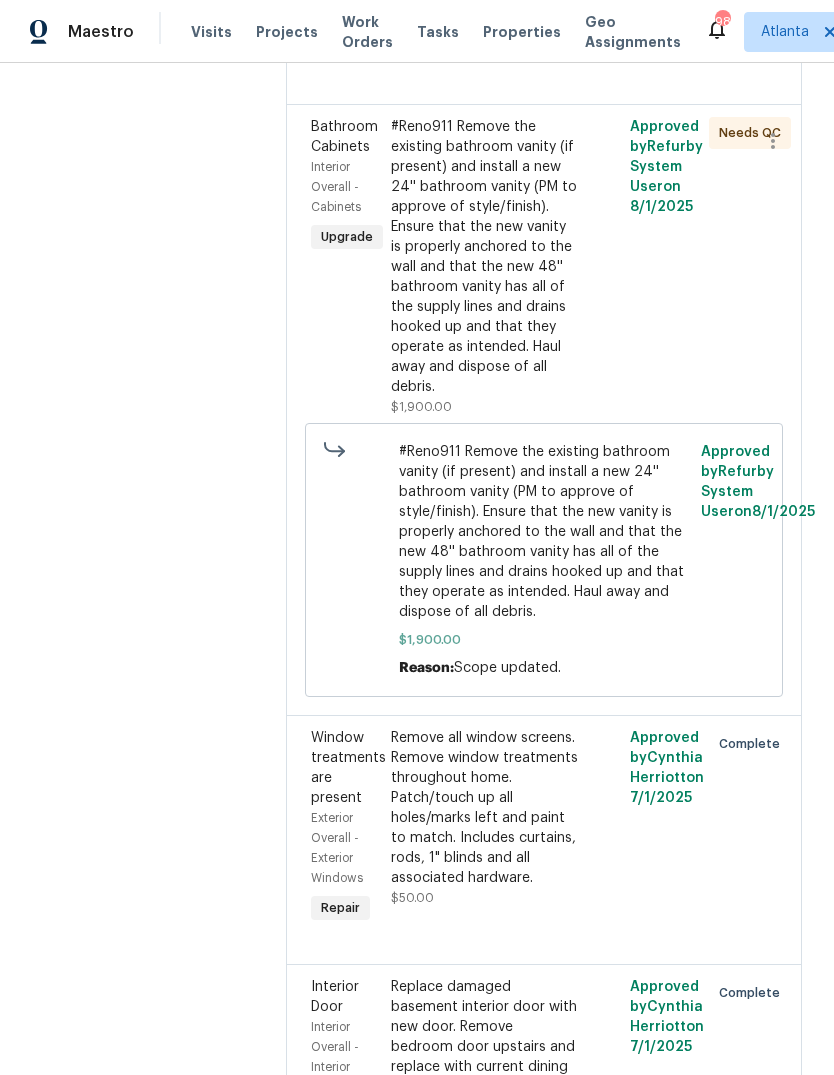 click on "#Reno911 Remove the existing bathroom vanity (if present) and install a new 24'' bathroom vanity (PM to approve of style/finish). Ensure that the new vanity is properly anchored to the wall and that the new 48'' bathroom vanity has all of the supply lines and drains hooked up and that they operate as intended. Haul away and dispose of all debris." at bounding box center (484, 257) 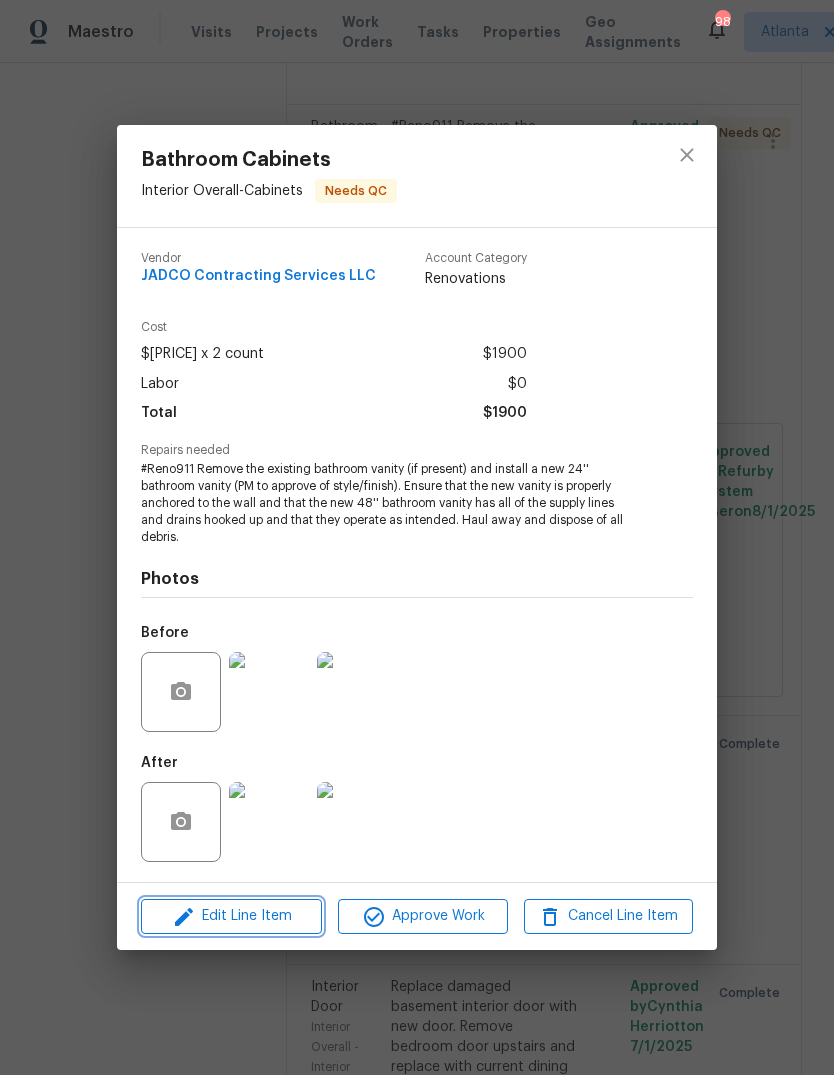click on "Edit Line Item" at bounding box center [231, 916] 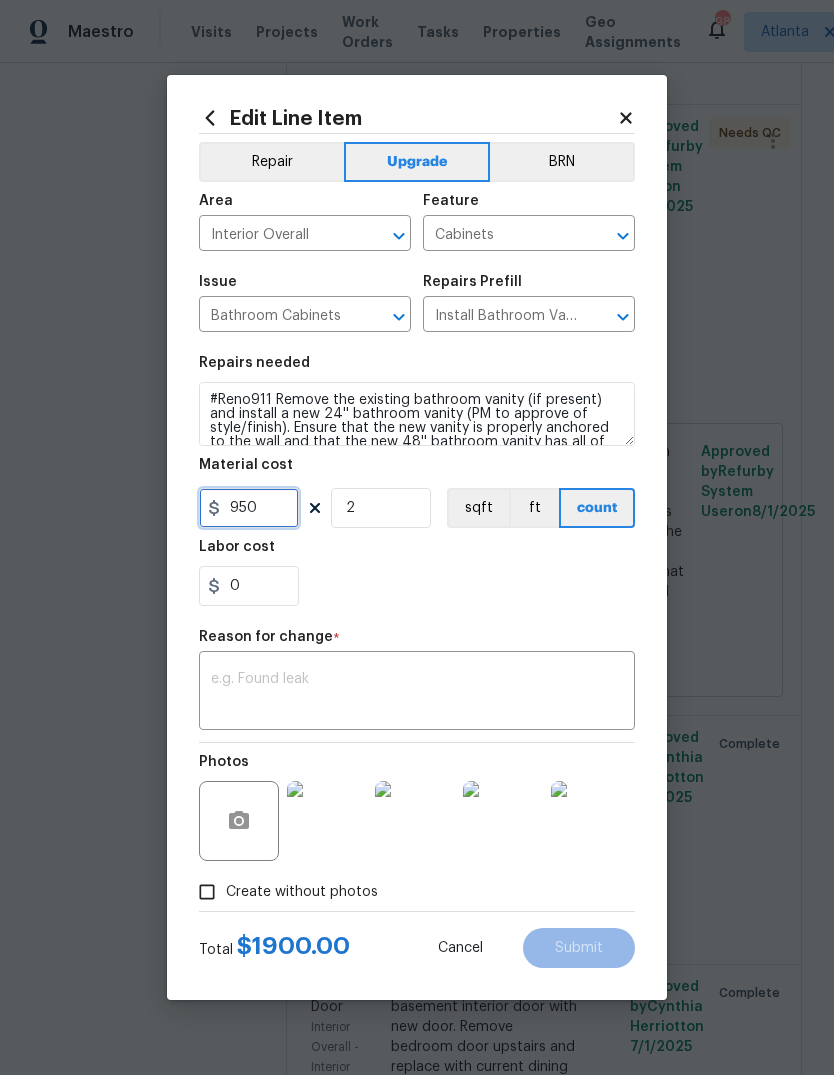 click on "950" at bounding box center (249, 508) 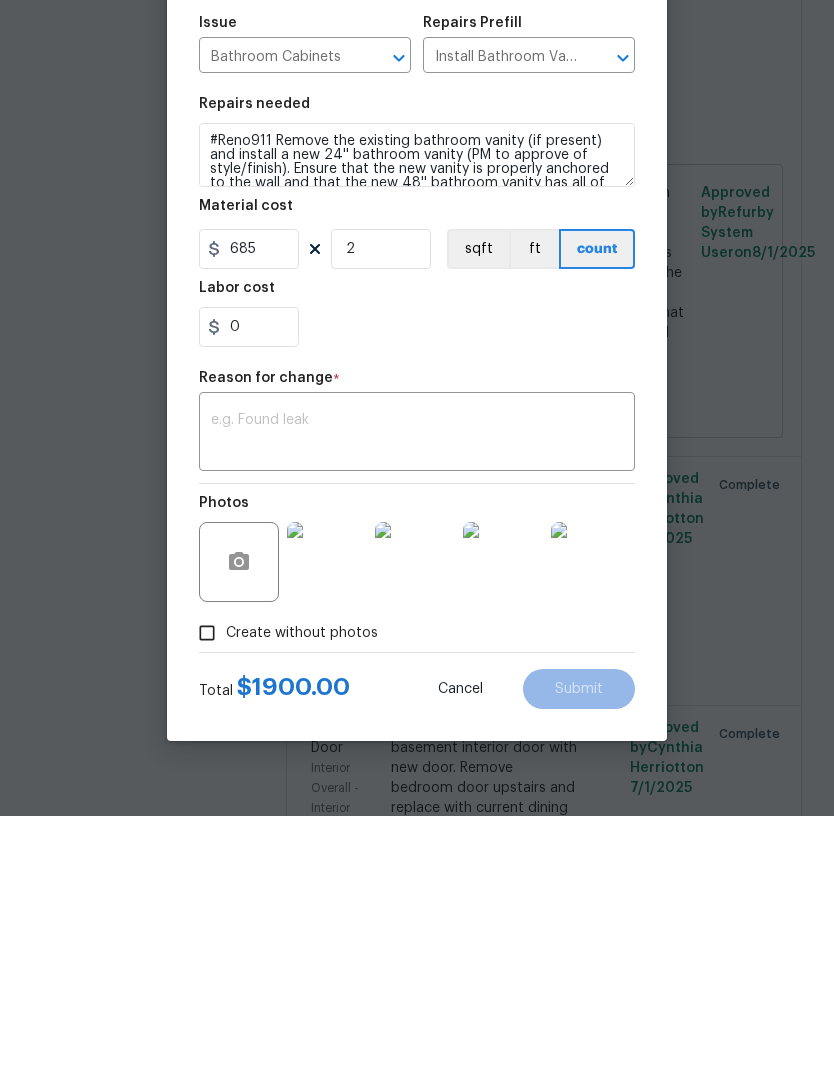 click at bounding box center (417, 693) 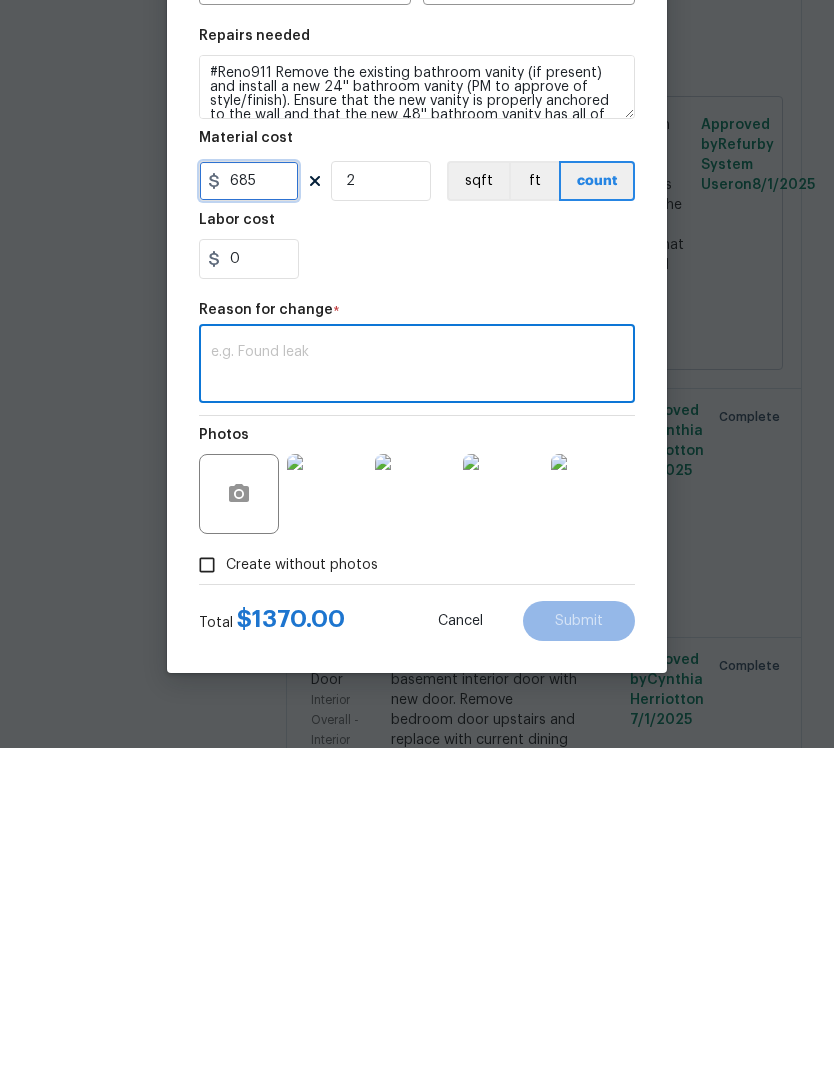 click on "685" at bounding box center [249, 508] 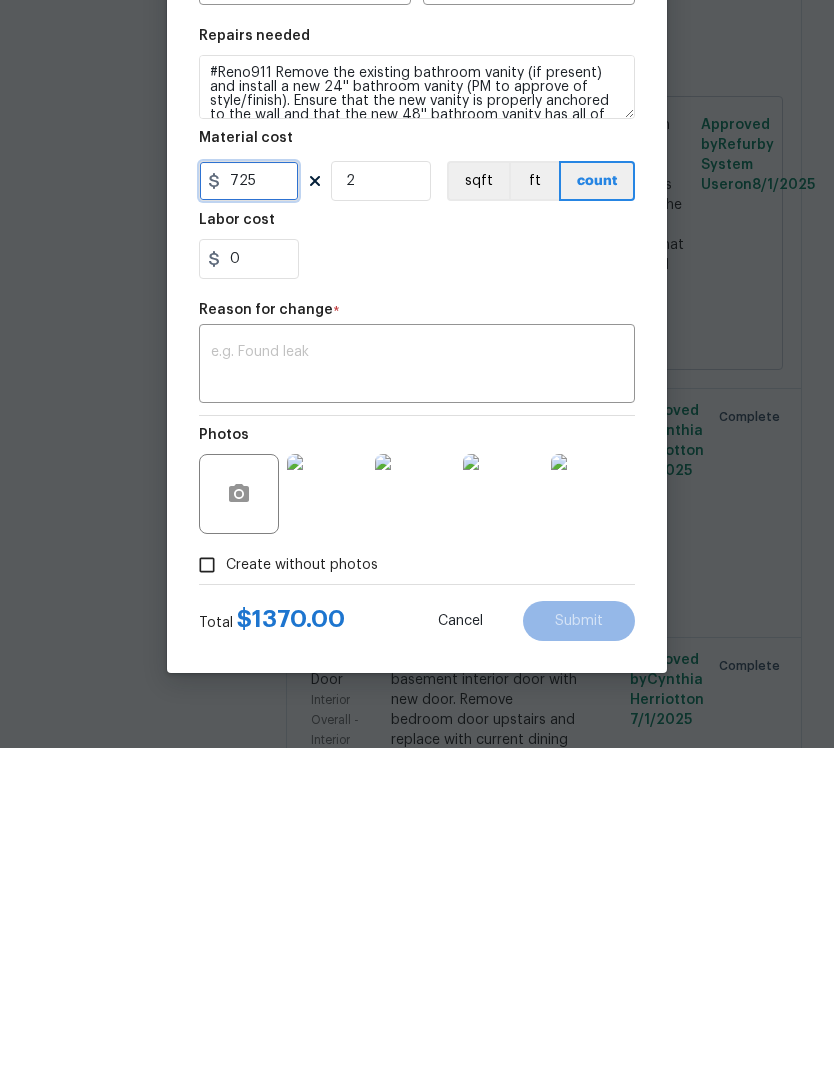 type on "725" 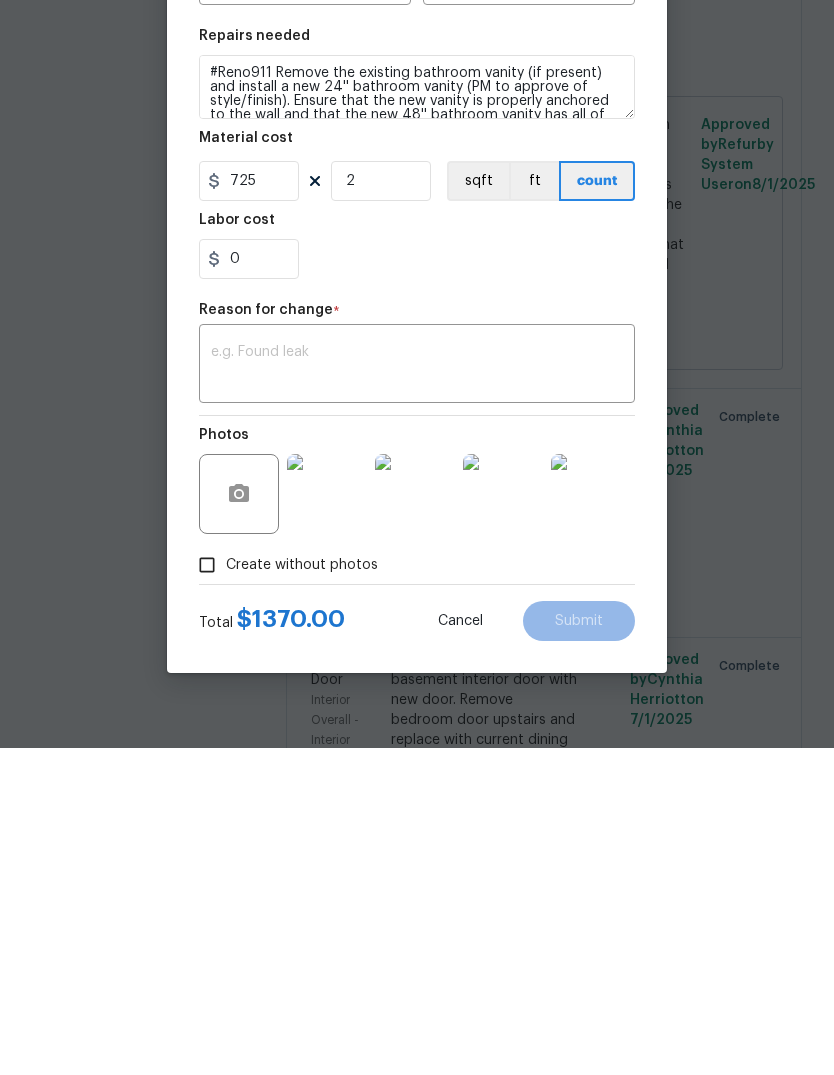 click on "x ​" at bounding box center (417, 693) 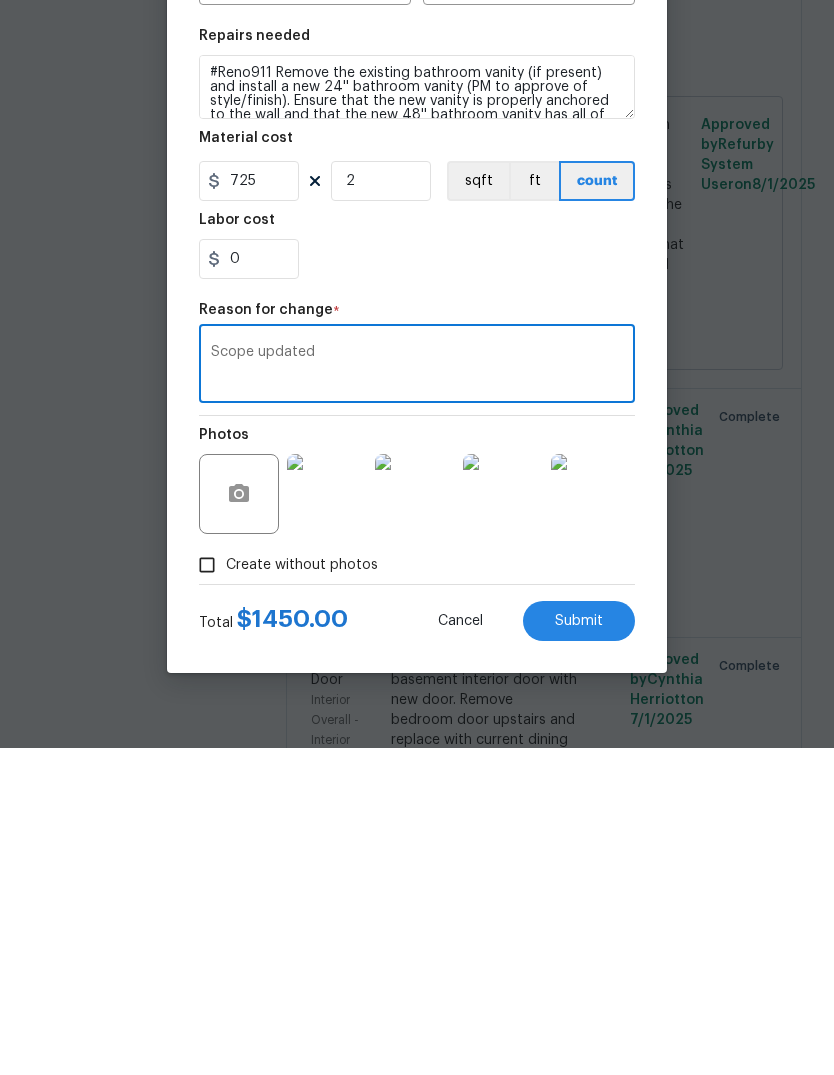 type on "Scope updated" 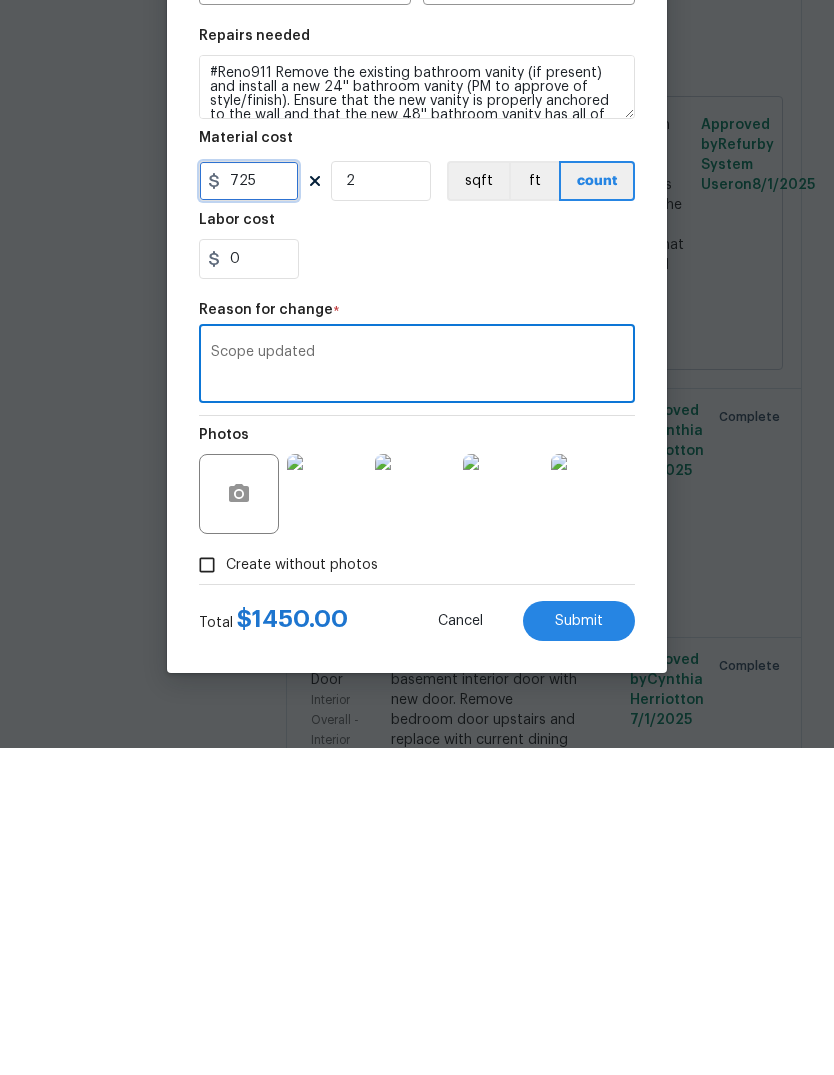 click on "725" at bounding box center [249, 508] 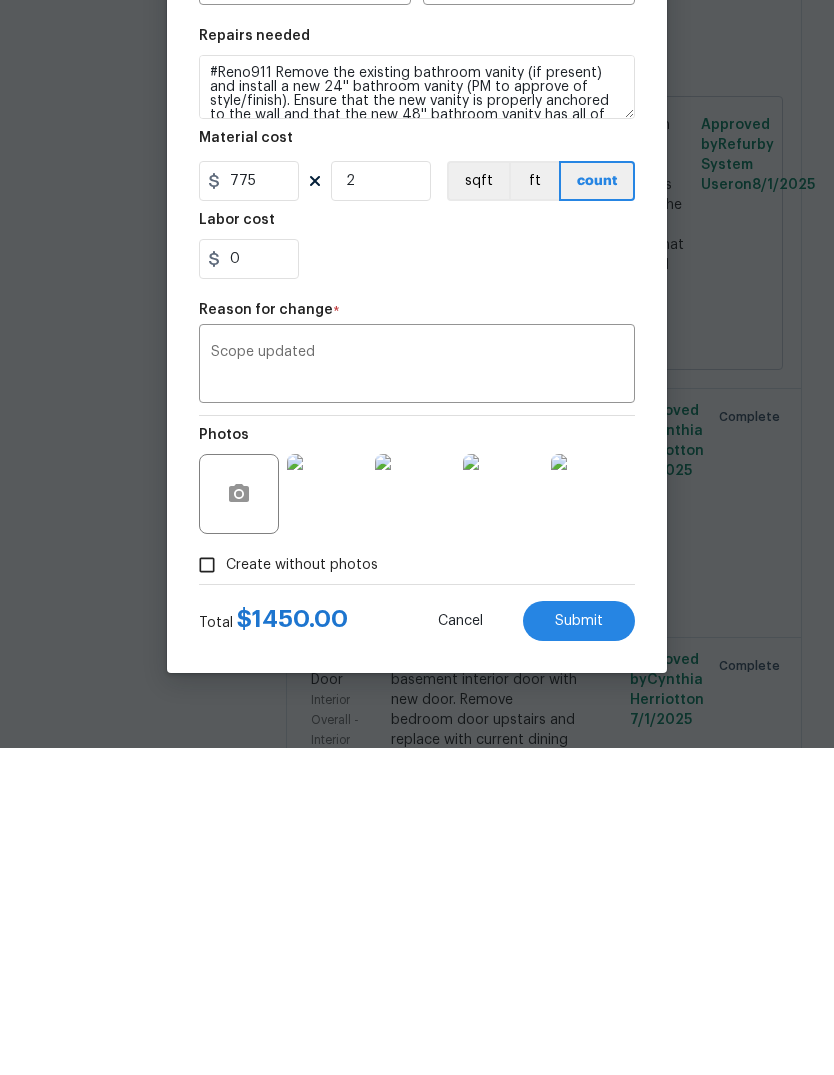 click on "Scope updated" at bounding box center (417, 693) 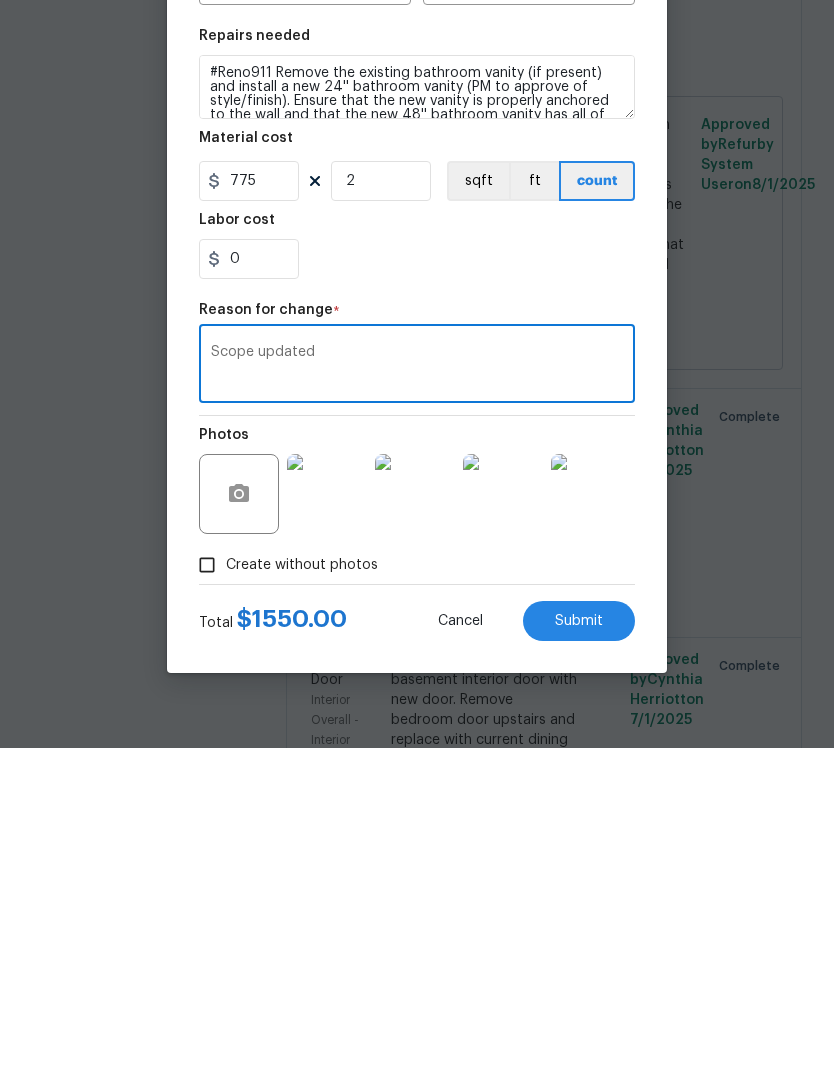 click on "Submit" at bounding box center (579, 948) 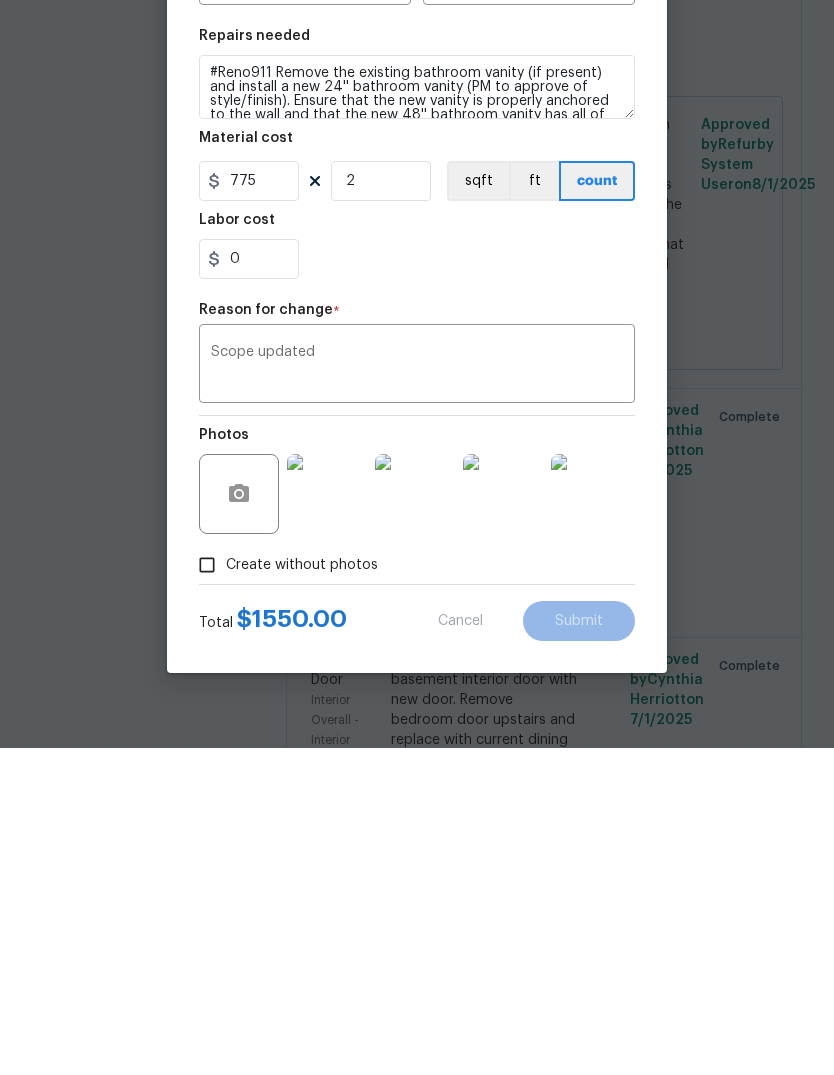 scroll, scrollTop: 75, scrollLeft: 0, axis: vertical 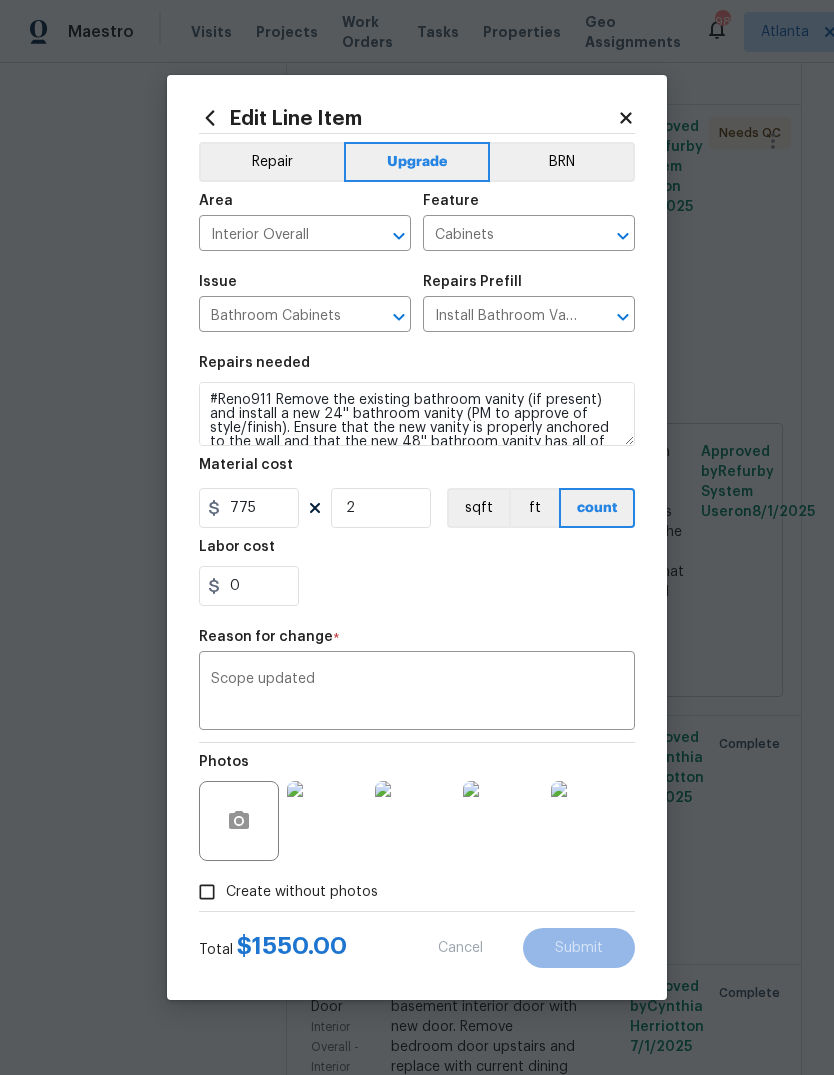 type on "950" 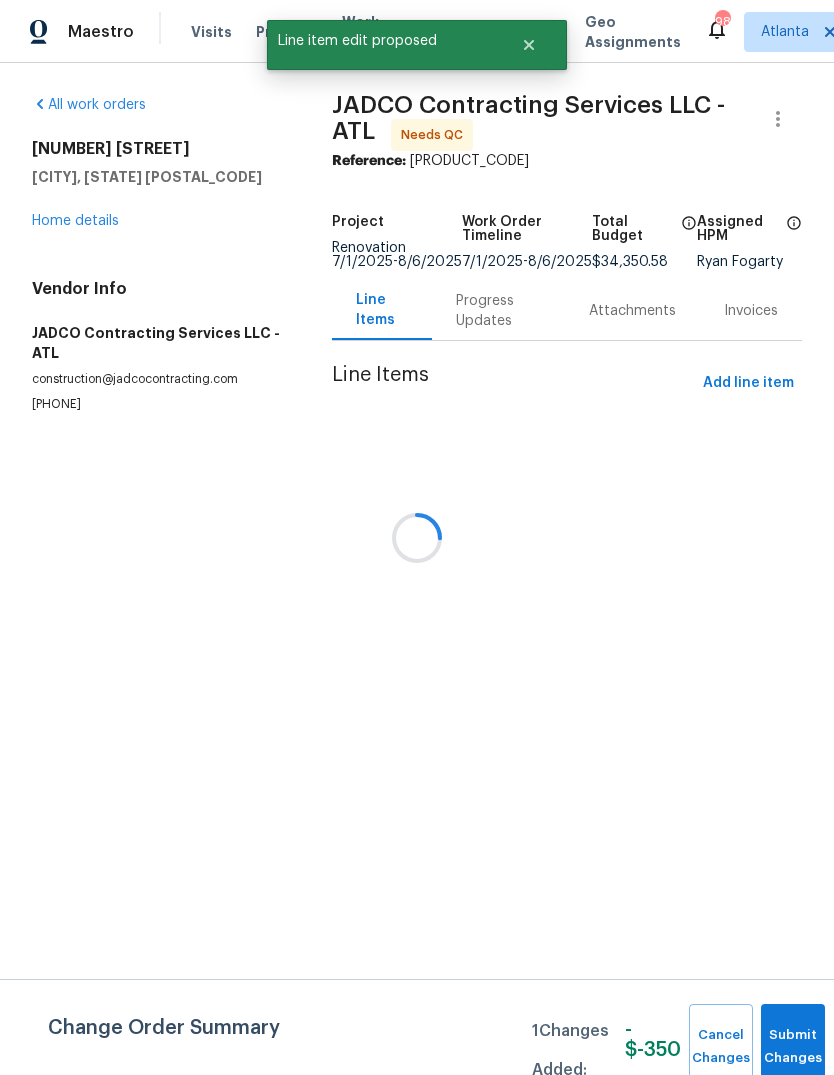 scroll, scrollTop: 0, scrollLeft: 0, axis: both 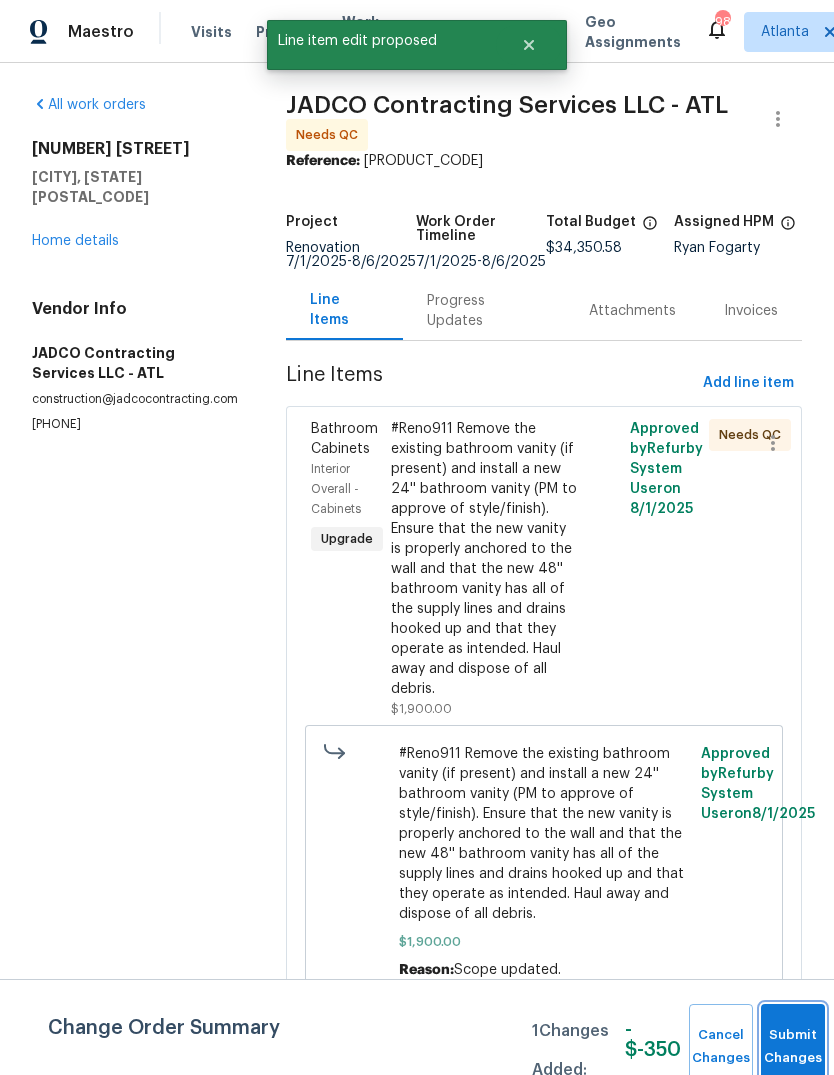 click on "Submit Changes" at bounding box center (793, 1047) 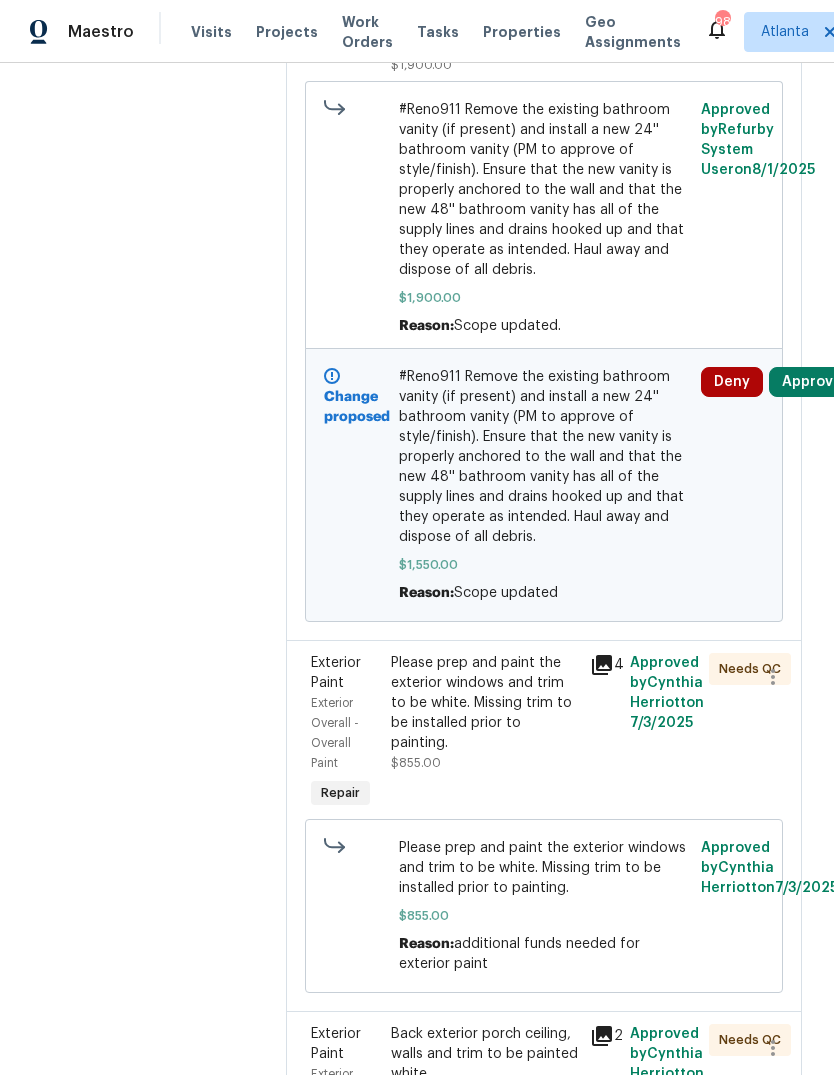 scroll, scrollTop: 646, scrollLeft: 0, axis: vertical 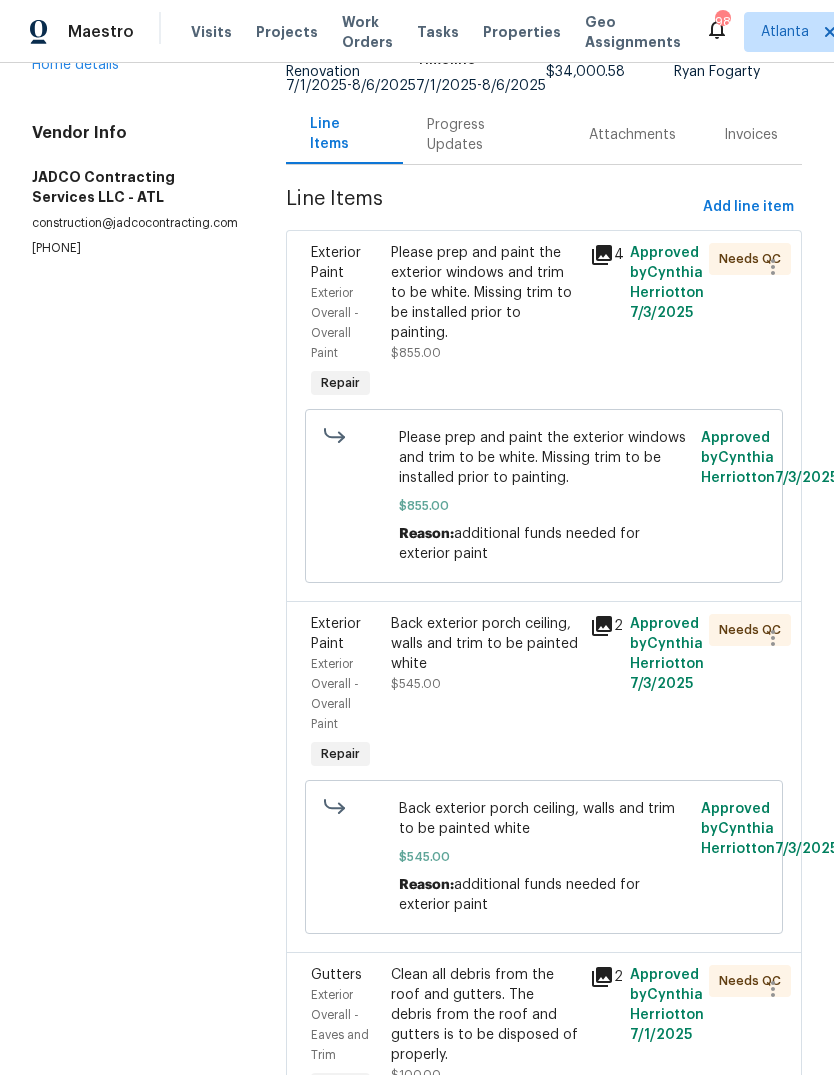 click on "Back exterior porch ceiling, walls and trim to be painted white" at bounding box center [484, 644] 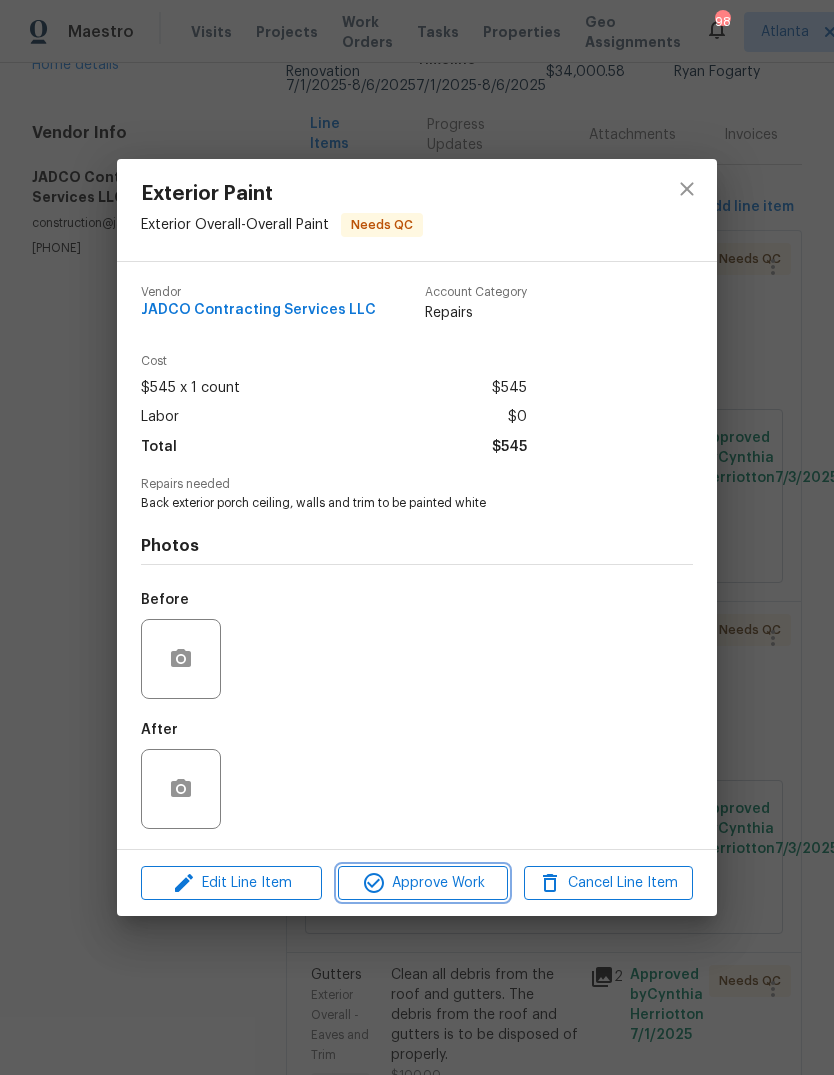 click on "Approve Work" at bounding box center (422, 883) 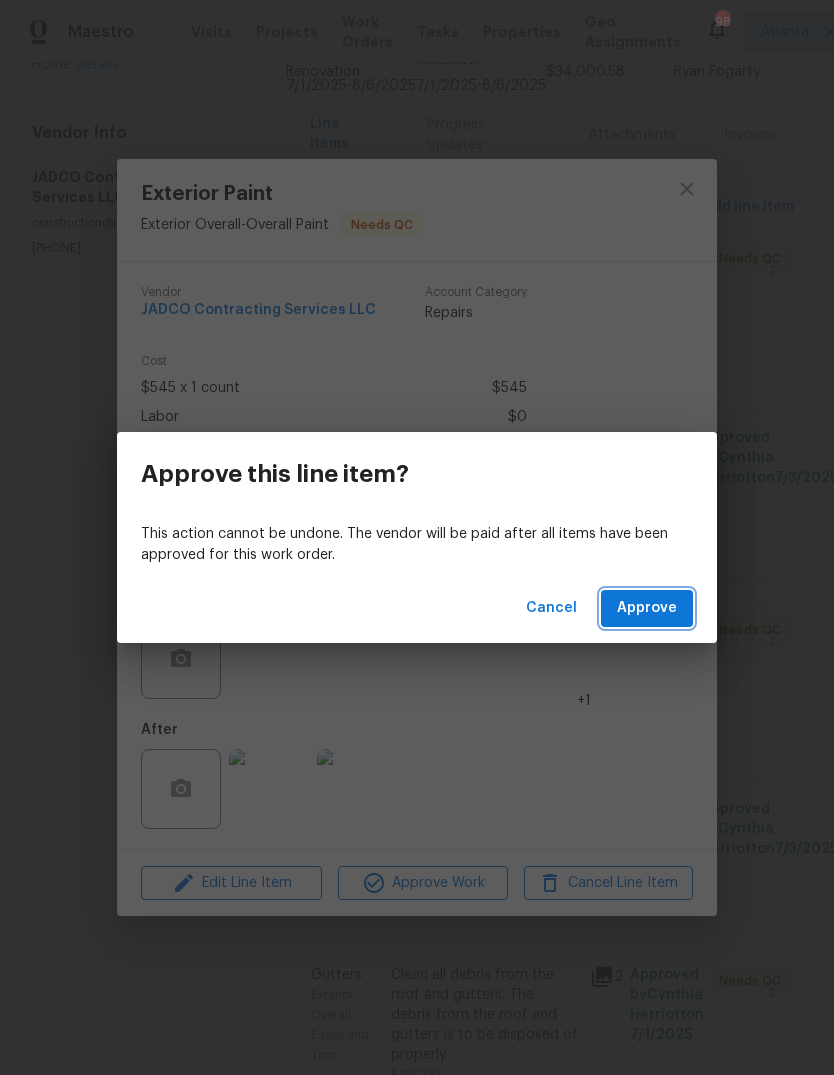 click on "Approve" at bounding box center (647, 608) 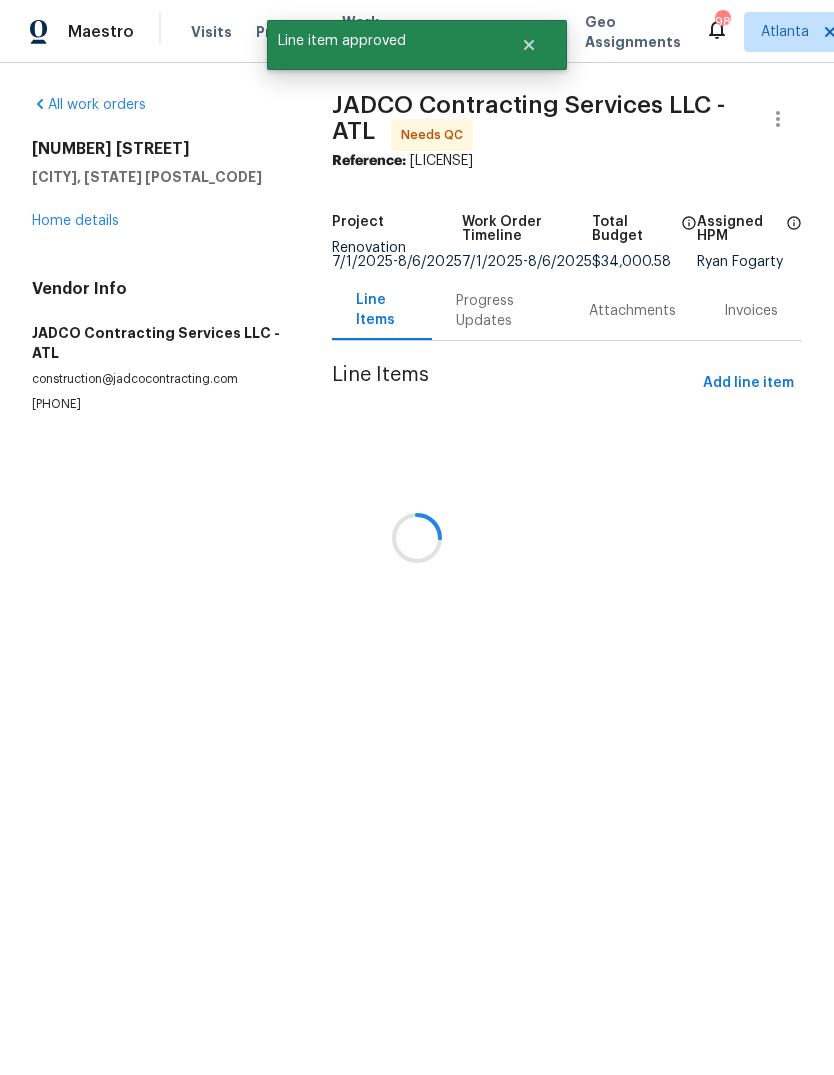 scroll, scrollTop: 0, scrollLeft: 0, axis: both 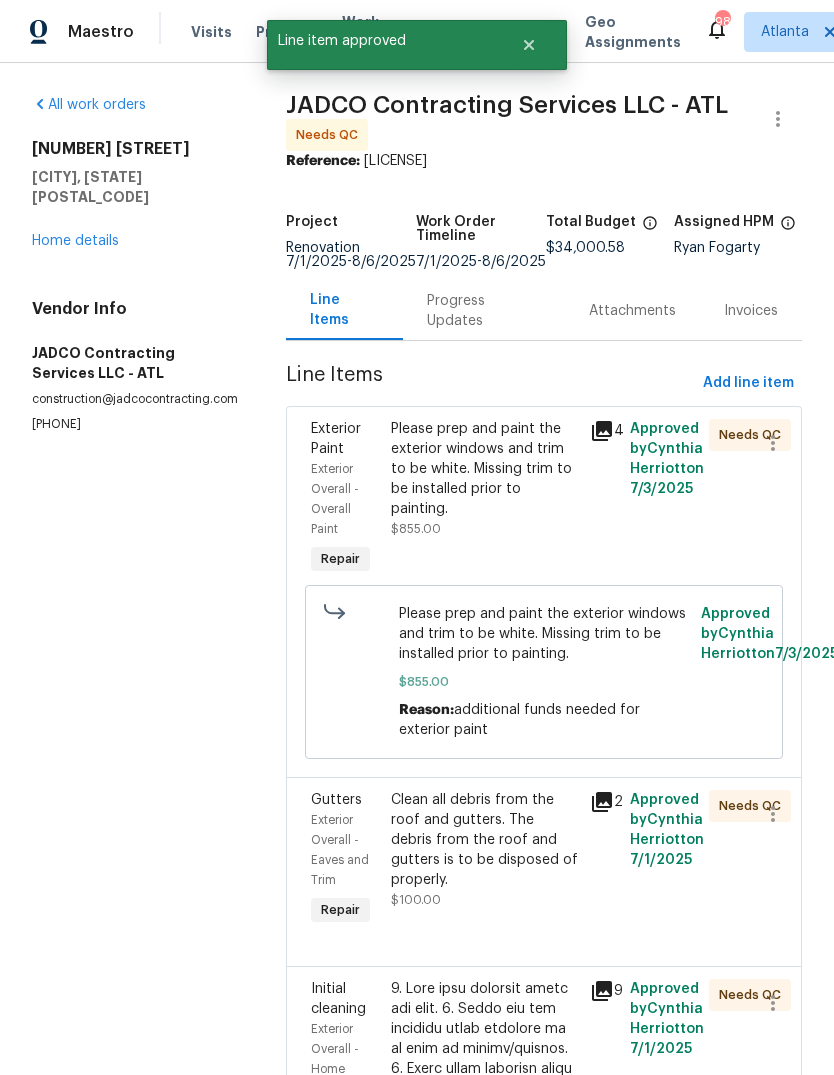 click on "Please prep and paint the exterior windows and trim to be white. Missing trim to be installed prior to painting." at bounding box center [484, 469] 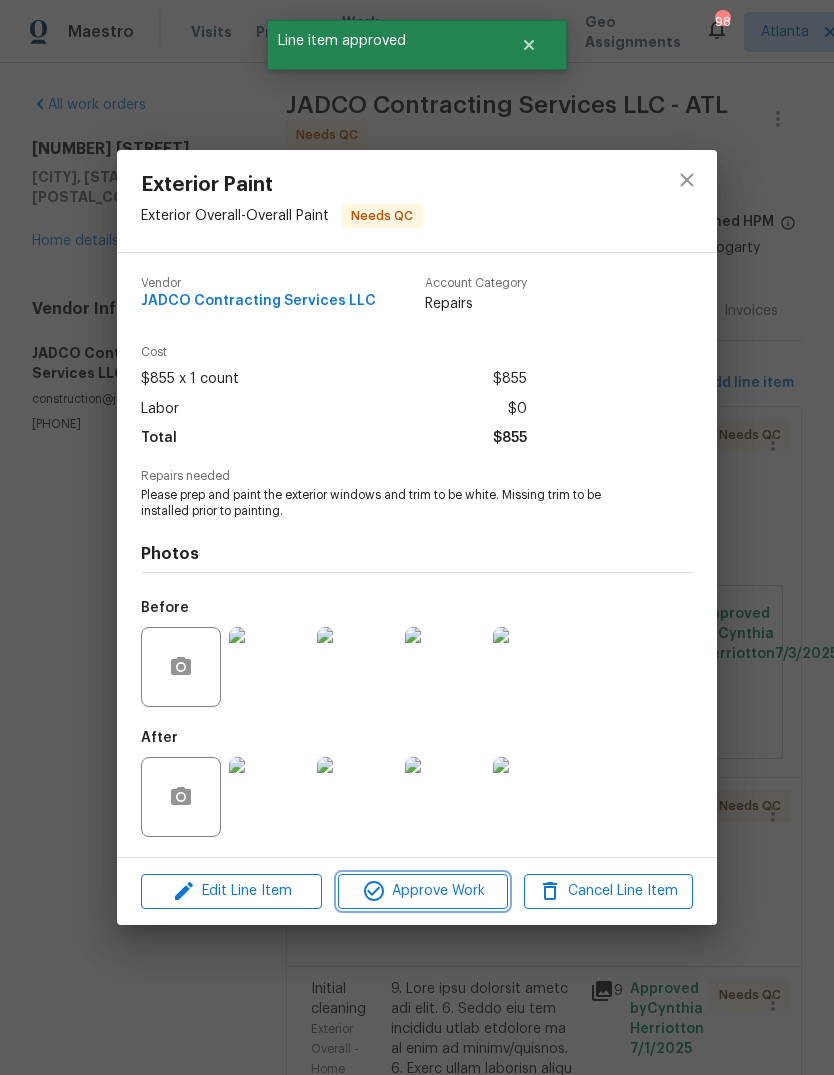 click on "Approve Work" at bounding box center (422, 891) 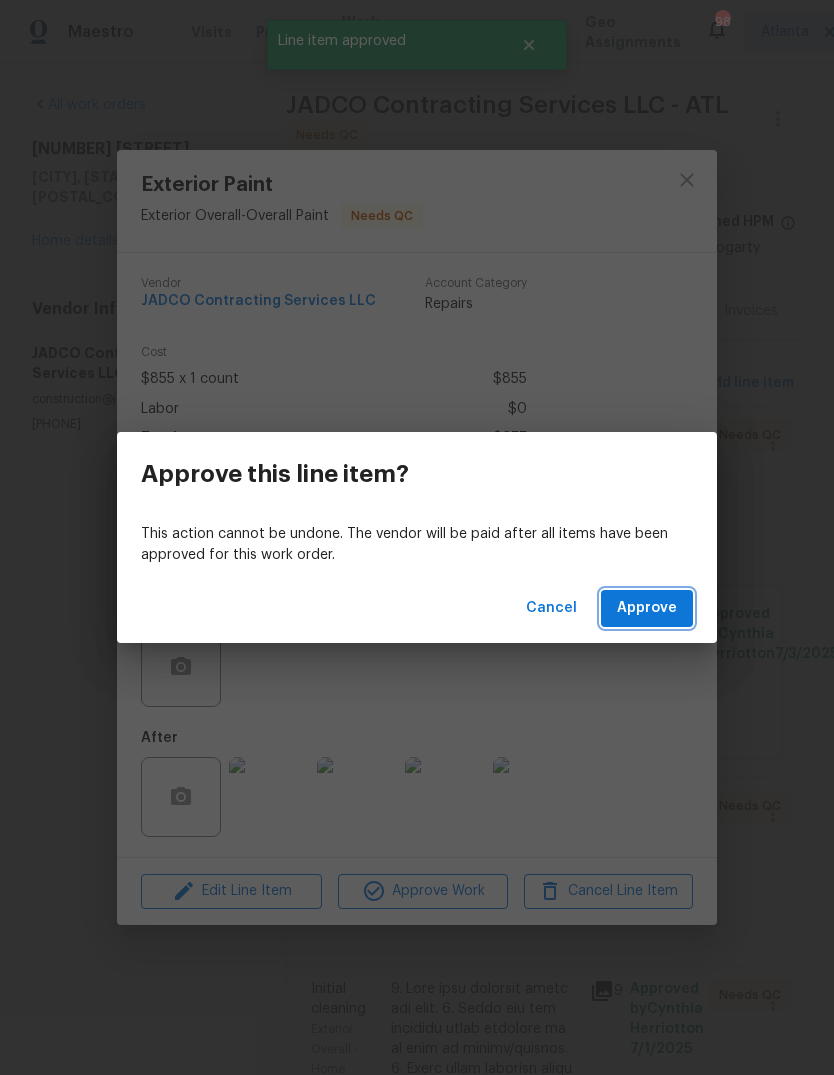 click on "Approve" at bounding box center (647, 608) 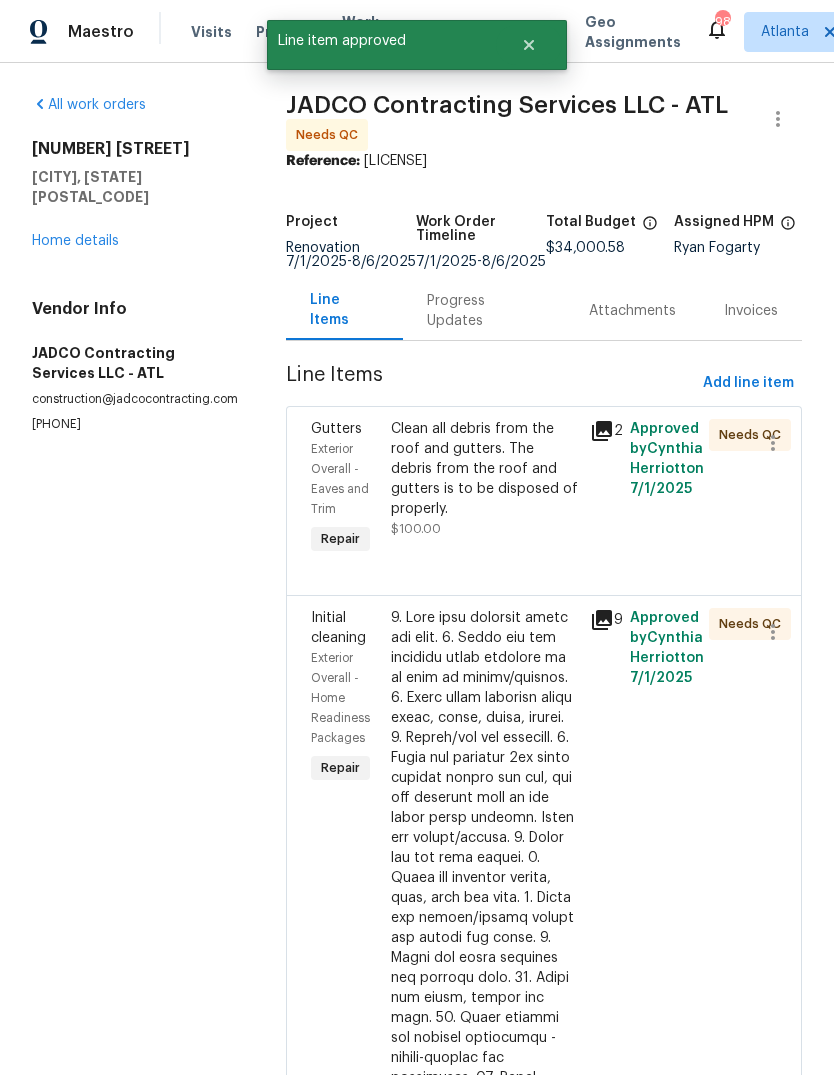 click on "Clean all debris from the roof and gutters. The debris from the roof and gutters is to be disposed of properly." at bounding box center [484, 469] 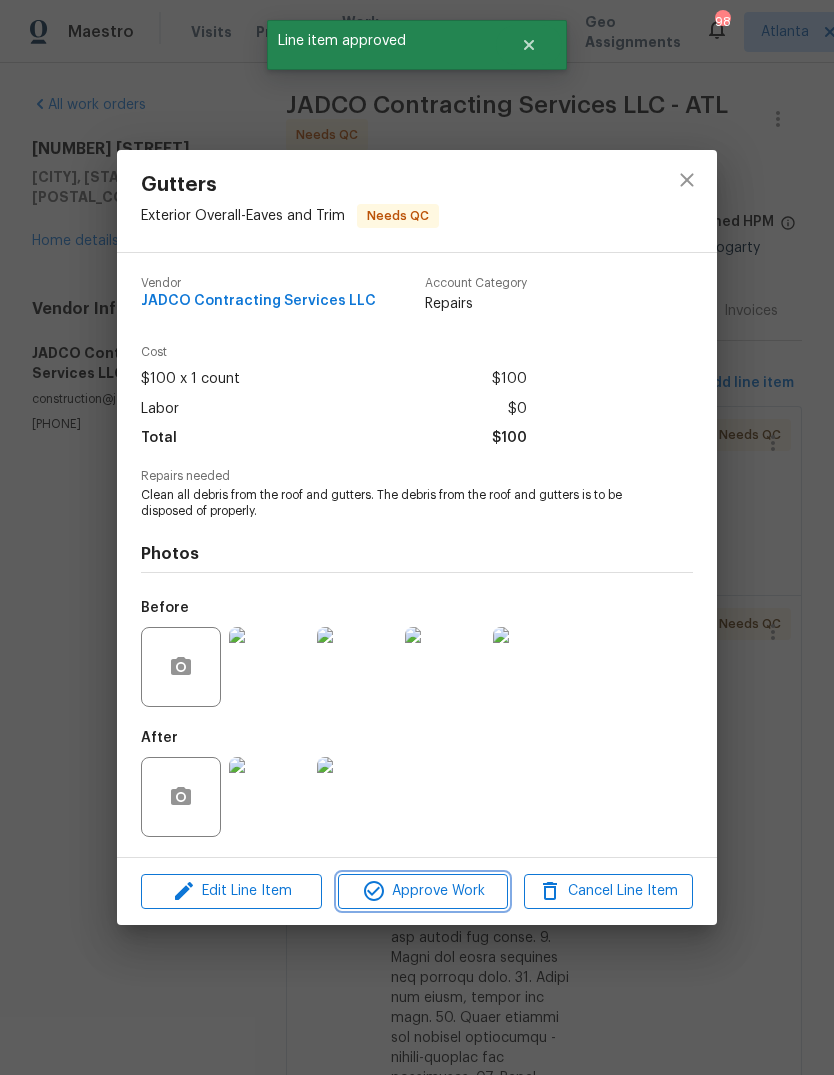 click on "Approve Work" at bounding box center [422, 891] 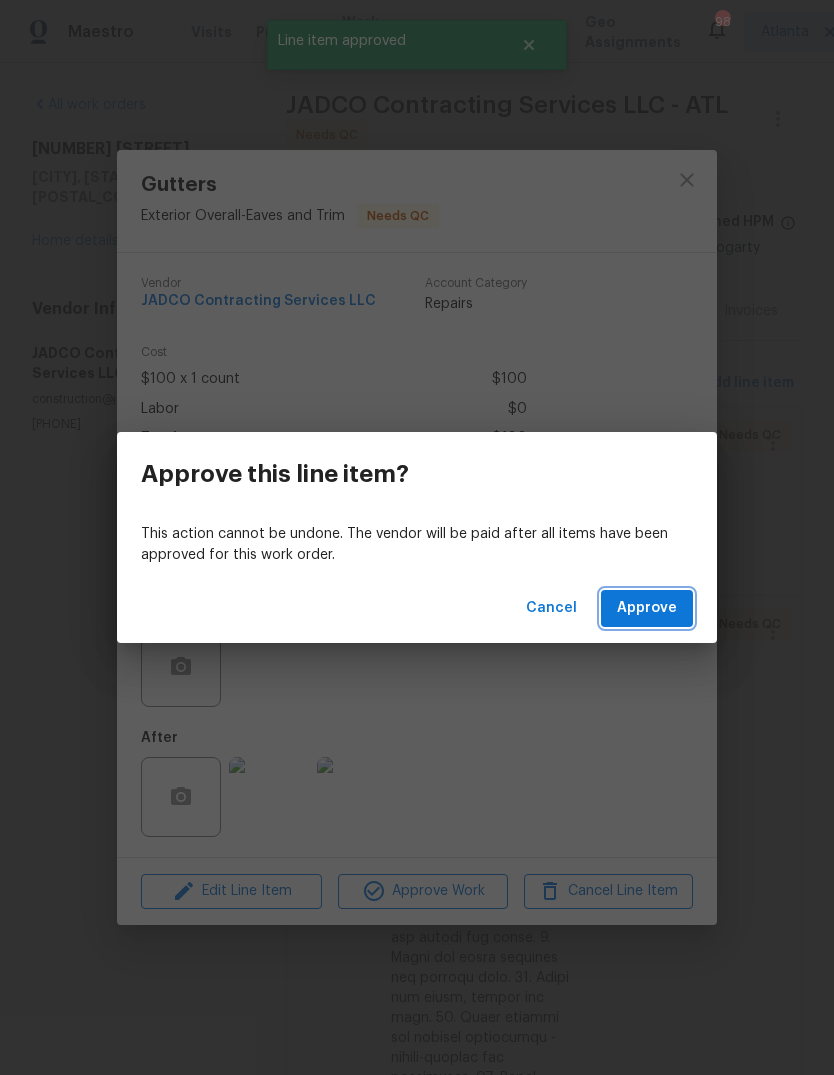 click on "Approve" at bounding box center [647, 608] 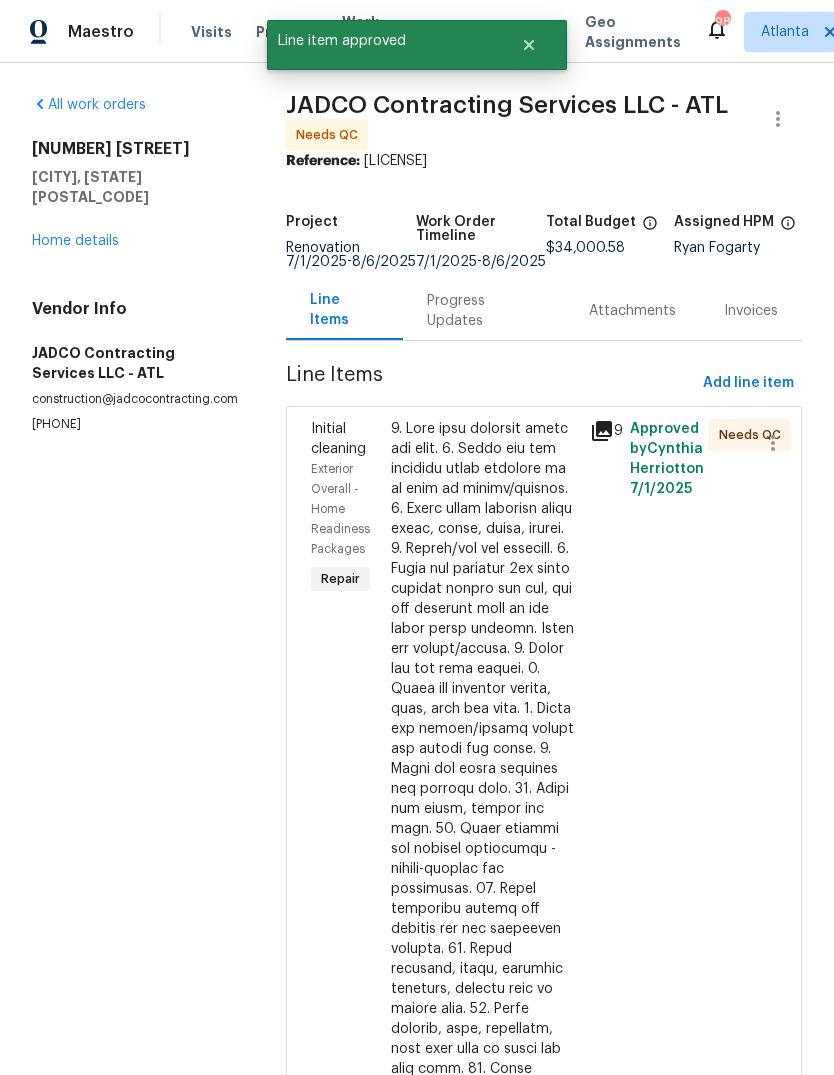 click at bounding box center [484, 939] 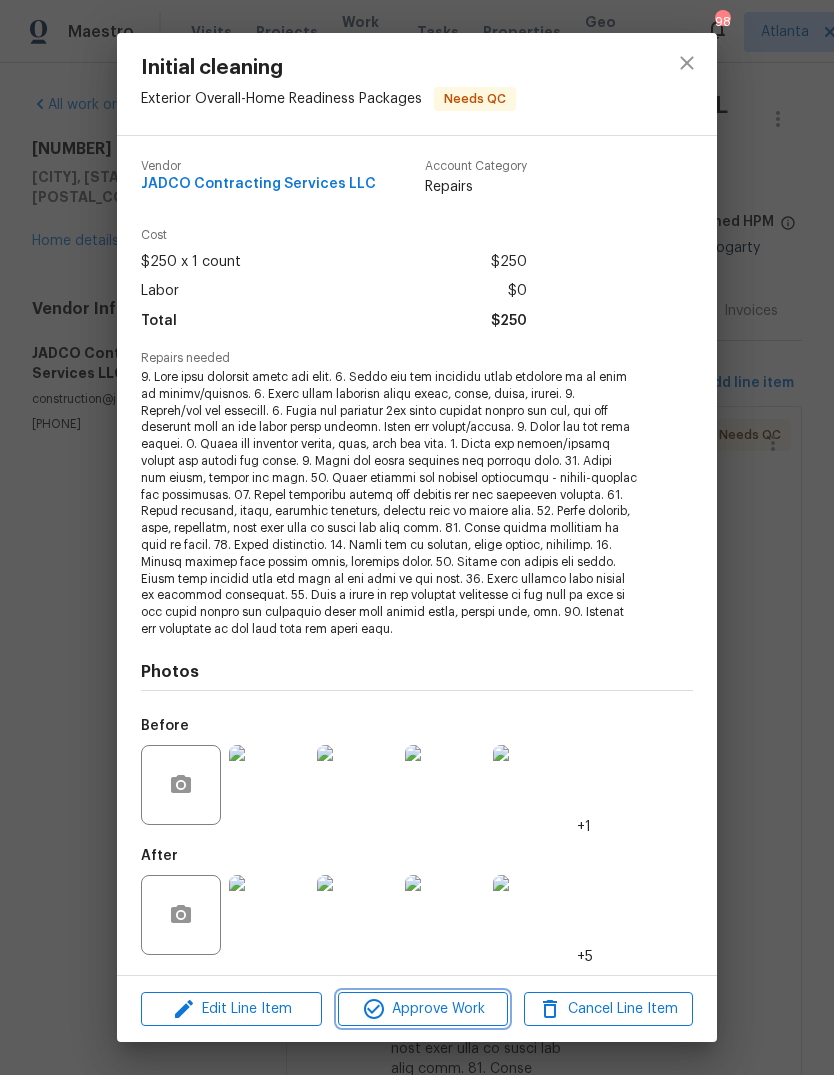click on "Approve Work" at bounding box center (422, 1009) 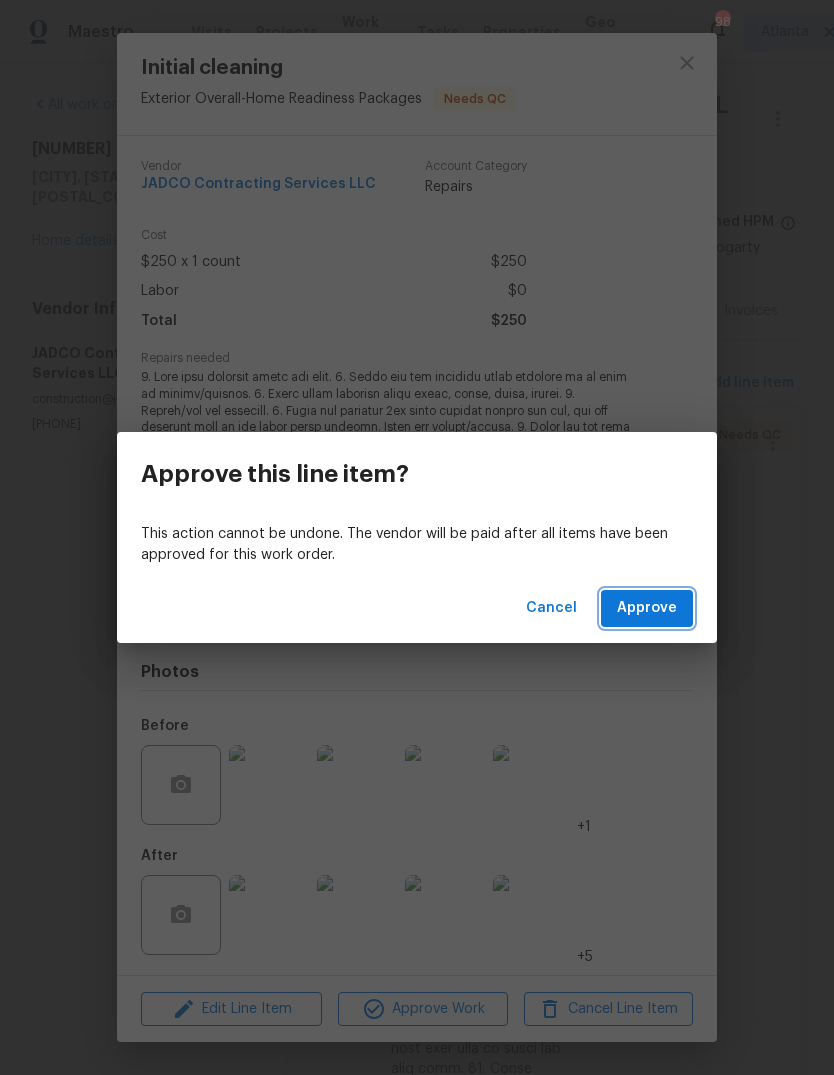 click on "Approve" at bounding box center [647, 608] 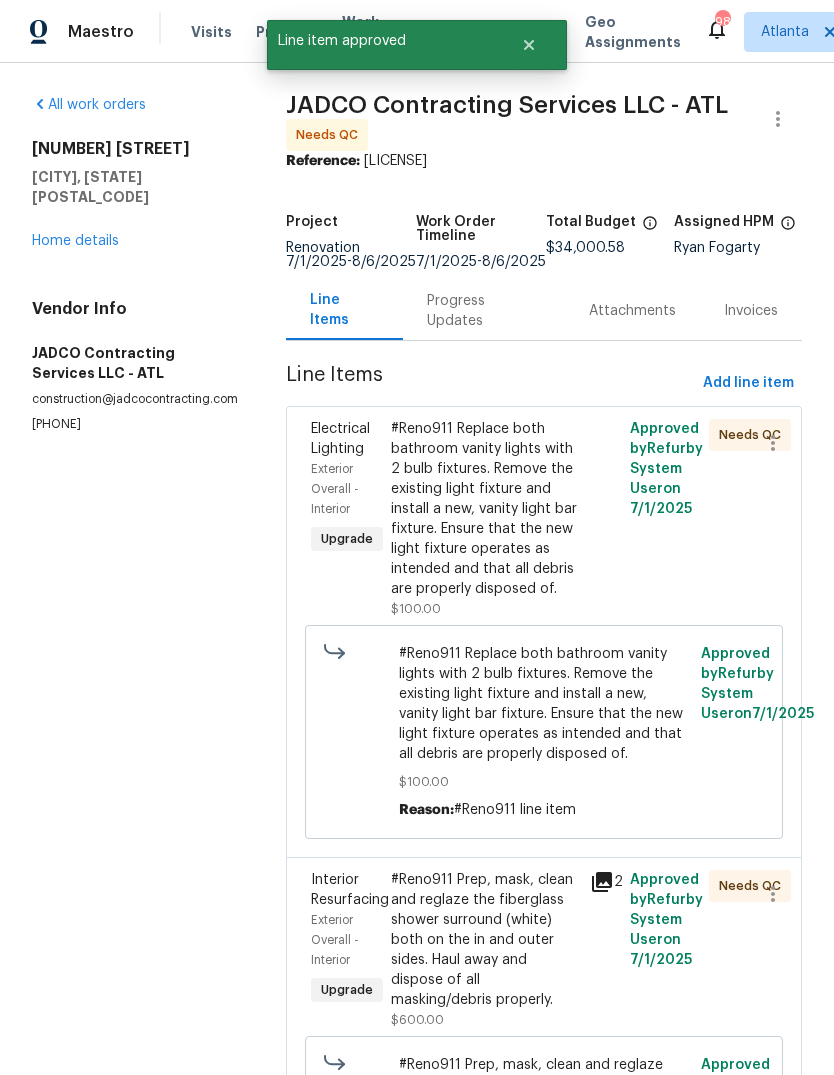 click on "#Reno911
Replace both bathroom vanity lights with 2 bulb fixtures.
Remove the existing light fixture and install a new, vanity light bar fixture. Ensure that the new light fixture operates as intended and that all debris are properly disposed of." at bounding box center (484, 509) 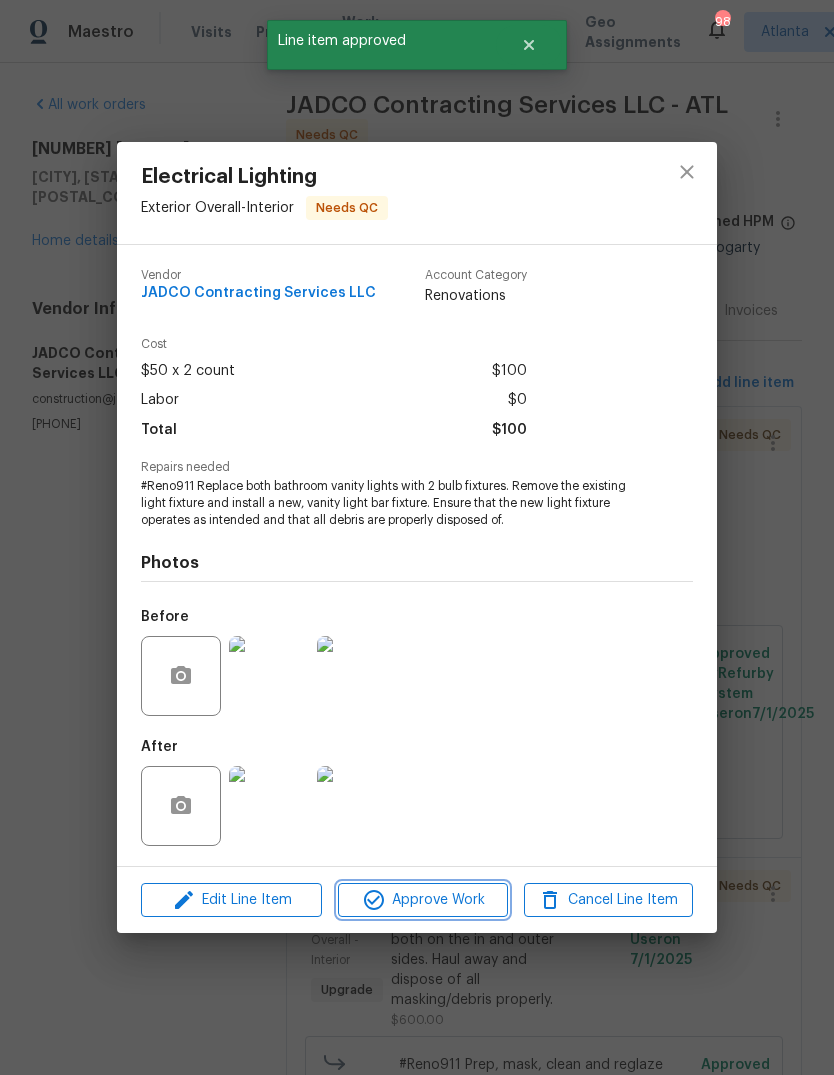 click on "Approve Work" at bounding box center [422, 900] 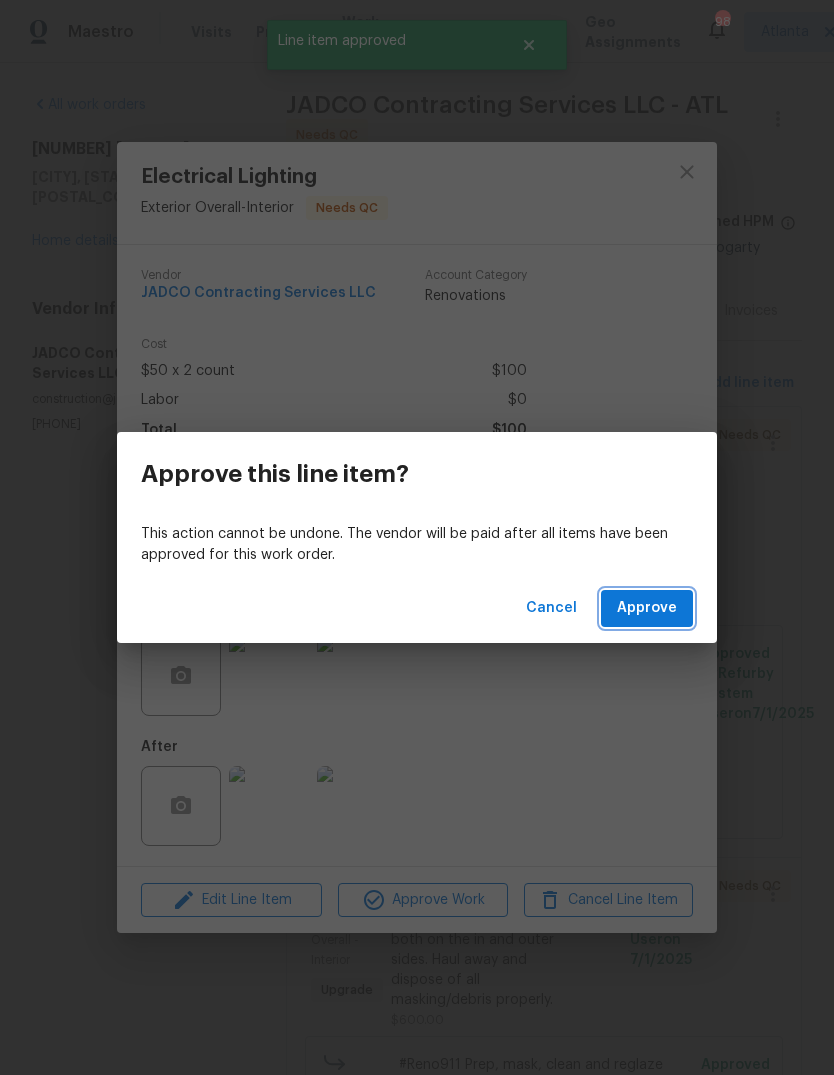 click on "Approve" at bounding box center (647, 608) 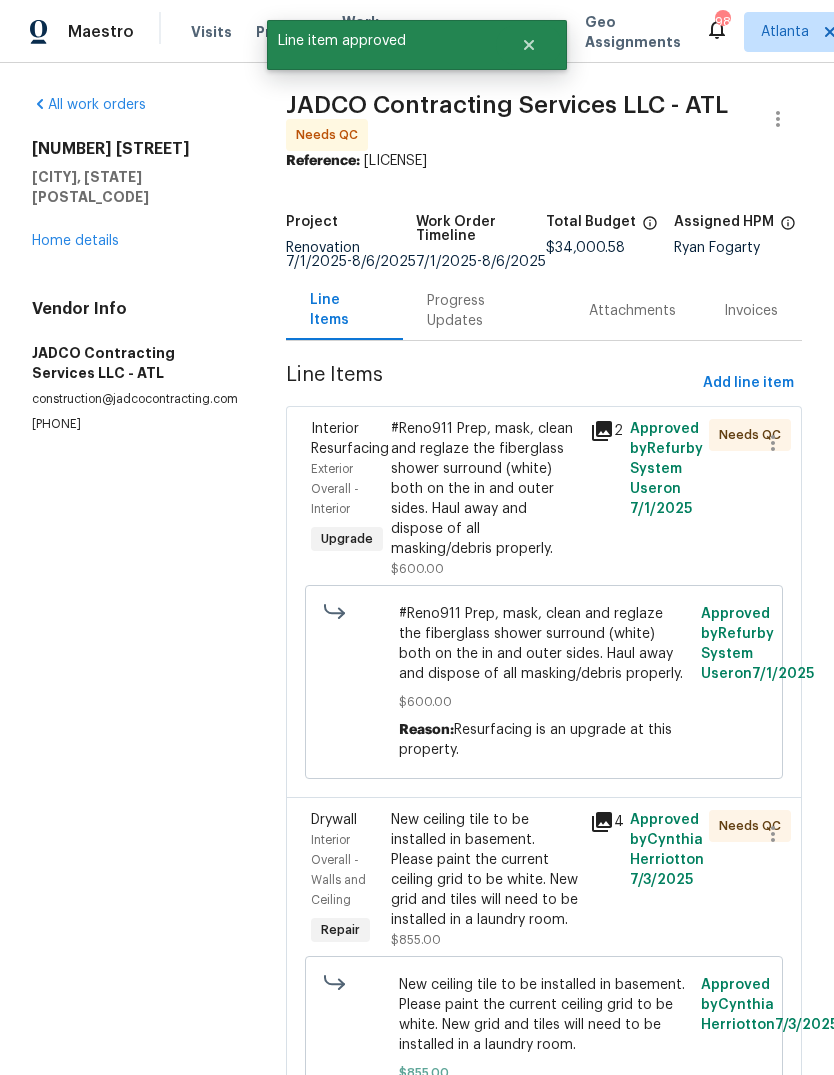 click on "#Reno911
Prep, mask, clean and reglaze the fiberglass shower surround (white) both on the in and outer sides. Haul away and dispose of all masking/debris properly." at bounding box center (484, 489) 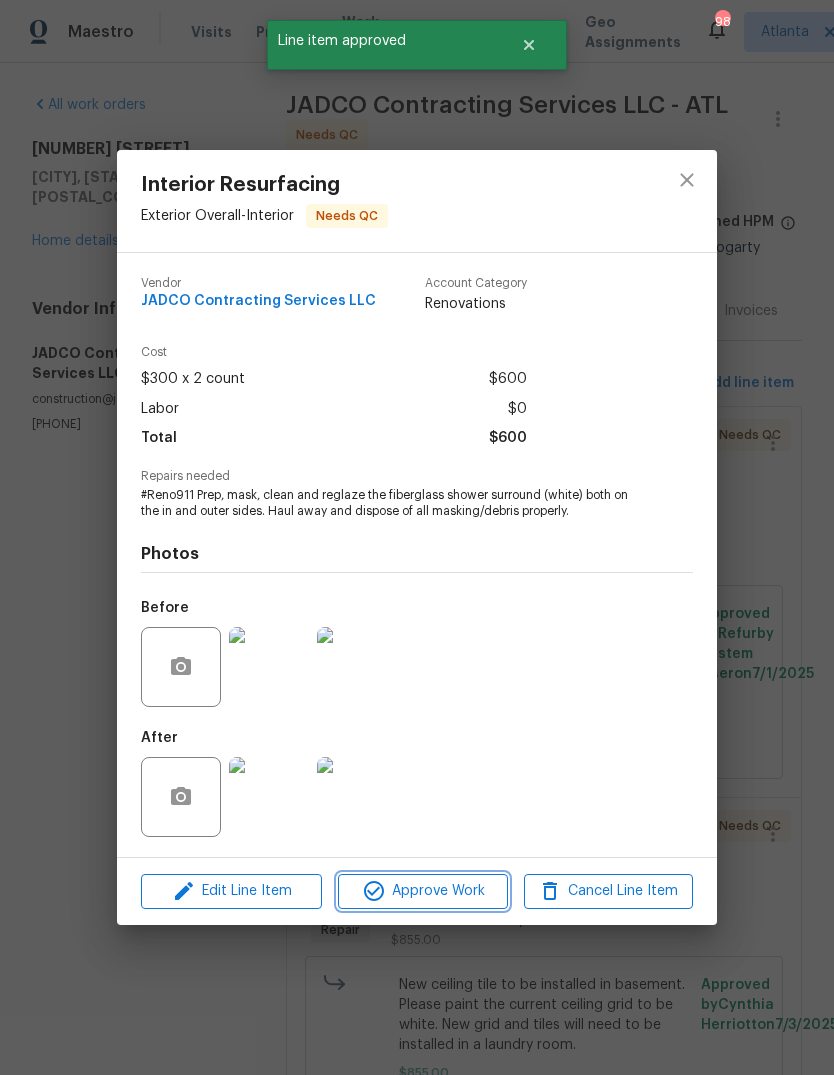 click on "Approve Work" at bounding box center (422, 891) 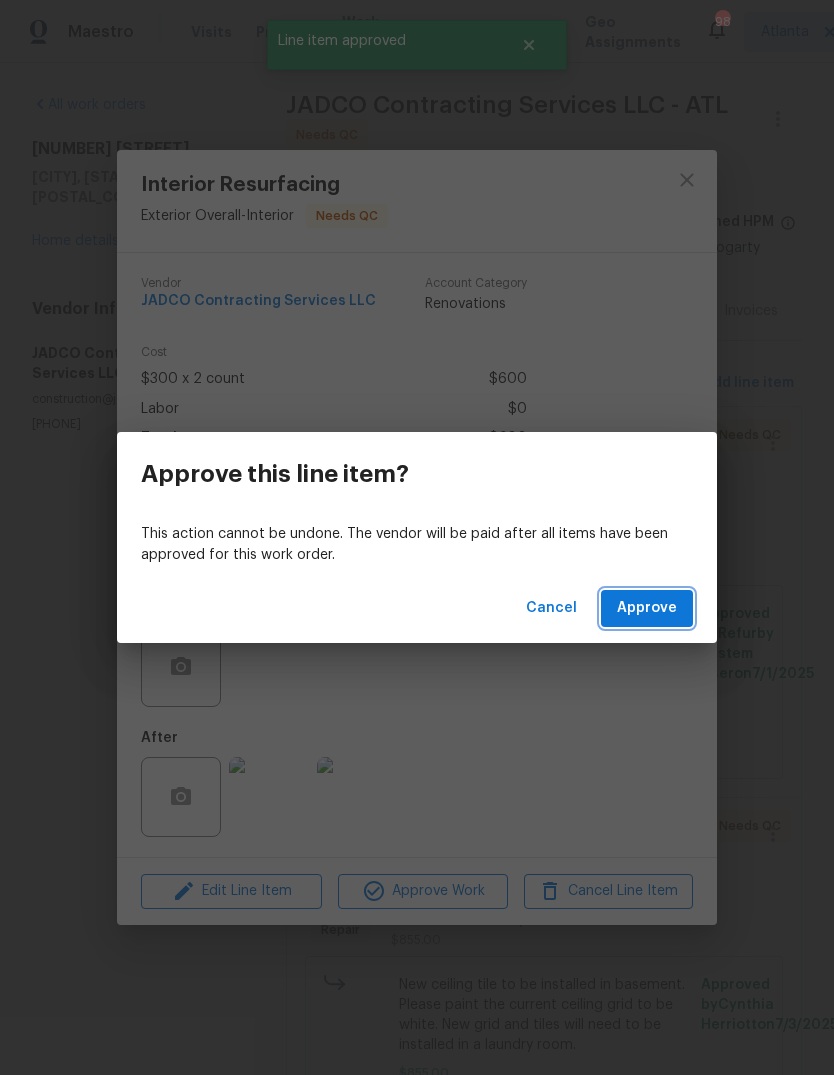 click on "Approve" at bounding box center (647, 608) 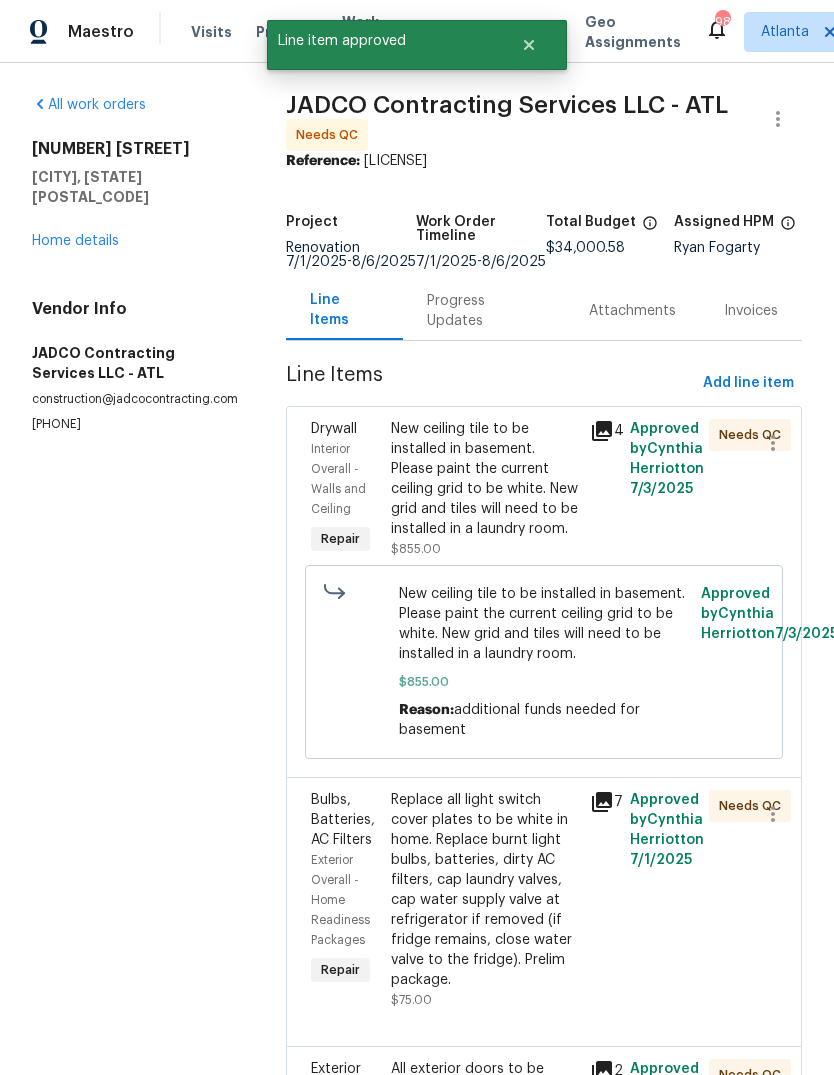 click on "New ceiling tile to be installed in basement. Please paint the current ceiling grid to be white. New grid and tiles will need to be installed in a laundry room." at bounding box center (484, 479) 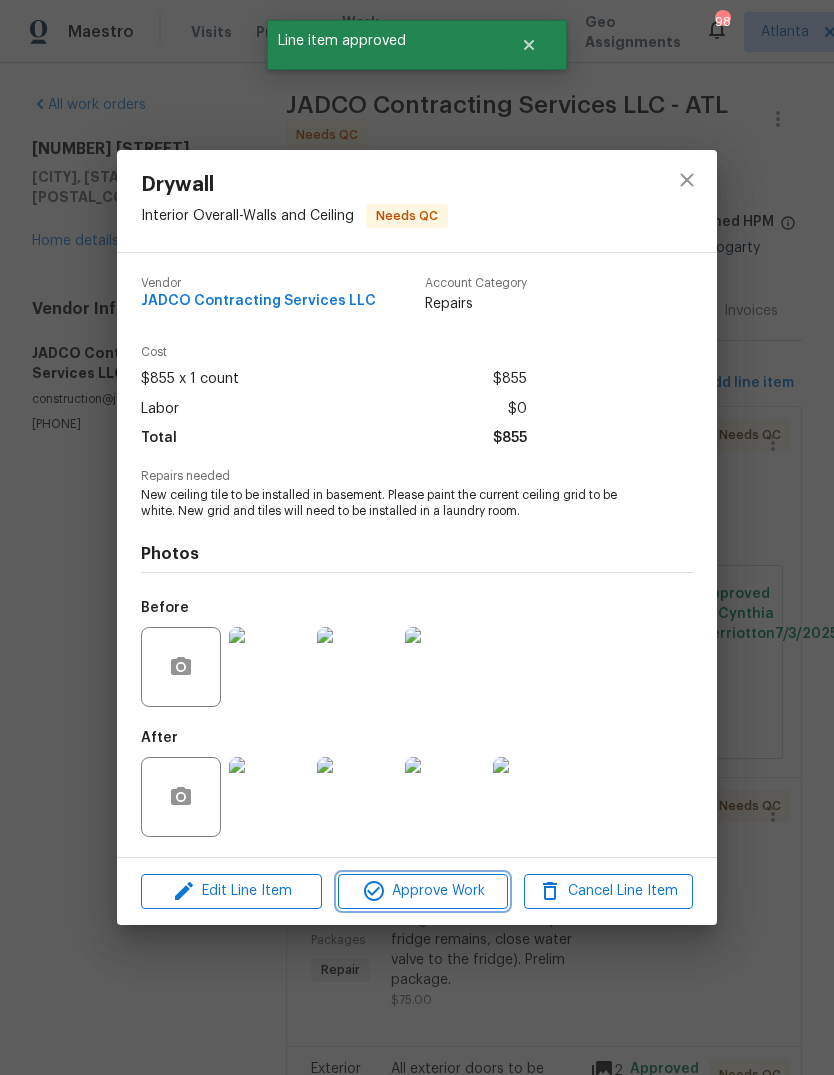 click on "Approve Work" at bounding box center (422, 891) 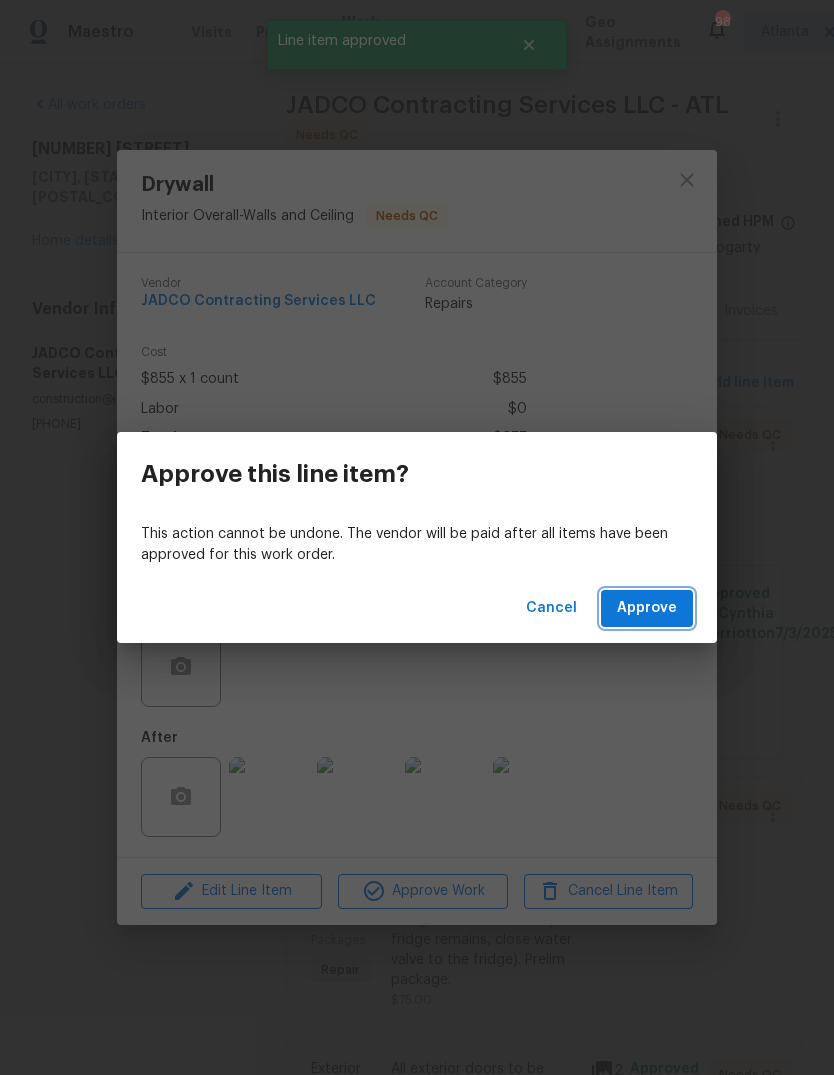 click on "Approve" at bounding box center [647, 608] 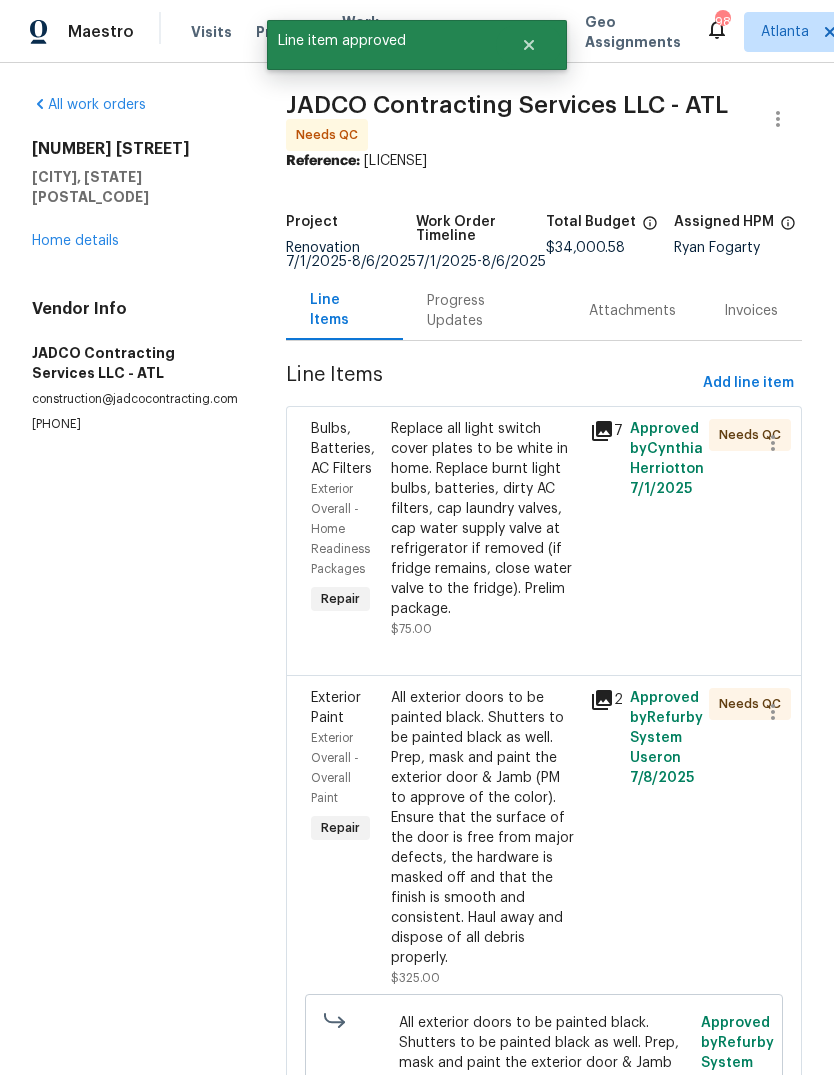 click on "Replace all light switch cover plates to be white in home. Replace burnt light bulbs, batteries, dirty AC filters, cap laundry valves, cap water supply valve at refrigerator if removed (if fridge remains, close water valve to the fridge). Prelim package." at bounding box center (484, 519) 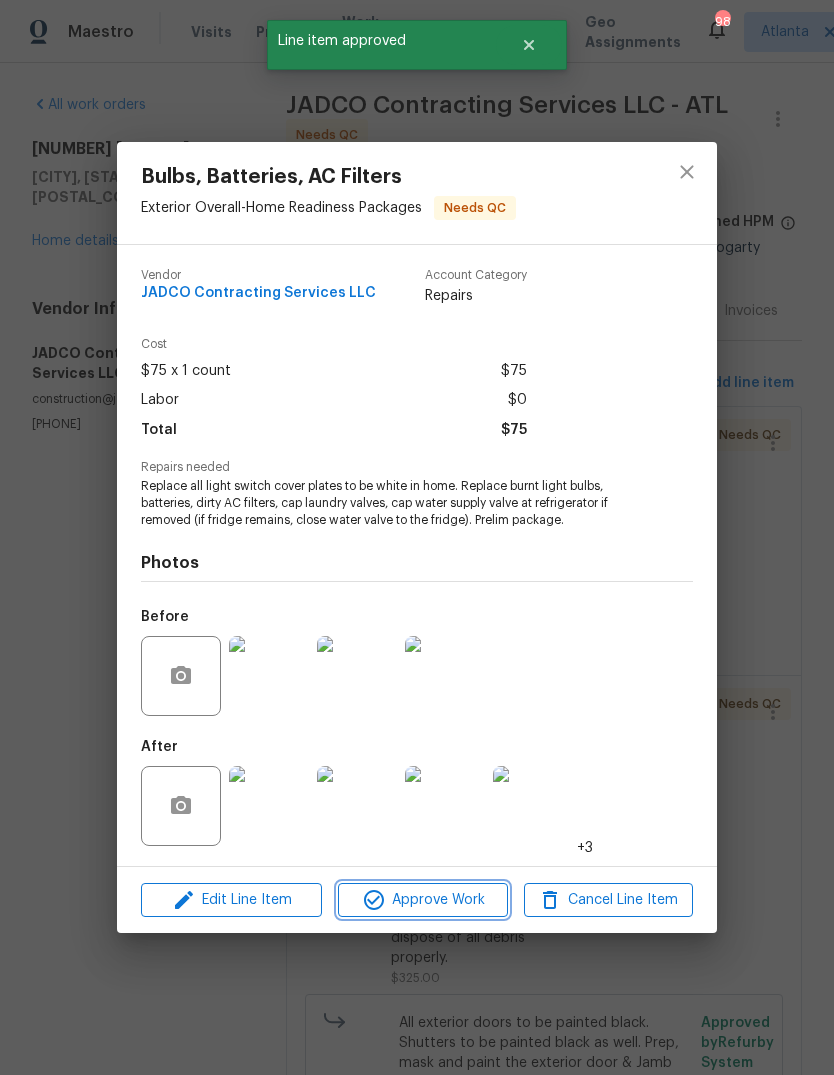 click on "Approve Work" at bounding box center (422, 900) 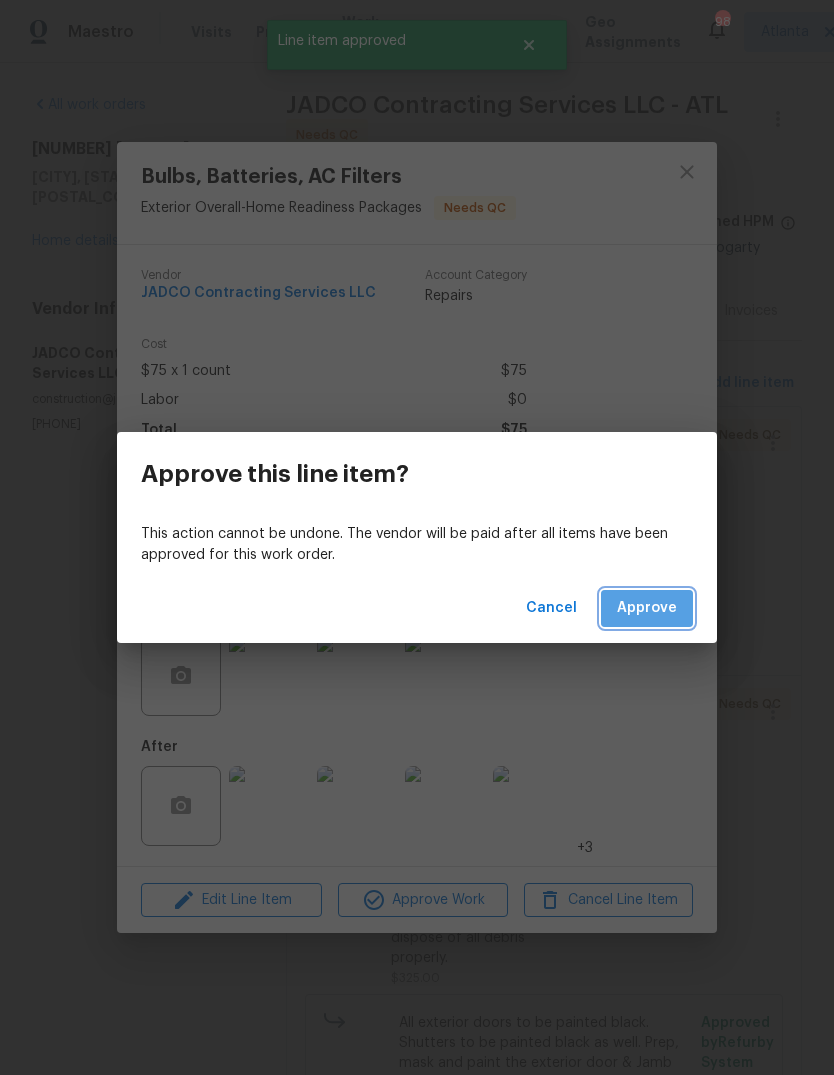 click on "Approve" at bounding box center (647, 608) 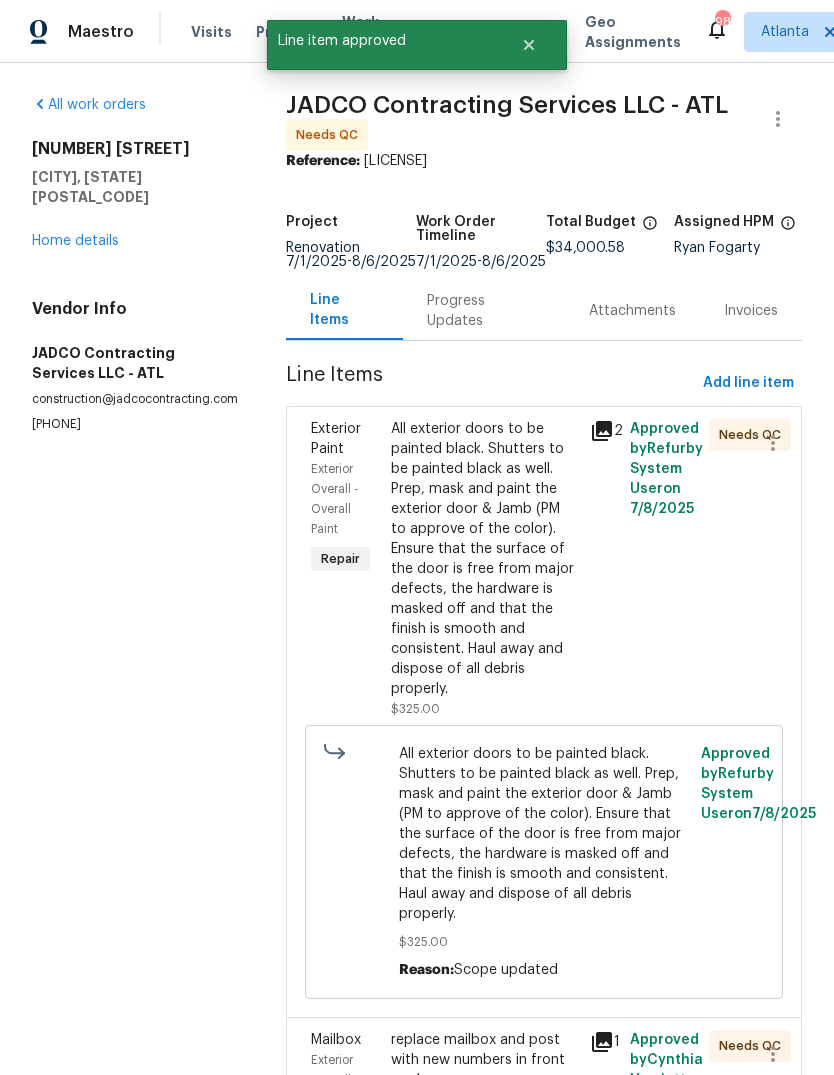 click on "All exterior doors to be painted black. Shutters to be painted black as well.
Prep, mask and paint  the exterior door & Jamb (PM to approve of the color). Ensure that the surface of the door is free from major defects, the hardware is masked off and that the finish is smooth and consistent. Haul away and dispose of all debris properly." at bounding box center (484, 559) 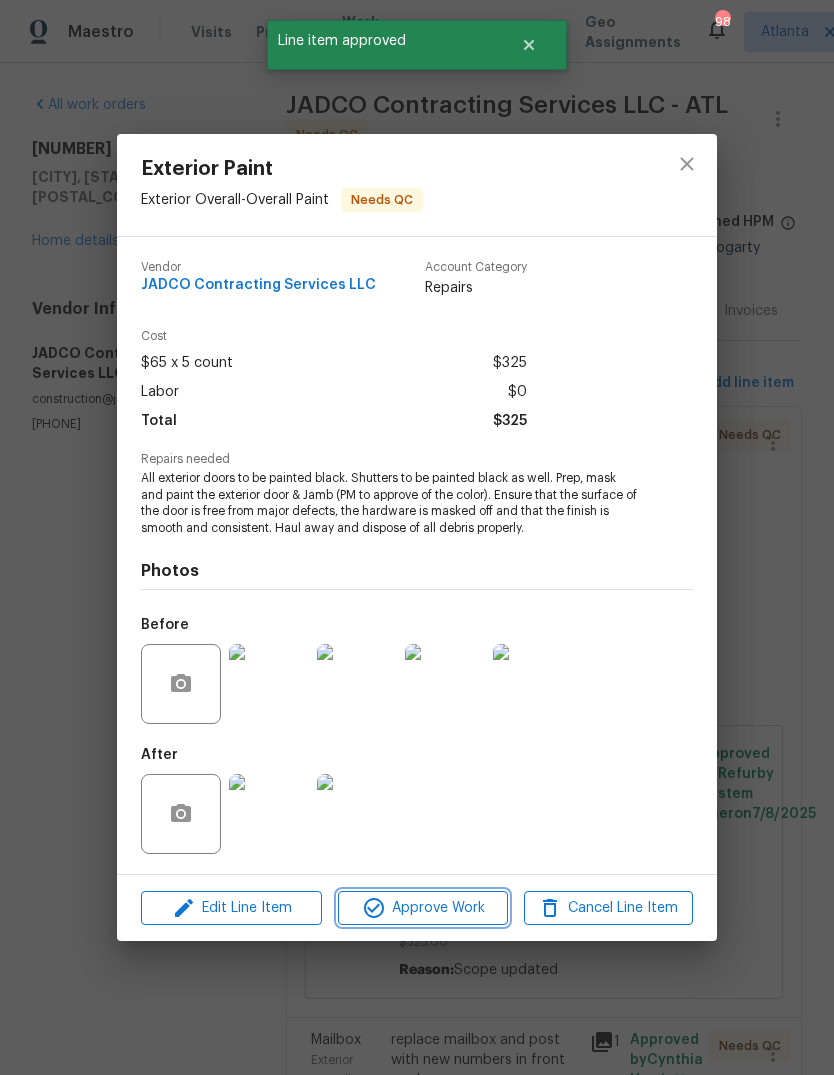 click on "Approve Work" at bounding box center (422, 908) 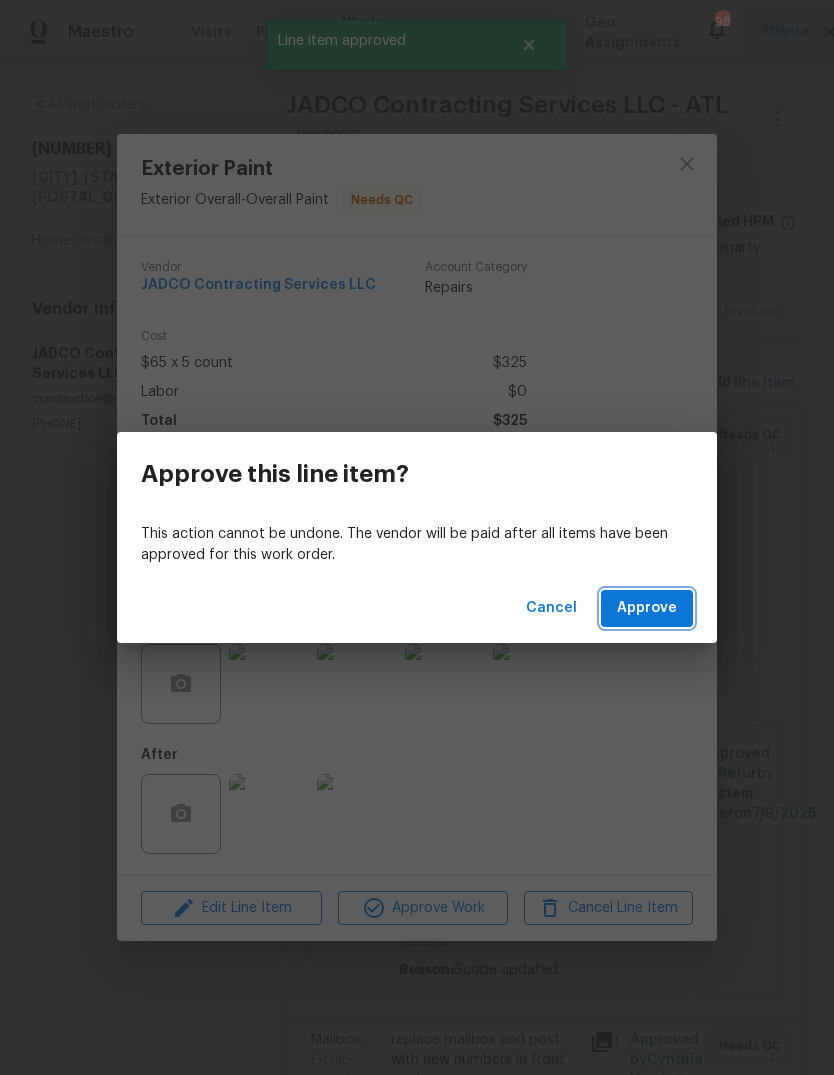 click on "Approve" at bounding box center [647, 608] 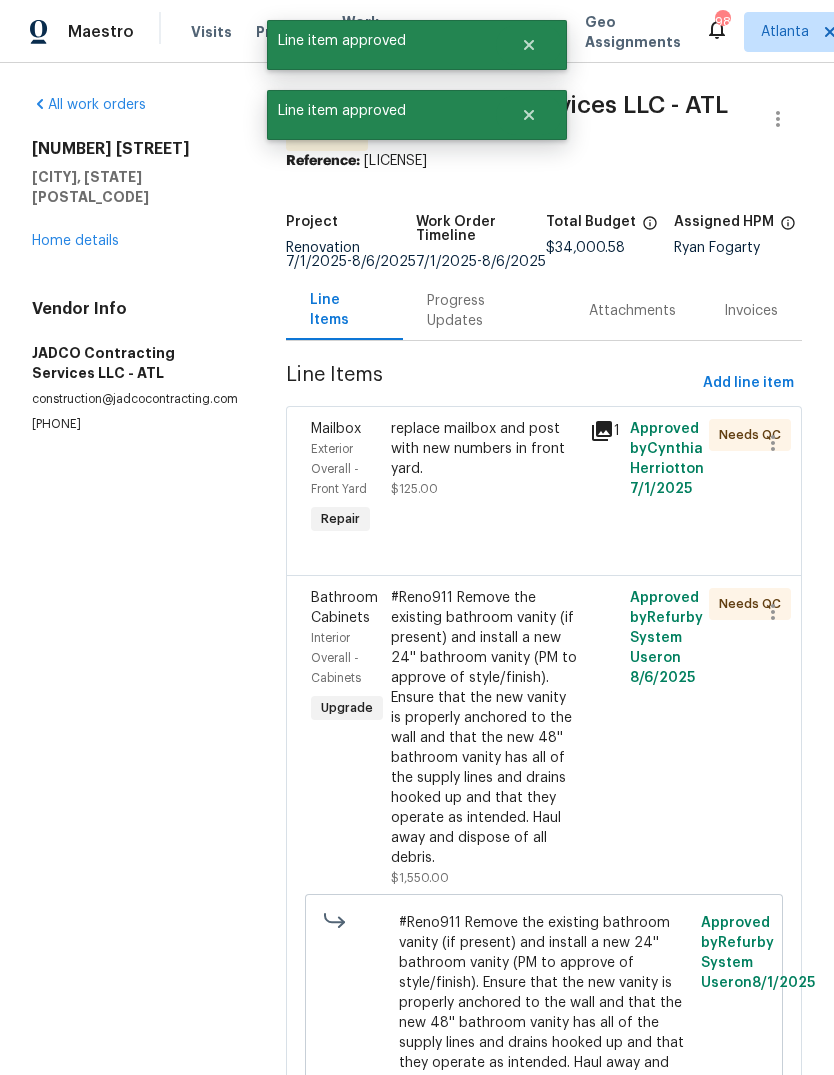 click on "replace mailbox and post with new numbers in front yard." at bounding box center (484, 449) 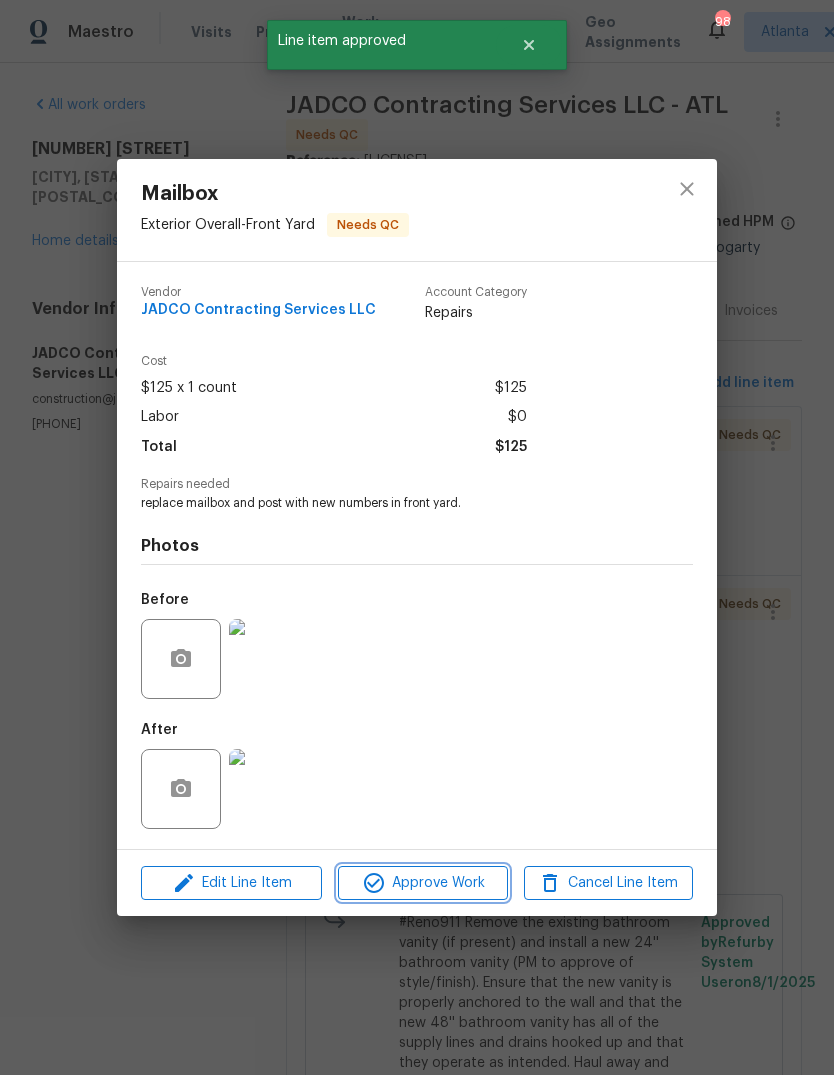 click on "Approve Work" at bounding box center [422, 883] 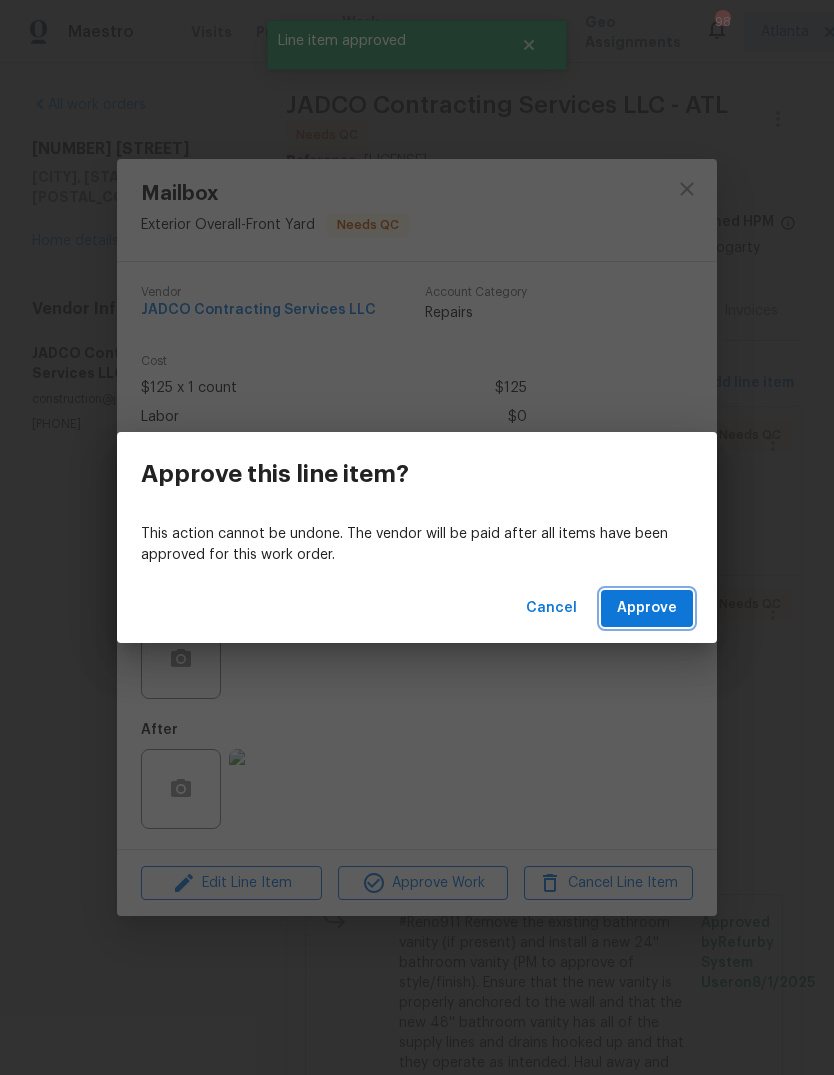 click on "Approve" at bounding box center [647, 608] 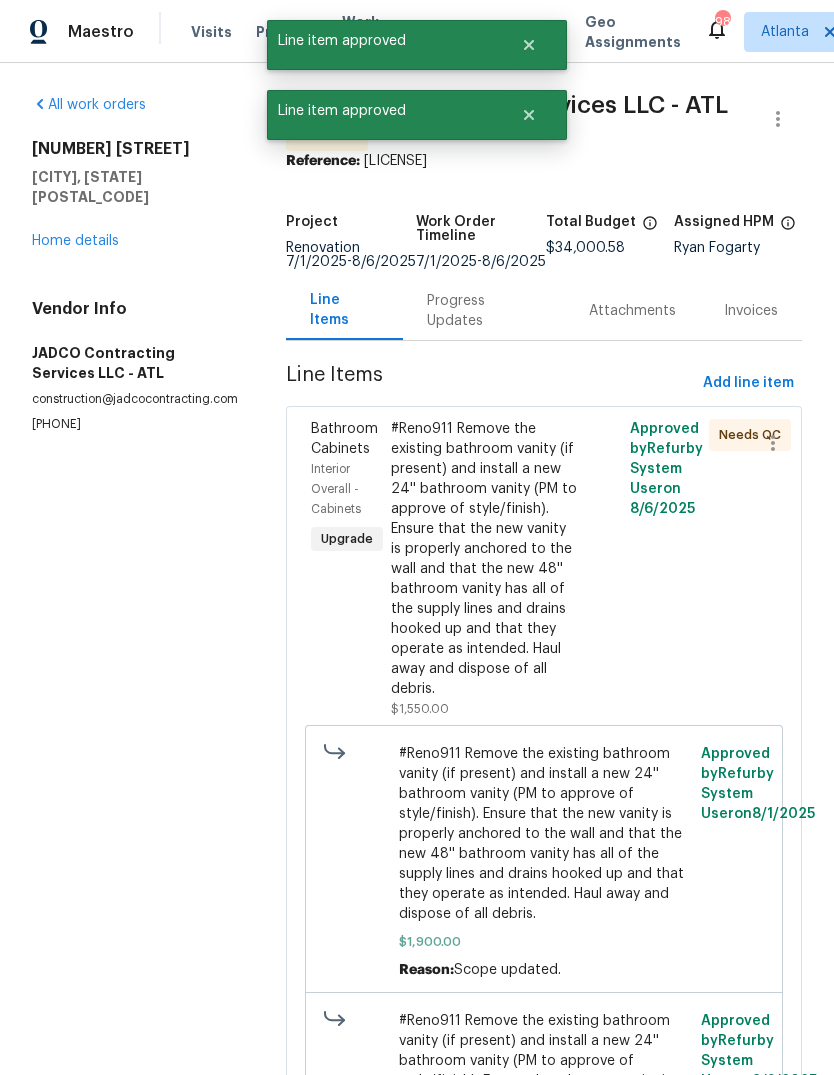 click on "#Reno911 Remove the existing bathroom vanity (if present) and install a new 24'' bathroom vanity (PM to approve of style/finish). Ensure that the new vanity is properly anchored to the wall and that the new 48'' bathroom vanity has all of the supply lines and drains hooked up and that they operate as intended. Haul away and dispose of all debris." at bounding box center [484, 559] 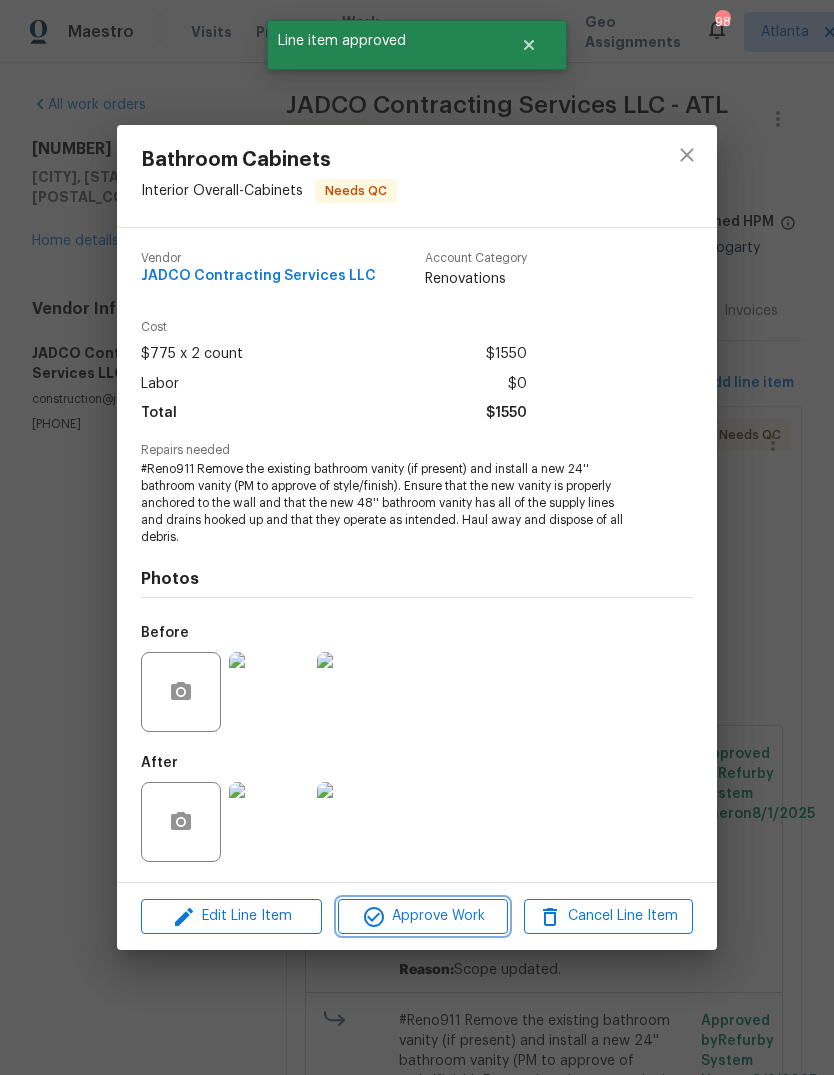 click on "Approve Work" at bounding box center (422, 916) 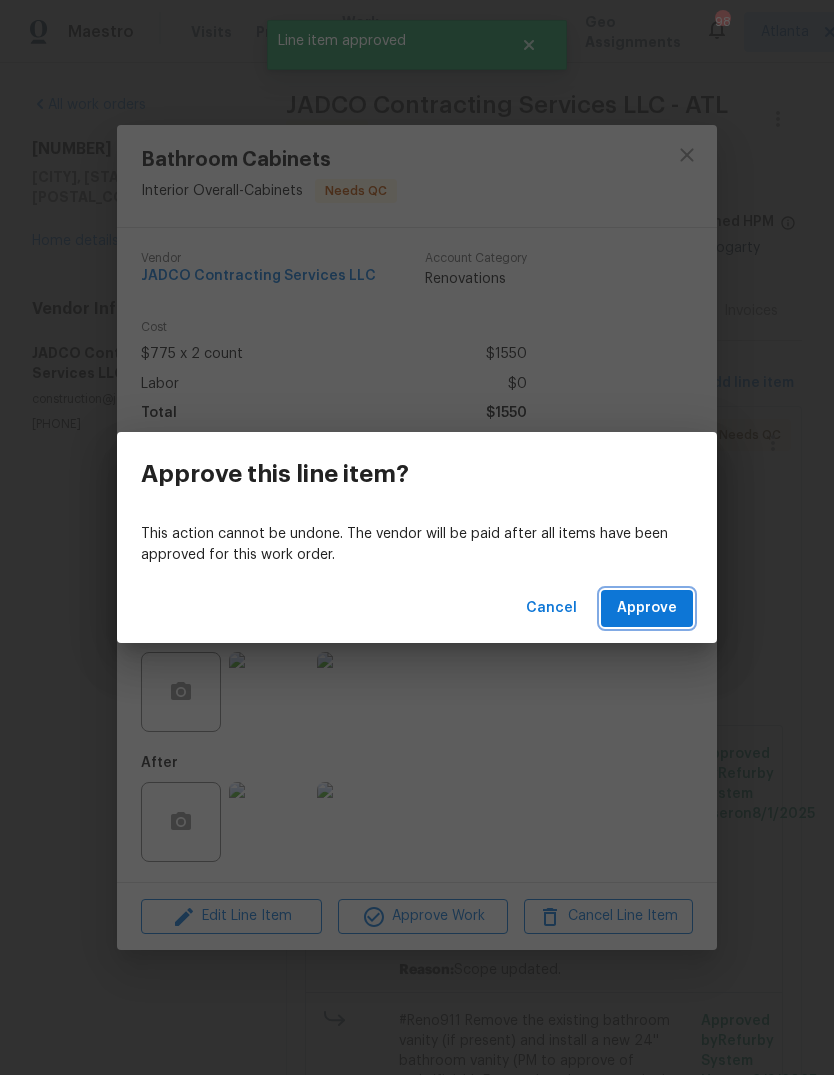 click on "Approve" at bounding box center [647, 608] 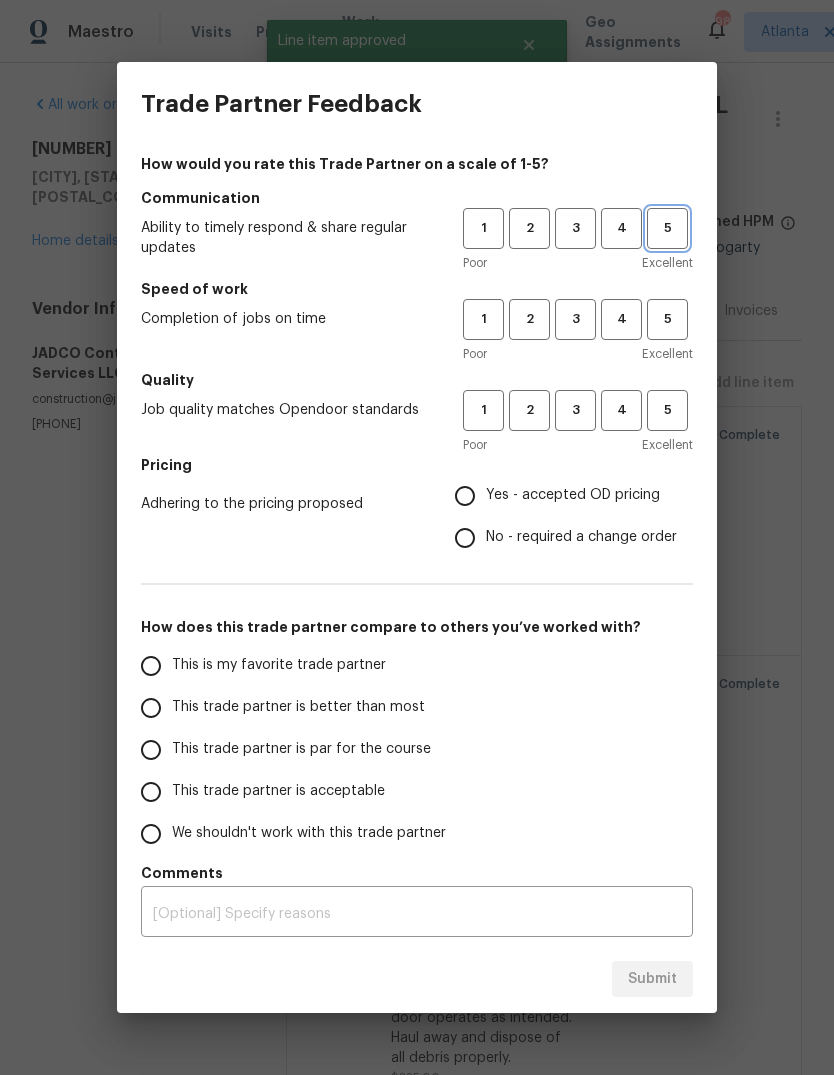 click on "5" at bounding box center (667, 228) 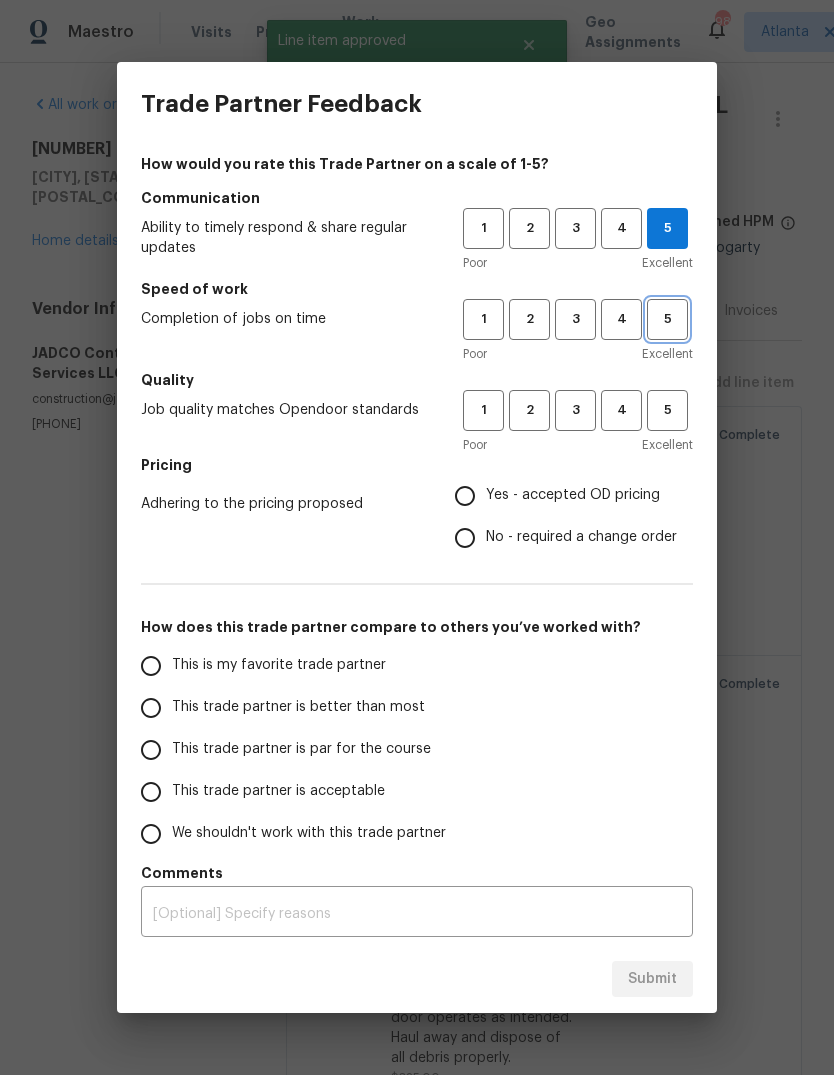 click on "5" at bounding box center (667, 319) 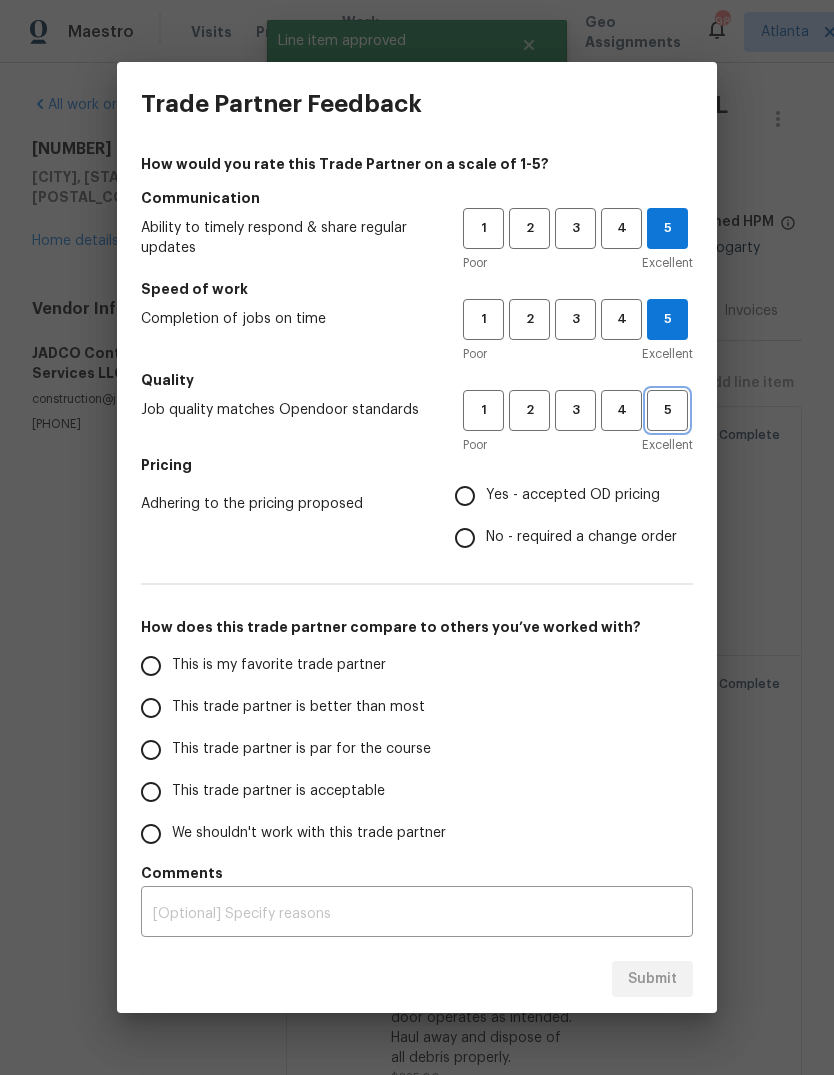 click on "5" at bounding box center [667, 410] 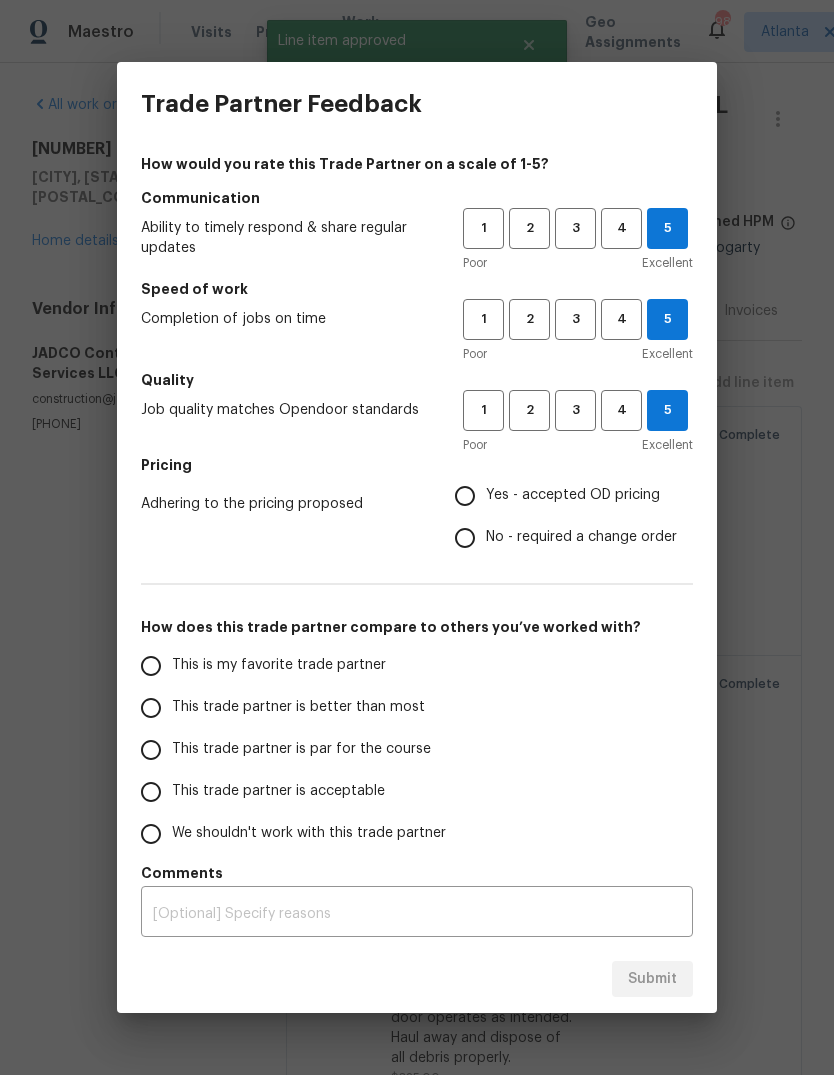 click on "Yes - accepted OD pricing" at bounding box center [573, 495] 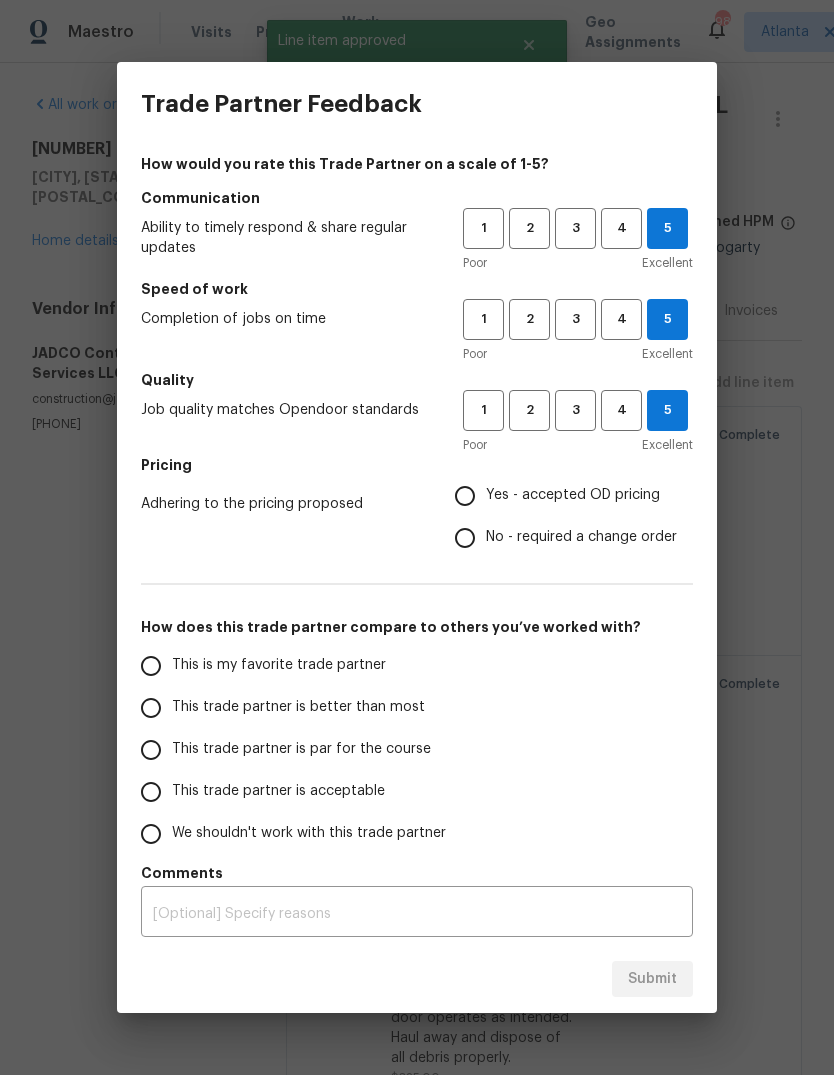 click on "Yes - accepted OD pricing" at bounding box center [465, 496] 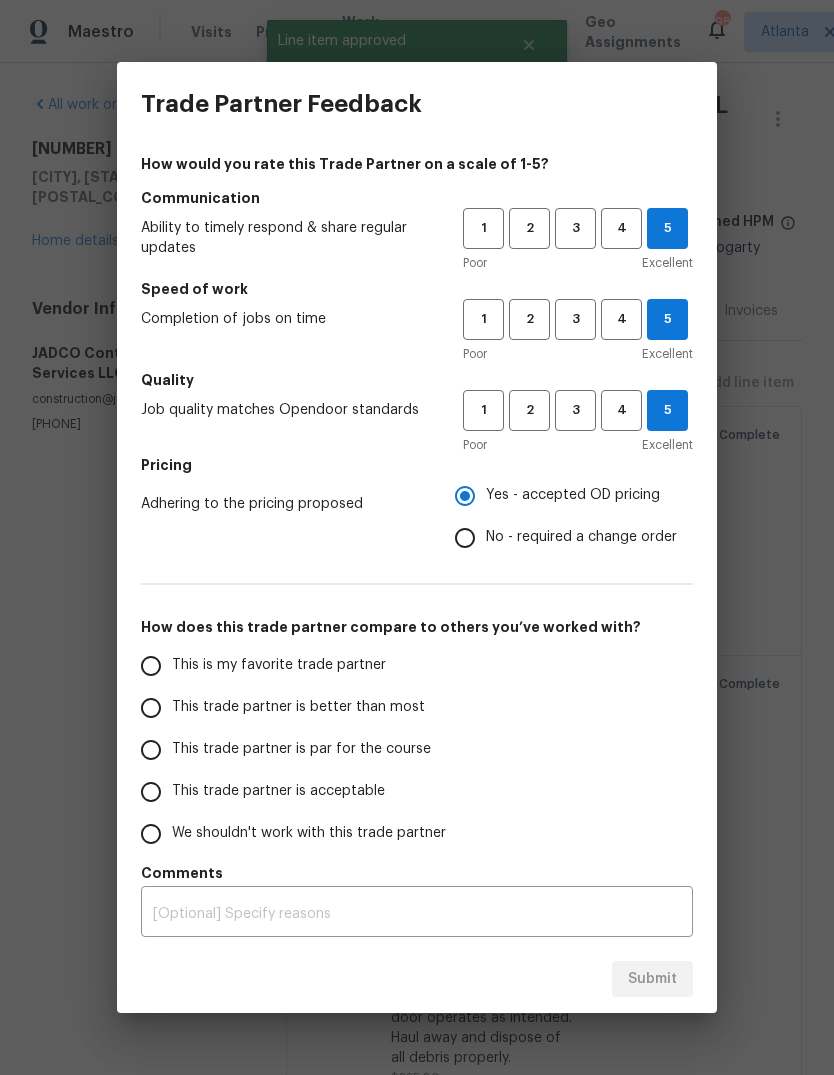 click on "This is my favorite trade partner" at bounding box center [151, 666] 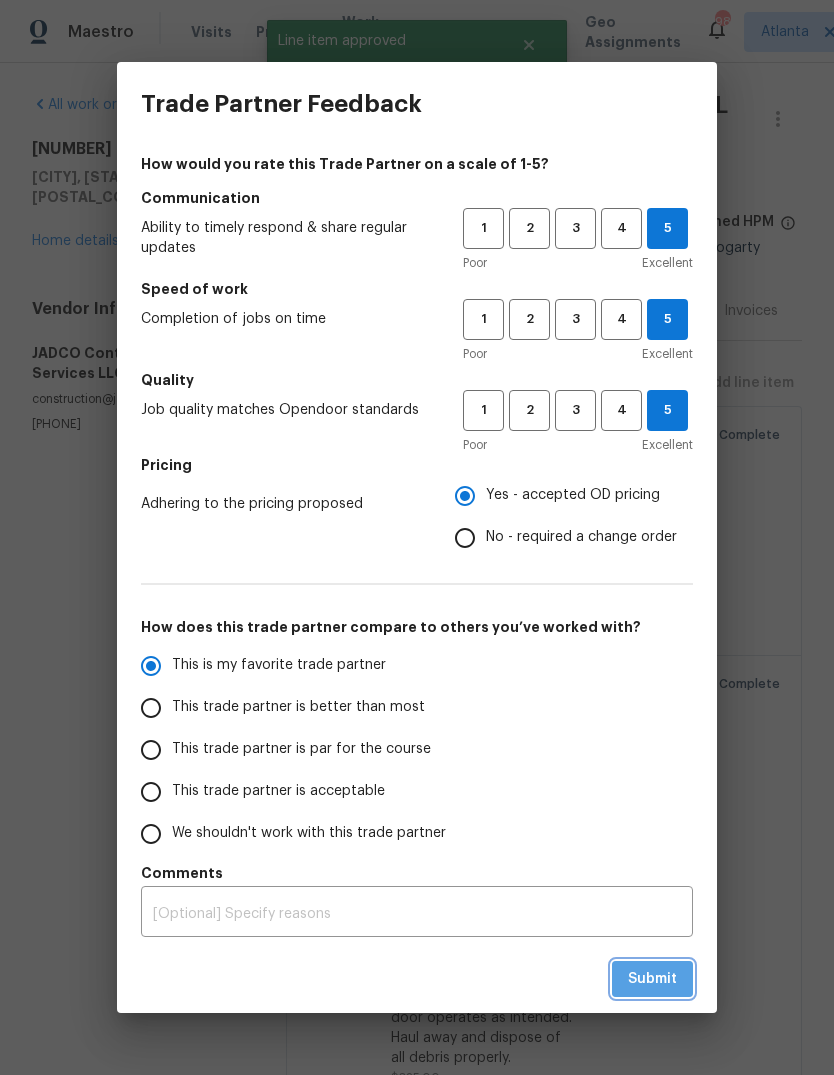 click on "Submit" at bounding box center (652, 979) 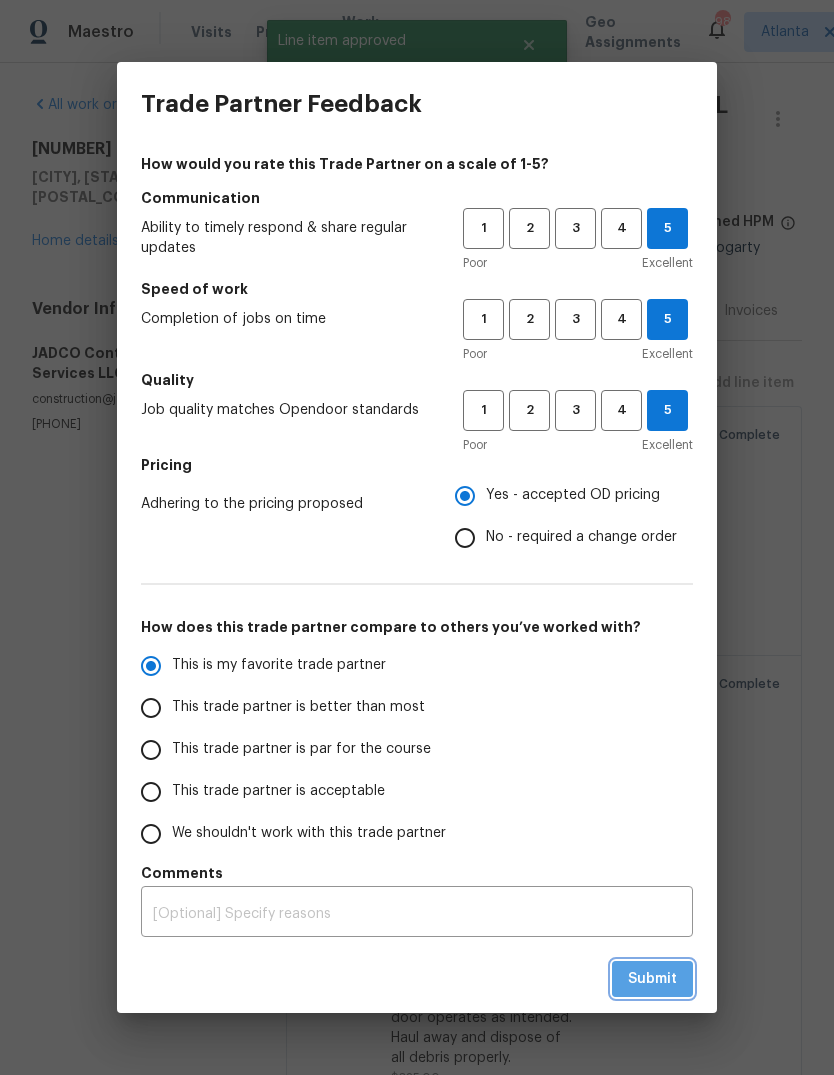 radio on "true" 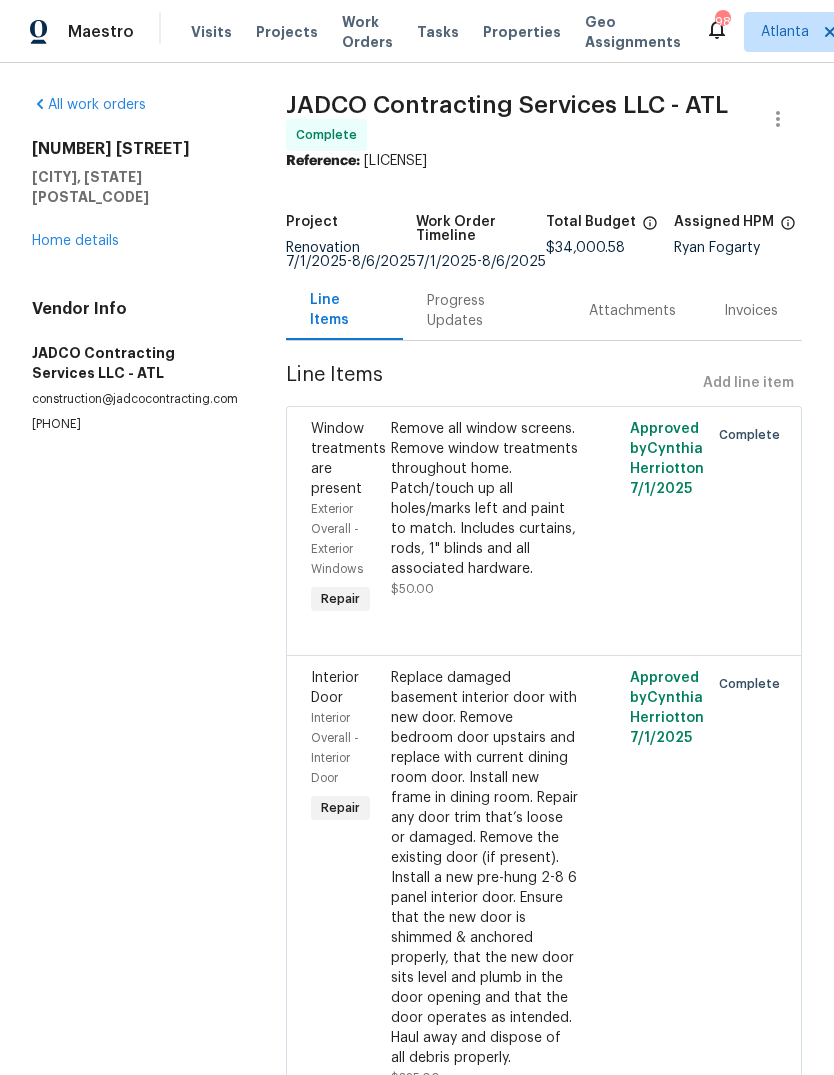 click on "Home details" at bounding box center (75, 241) 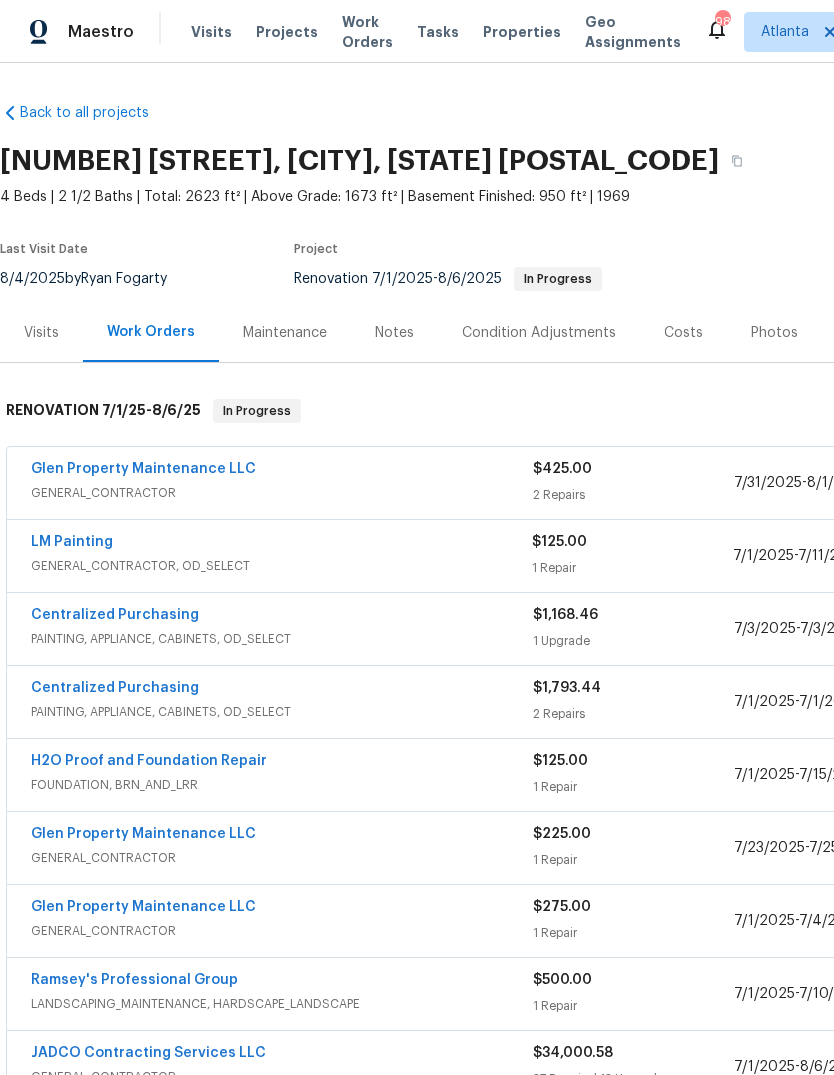 scroll, scrollTop: 0, scrollLeft: 0, axis: both 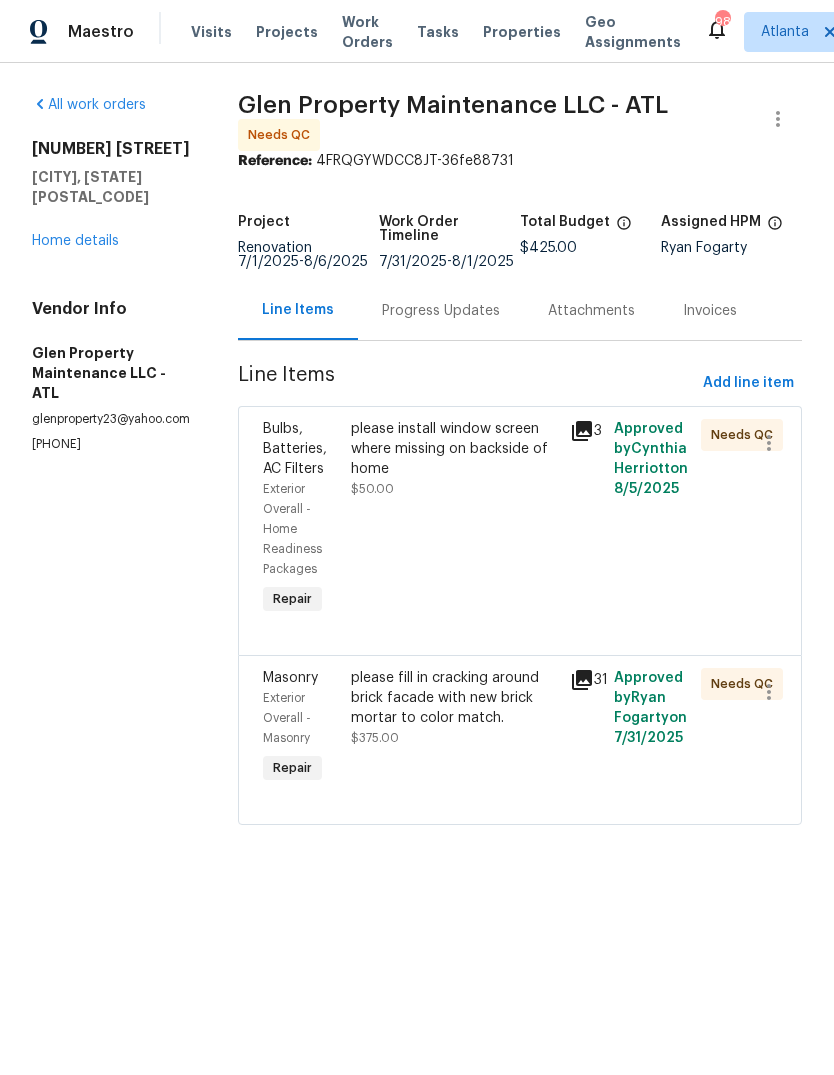 click 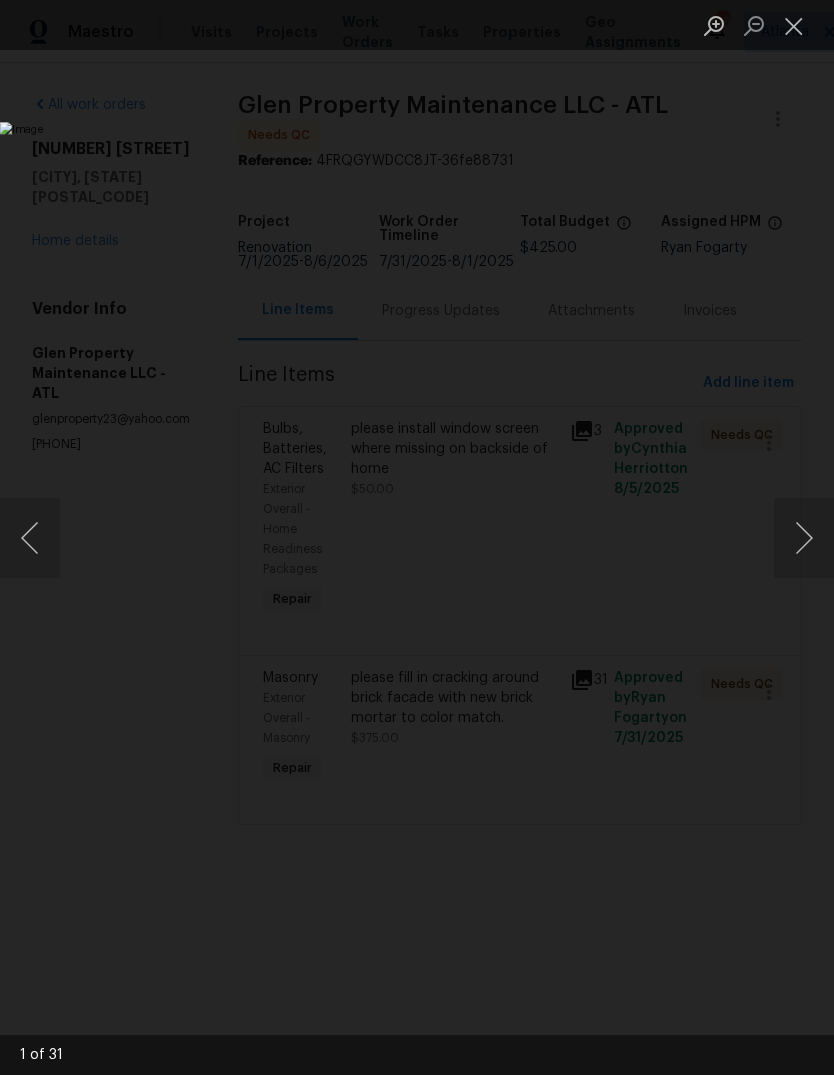 click at bounding box center (804, 538) 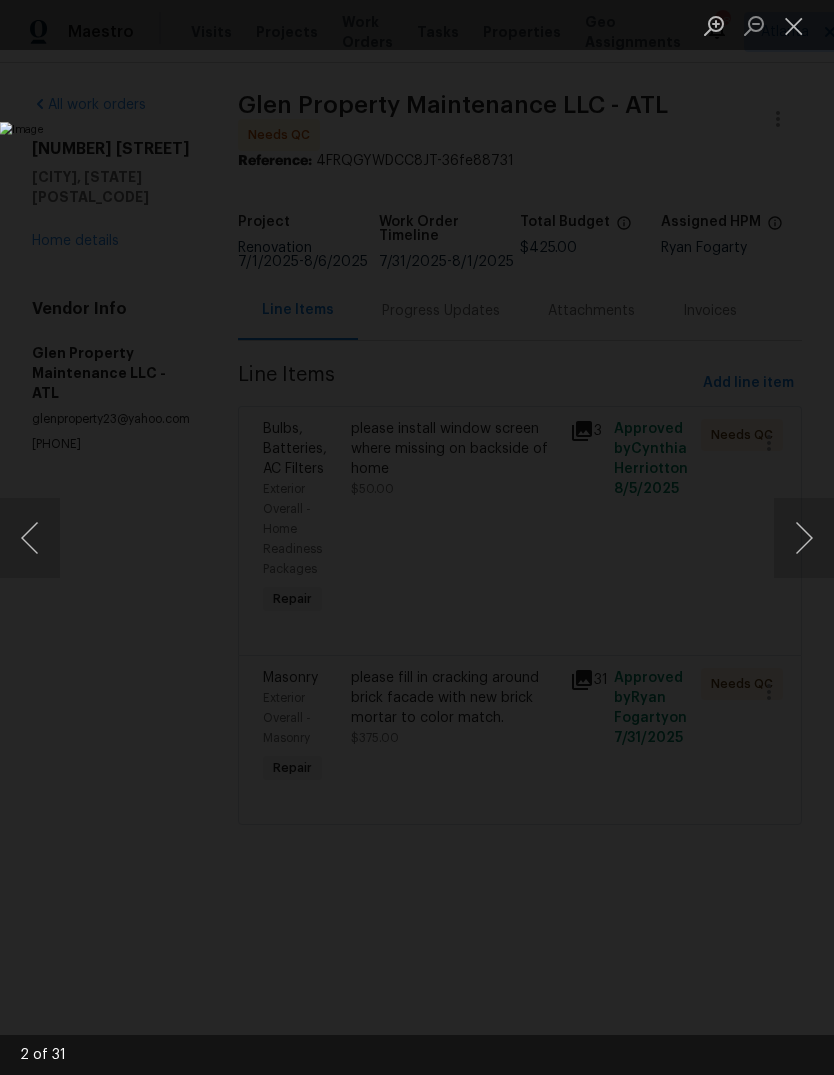 click at bounding box center [804, 538] 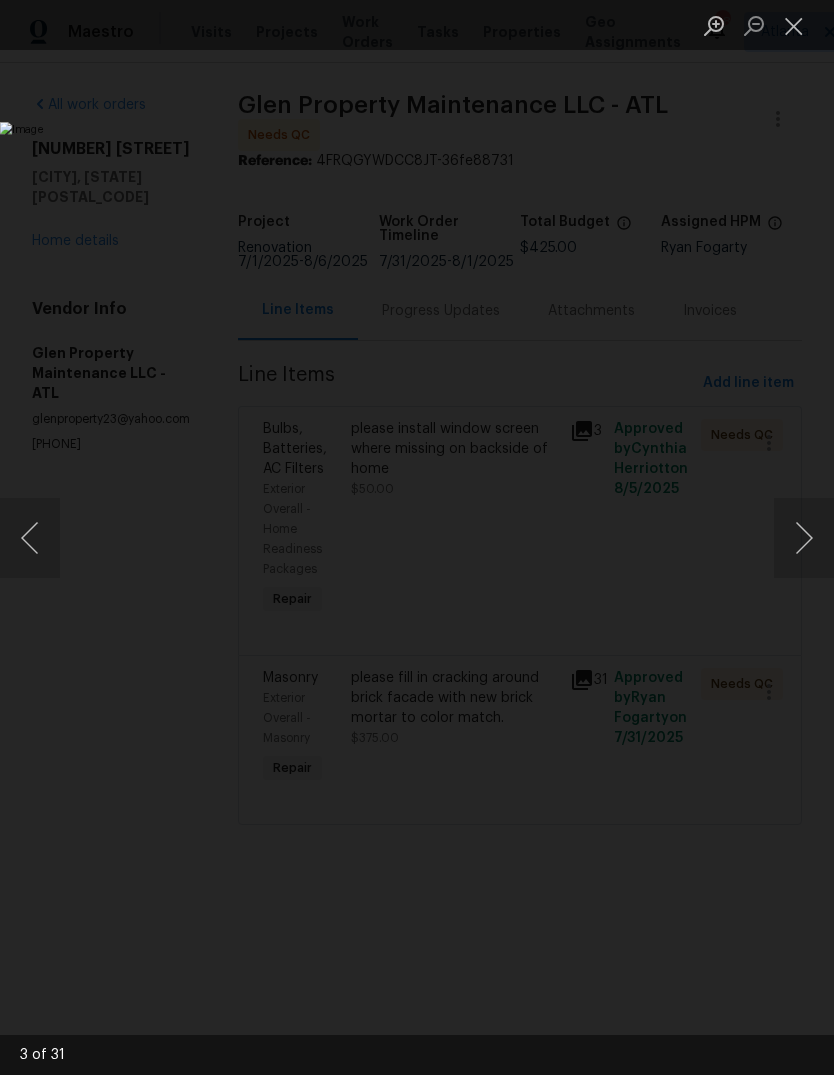 click at bounding box center [804, 538] 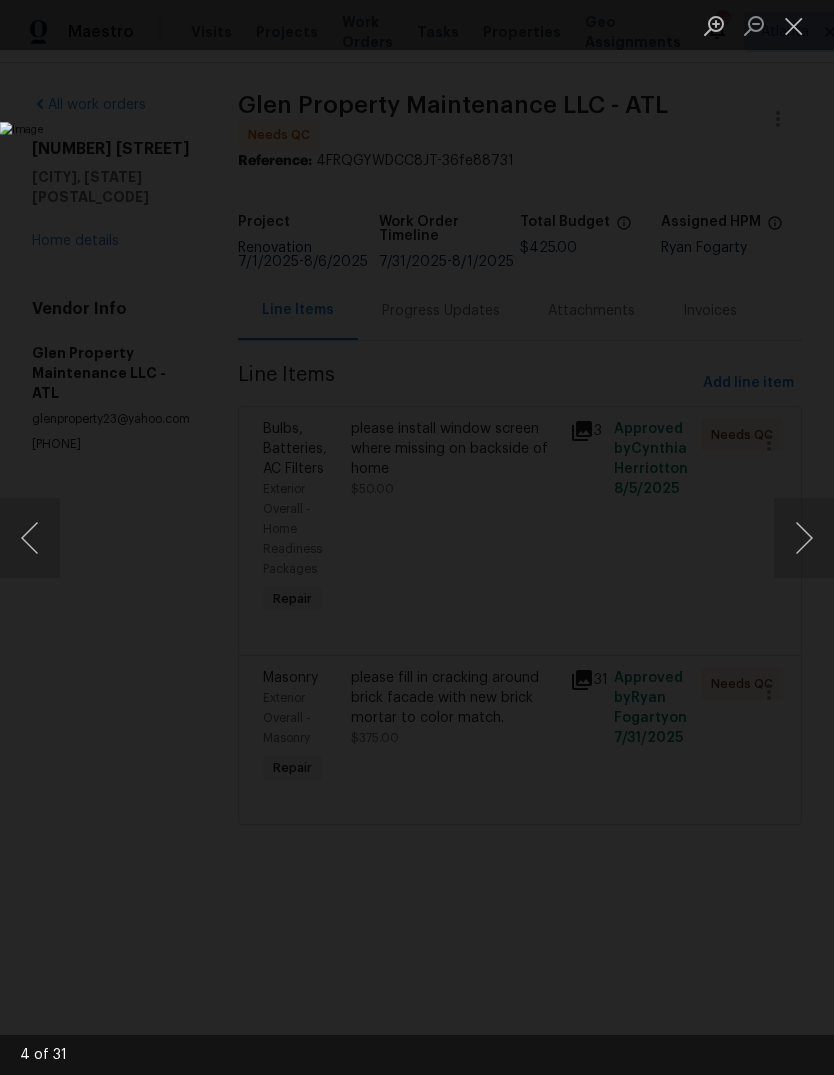 click at bounding box center [804, 538] 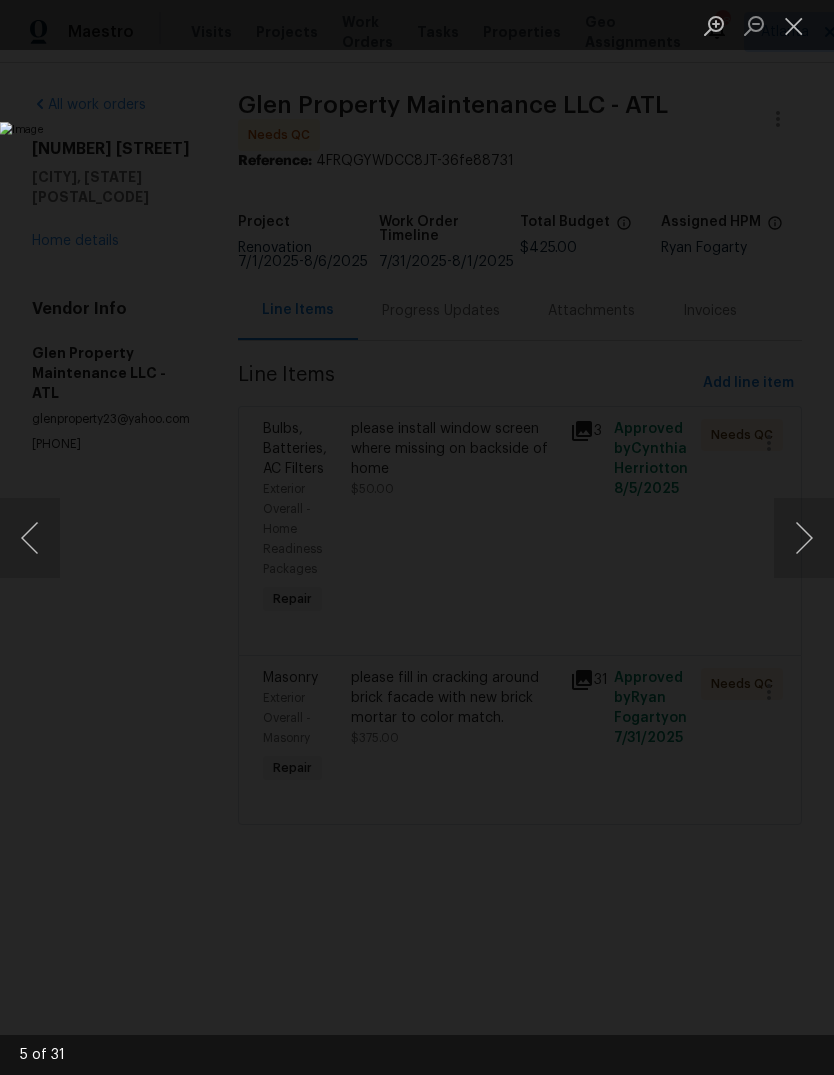 click at bounding box center [804, 538] 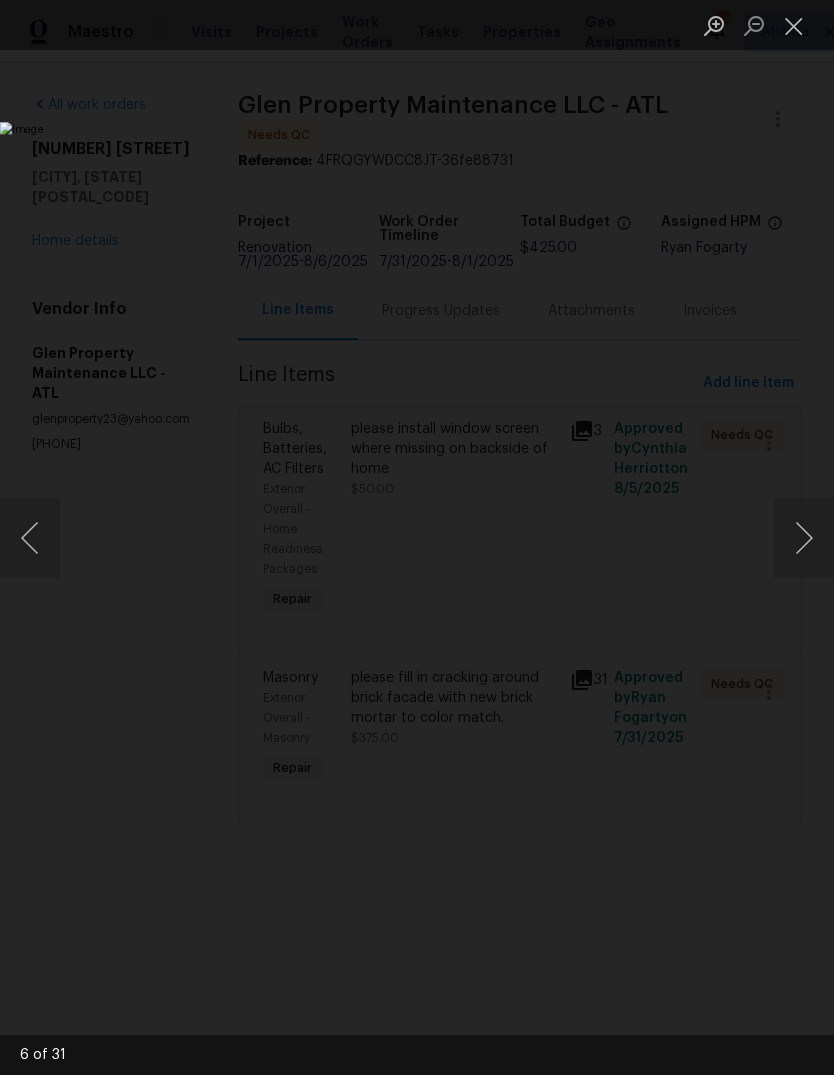 click at bounding box center [804, 538] 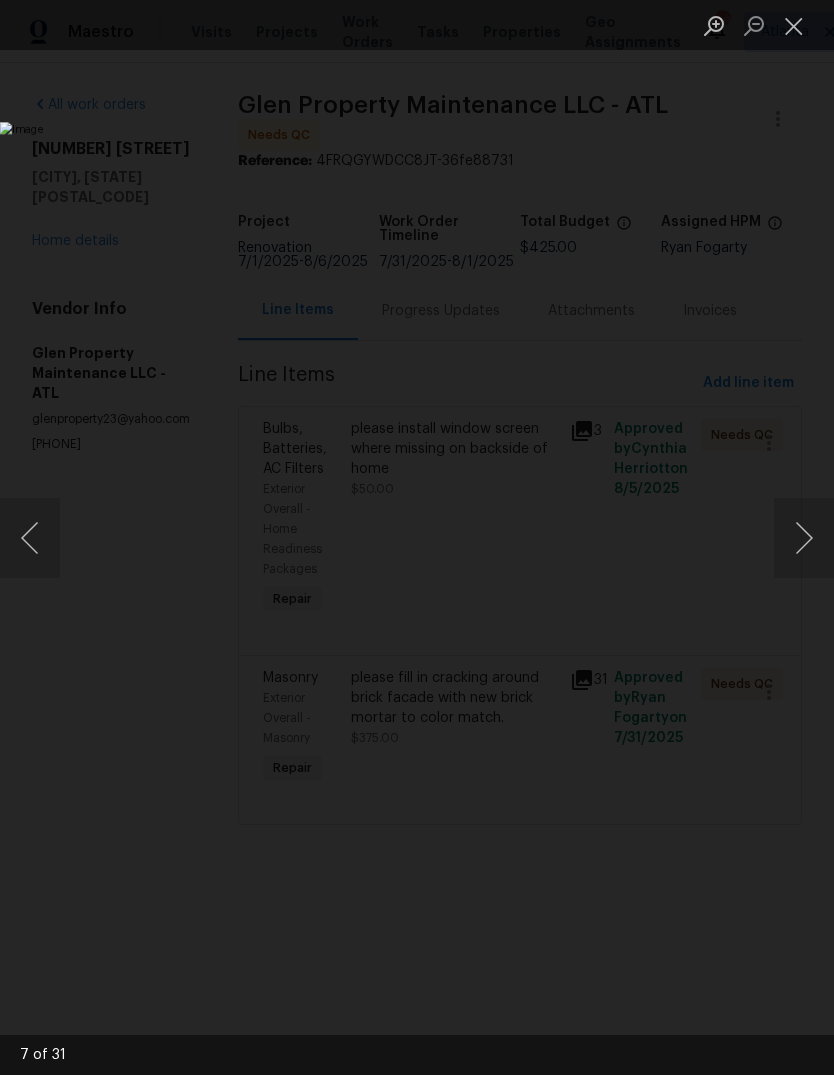 click at bounding box center [804, 538] 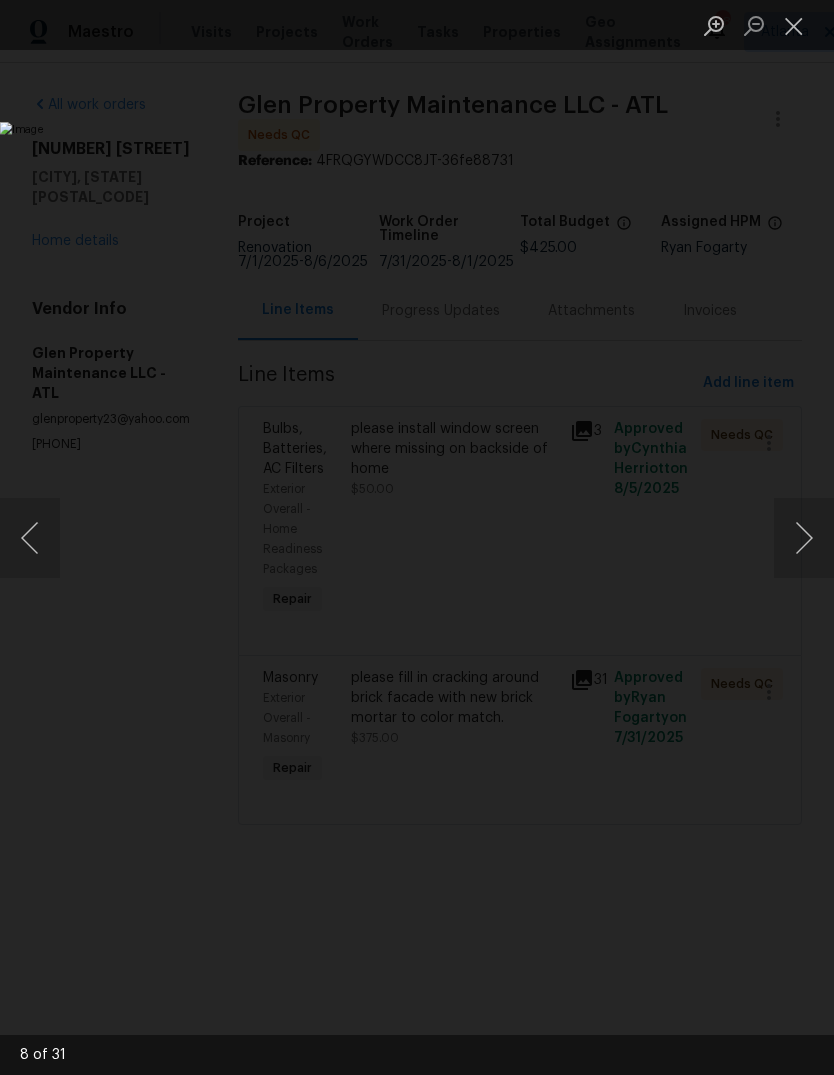 click at bounding box center (804, 538) 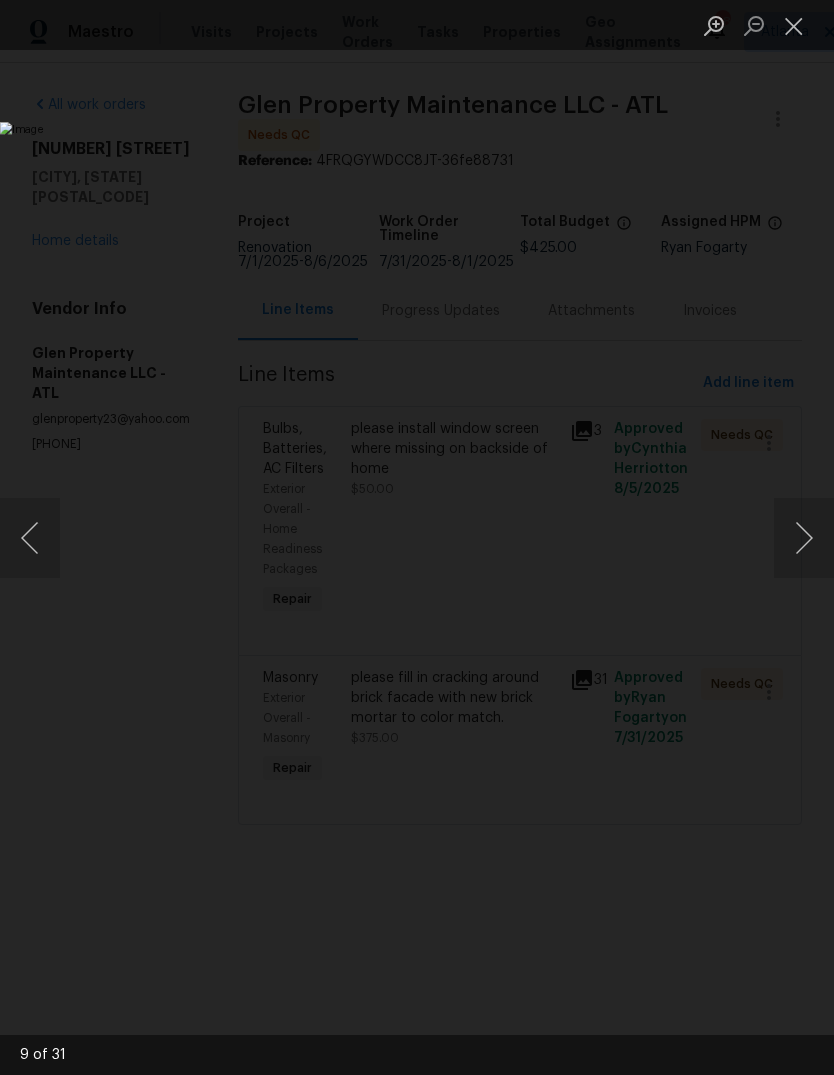 click at bounding box center (804, 538) 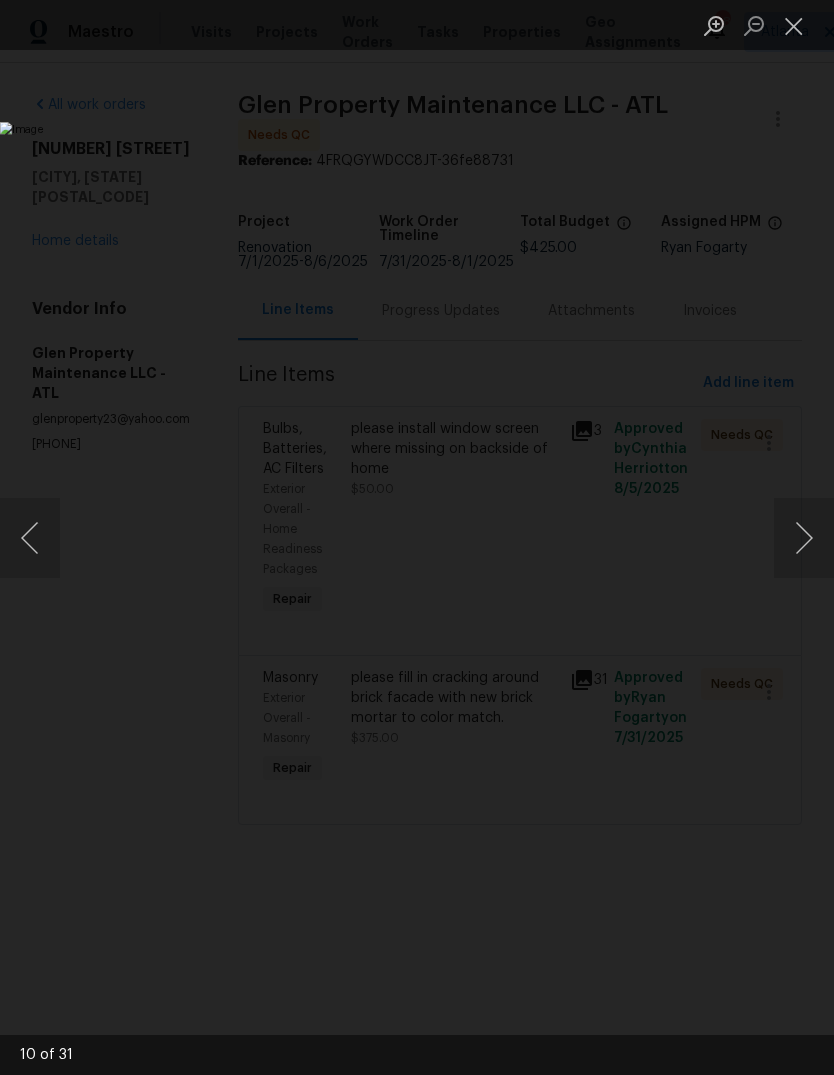 click at bounding box center (804, 538) 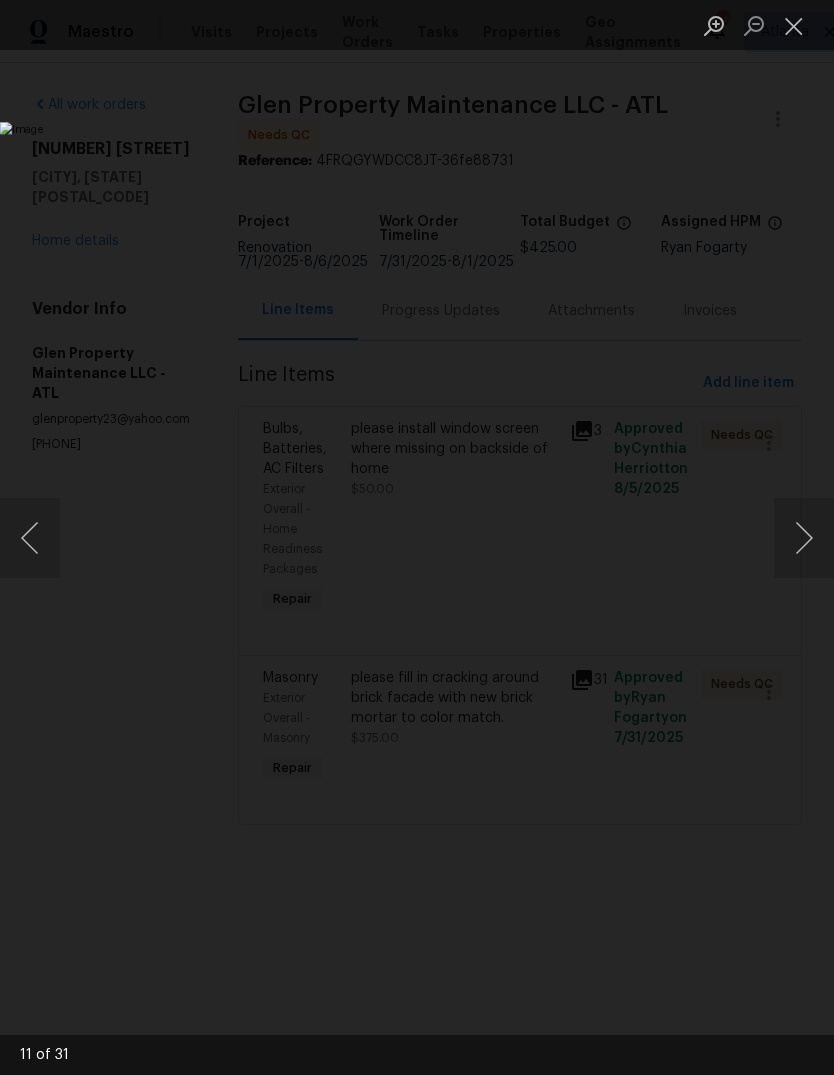 click at bounding box center [794, 25] 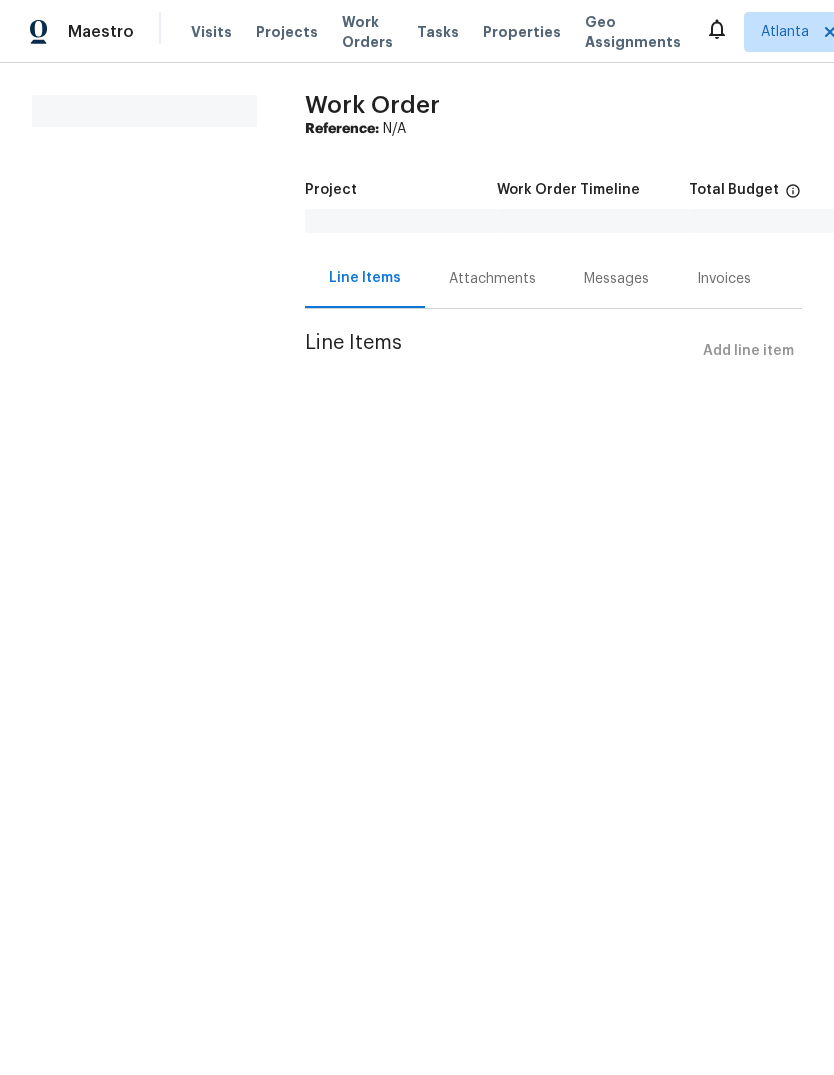 scroll, scrollTop: 0, scrollLeft: 0, axis: both 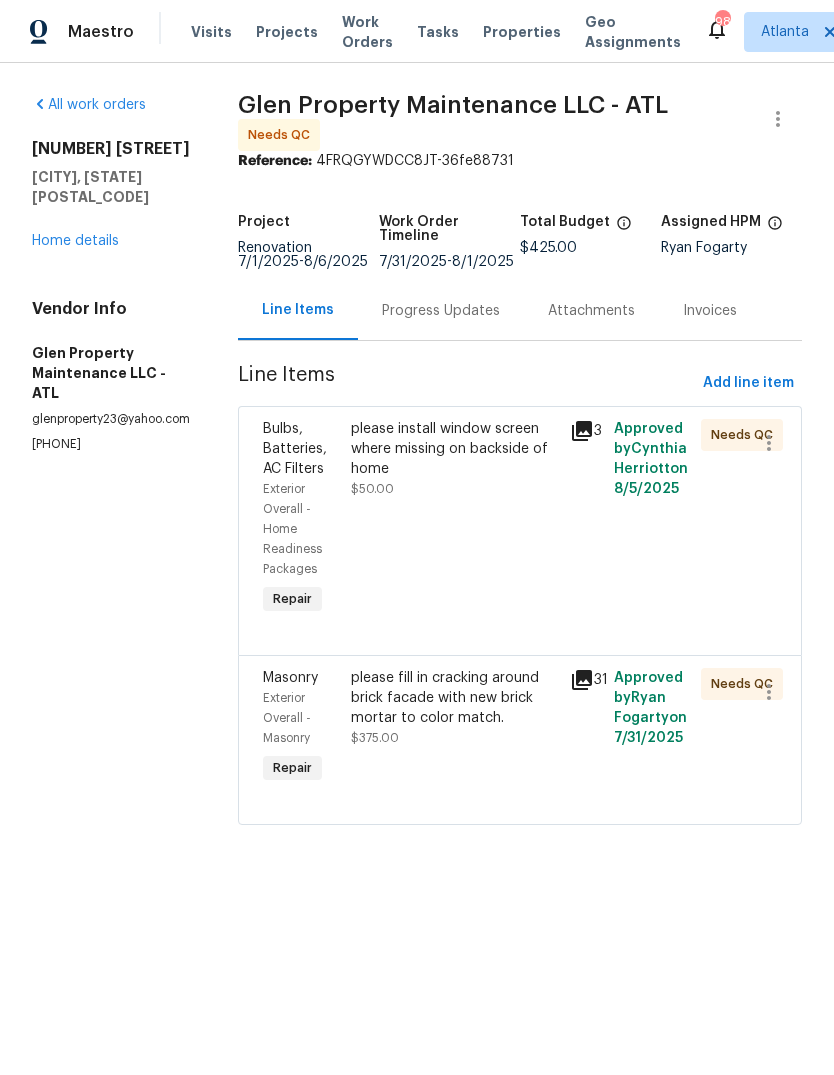 click 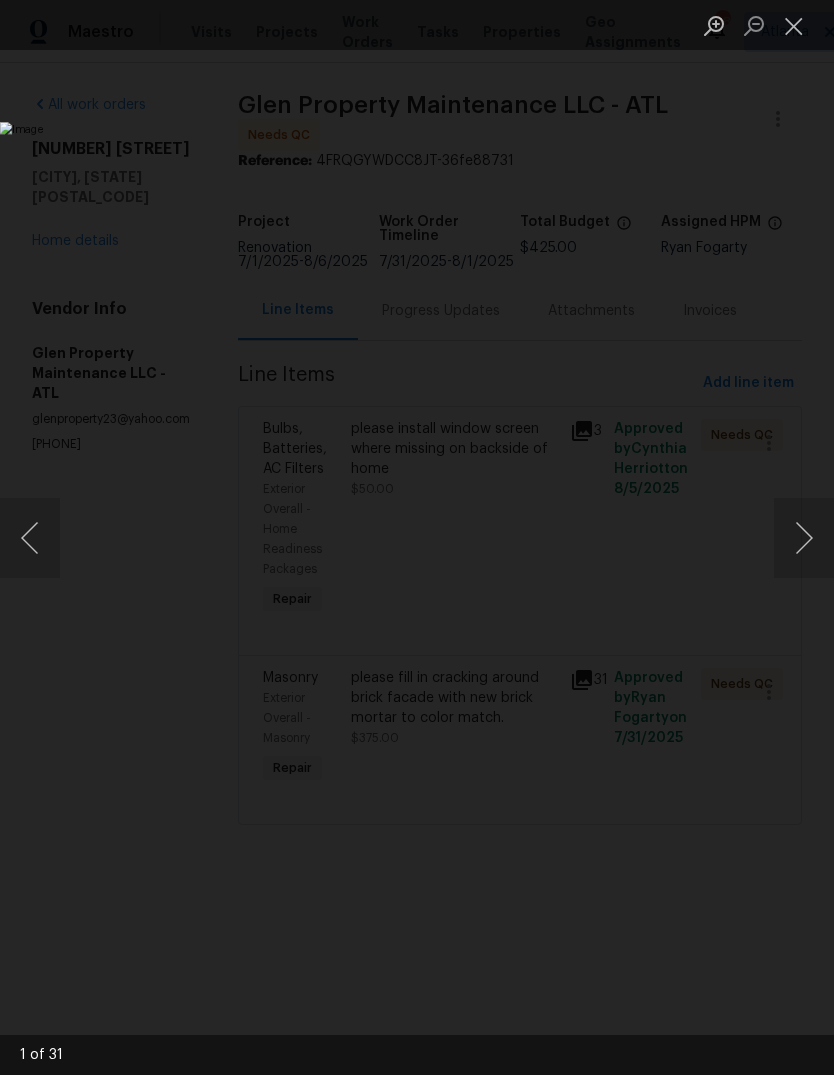 click at bounding box center [804, 538] 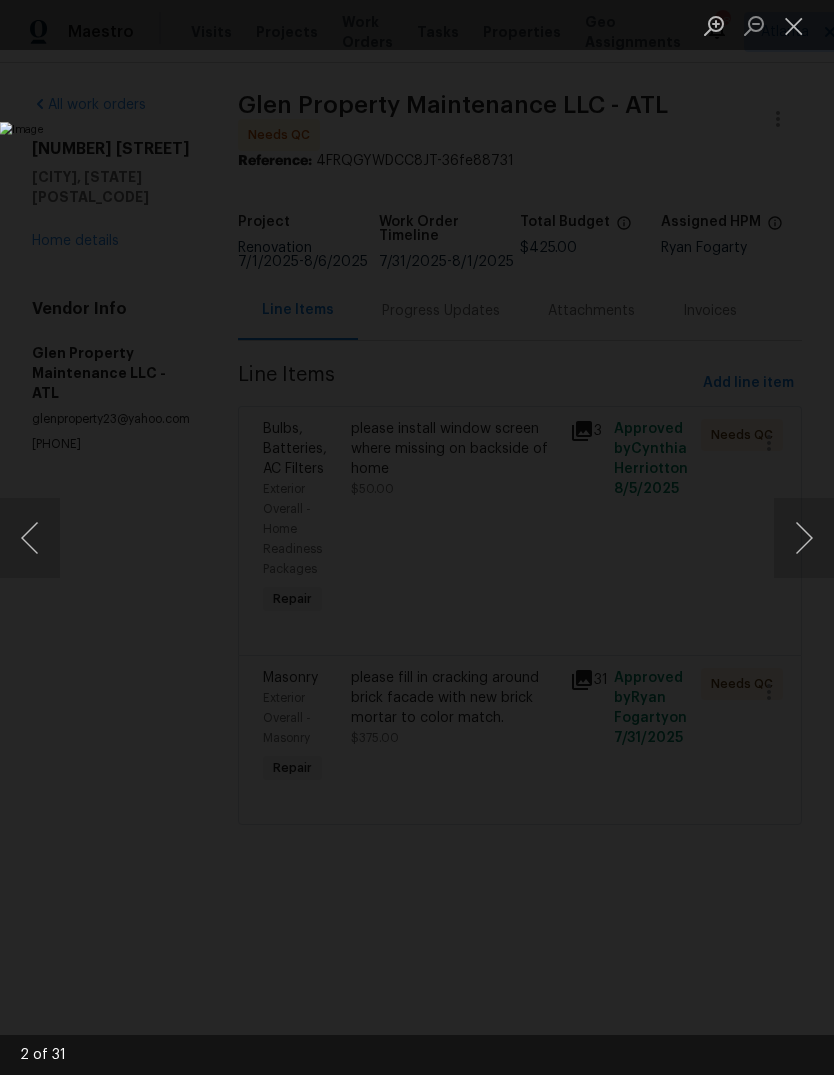 click at bounding box center (804, 538) 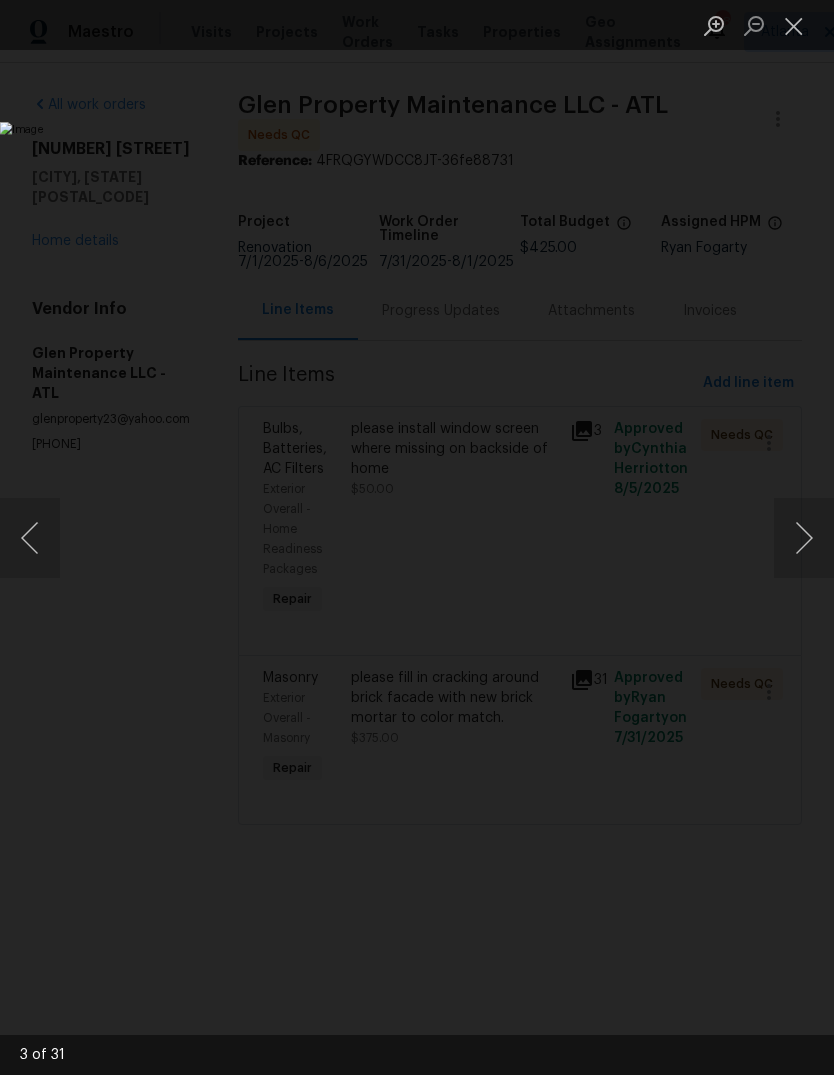click at bounding box center (804, 538) 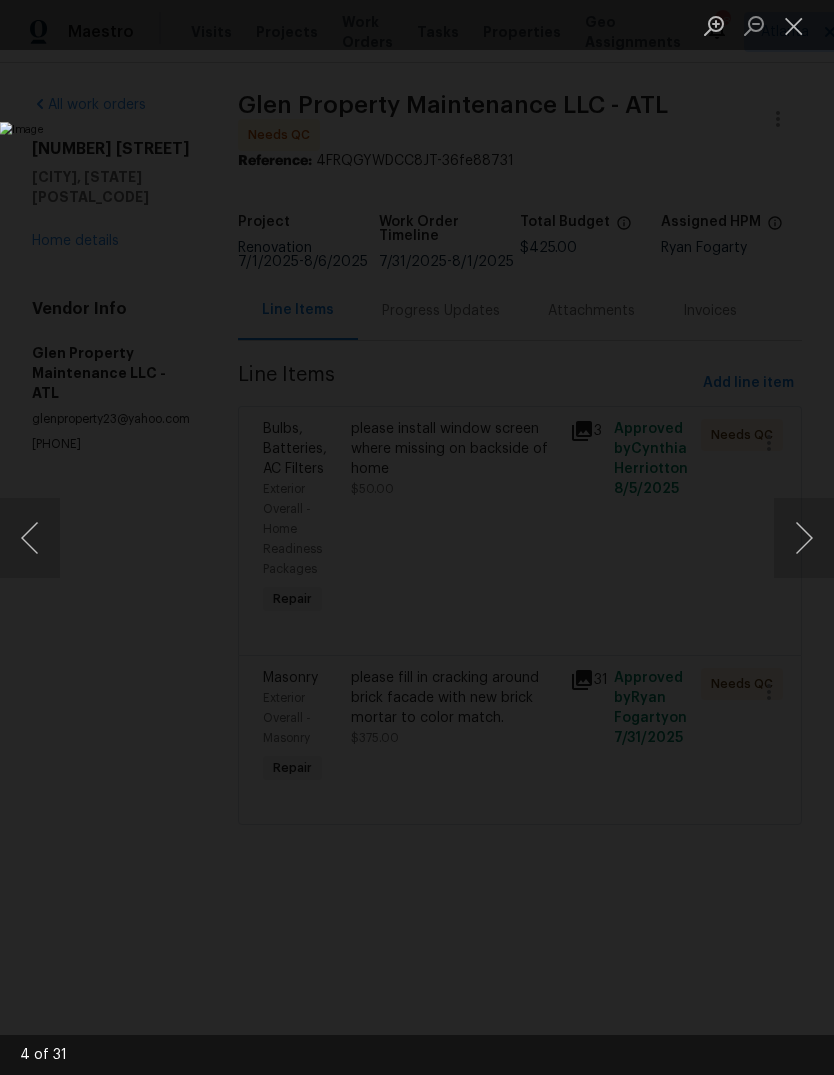 click at bounding box center (804, 538) 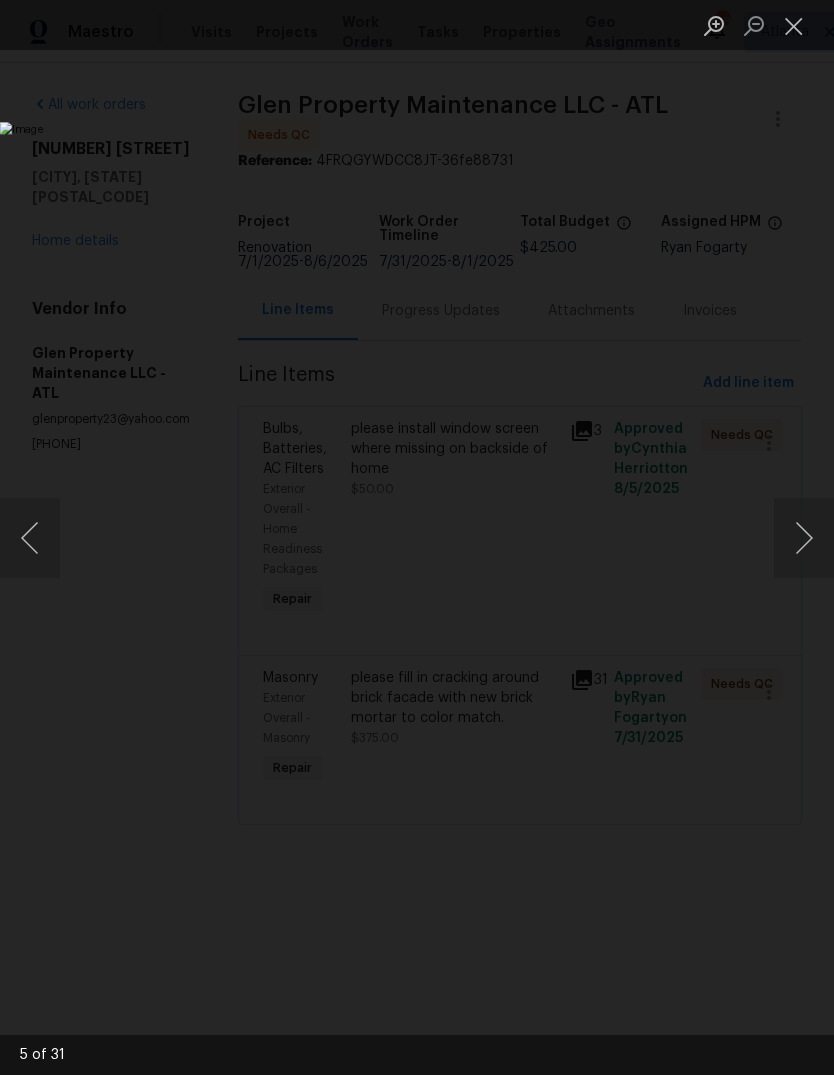 click at bounding box center [804, 538] 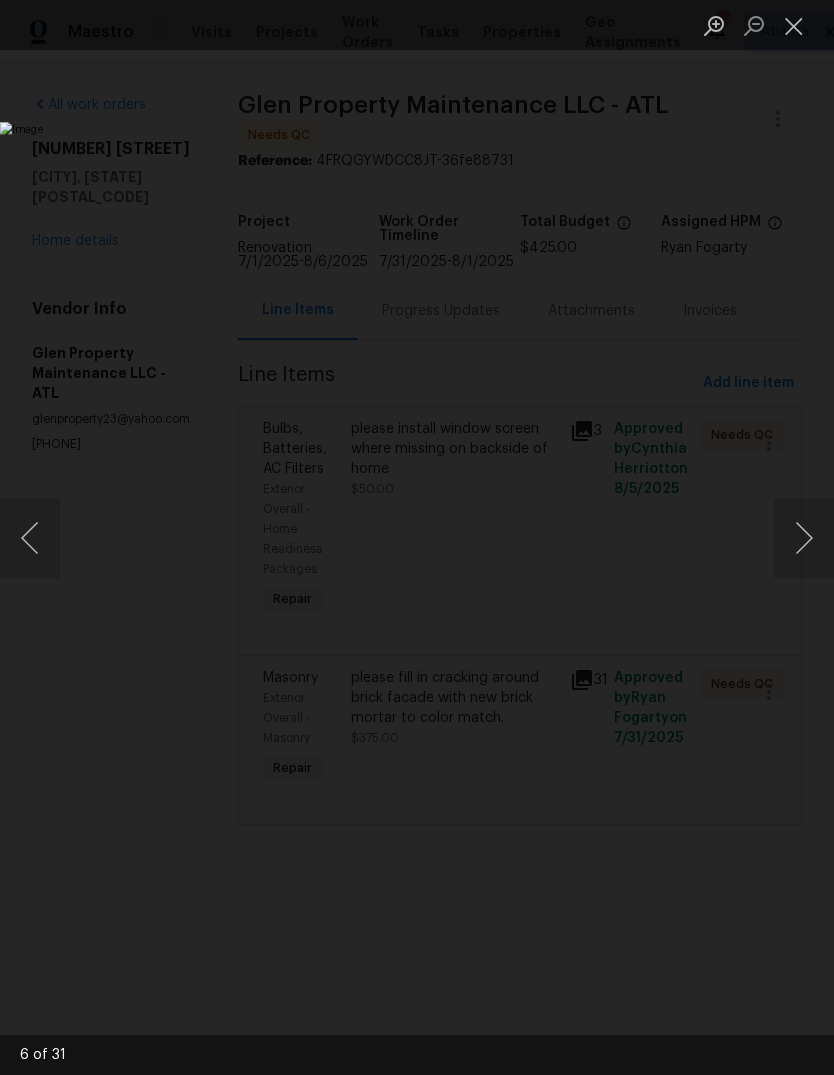 click at bounding box center (804, 538) 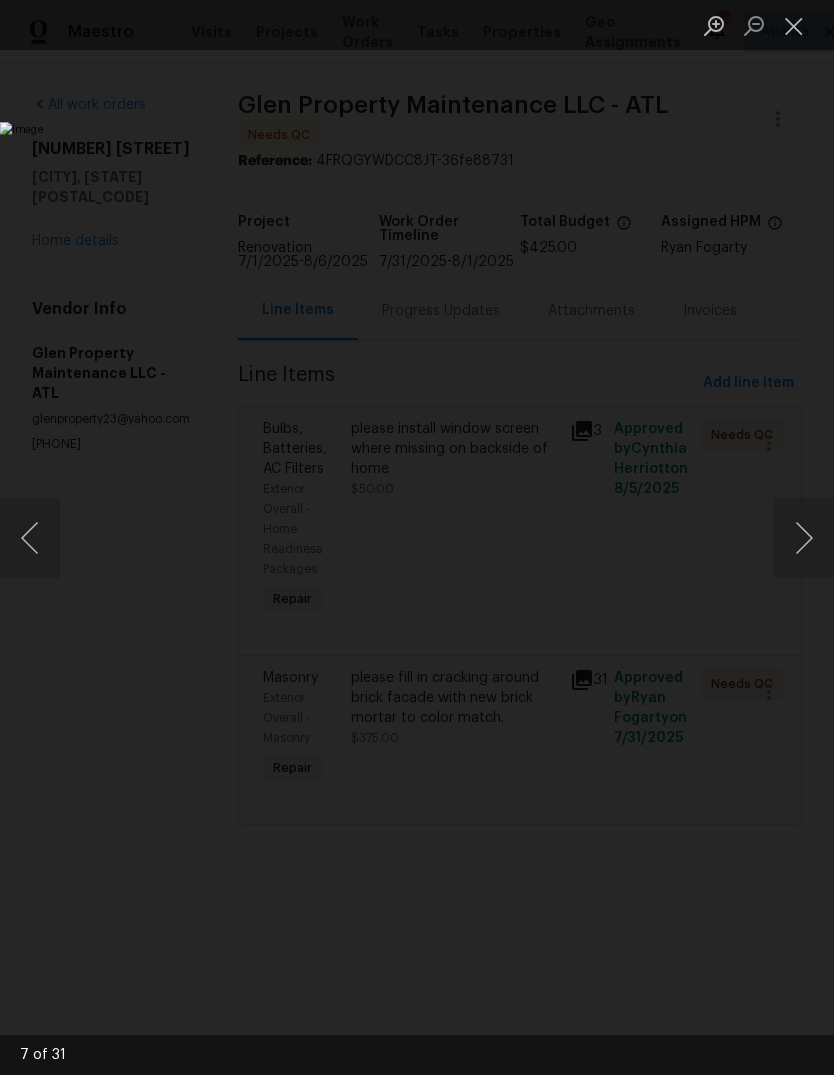click at bounding box center (804, 538) 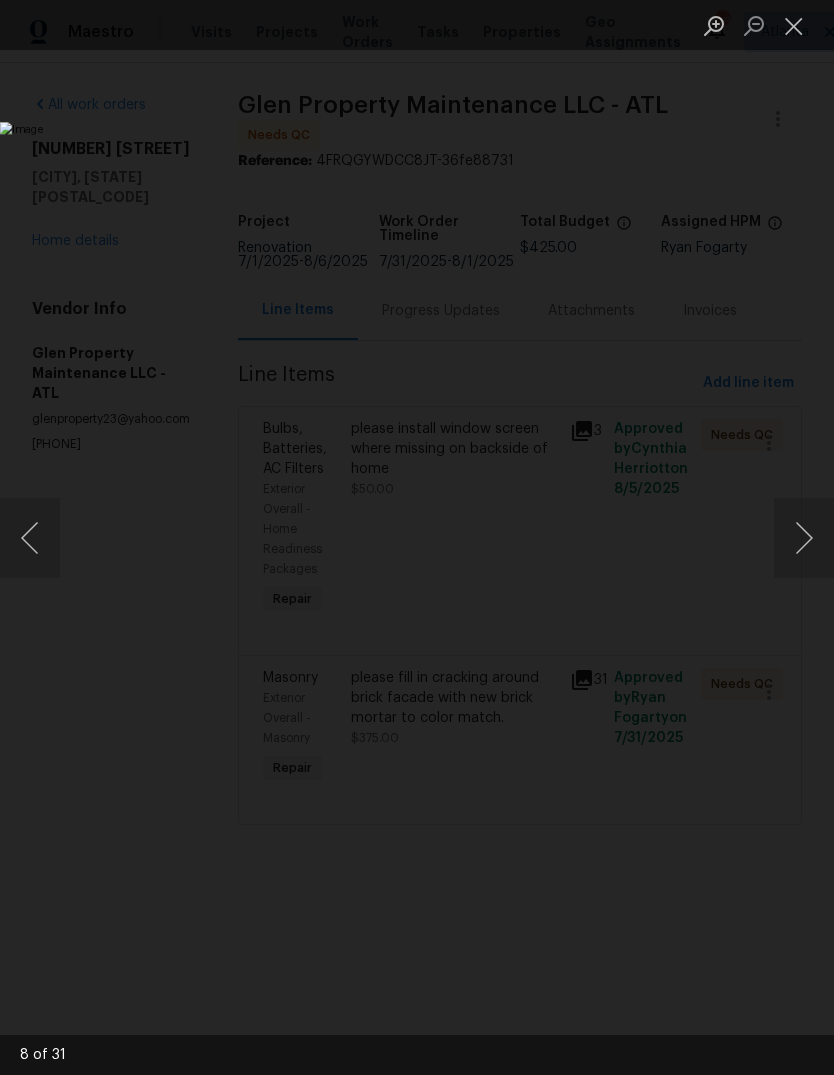 click at bounding box center [804, 538] 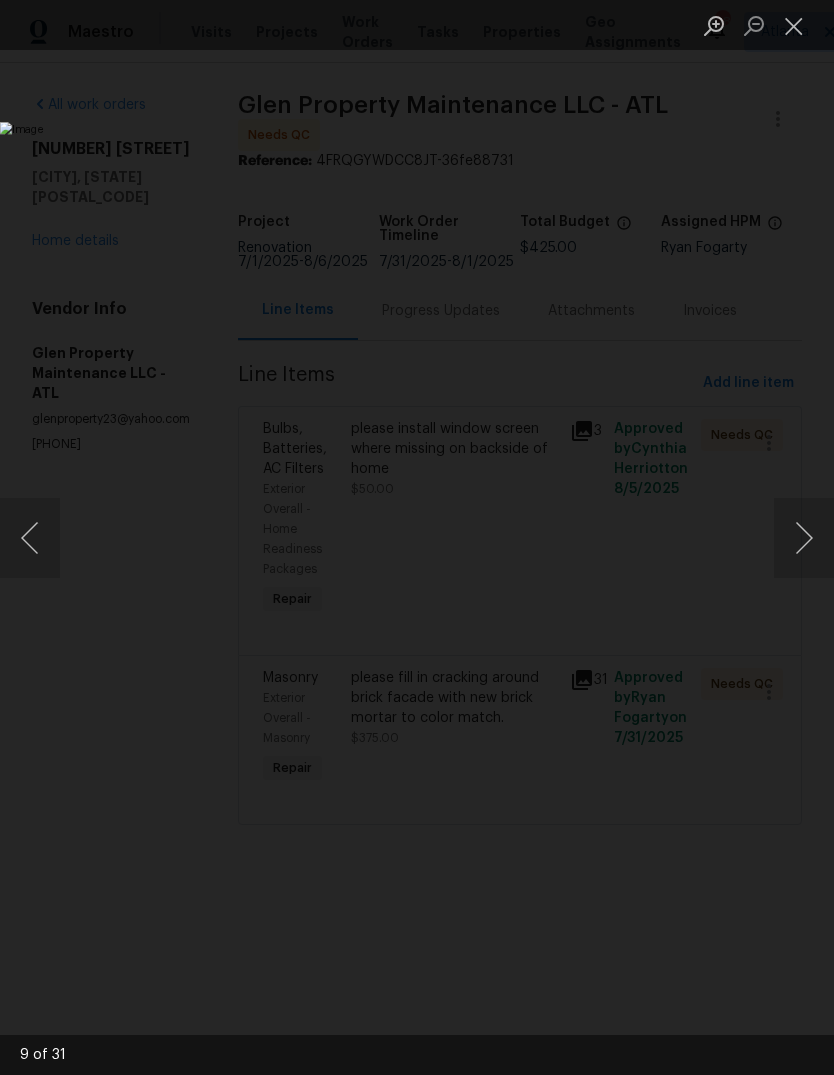 click at bounding box center [804, 538] 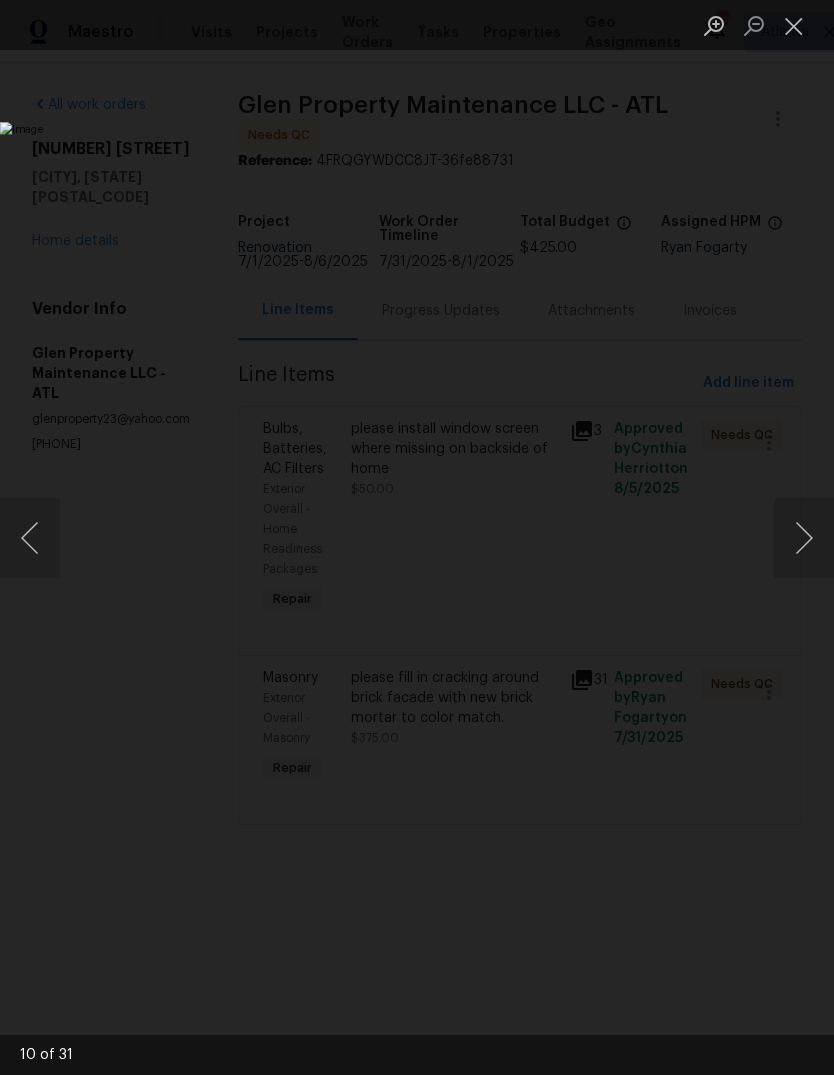 click at bounding box center (804, 538) 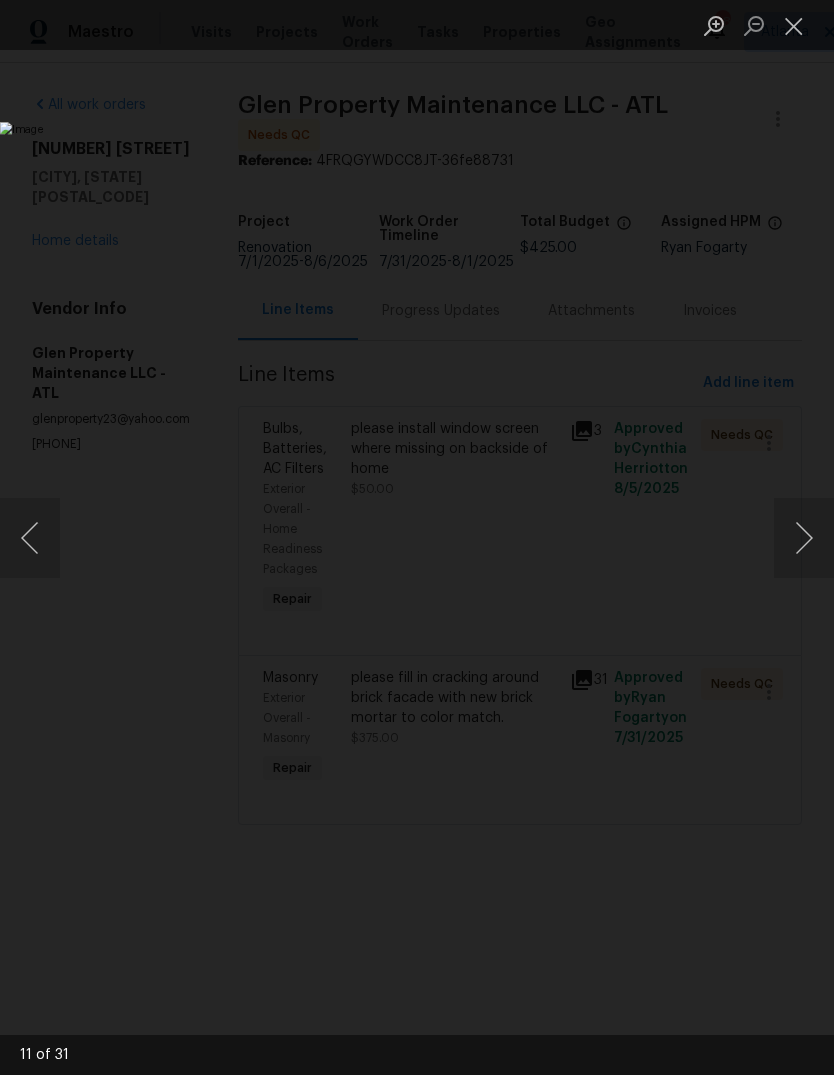 click at bounding box center (804, 538) 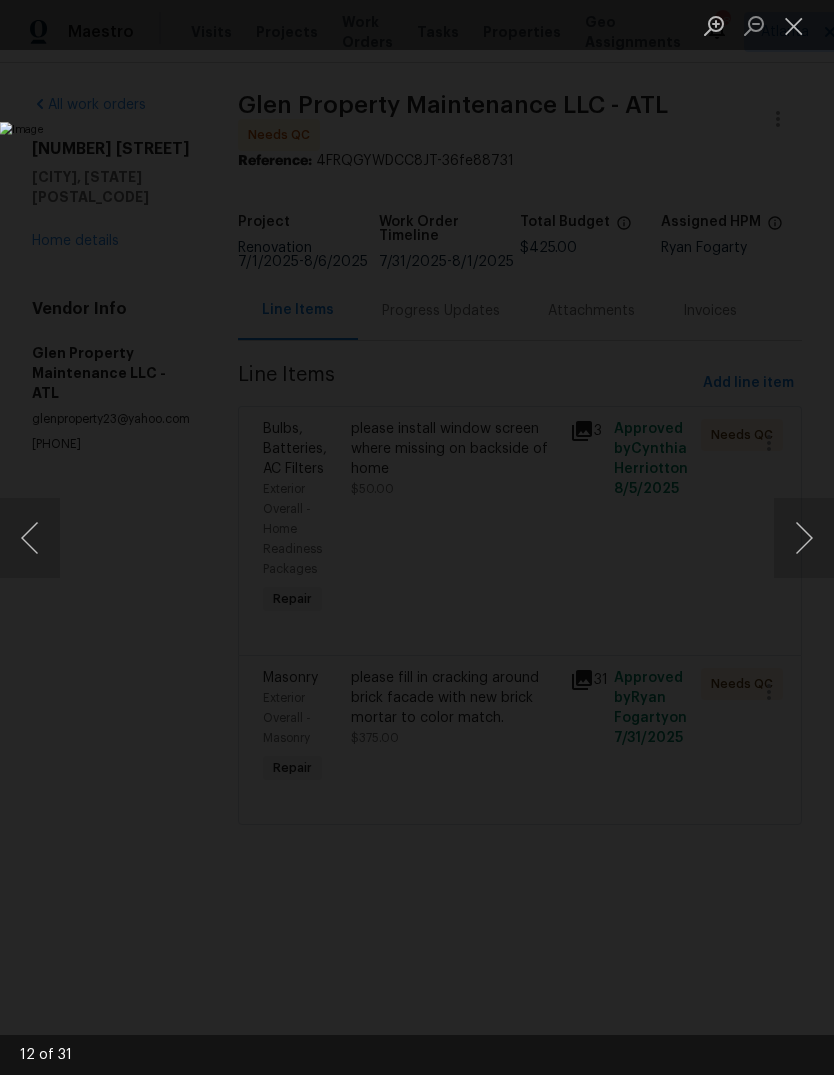 click at bounding box center [804, 538] 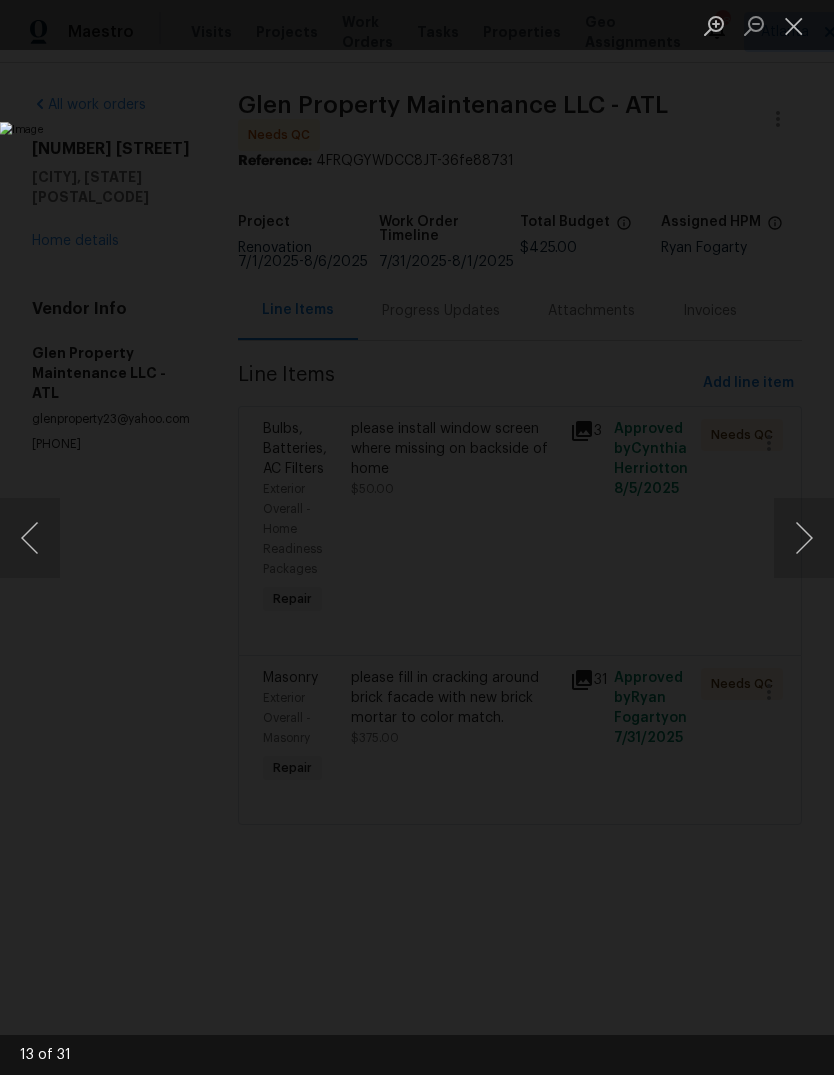 click at bounding box center (804, 538) 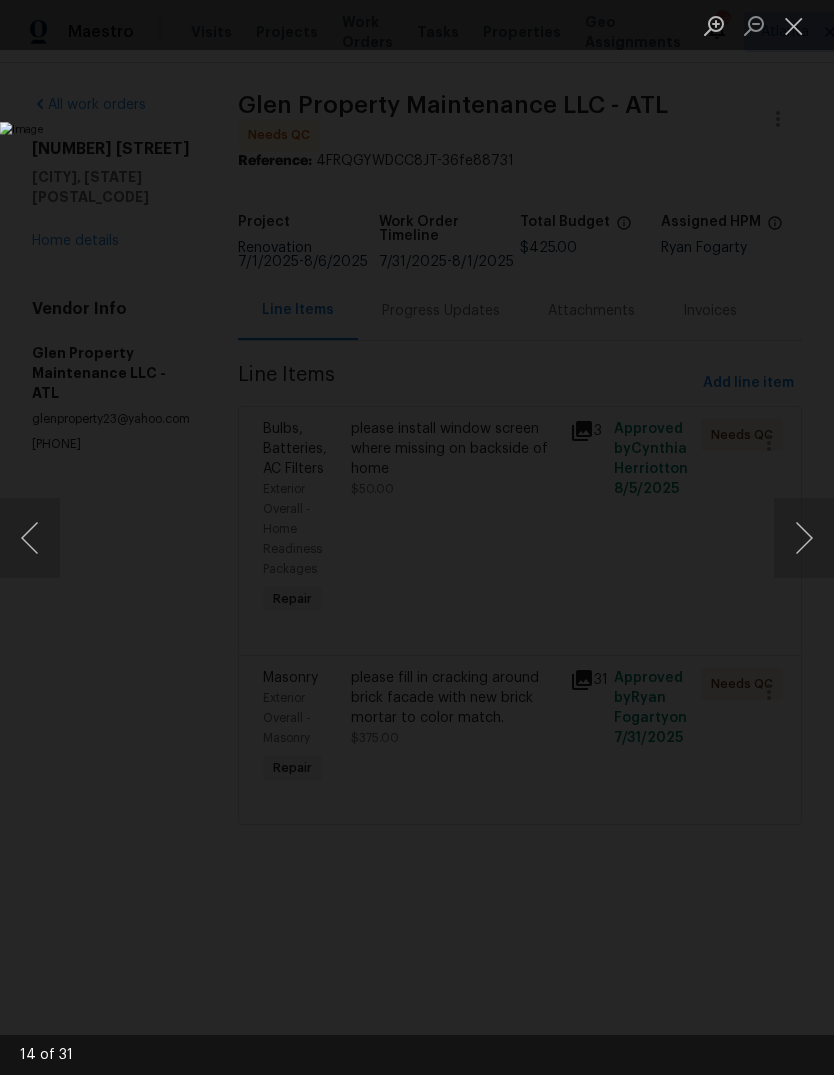 click at bounding box center [804, 538] 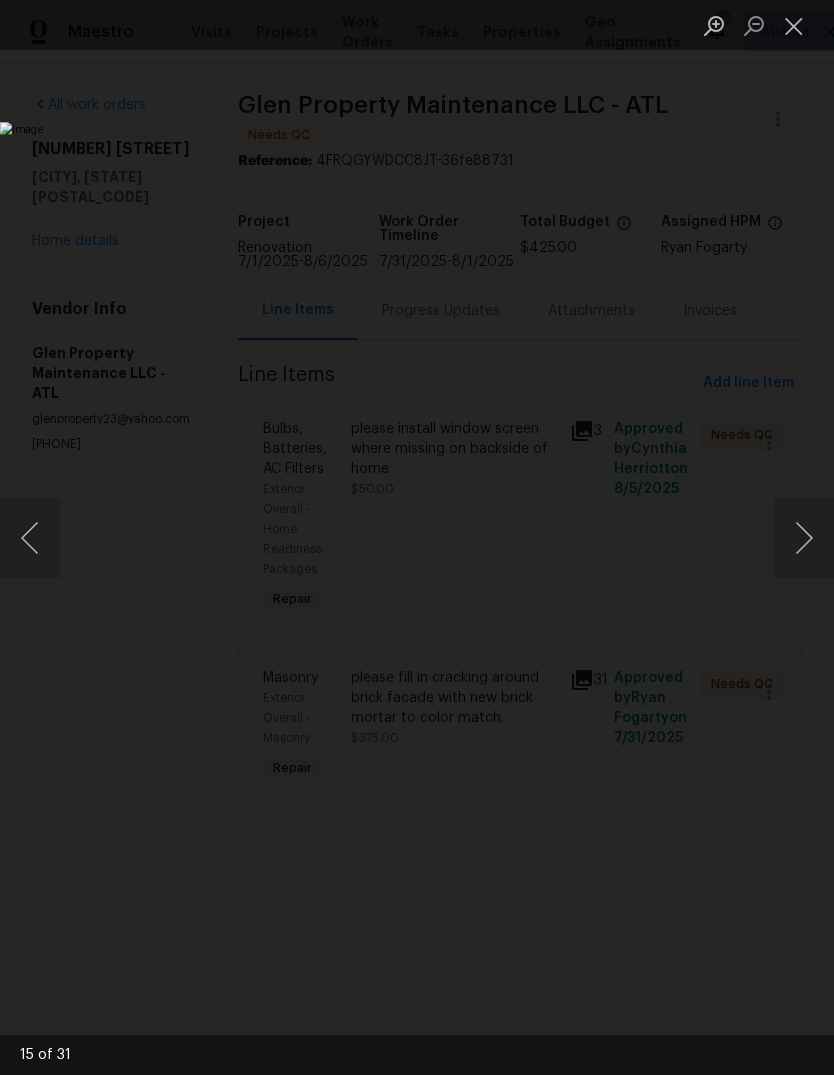 click at bounding box center (804, 538) 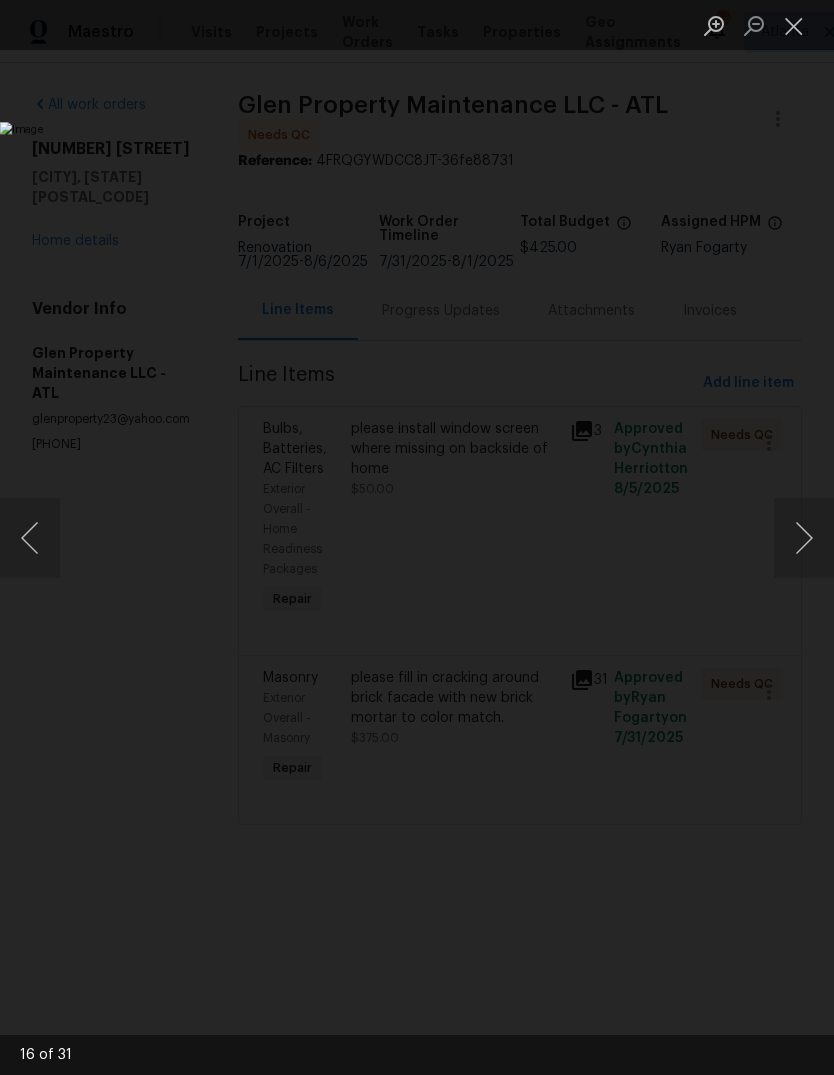 click at bounding box center [804, 538] 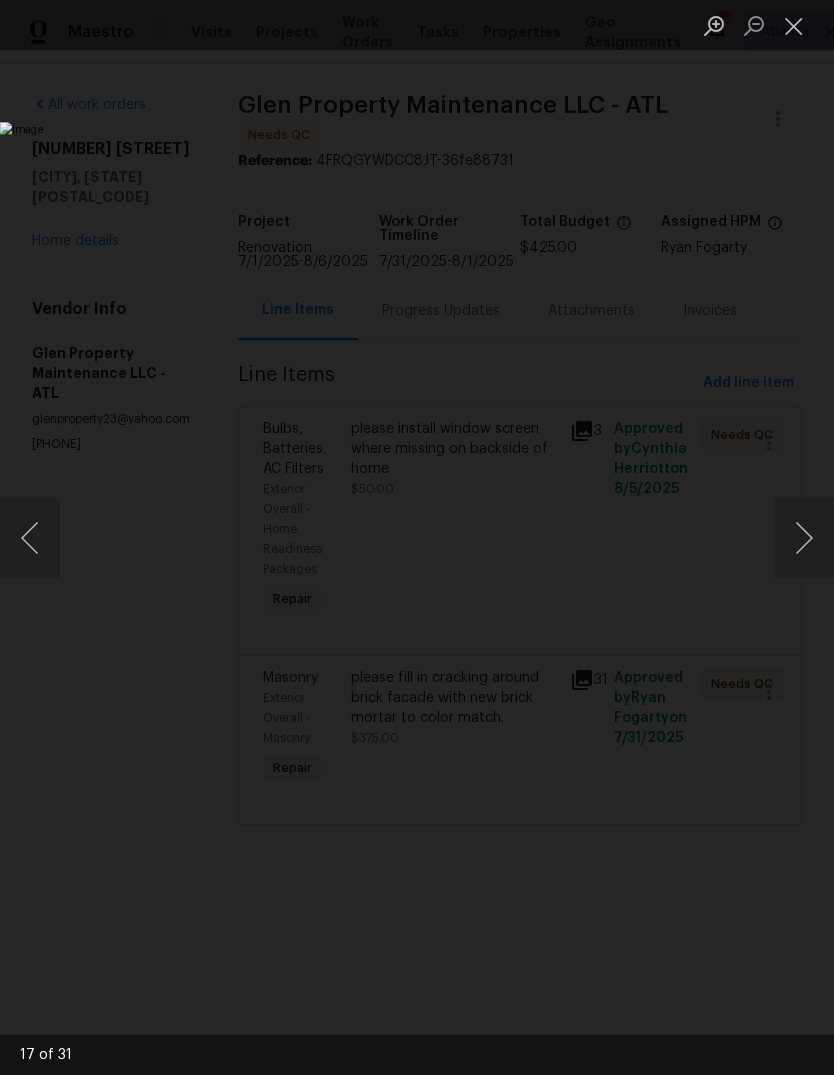click at bounding box center [30, 538] 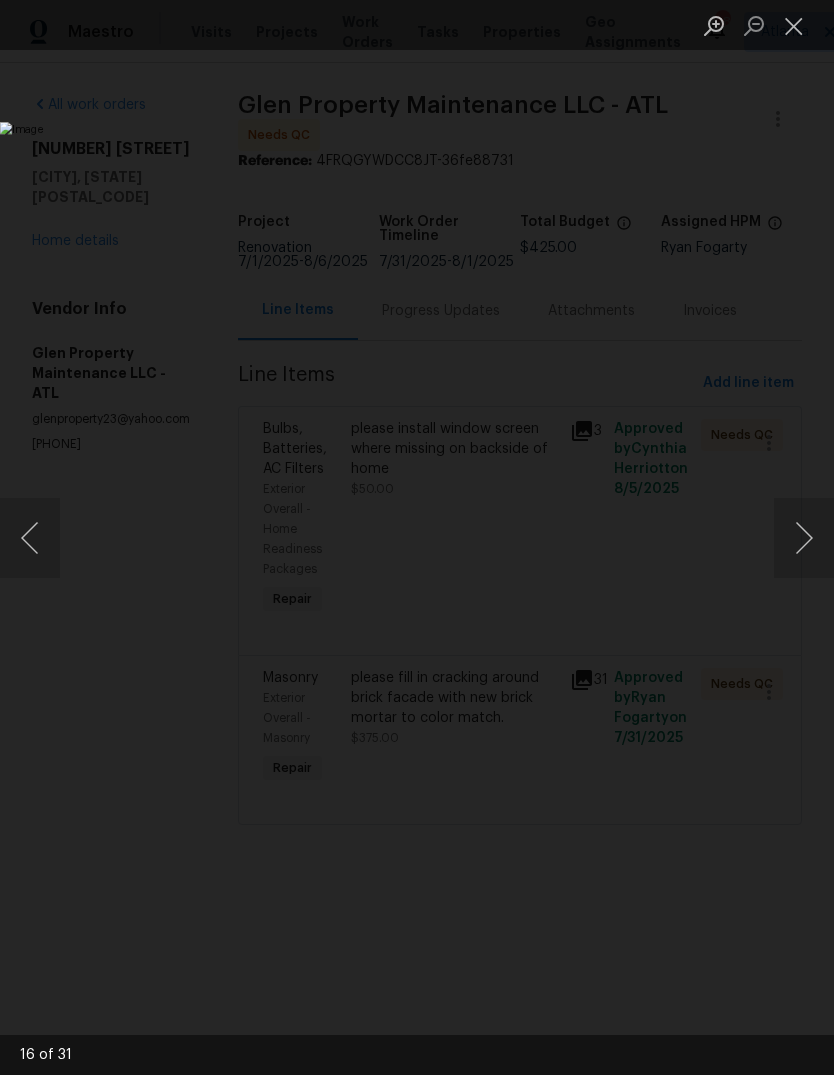 click at bounding box center [804, 538] 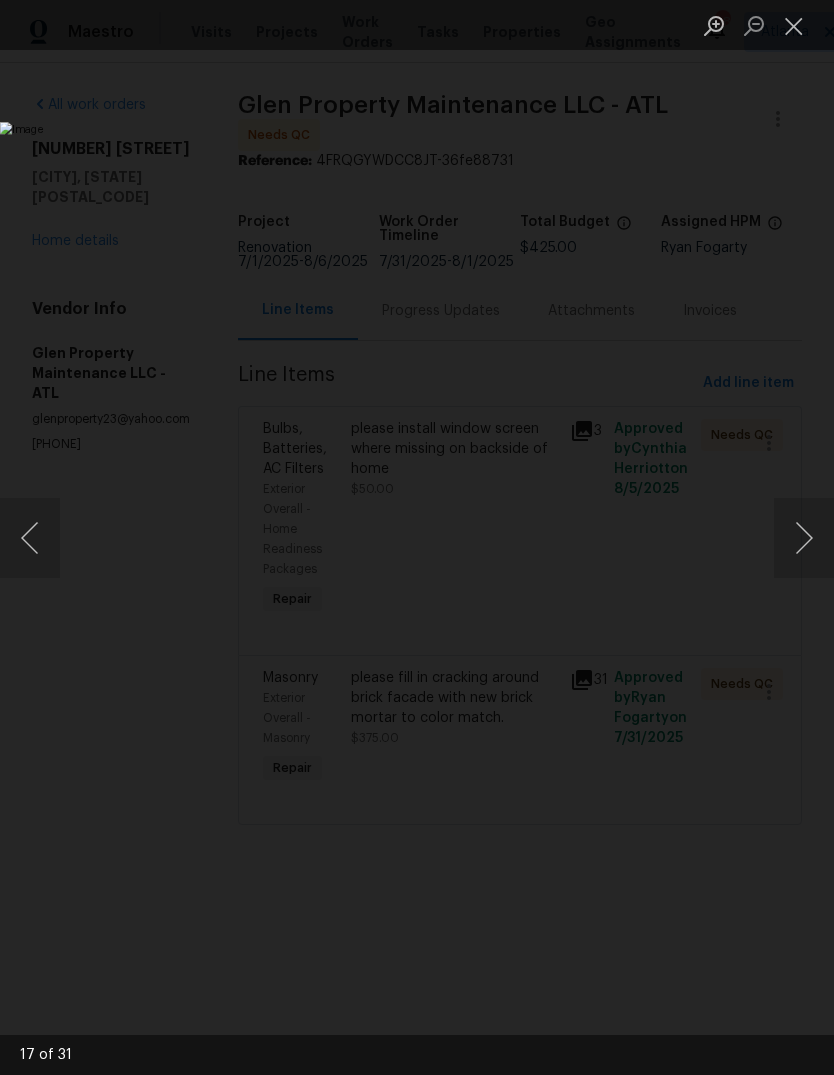 click at bounding box center (804, 538) 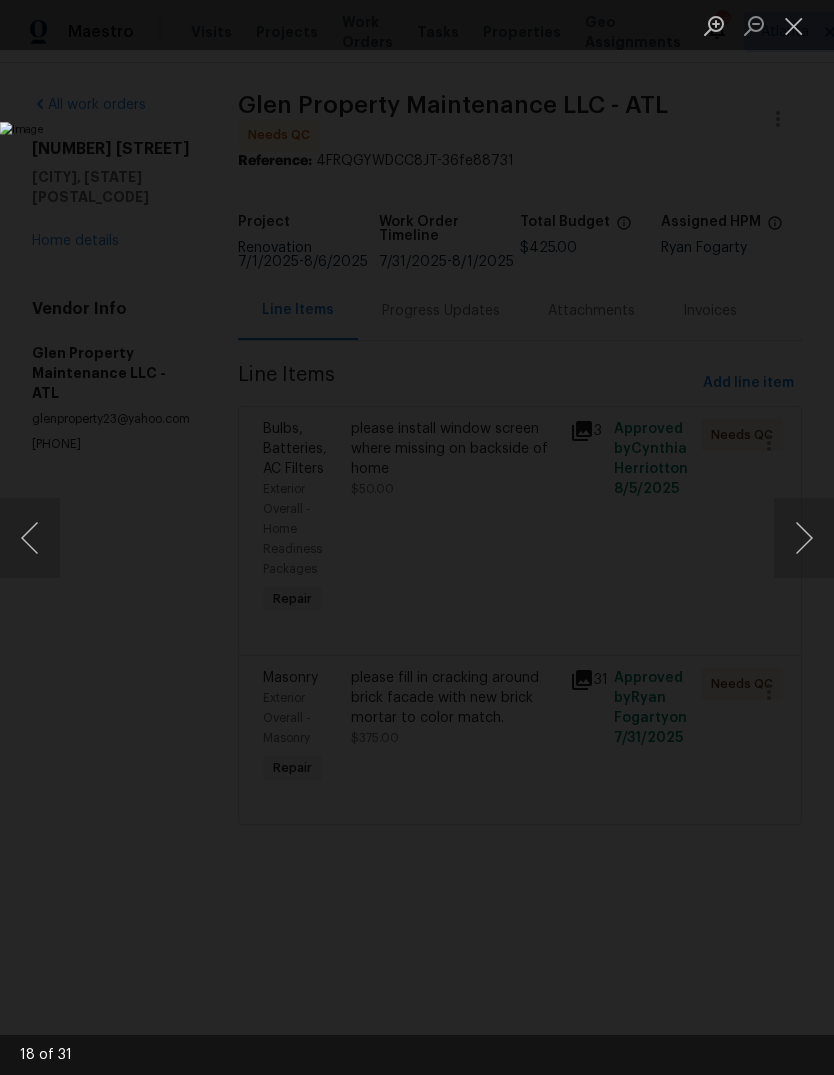 click at bounding box center (804, 538) 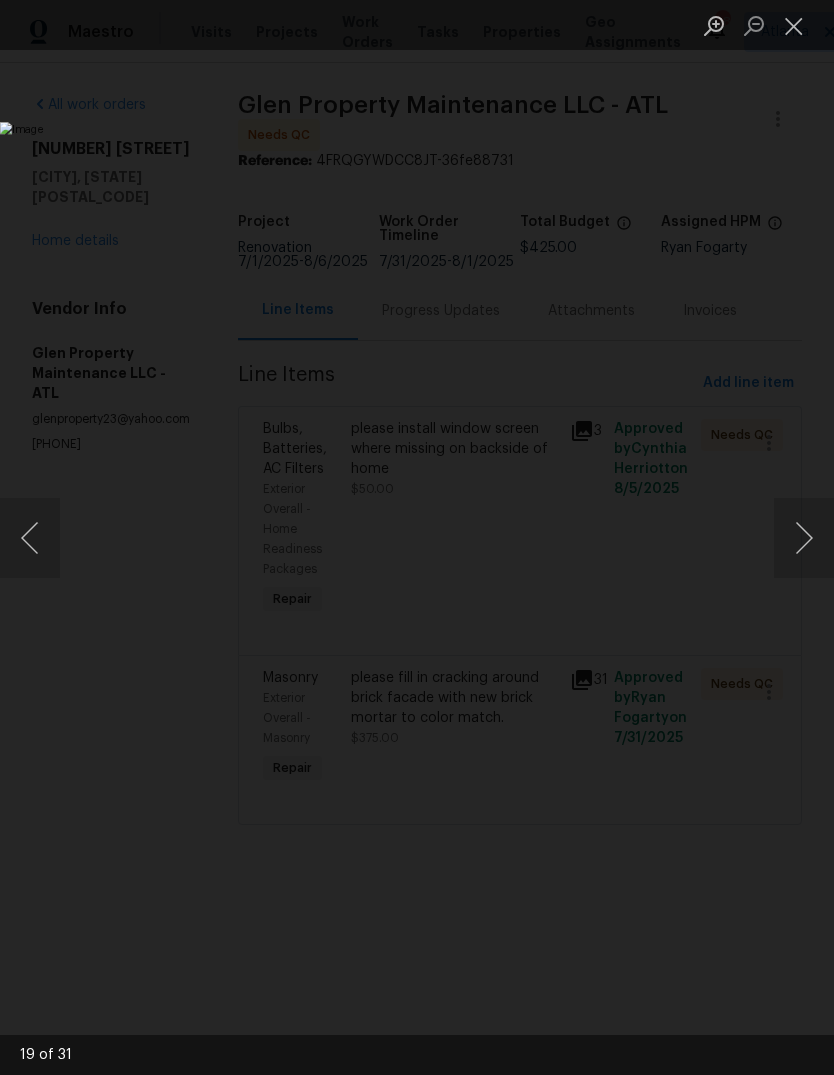 click at bounding box center (804, 538) 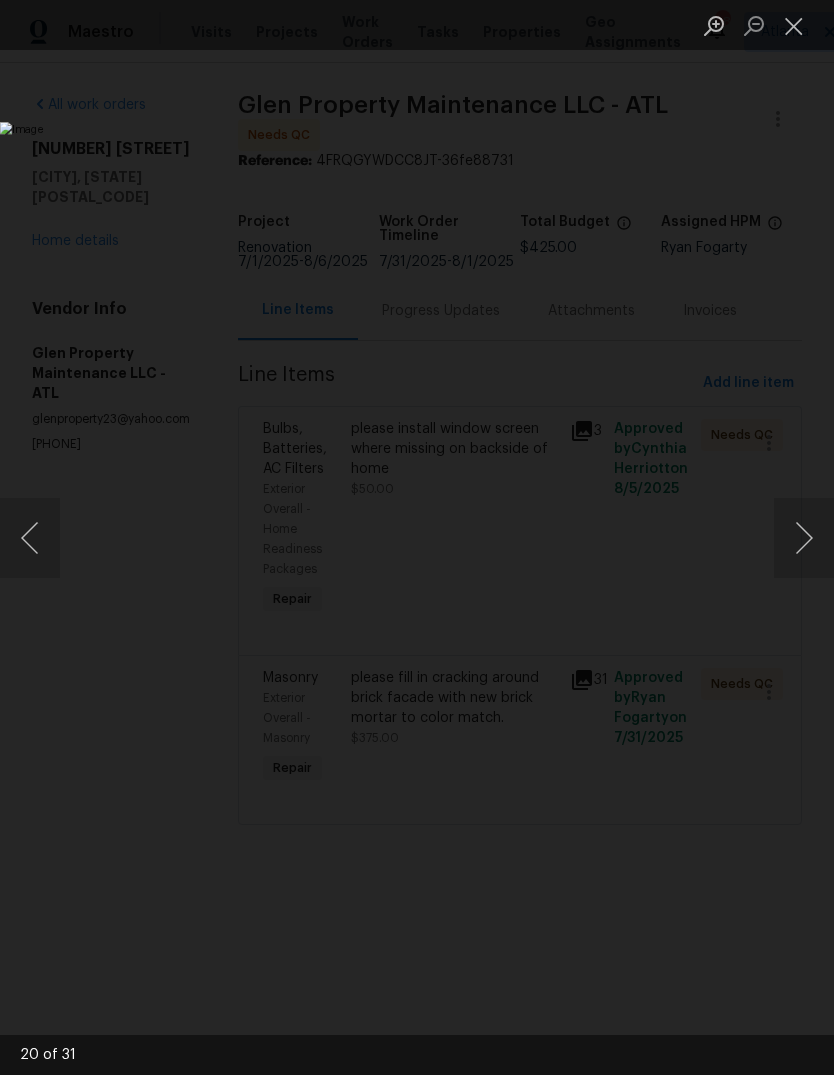 click at bounding box center [30, 538] 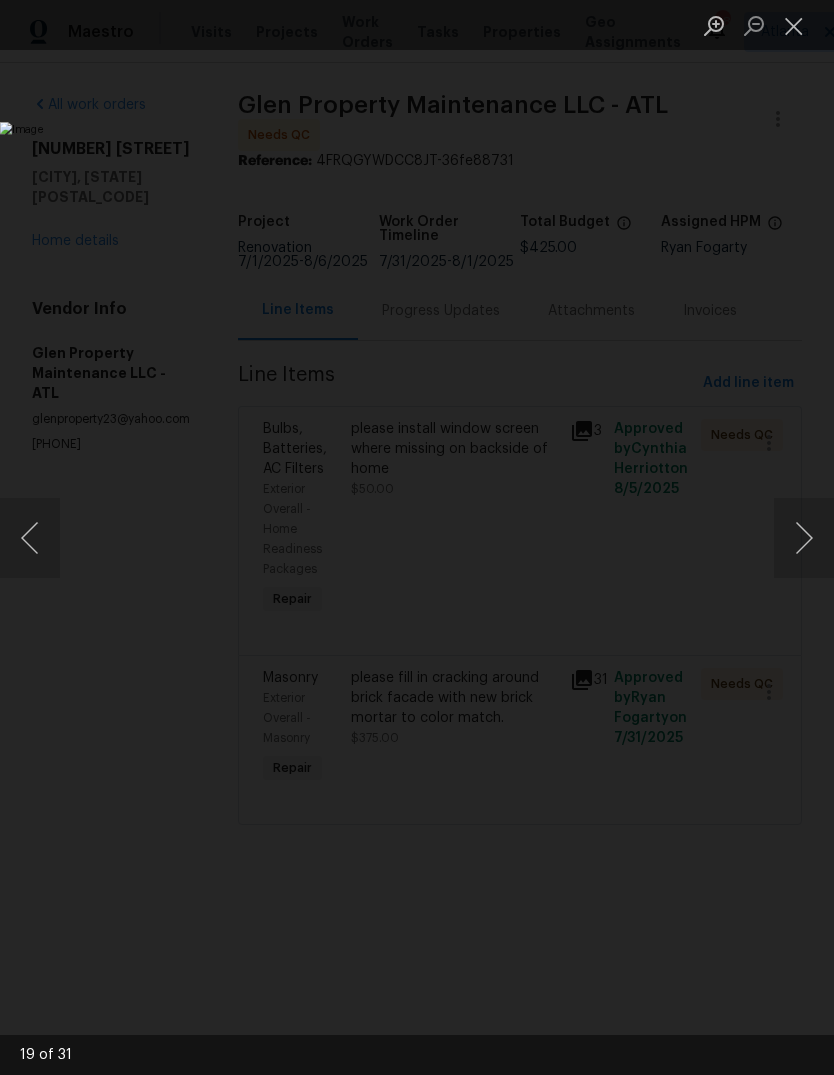 click at bounding box center [804, 538] 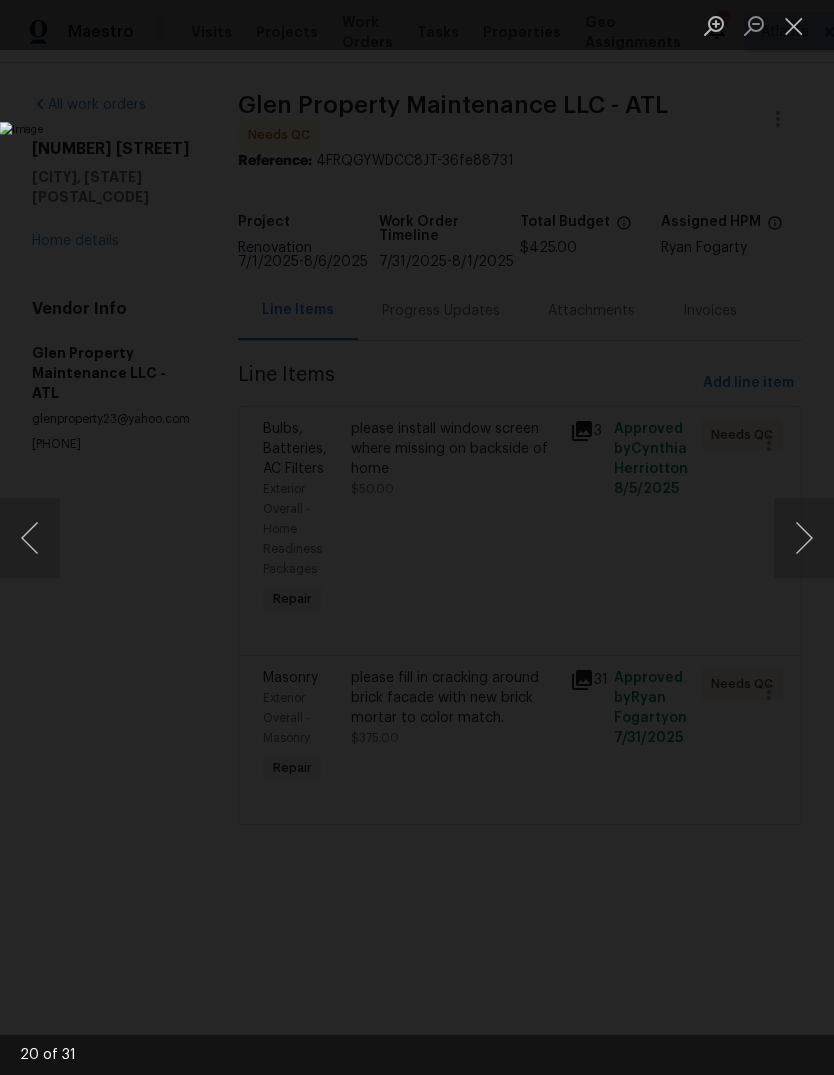 click at bounding box center (804, 538) 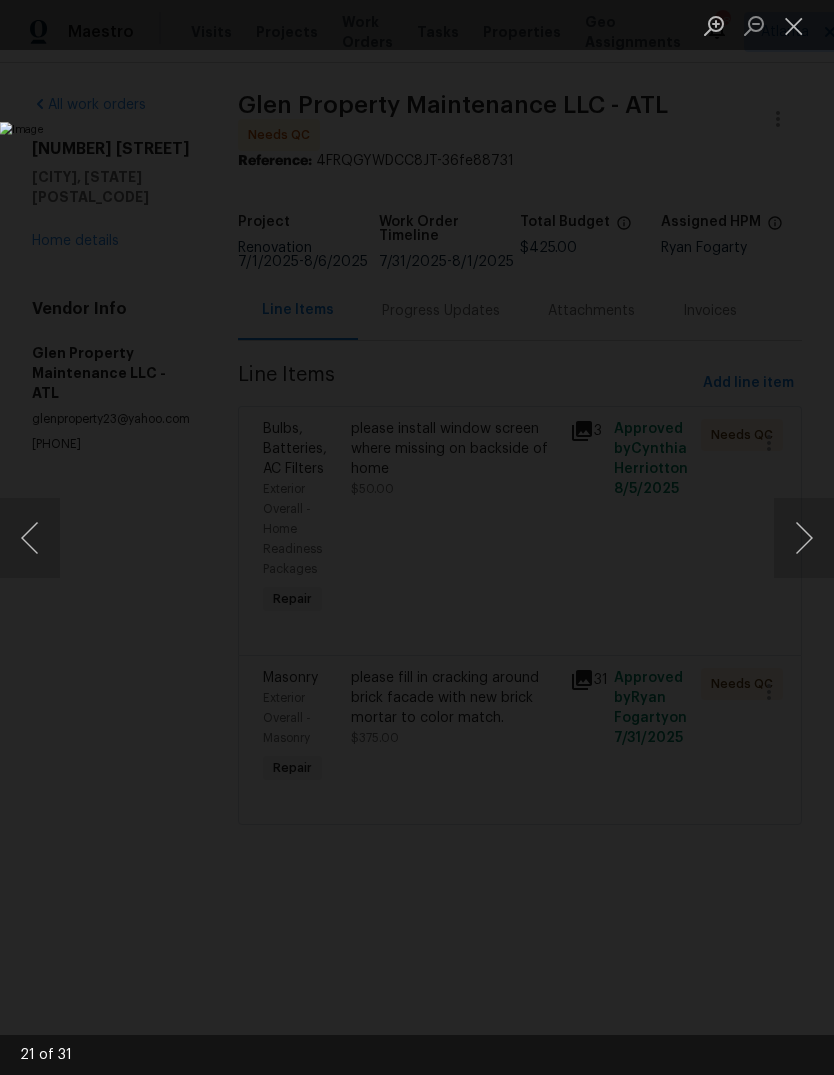 click at bounding box center [804, 538] 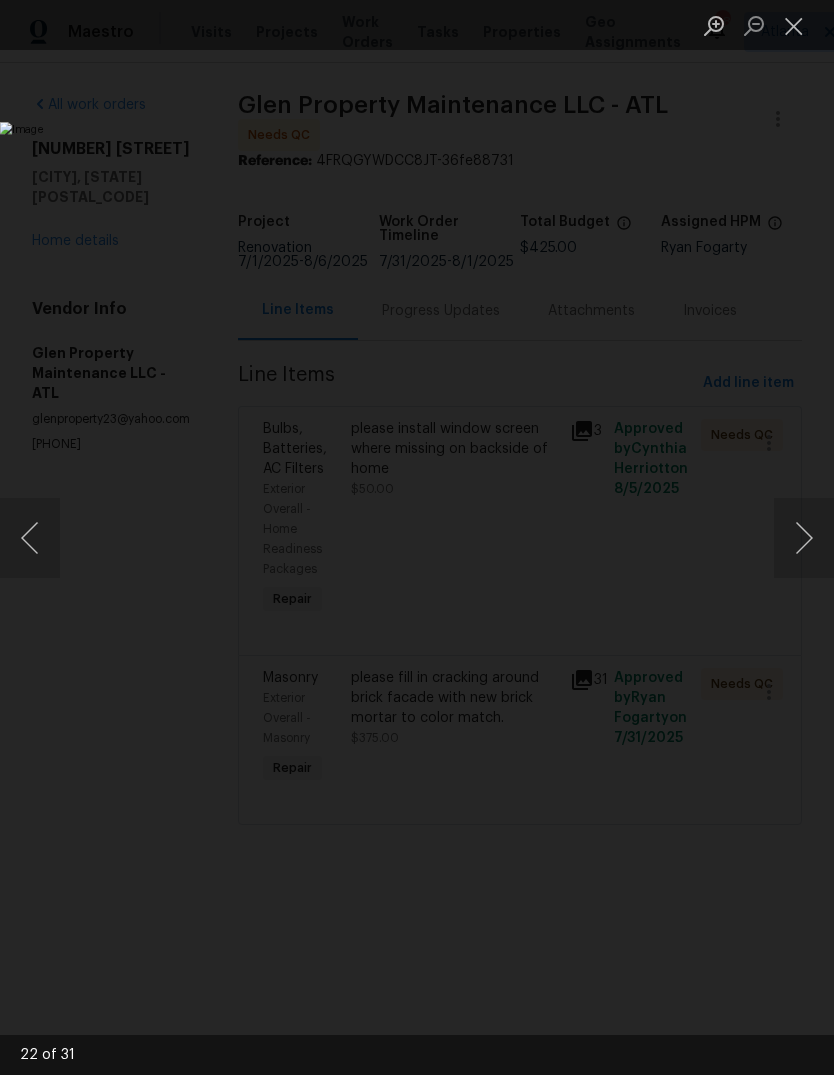 click at bounding box center [804, 538] 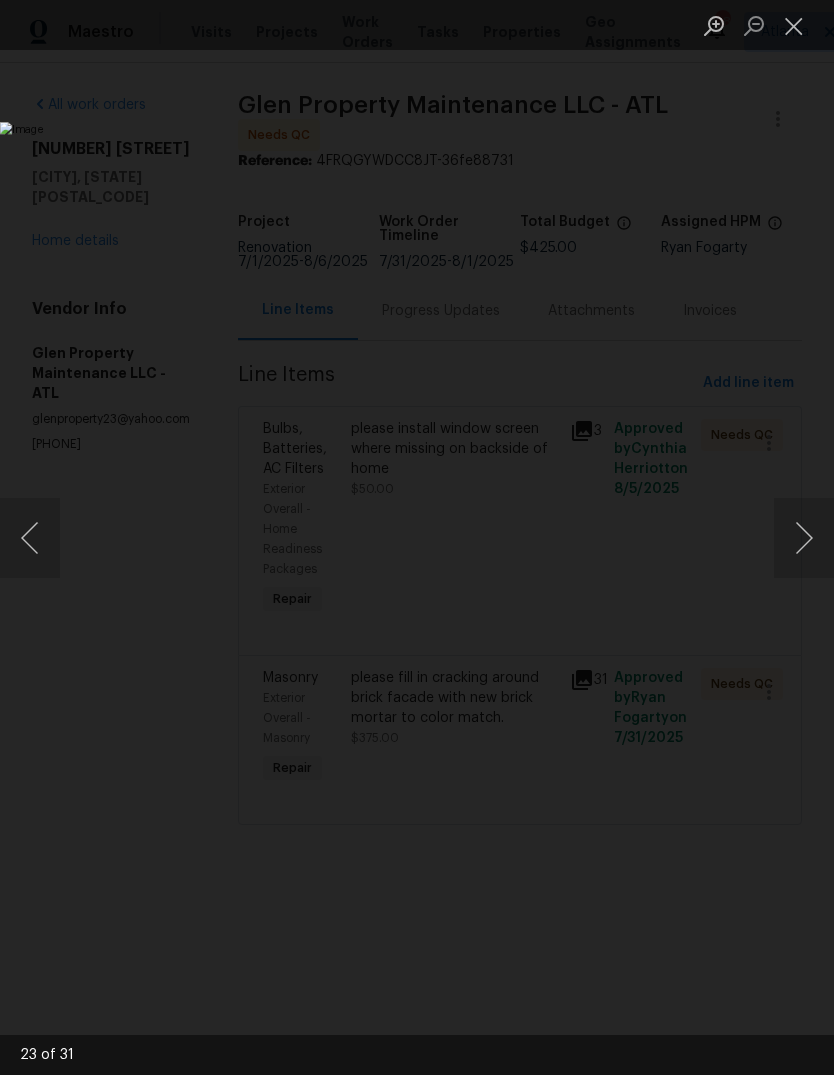 click at bounding box center [30, 538] 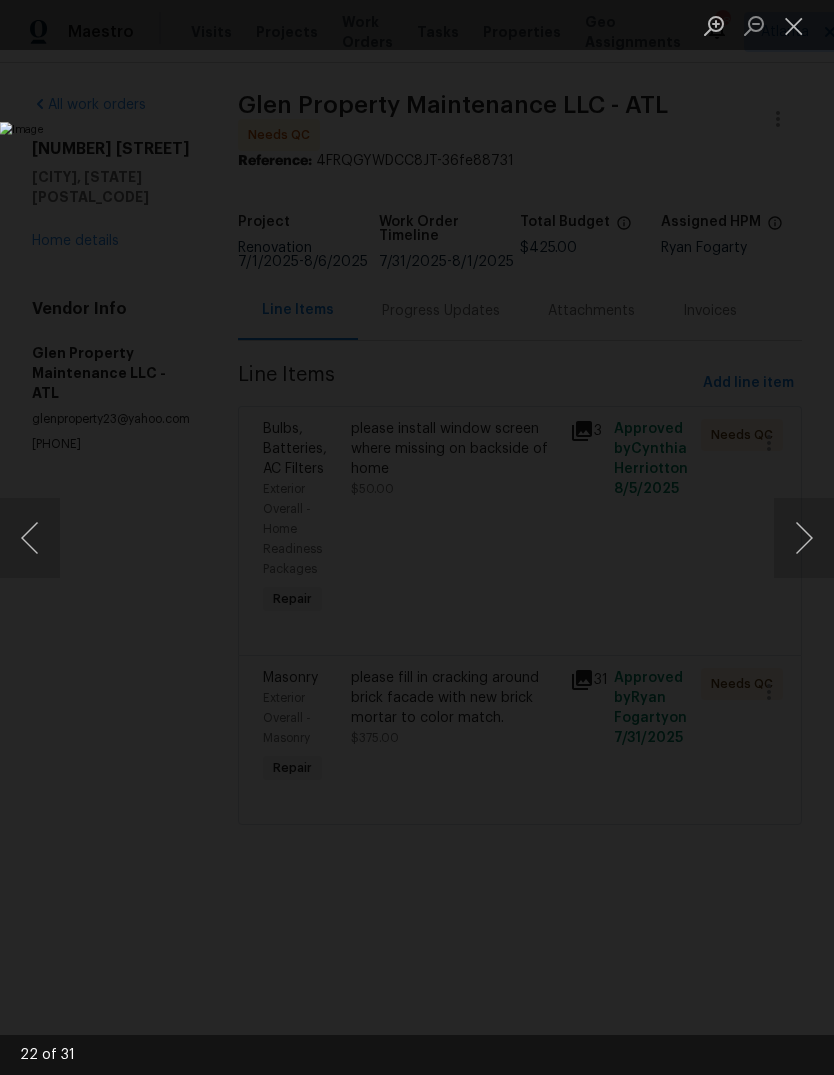 click at bounding box center (804, 538) 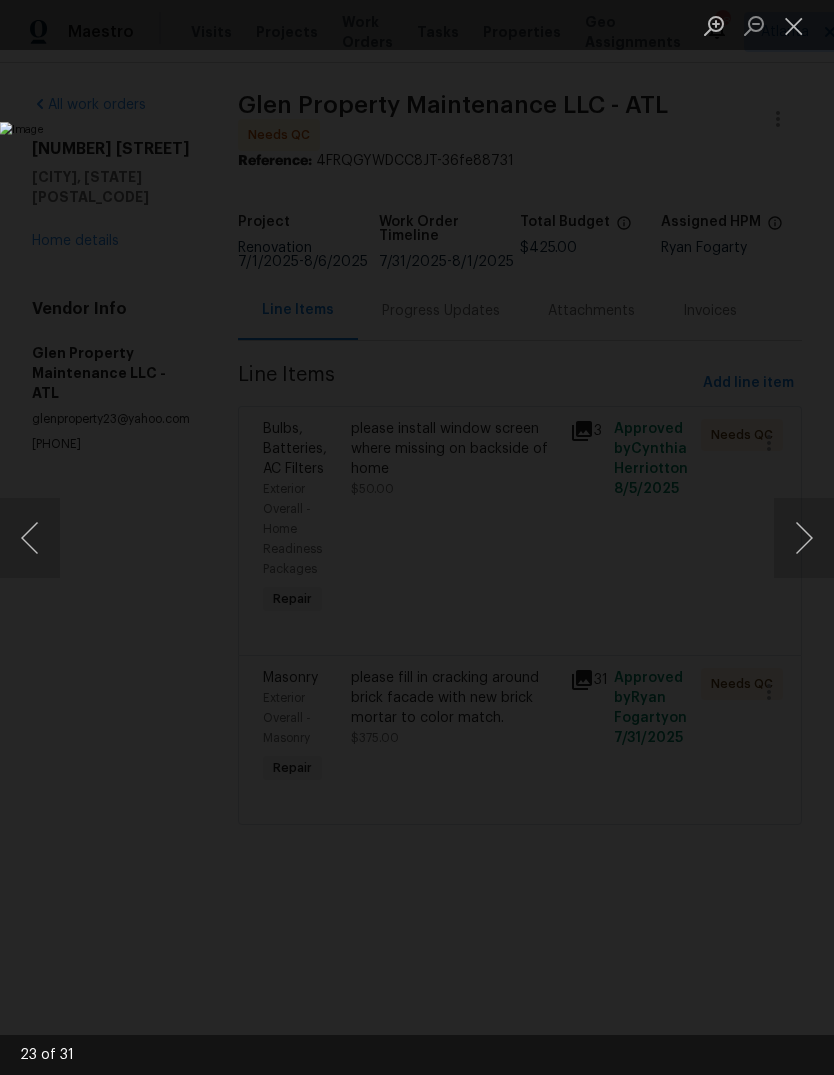 click at bounding box center (804, 538) 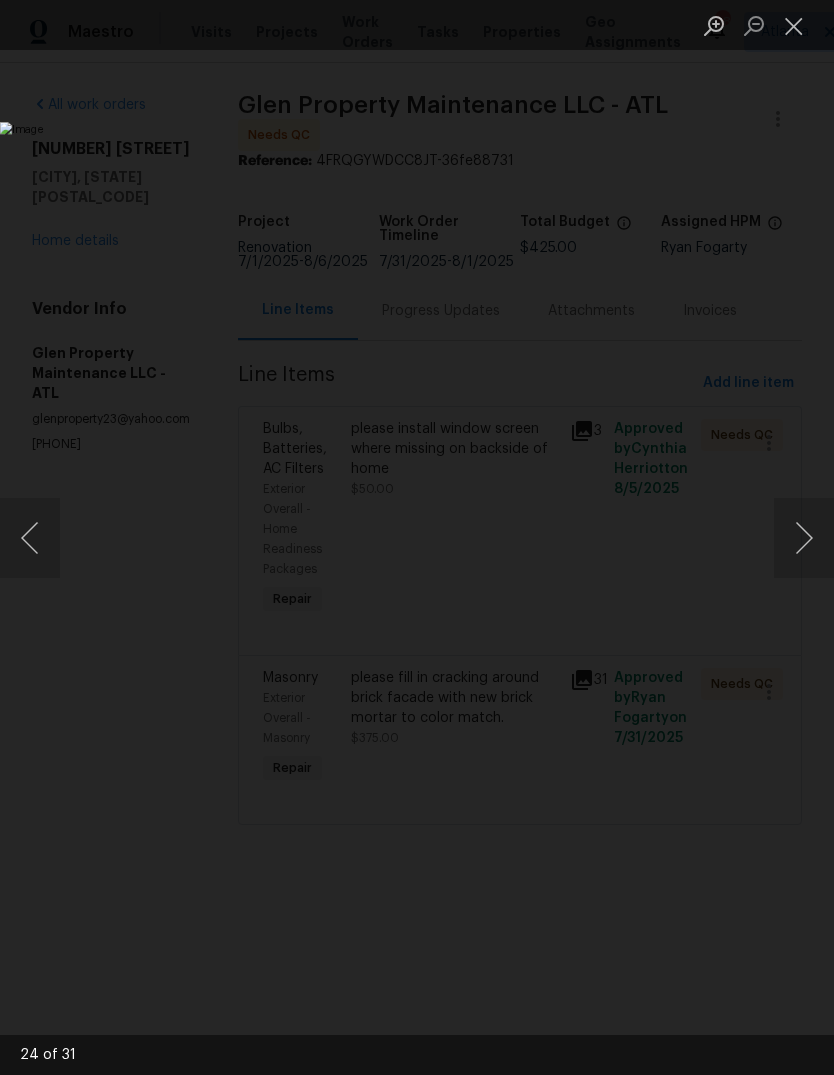 click at bounding box center [804, 538] 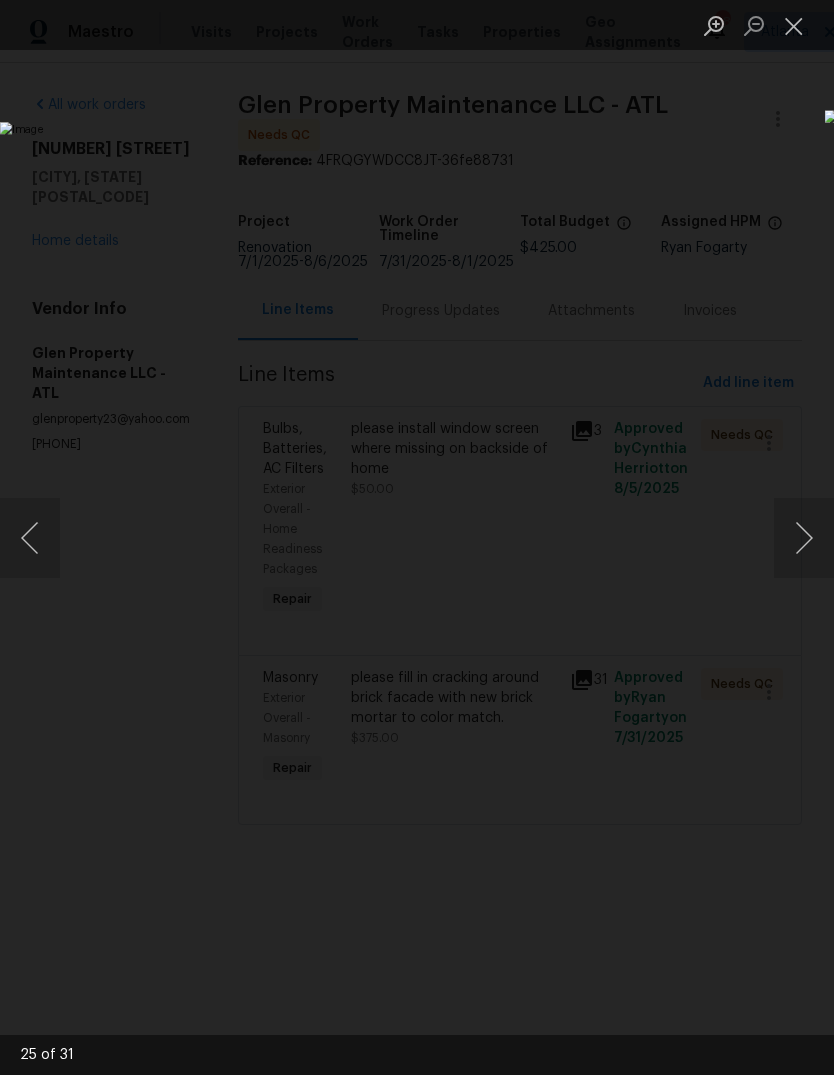 click at bounding box center [804, 538] 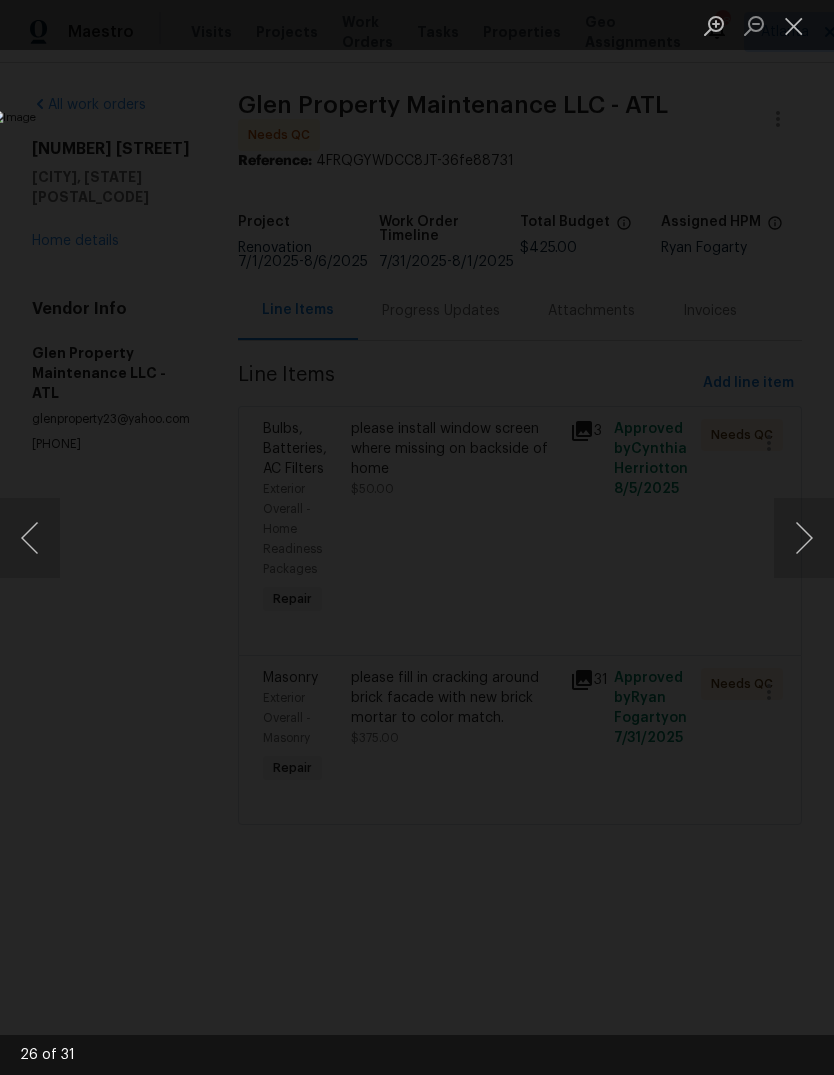 click at bounding box center [804, 538] 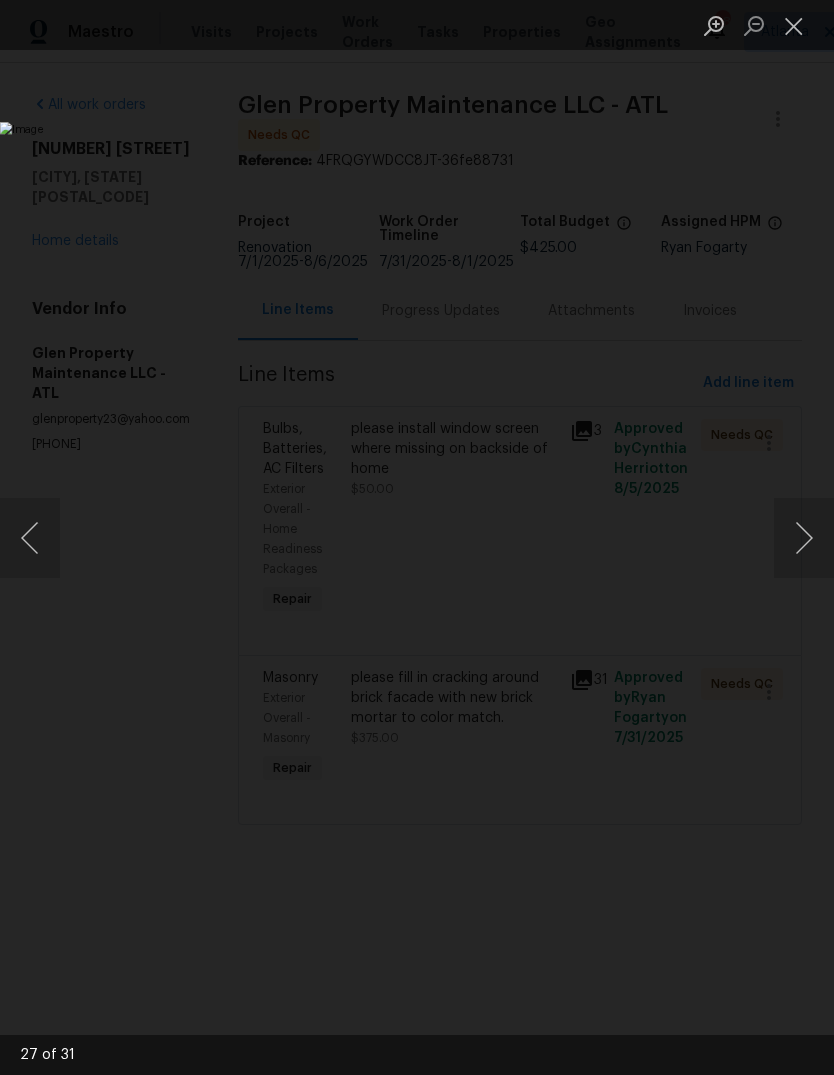 click at bounding box center [804, 538] 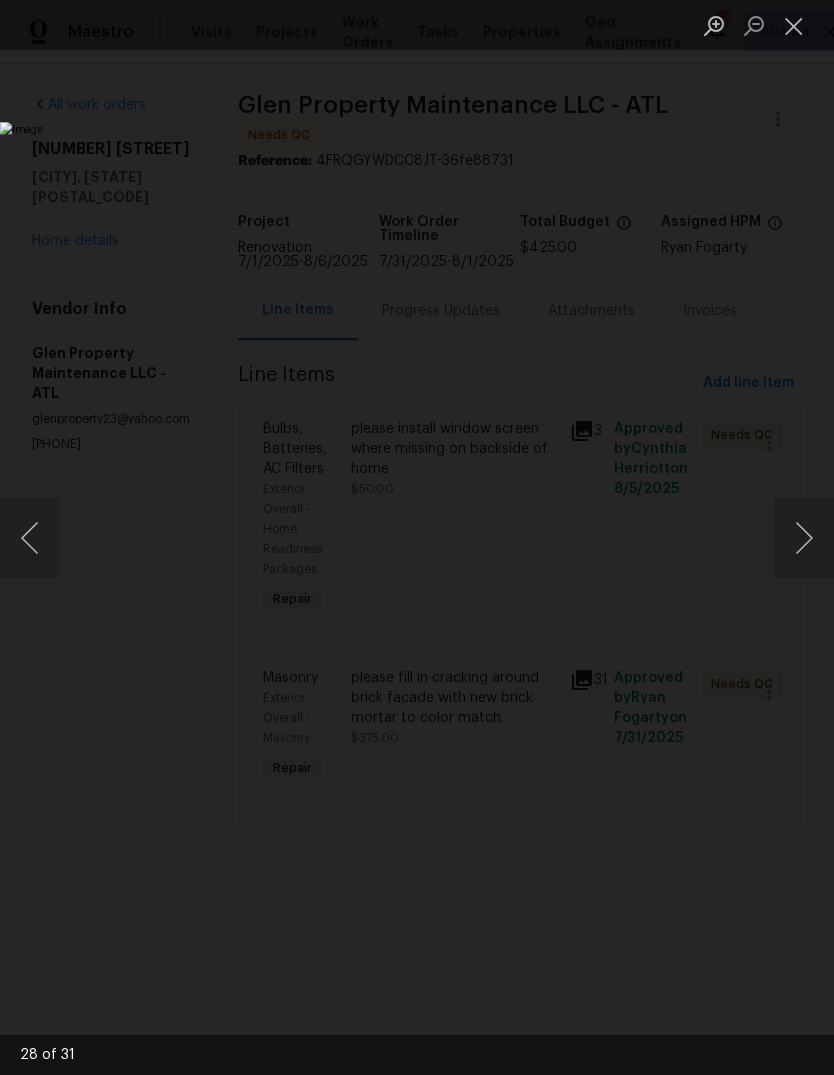 click at bounding box center (804, 538) 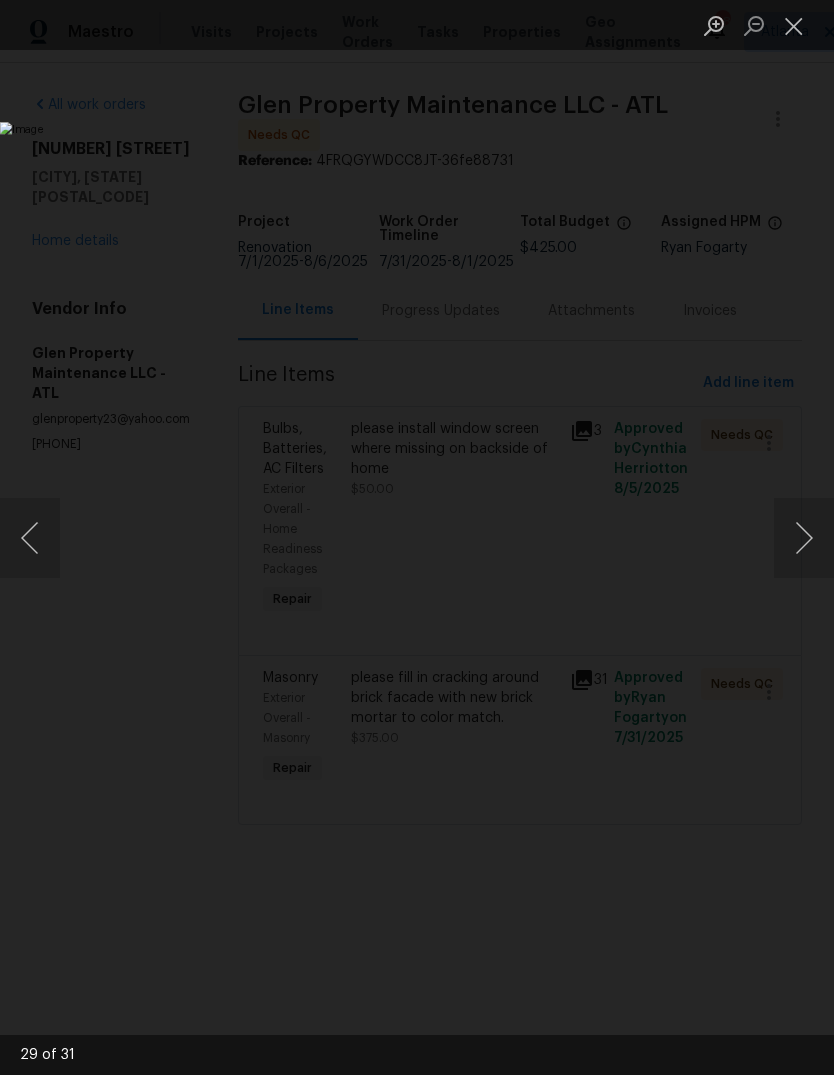 click at bounding box center (804, 538) 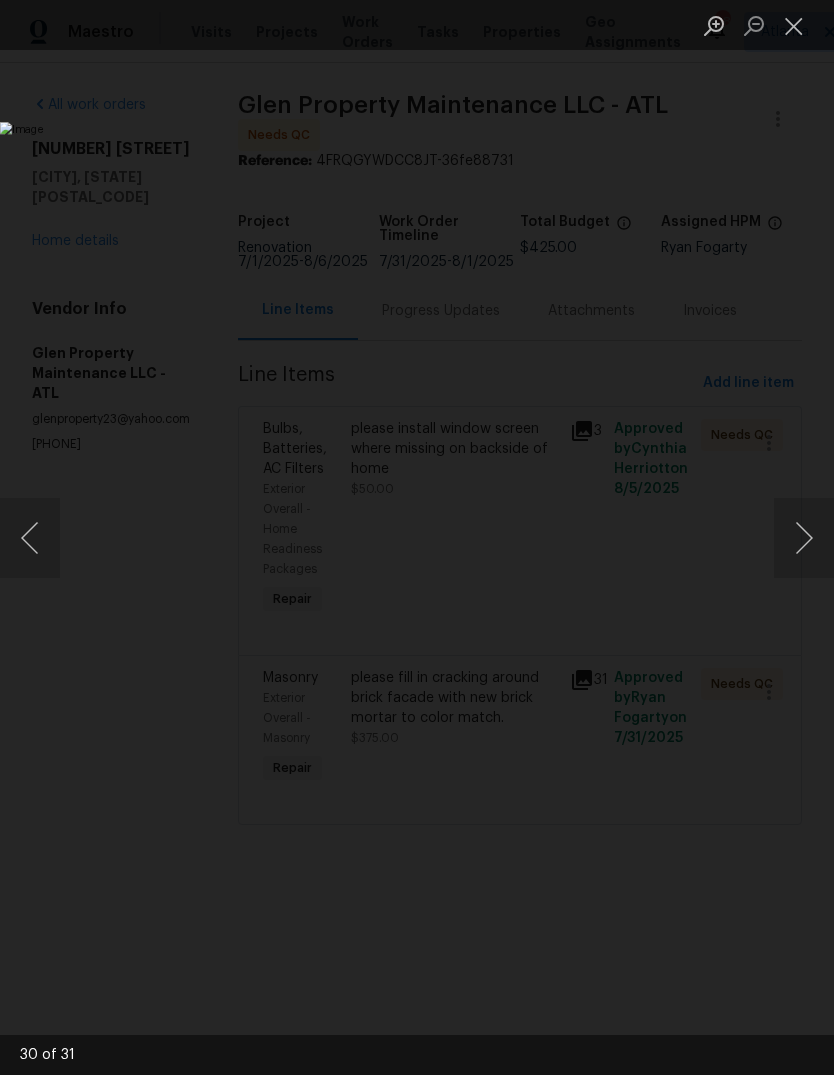 click at bounding box center [804, 538] 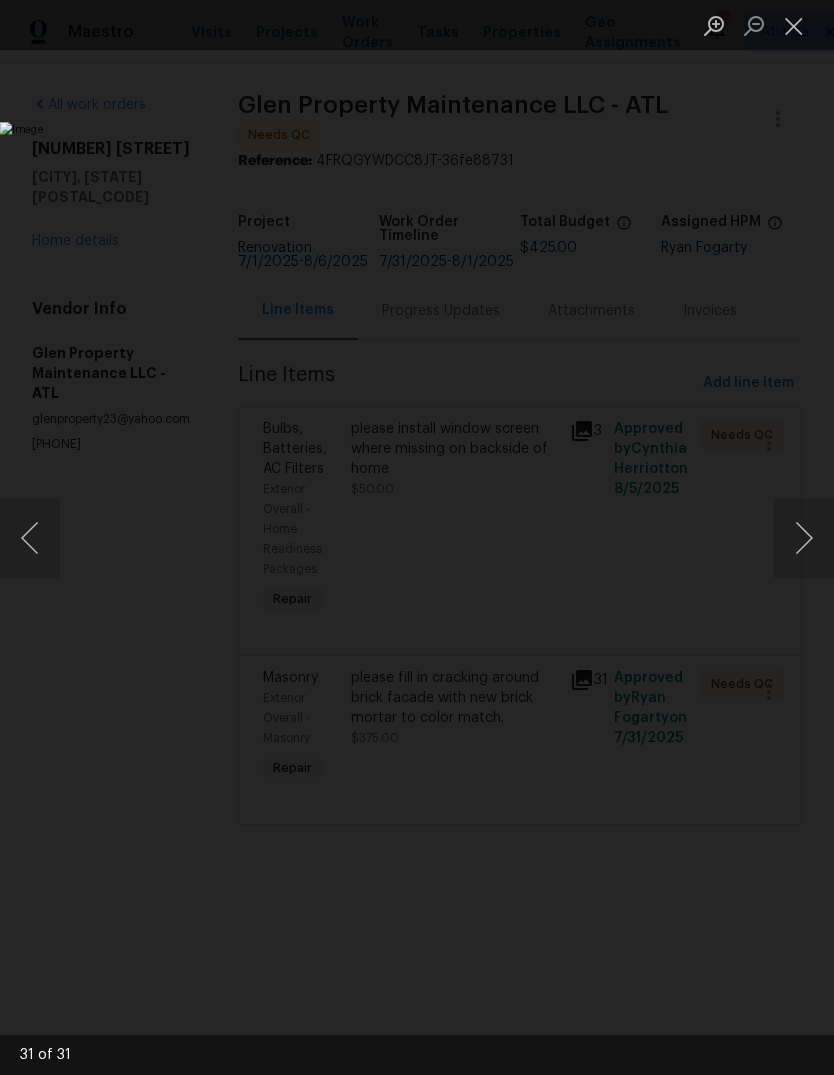 click at bounding box center (804, 538) 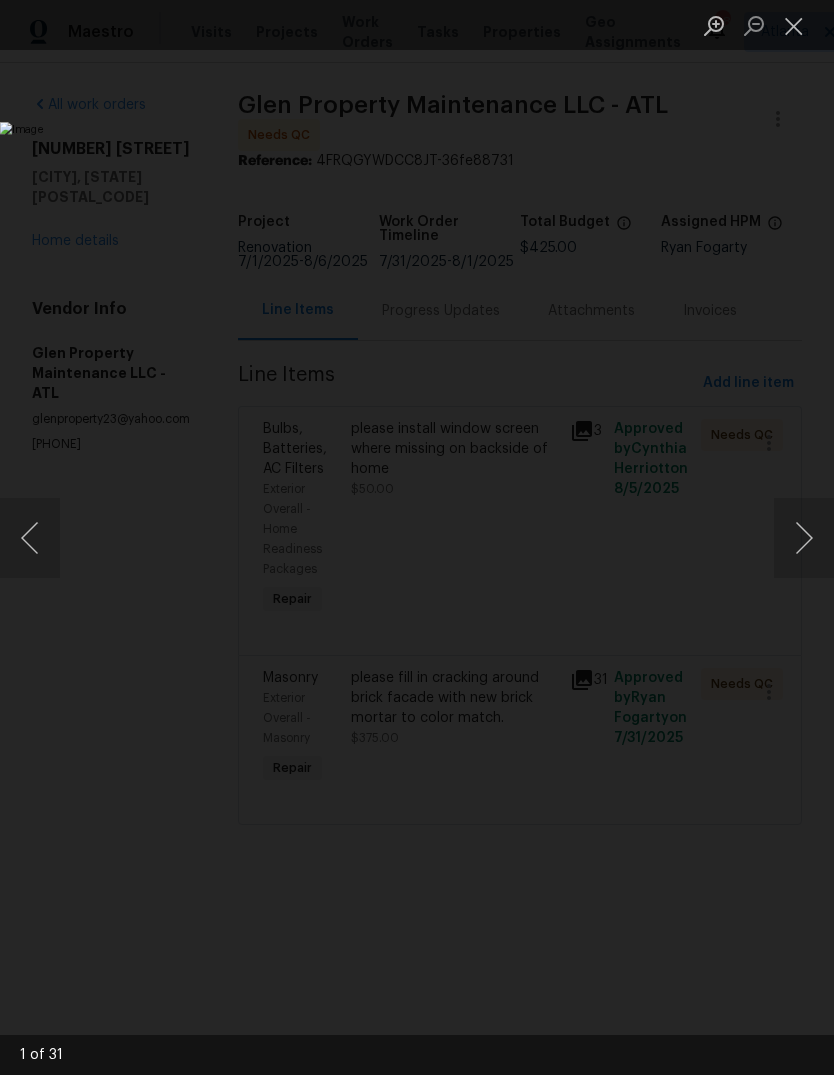 click at bounding box center (804, 538) 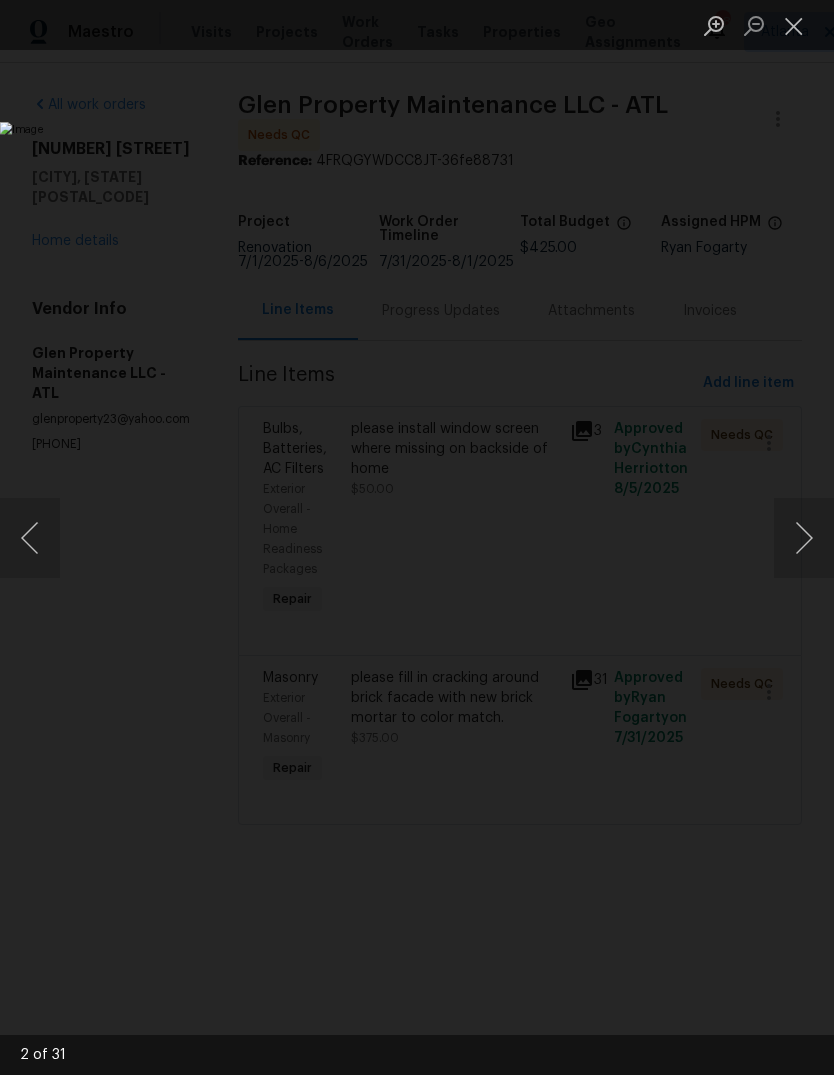 click at bounding box center (804, 538) 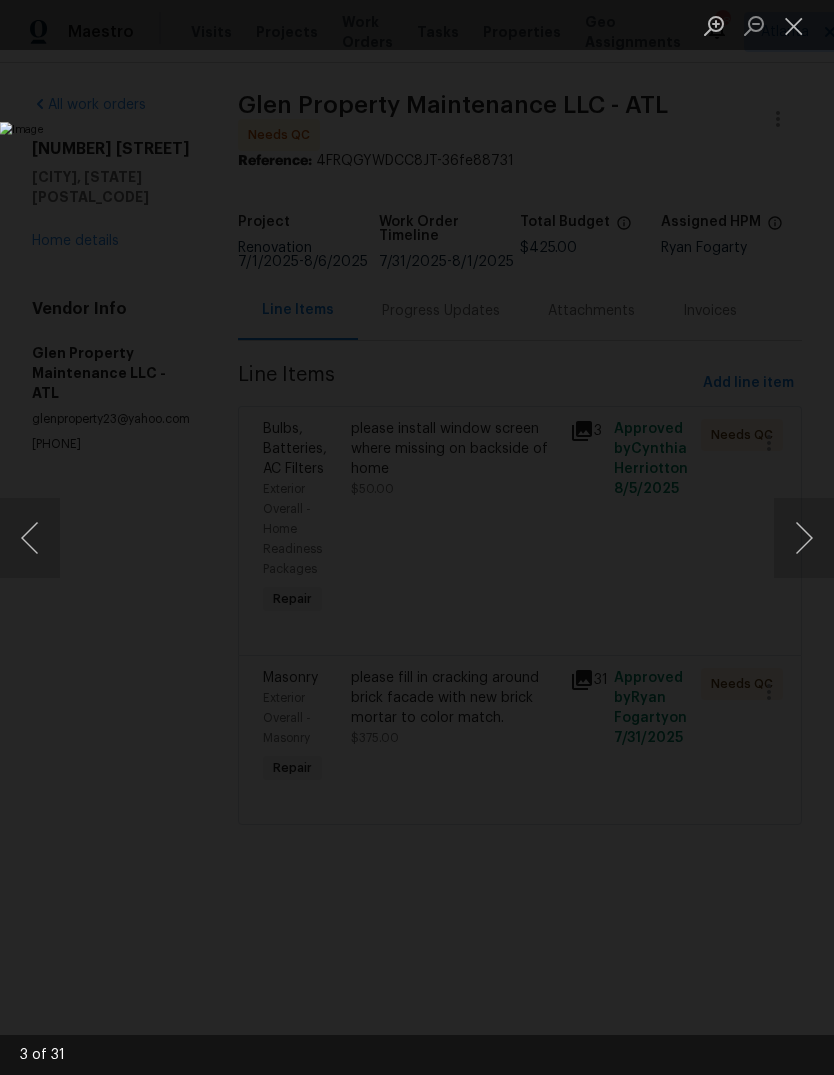 click at bounding box center (804, 538) 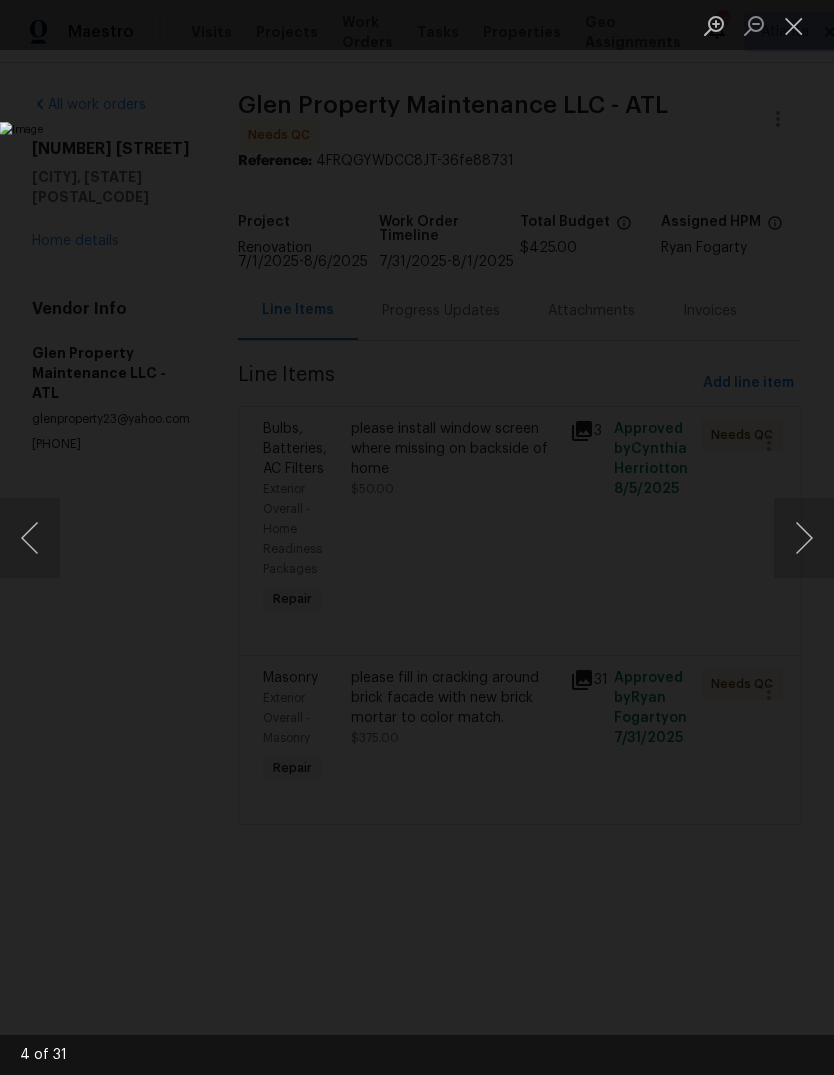 click at bounding box center (804, 538) 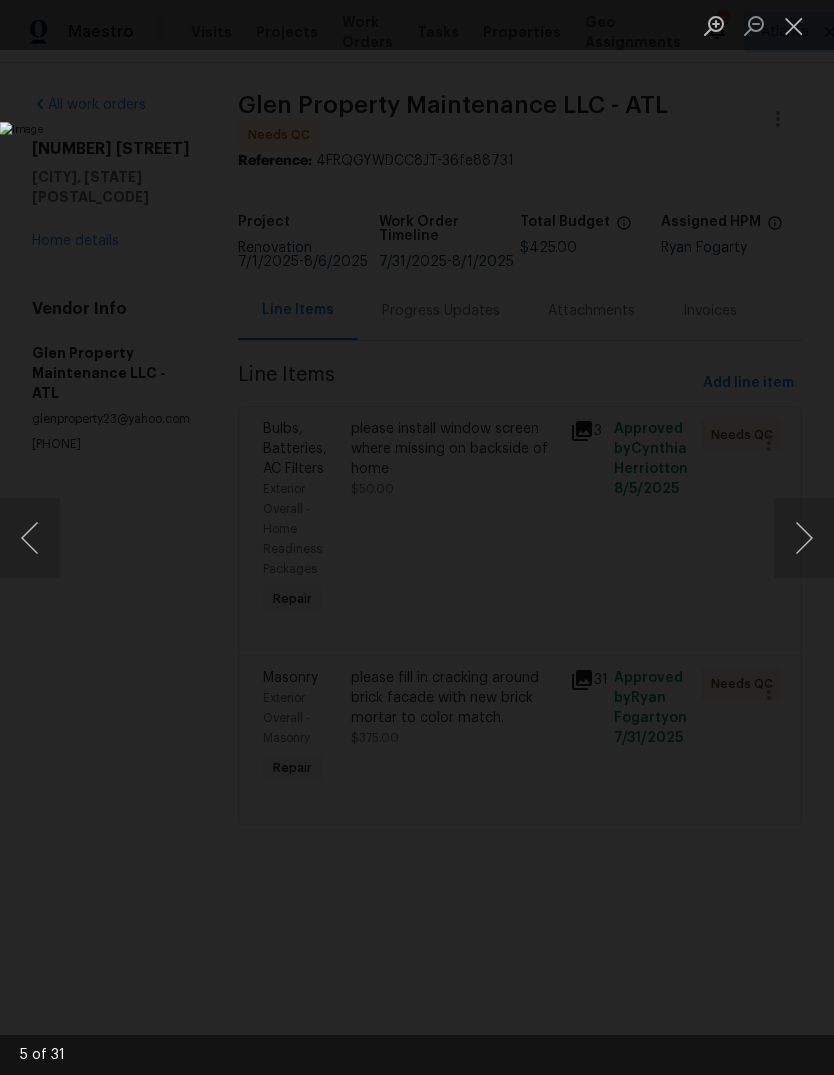 click at bounding box center (804, 538) 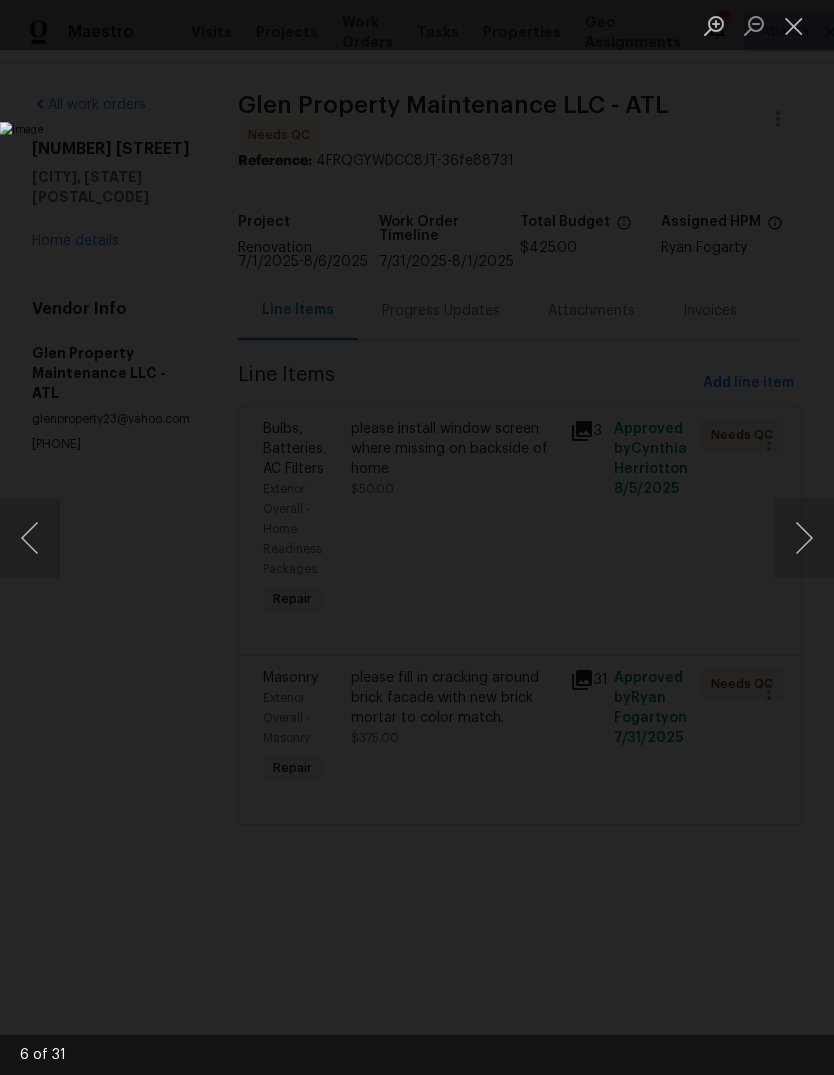 click at bounding box center (804, 538) 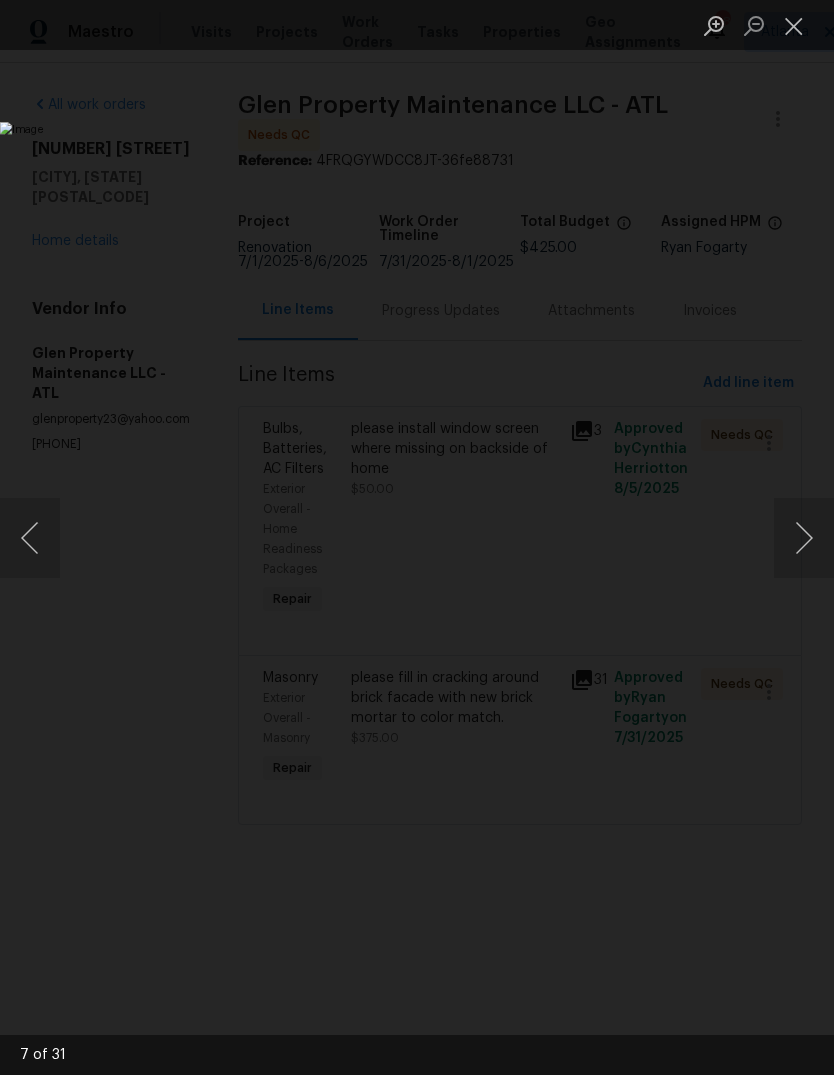 click at bounding box center [804, 538] 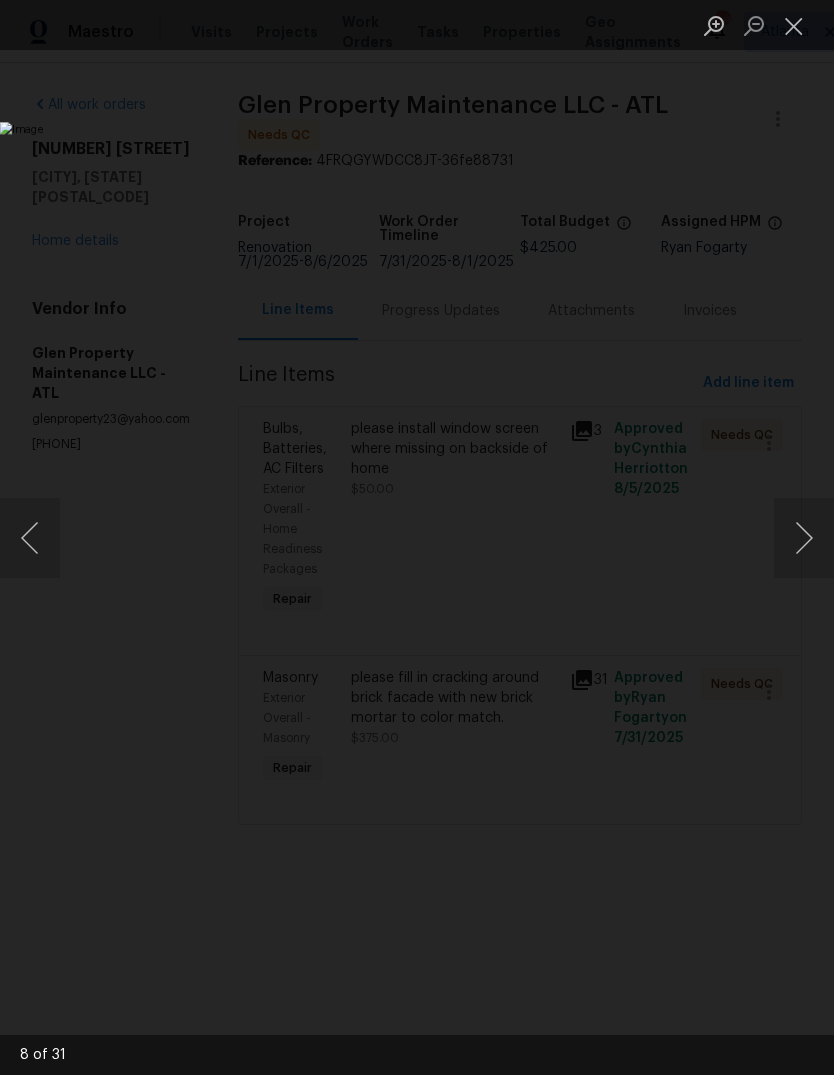 click at bounding box center (804, 538) 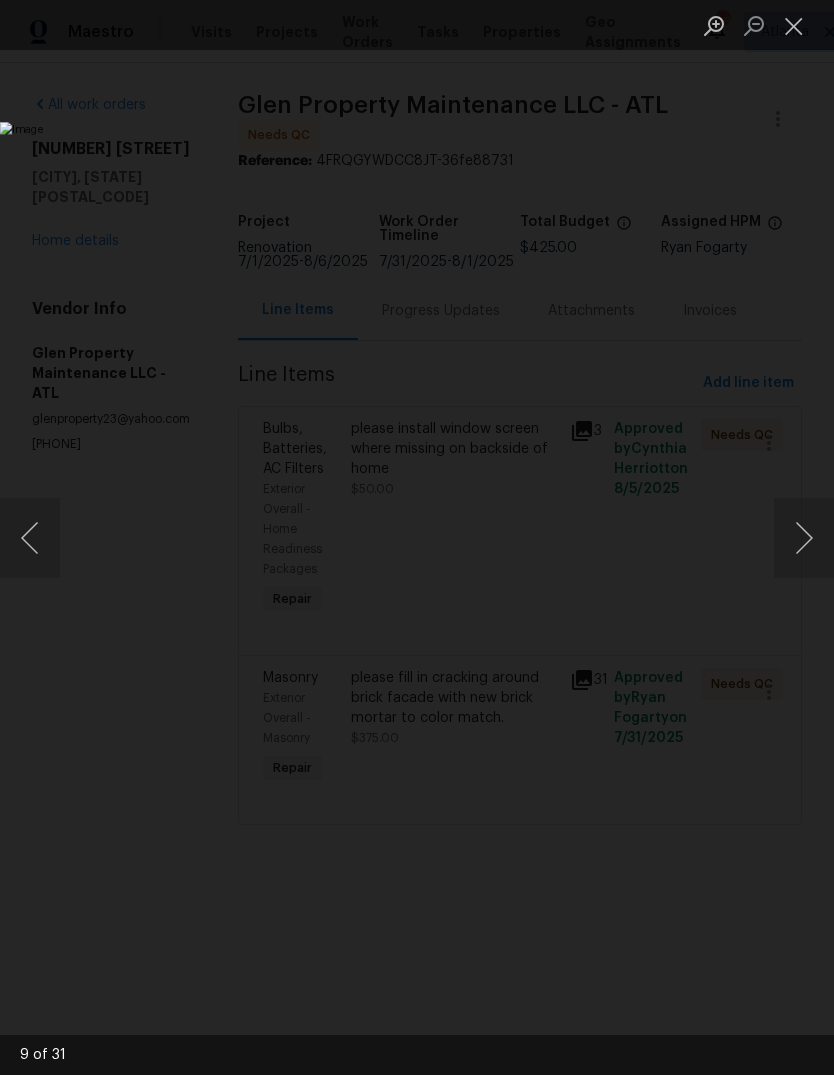 click at bounding box center [804, 538] 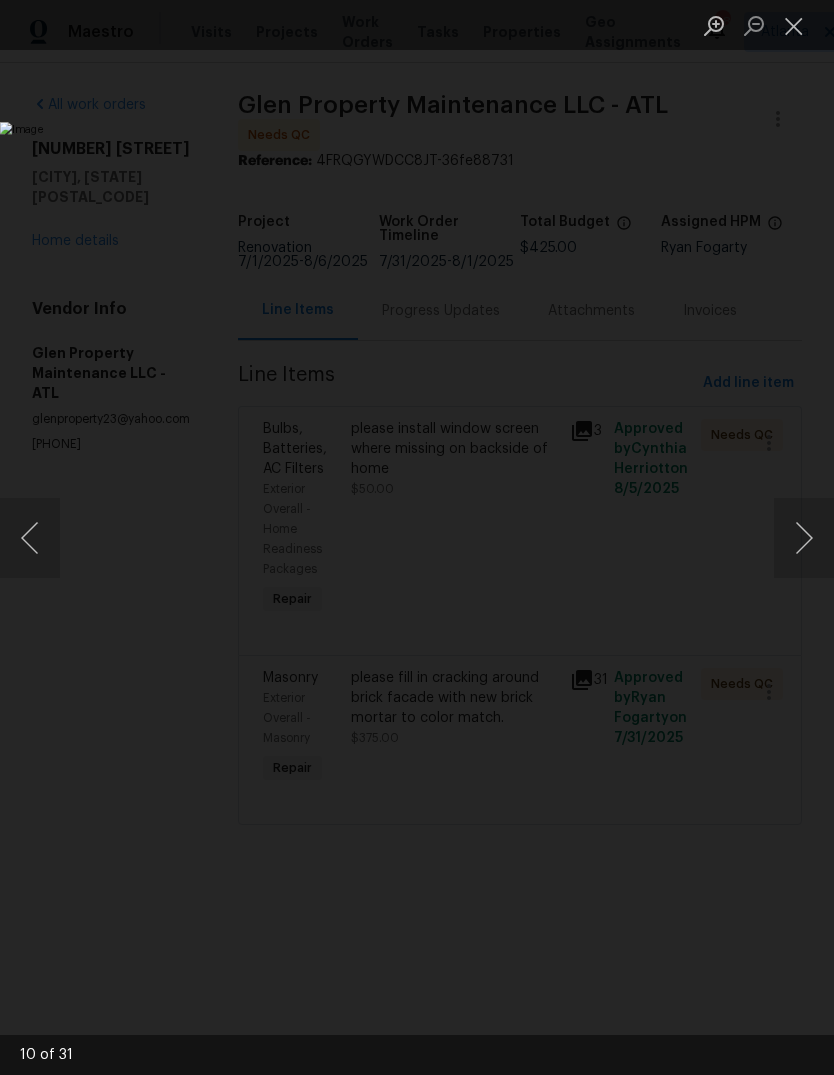 click at bounding box center (804, 538) 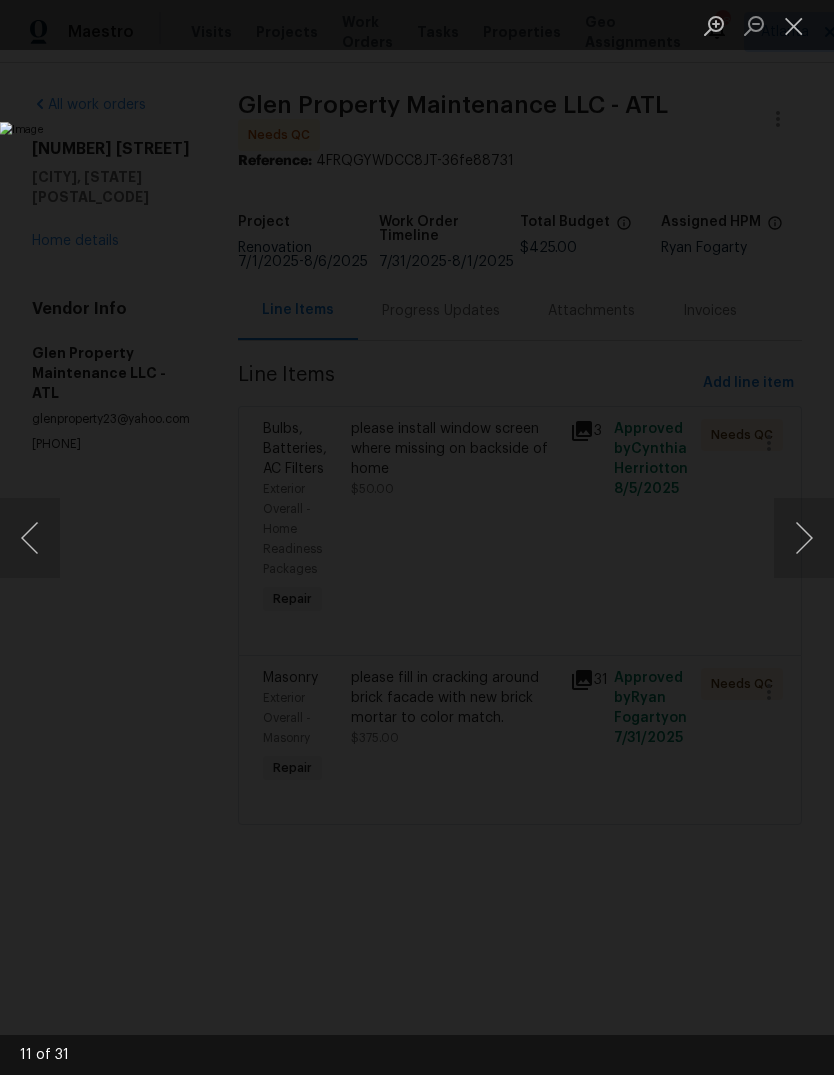 click at bounding box center (804, 538) 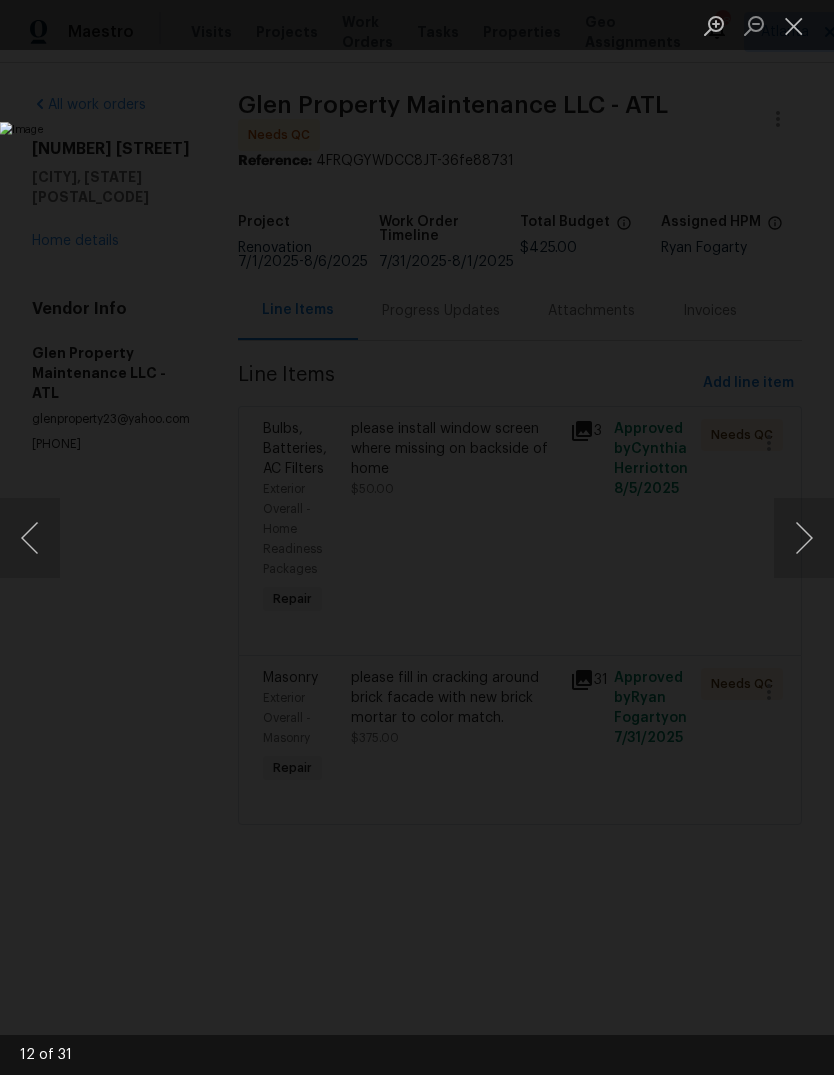 click at bounding box center (804, 538) 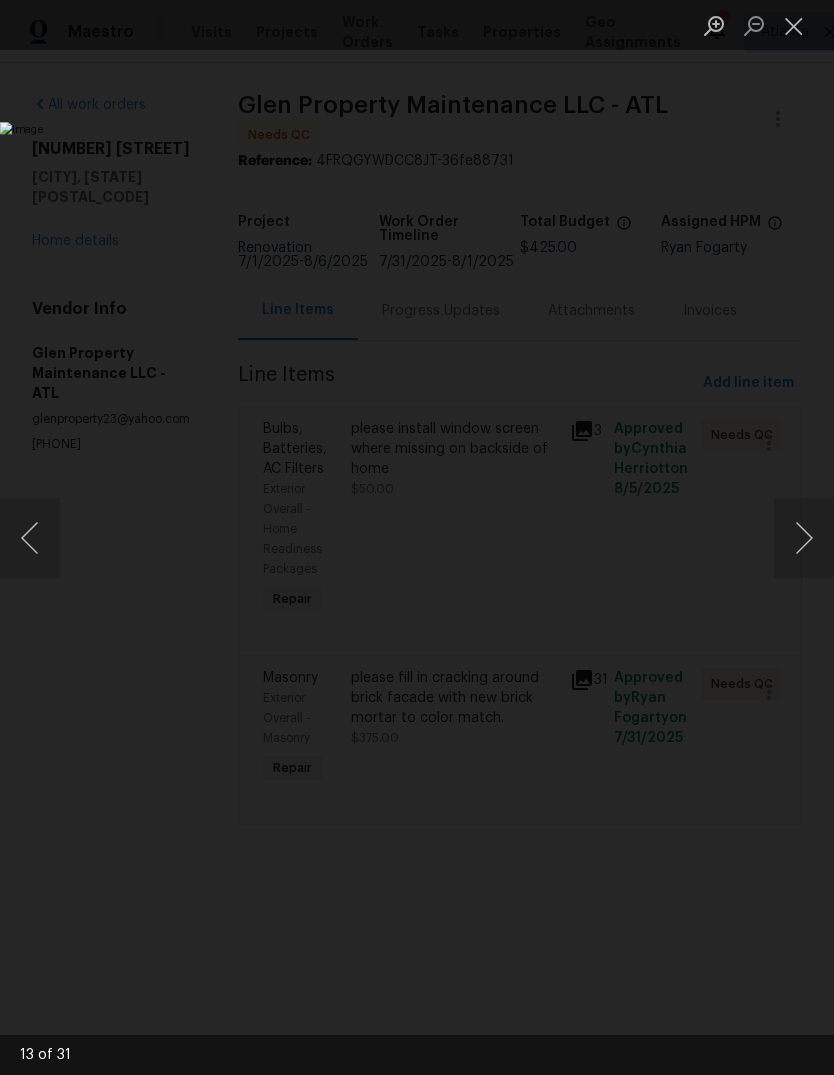 click at bounding box center [30, 538] 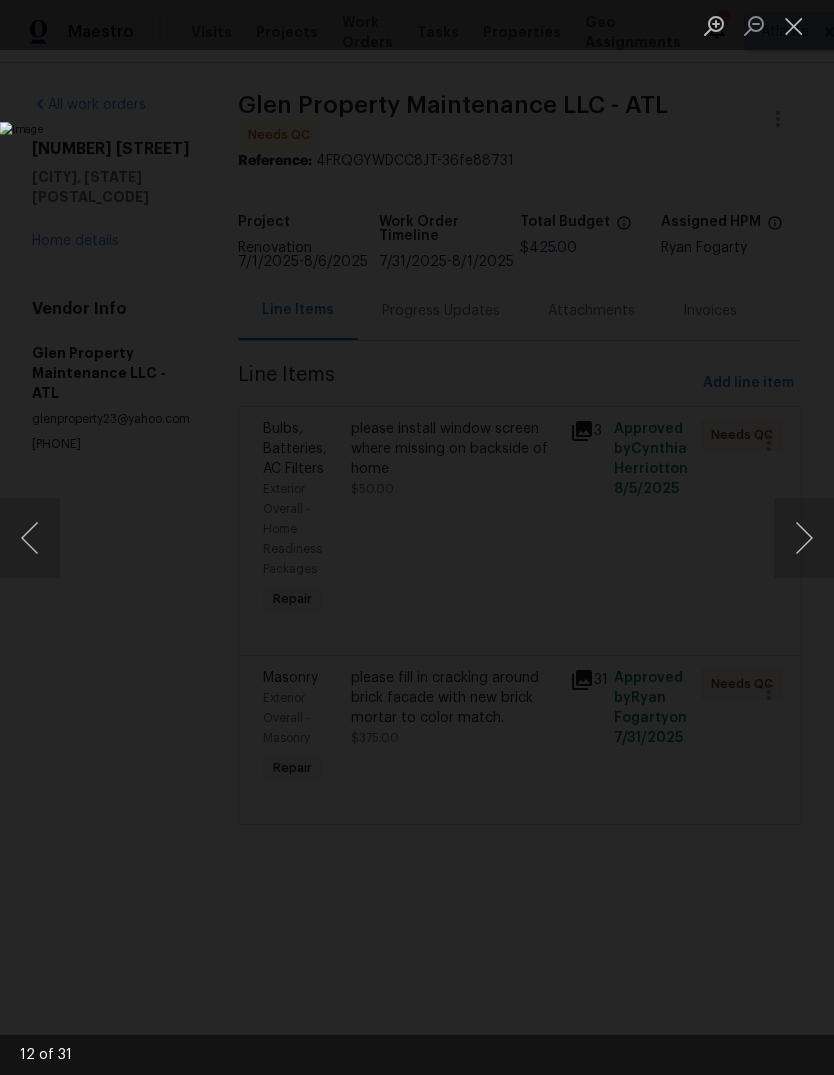 click at bounding box center (804, 538) 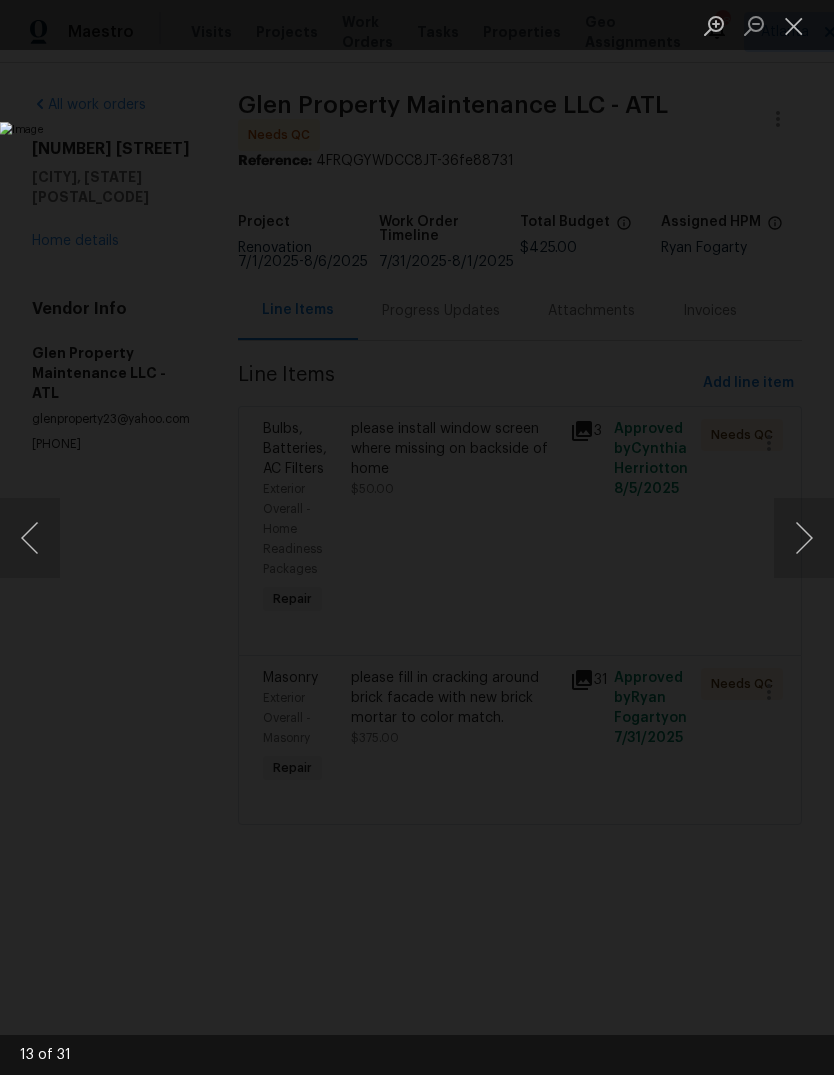 click at bounding box center [804, 538] 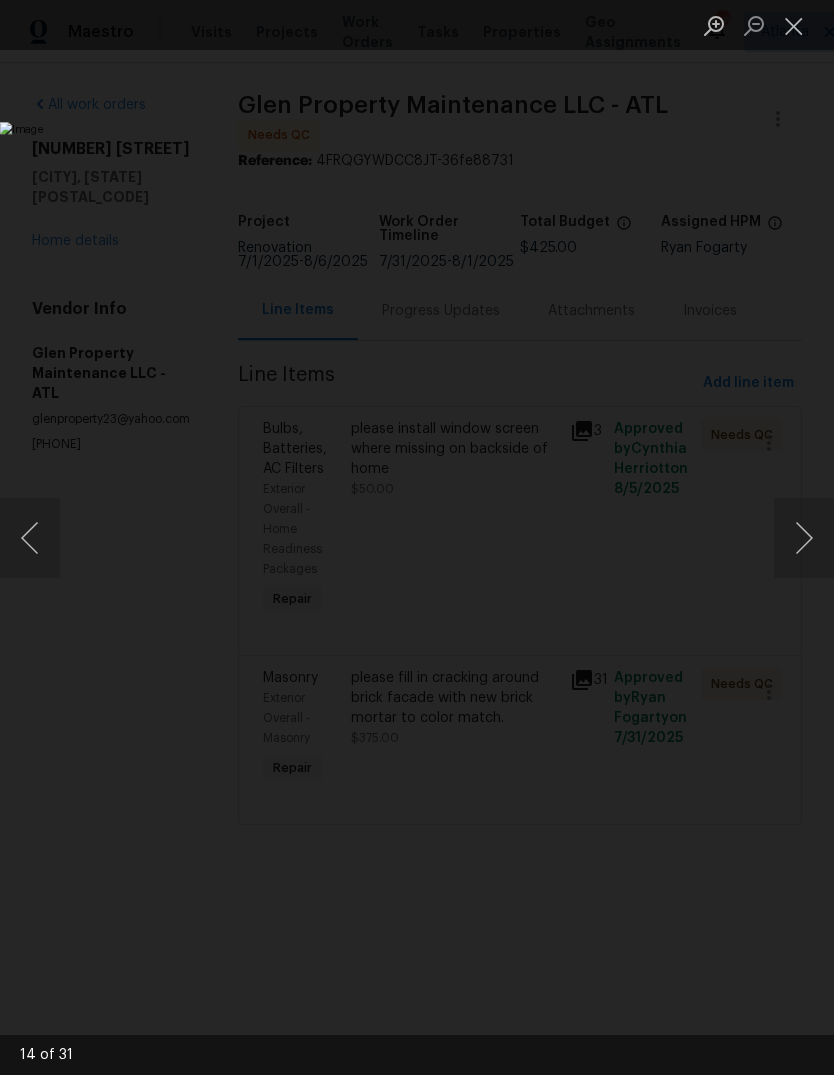 click at bounding box center (804, 538) 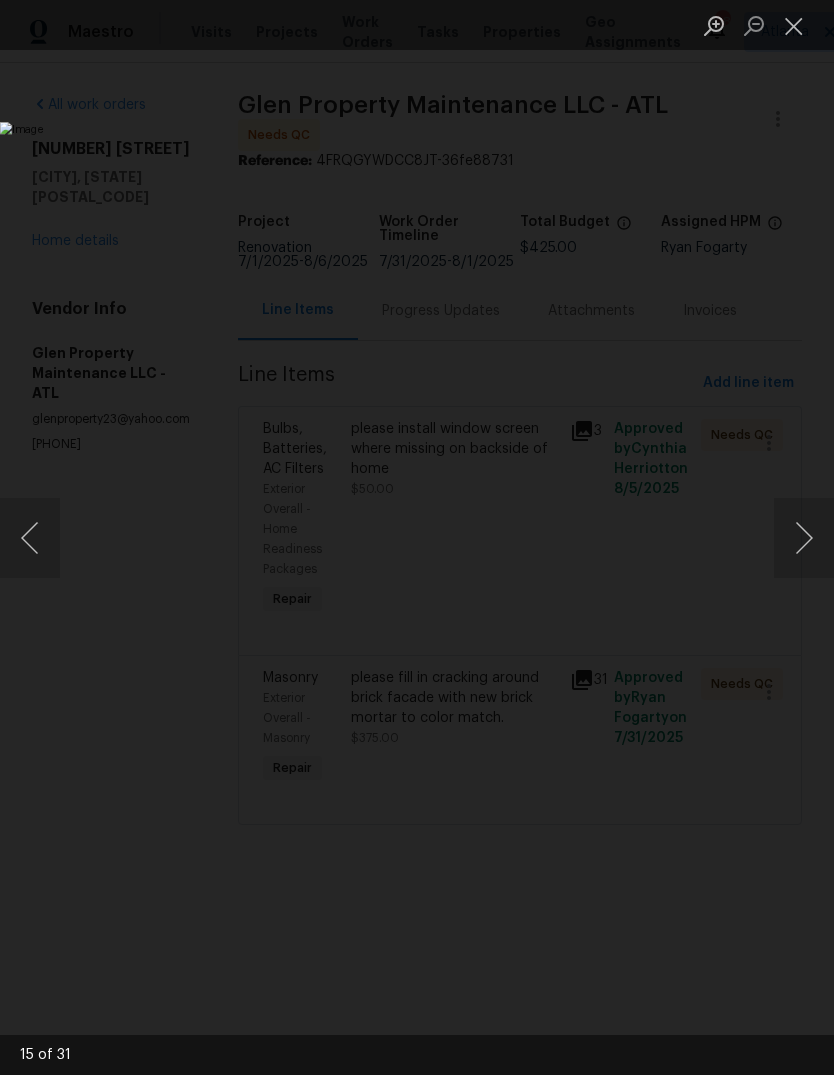 click at bounding box center [804, 538] 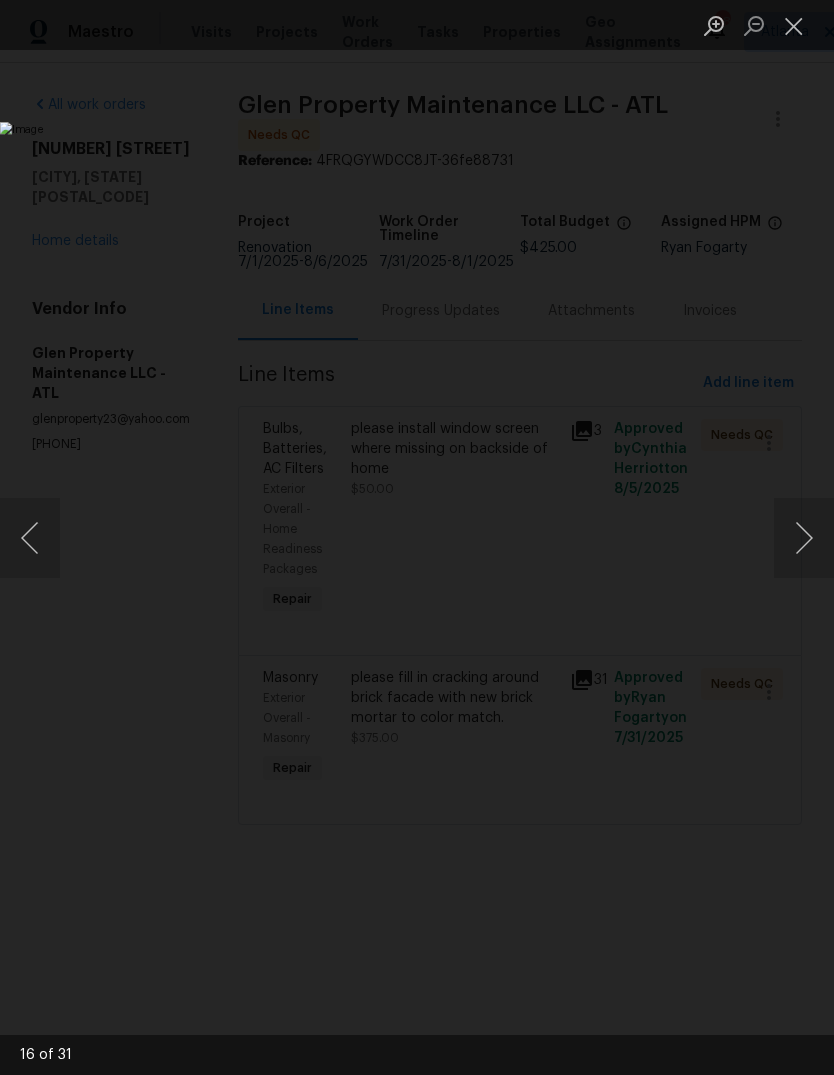 click at bounding box center (804, 538) 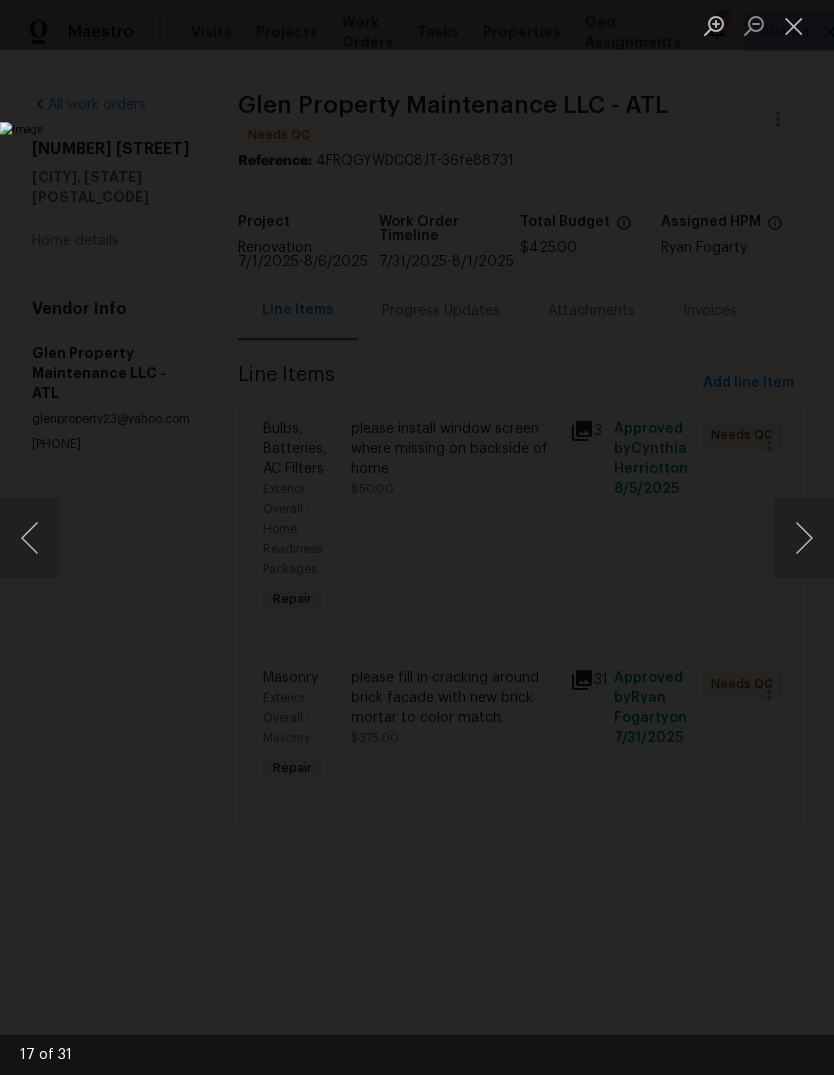 click at bounding box center [804, 538] 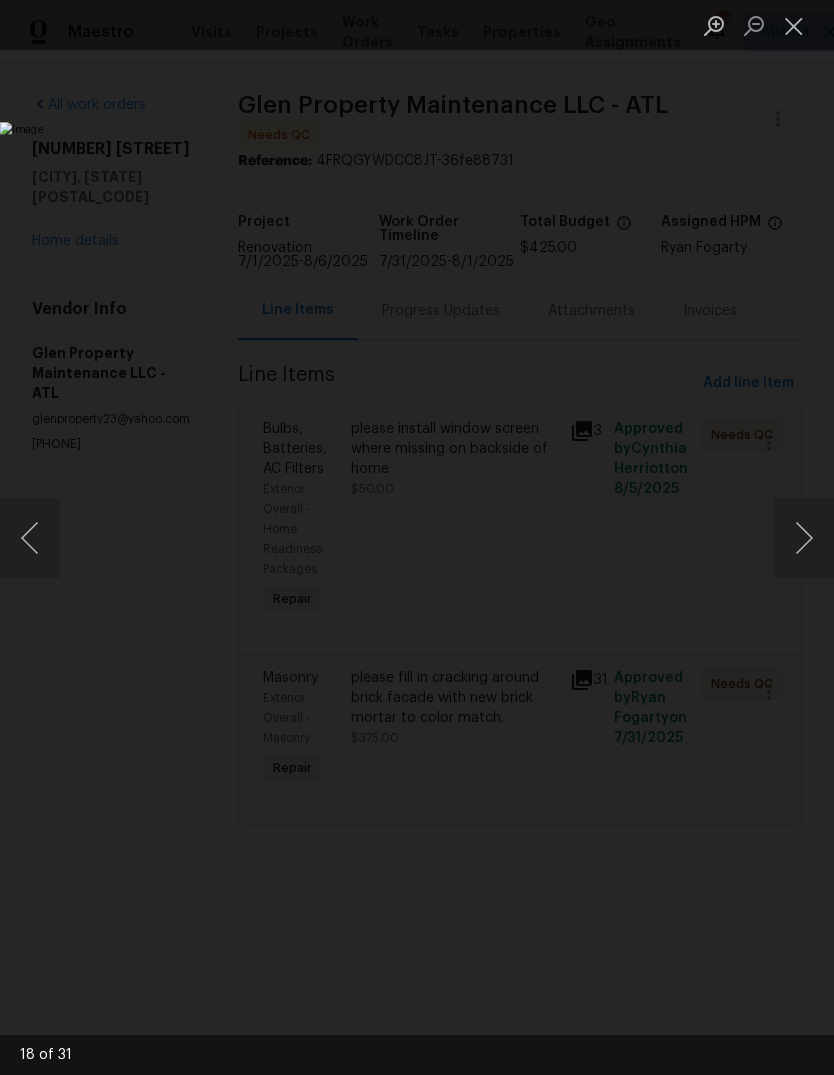 click at bounding box center (804, 538) 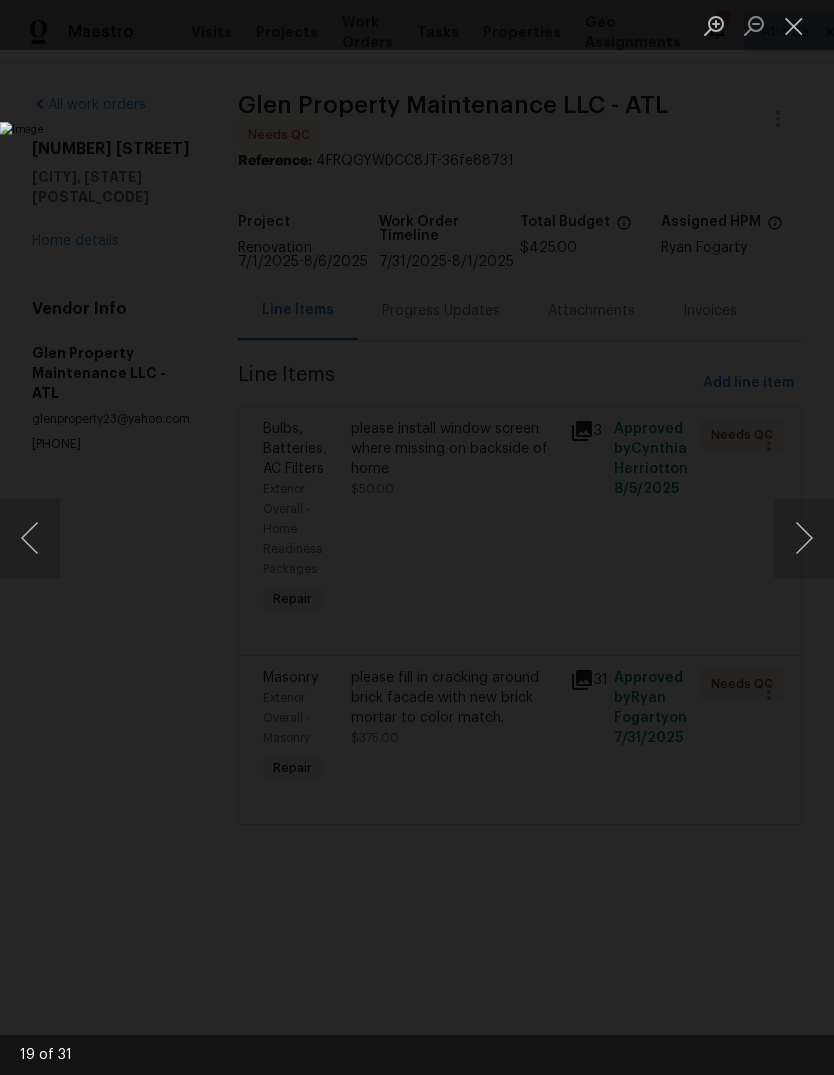 click at bounding box center (804, 538) 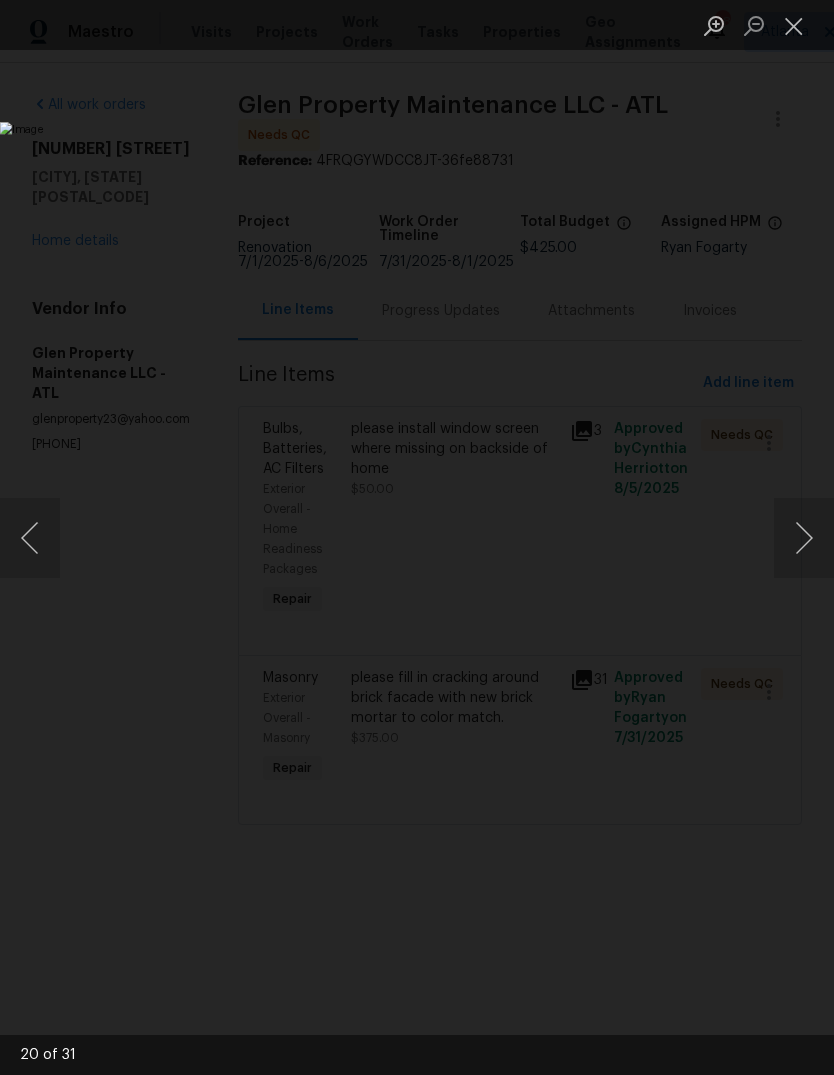 click at bounding box center [804, 538] 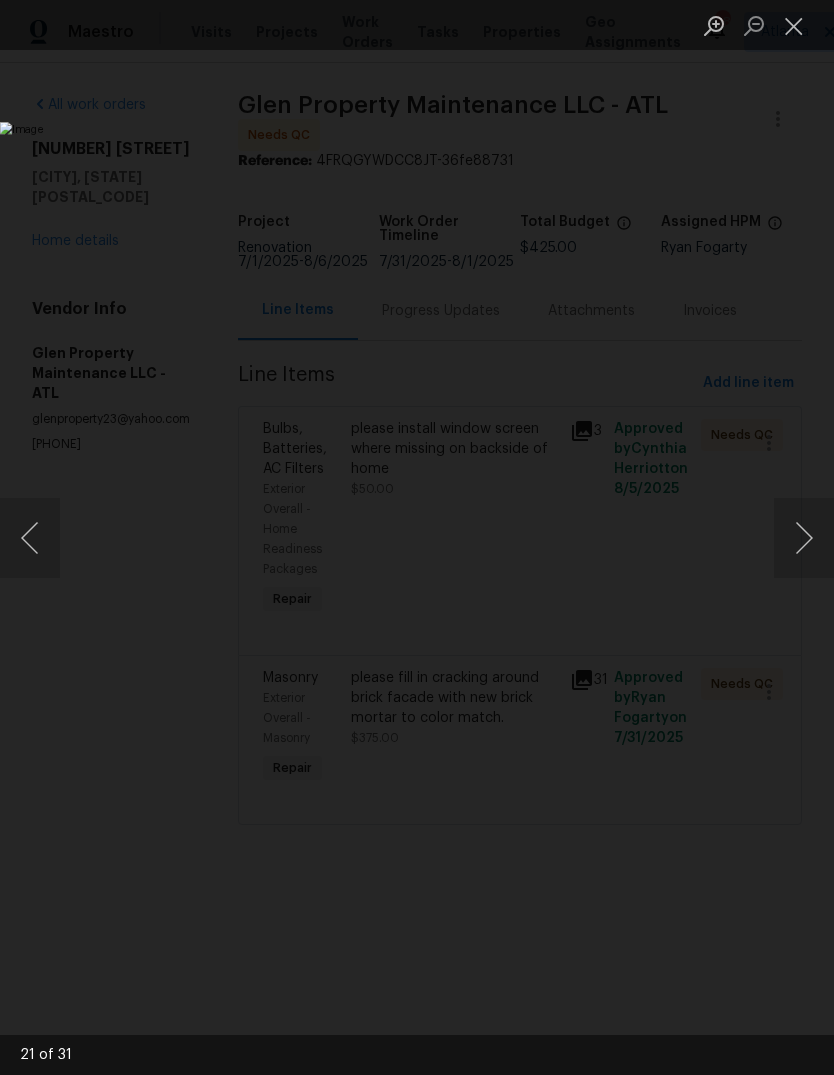 click at bounding box center [804, 538] 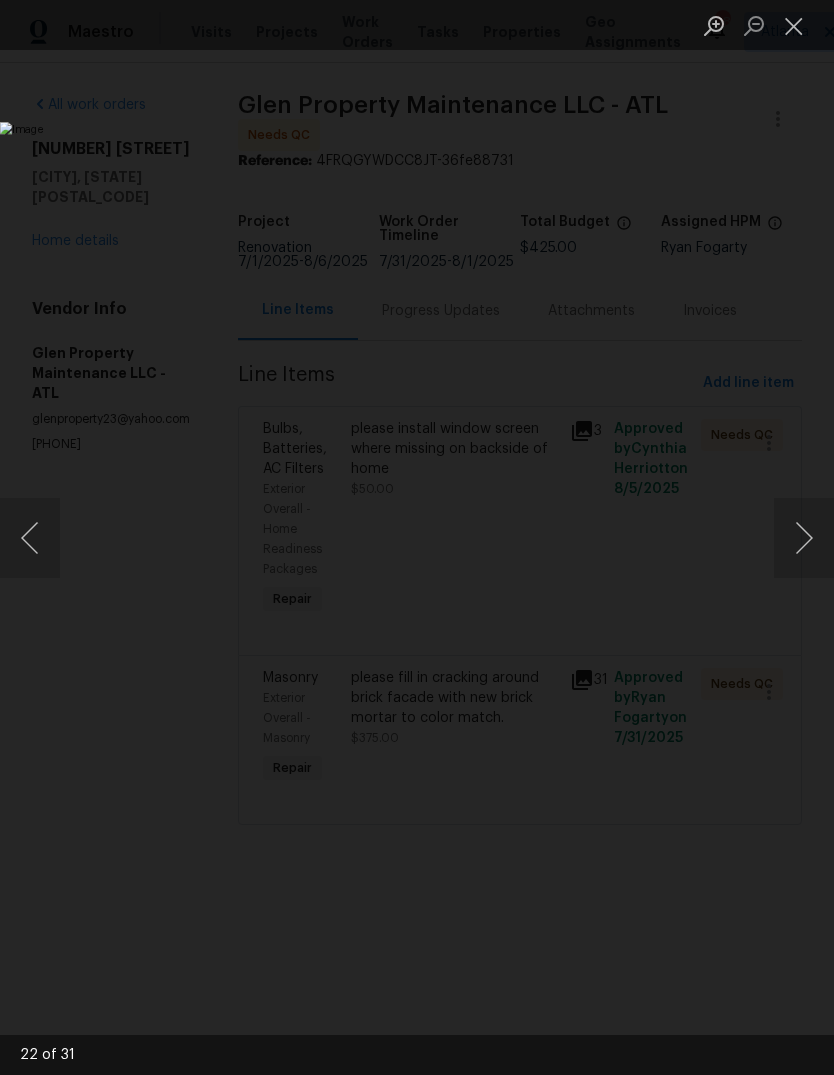 click at bounding box center (804, 538) 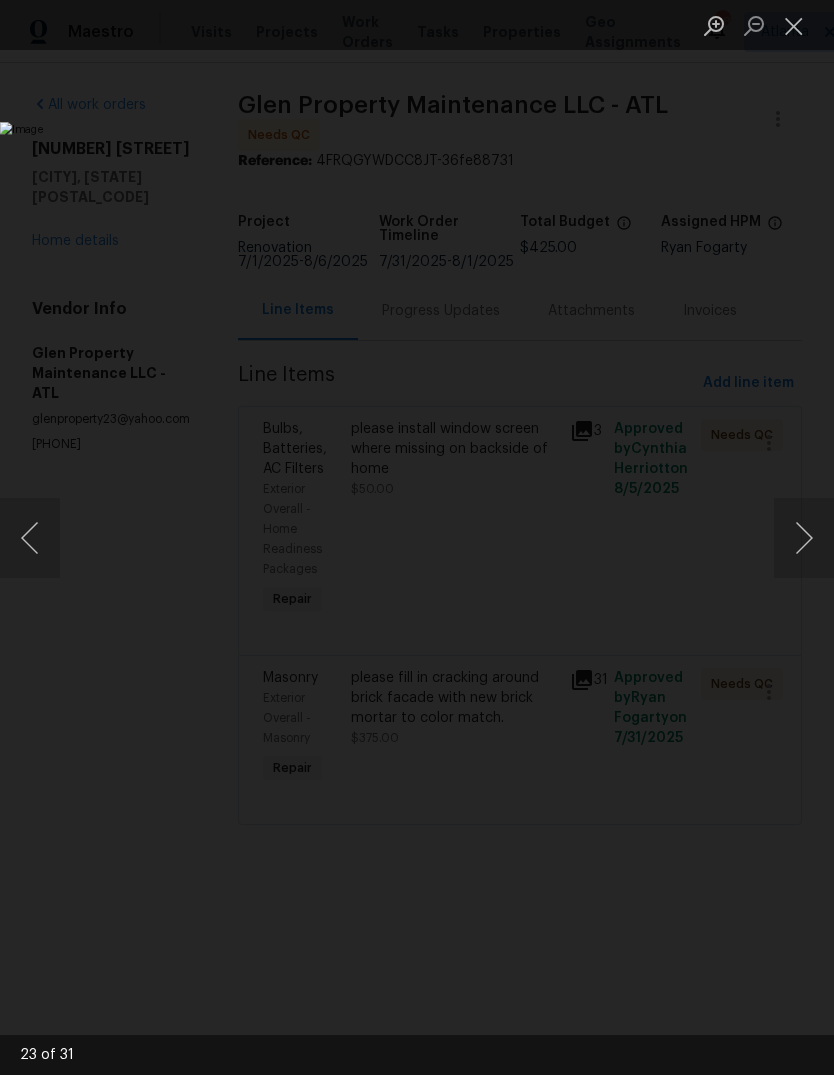 click at bounding box center [804, 538] 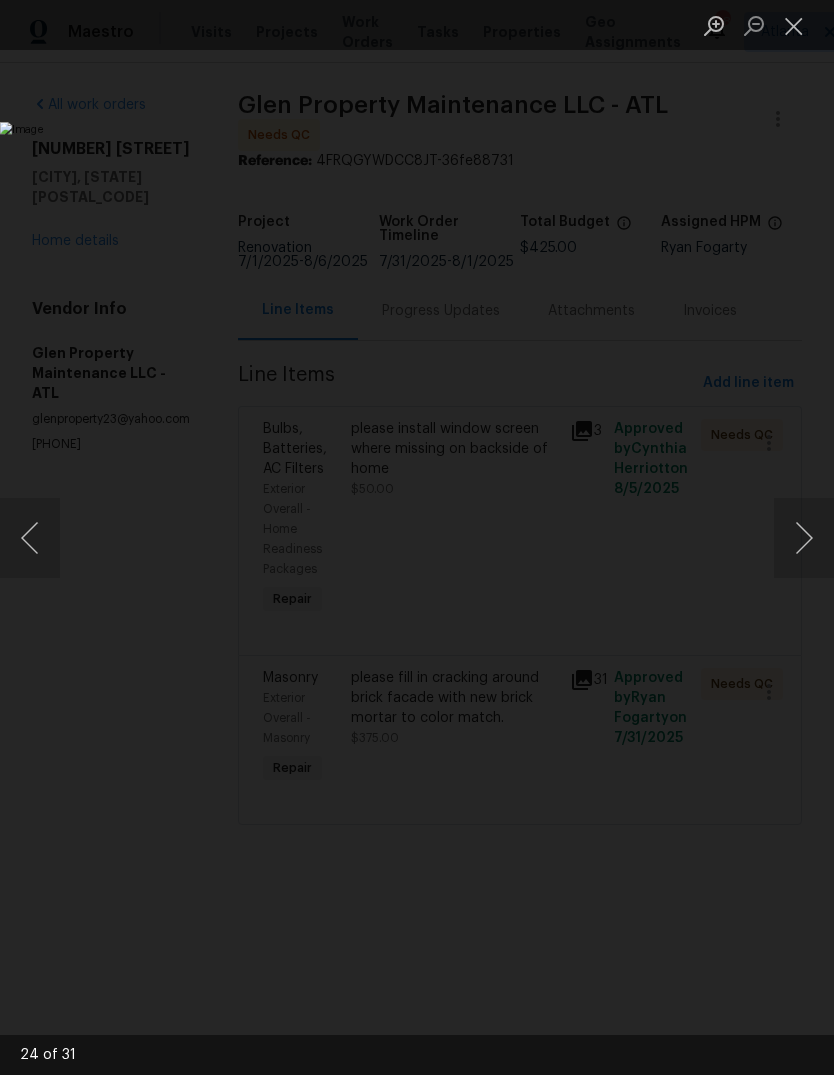 click at bounding box center (804, 538) 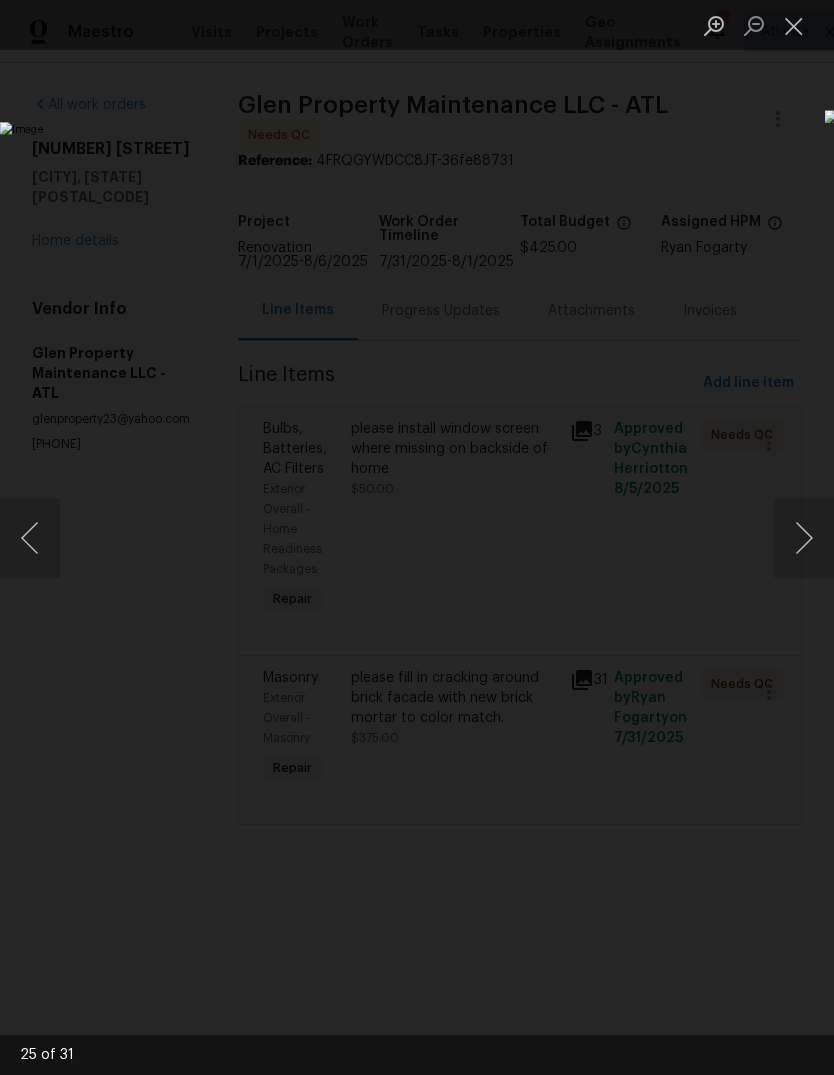 click at bounding box center [804, 538] 